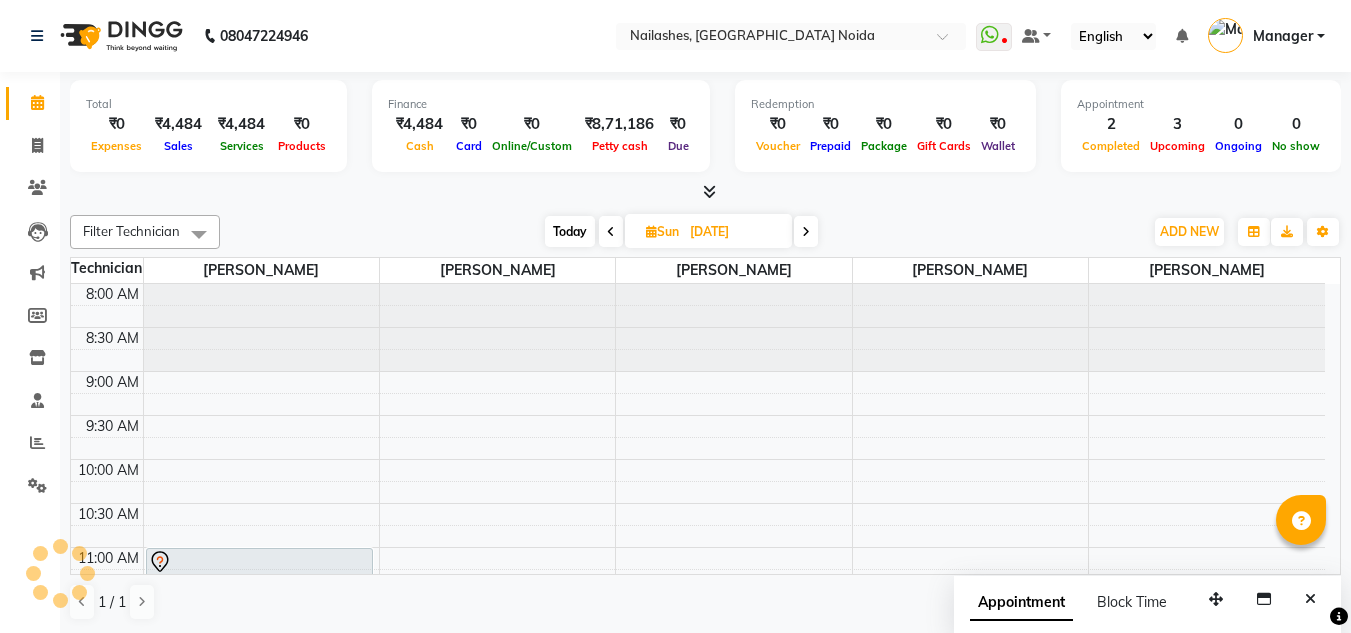 scroll, scrollTop: 0, scrollLeft: 0, axis: both 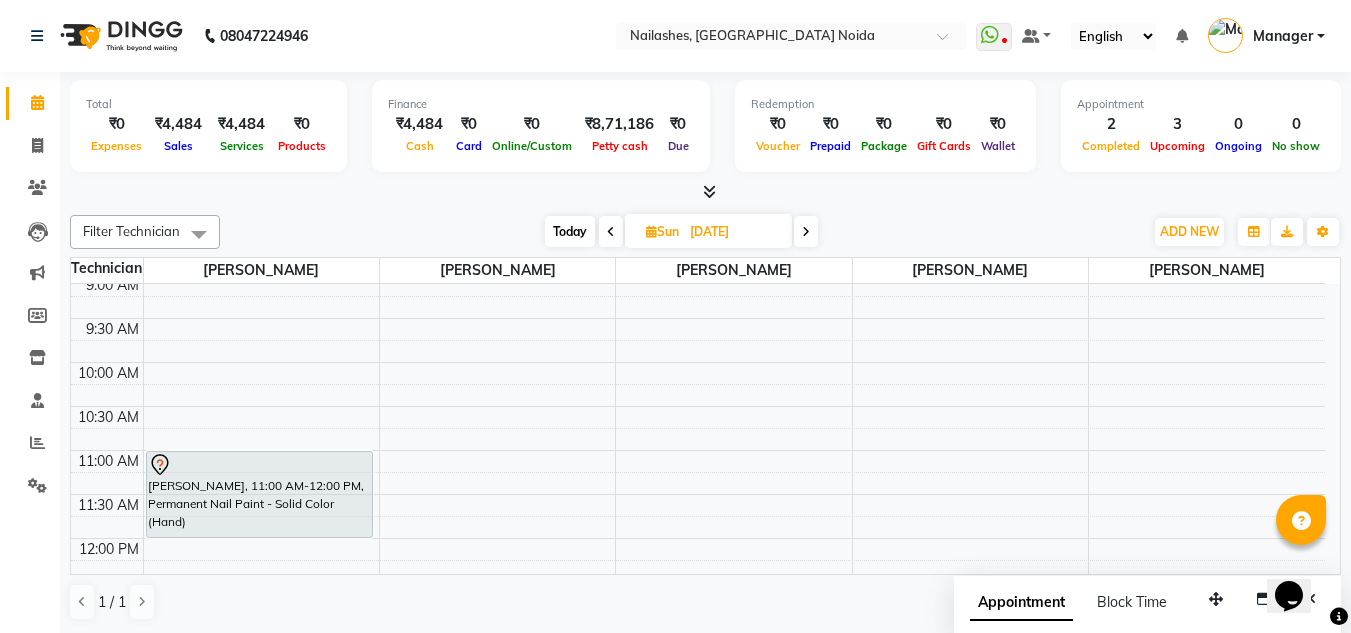 click at bounding box center [806, 232] 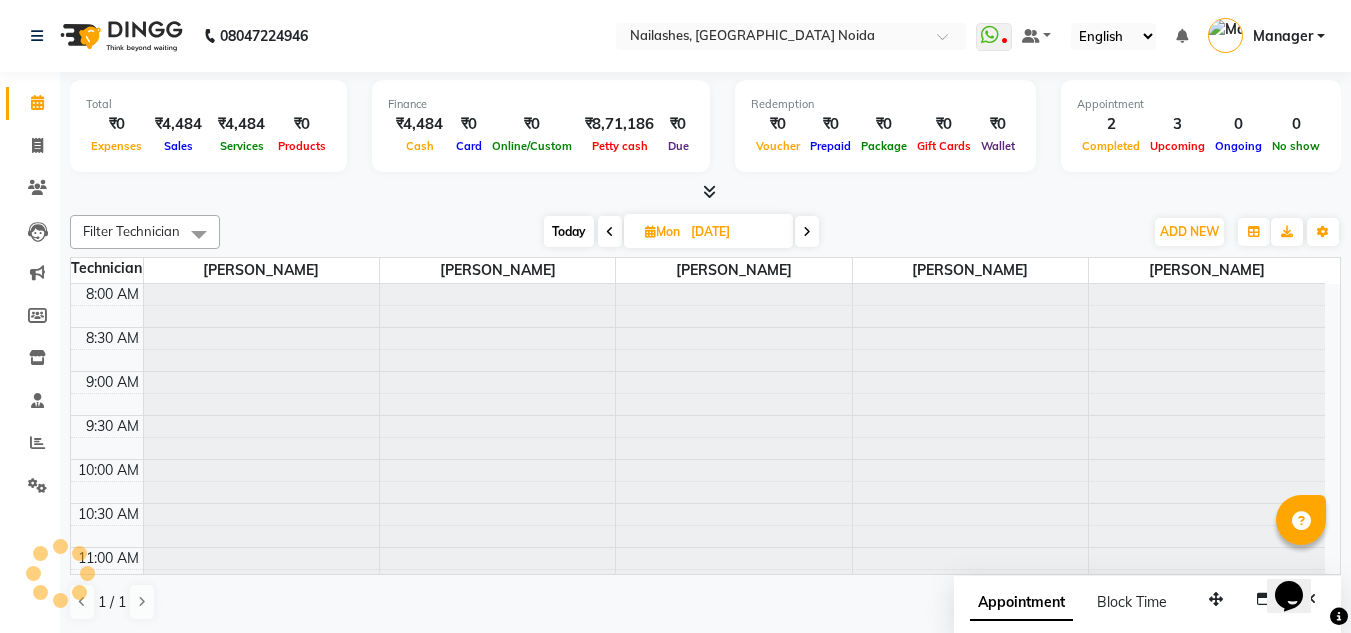 click at bounding box center (807, 231) 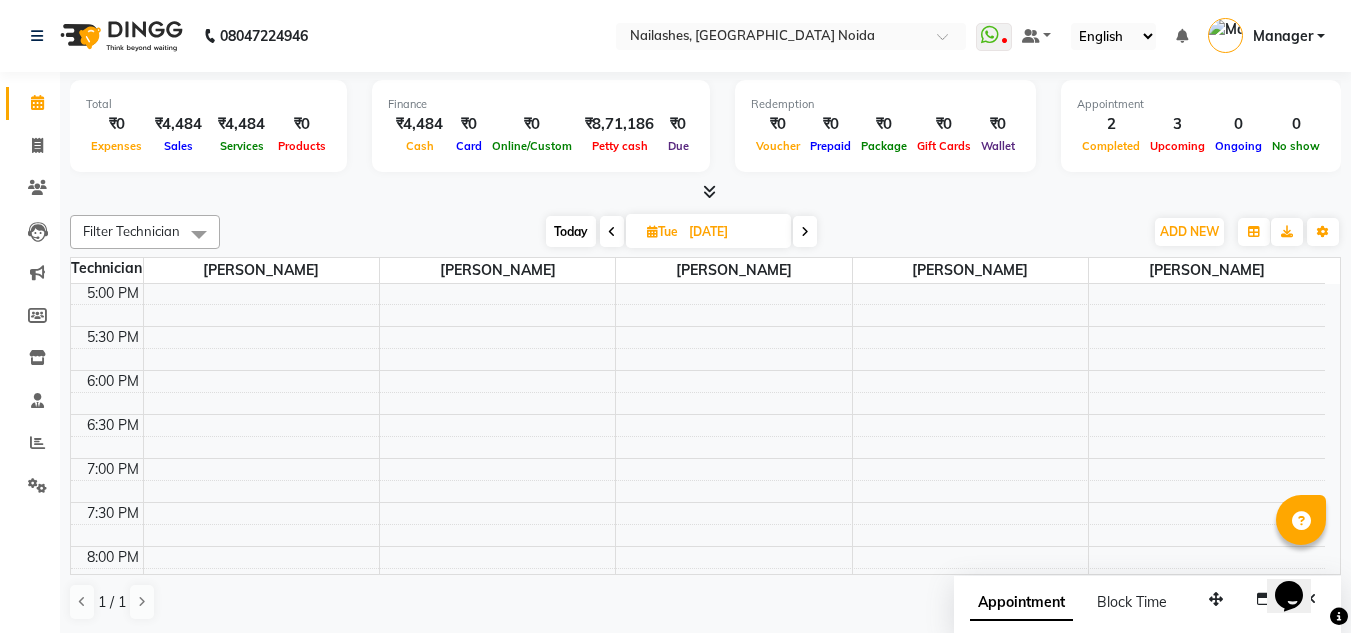 scroll, scrollTop: 853, scrollLeft: 0, axis: vertical 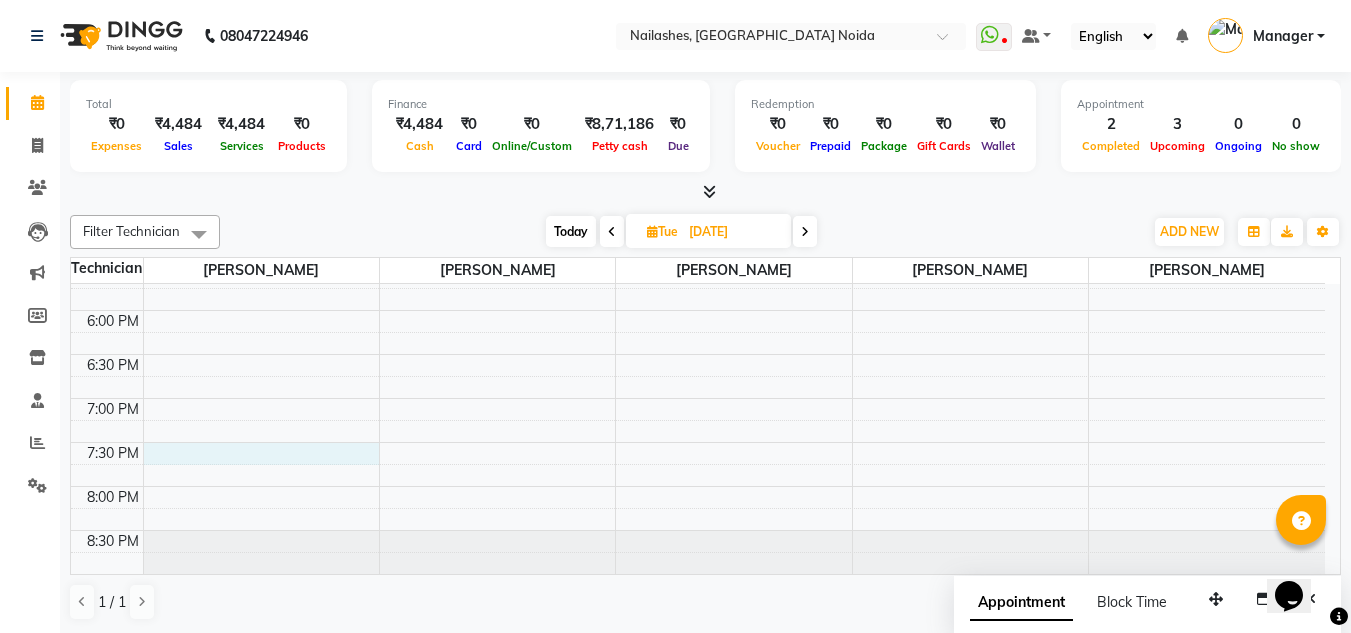 click on "8:00 AM 8:30 AM 9:00 AM 9:30 AM 10:00 AM 10:30 AM 11:00 AM 11:30 AM 12:00 PM 12:30 PM 1:00 PM 1:30 PM 2:00 PM 2:30 PM 3:00 PM 3:30 PM 4:00 PM 4:30 PM 5:00 PM 5:30 PM 6:00 PM 6:30 PM 7:00 PM 7:30 PM 8:00 PM 8:30 PM" at bounding box center [698, 2] 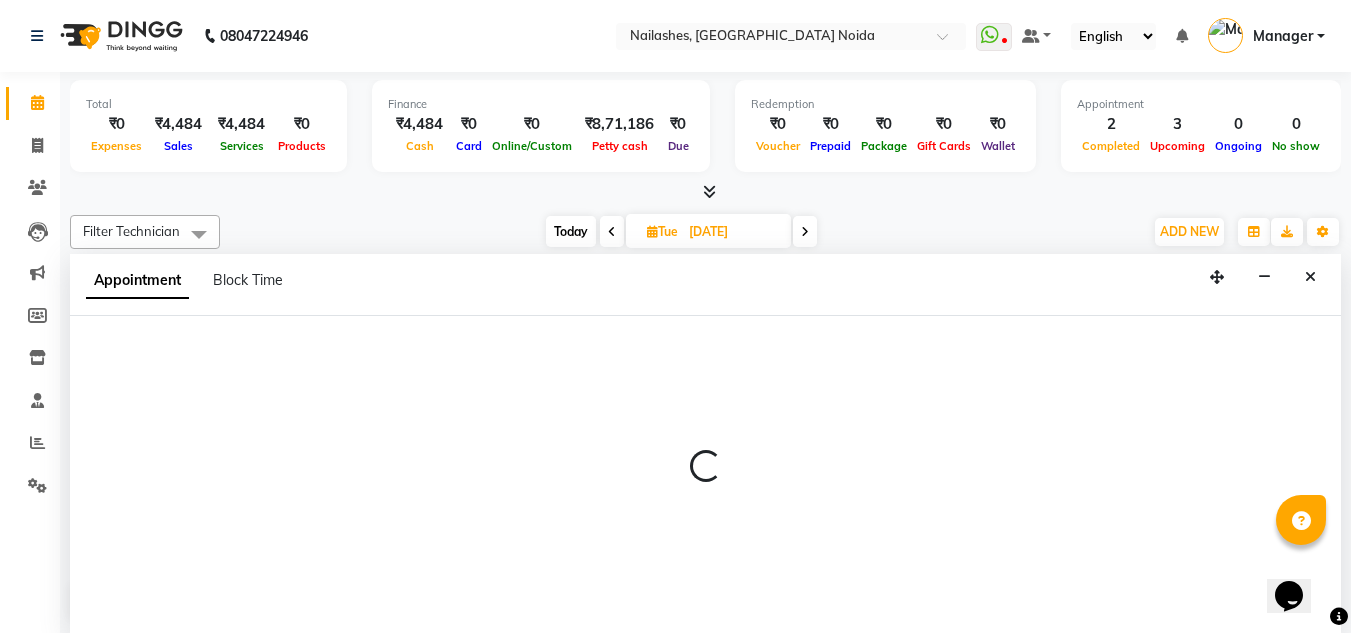 select on "44095" 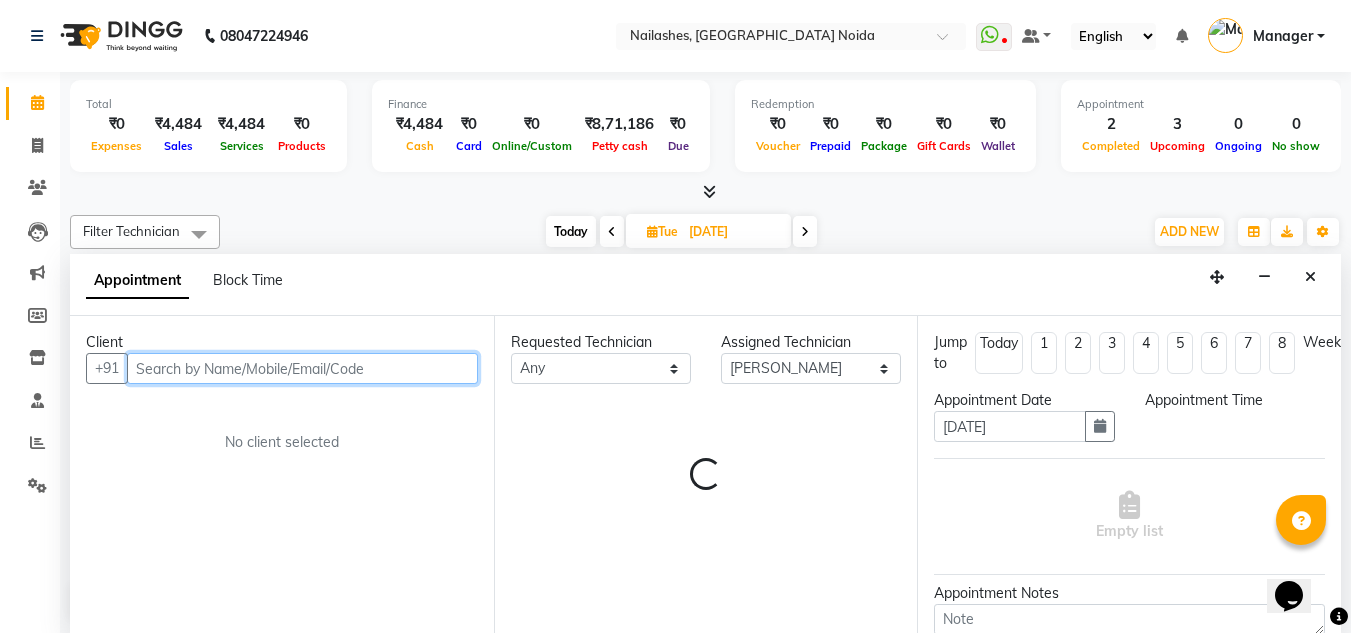 select on "1170" 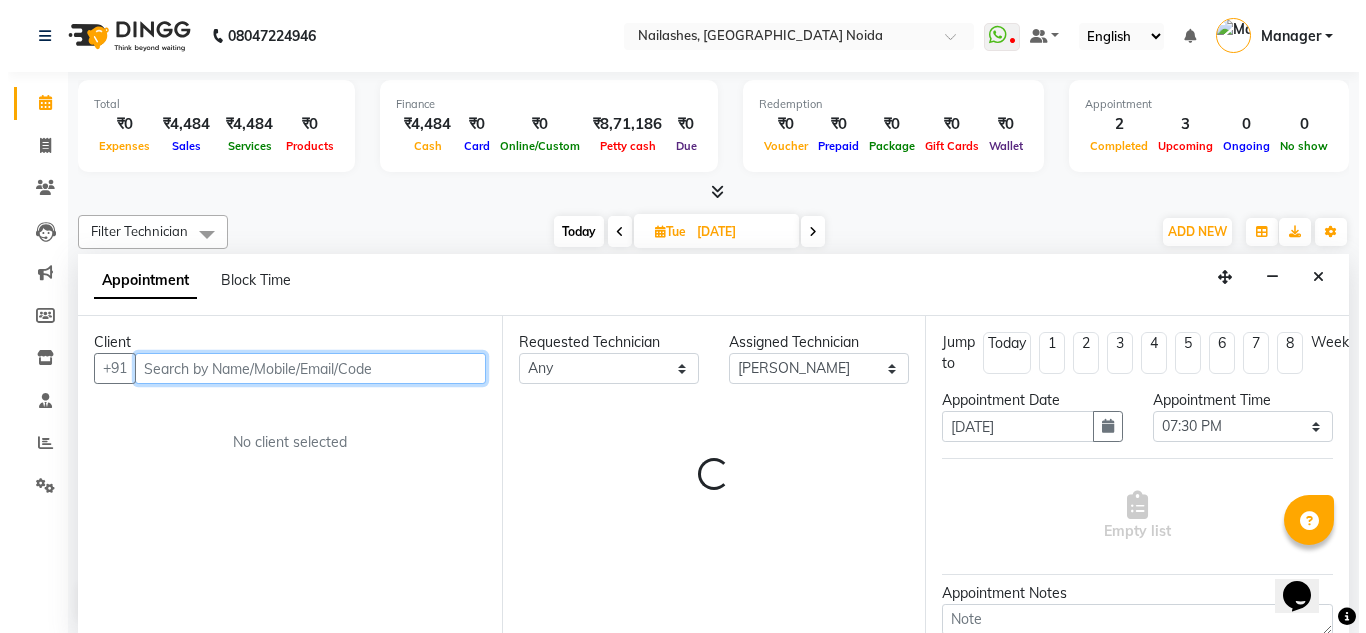 scroll, scrollTop: 1, scrollLeft: 0, axis: vertical 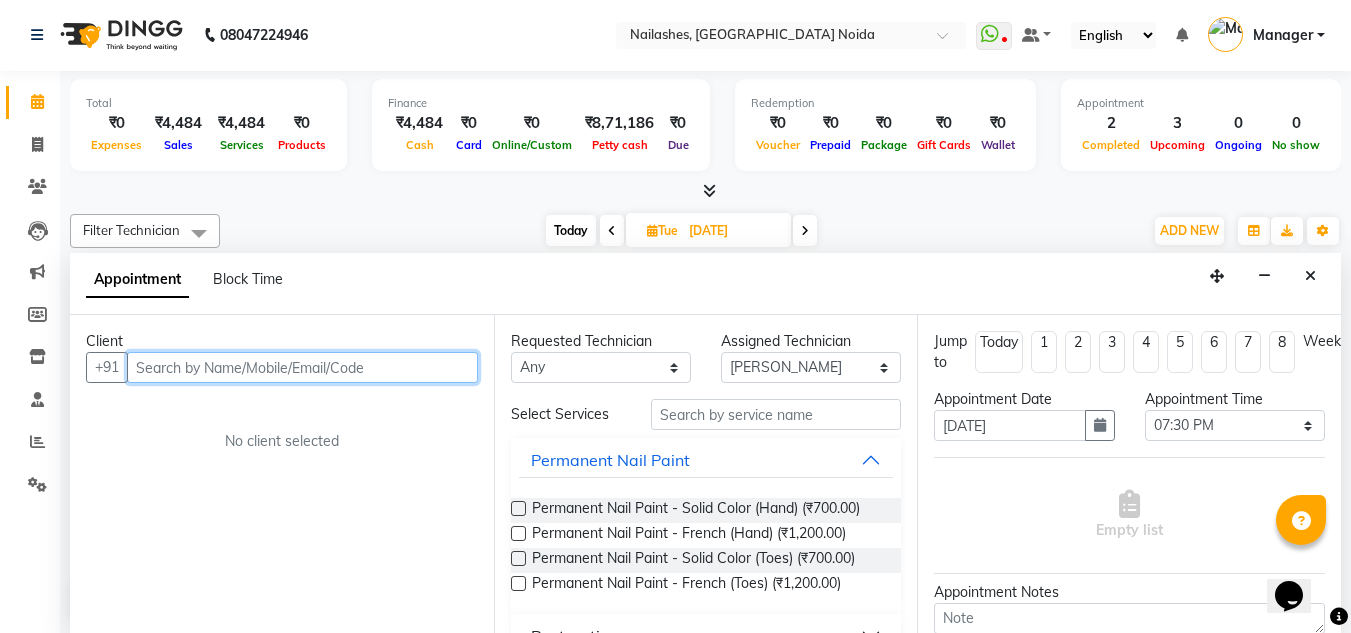 click at bounding box center (302, 367) 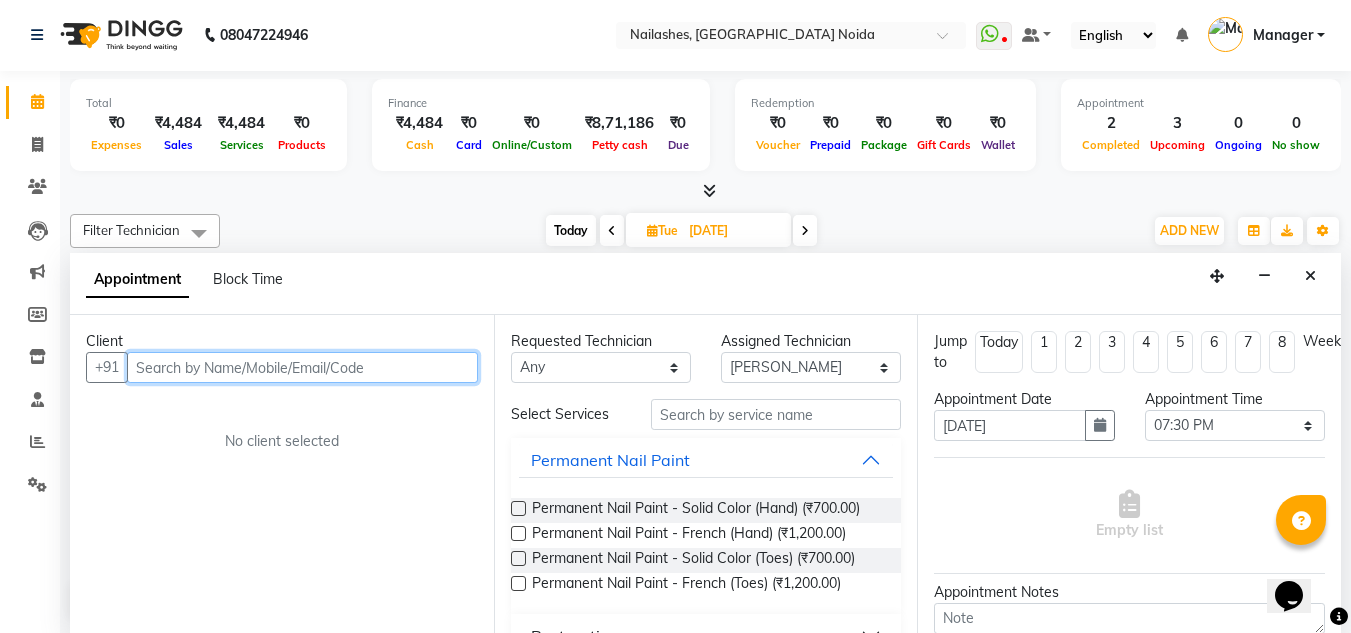 click at bounding box center (302, 367) 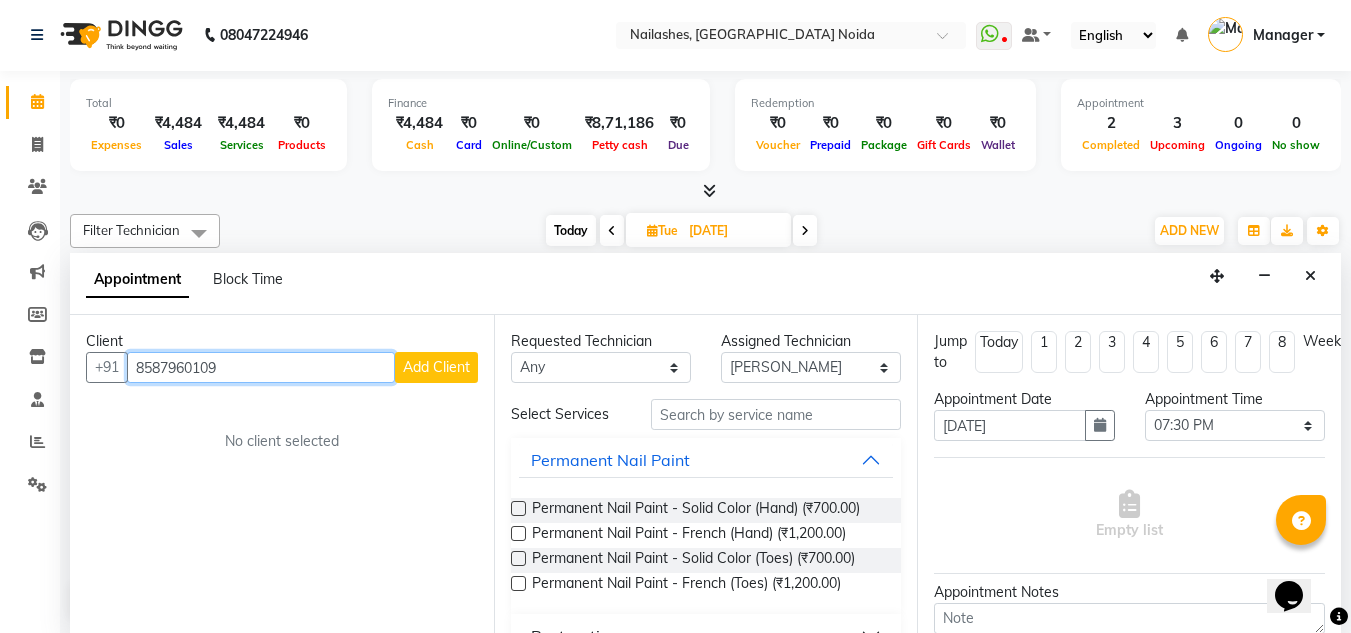 type on "8587960109" 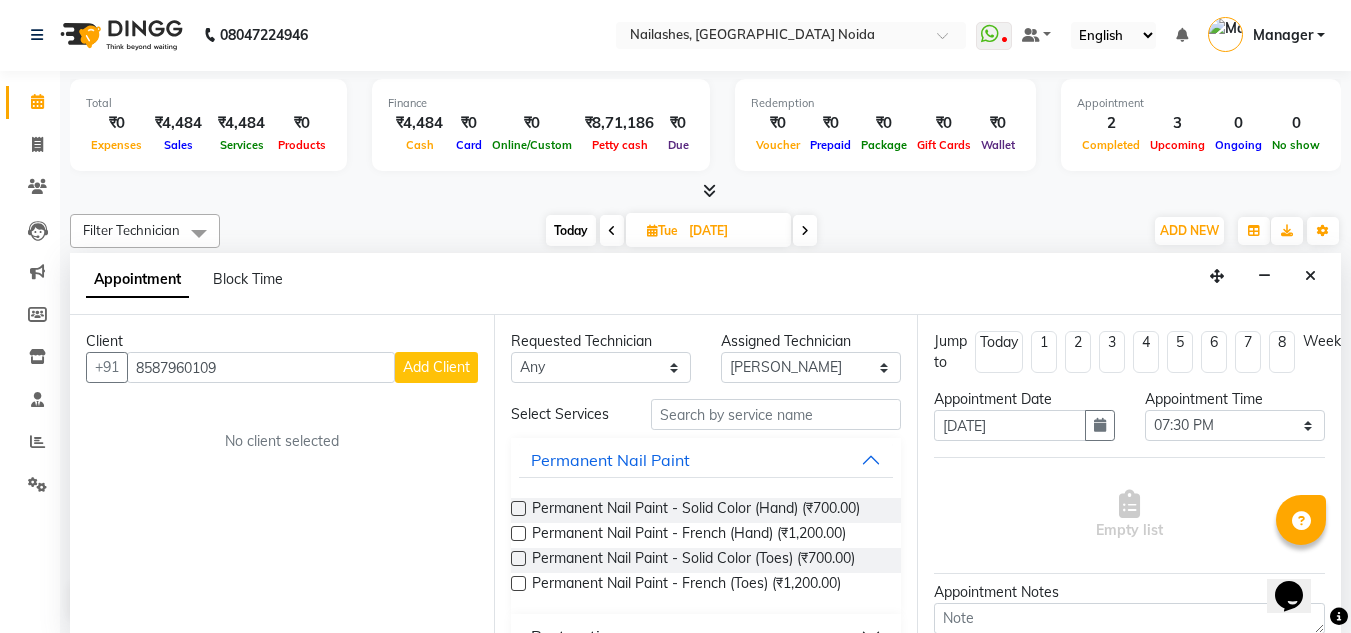 click on "Add Client" at bounding box center (436, 367) 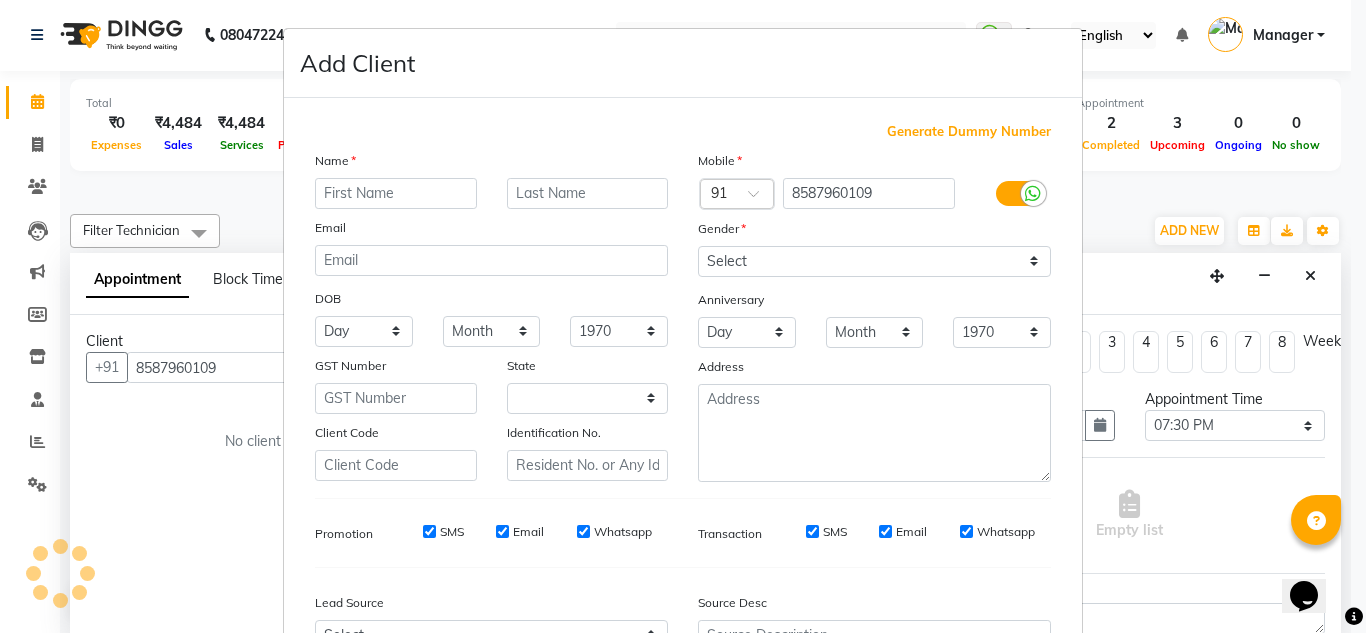 select on "21" 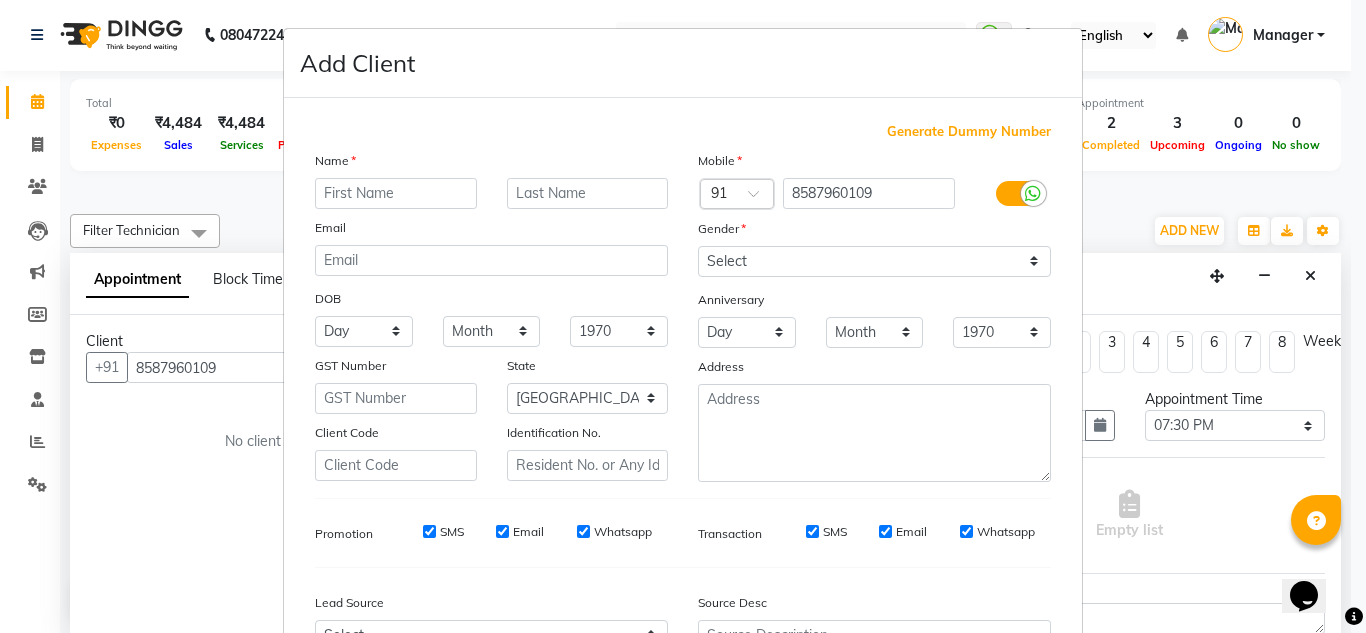 click at bounding box center [396, 193] 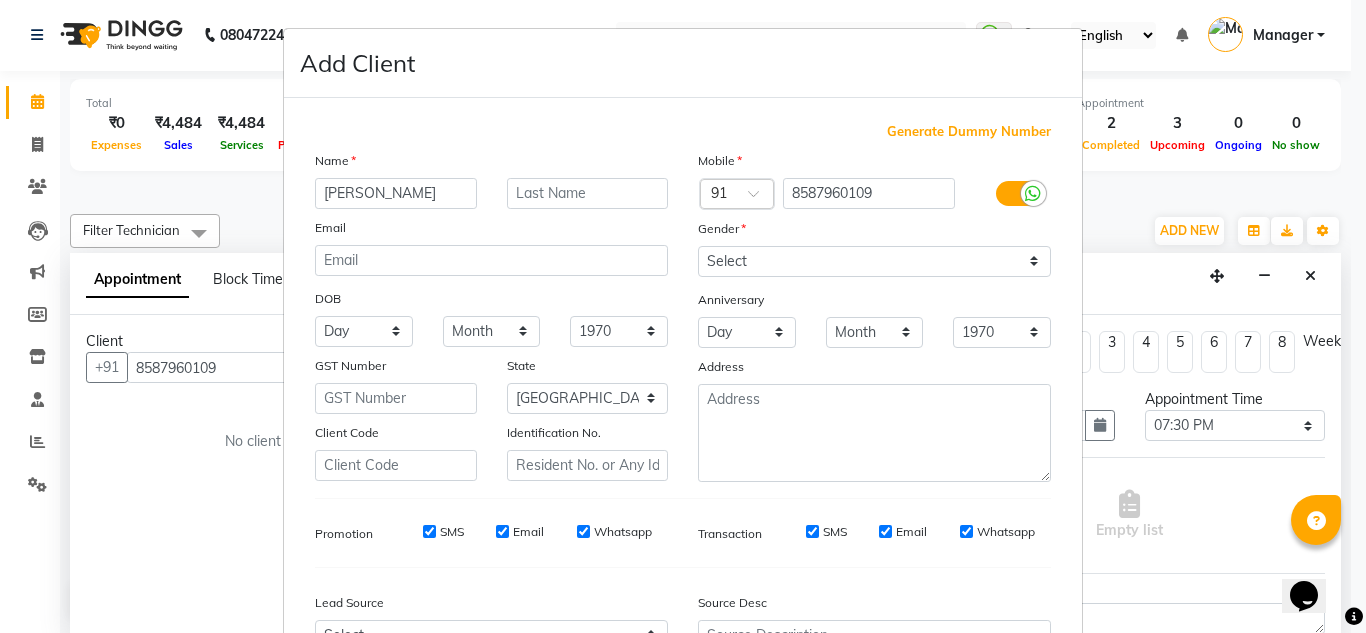 type on "Deepti" 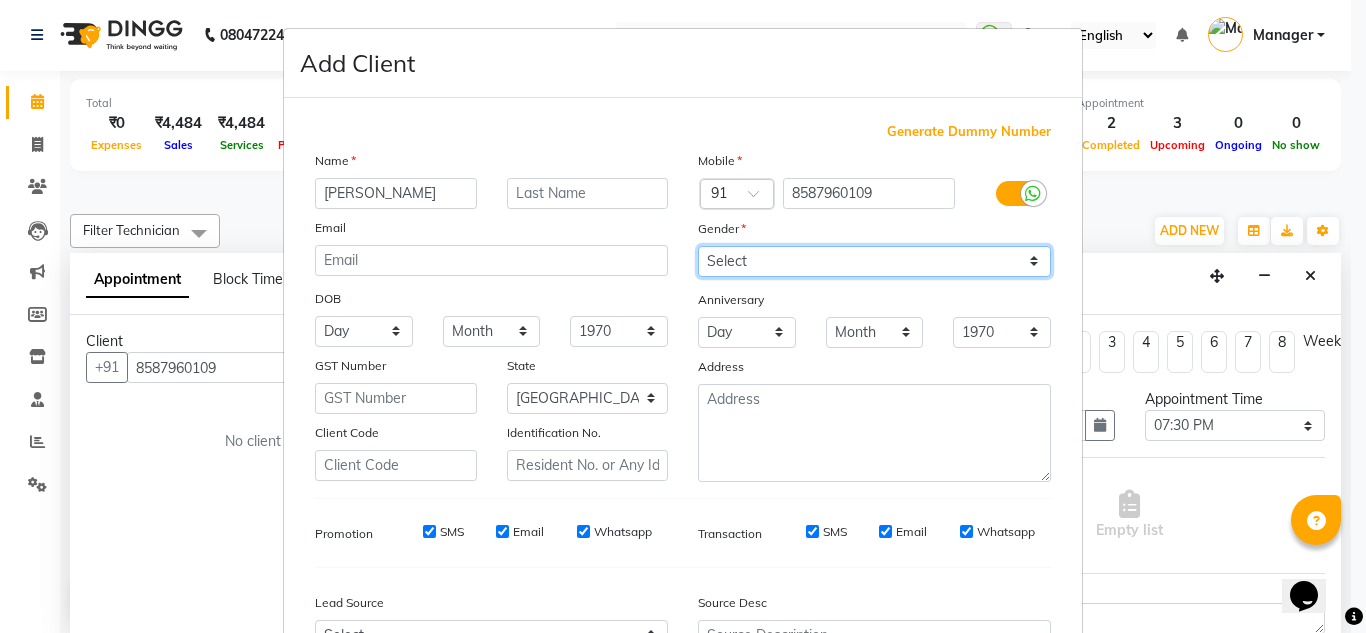 click on "Select Male Female Other Prefer Not To Say" at bounding box center (874, 261) 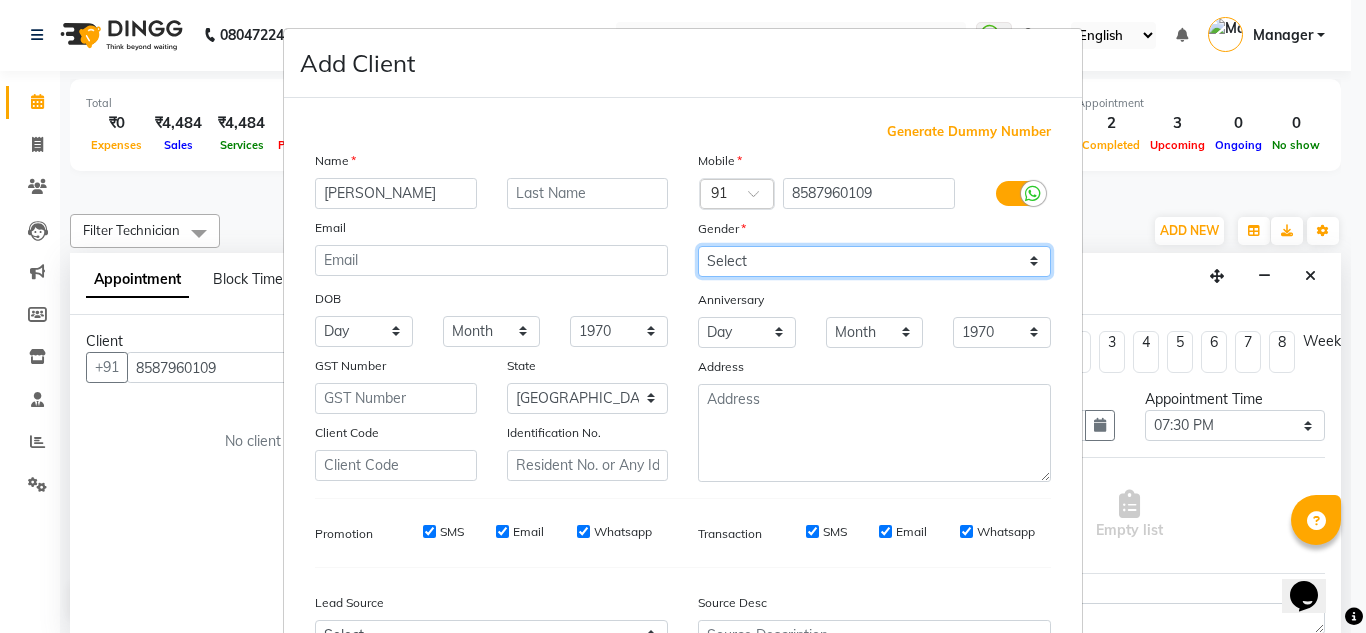 select on "female" 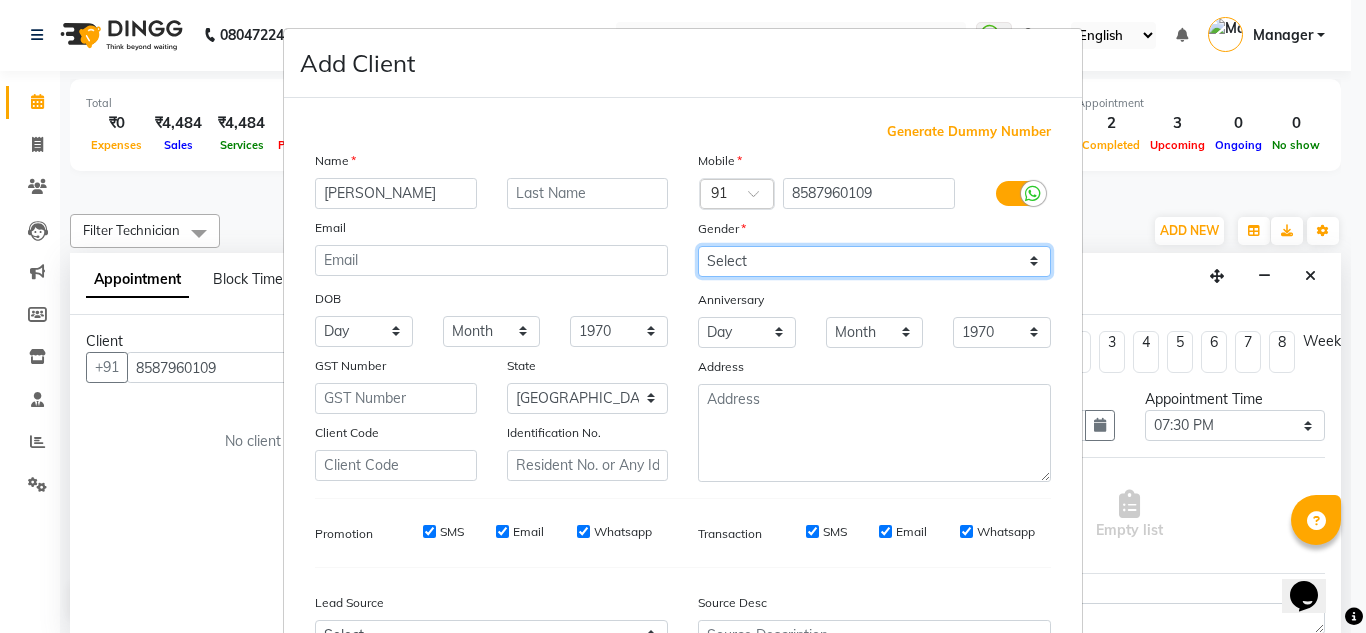 click on "Select Male Female Other Prefer Not To Say" at bounding box center [874, 261] 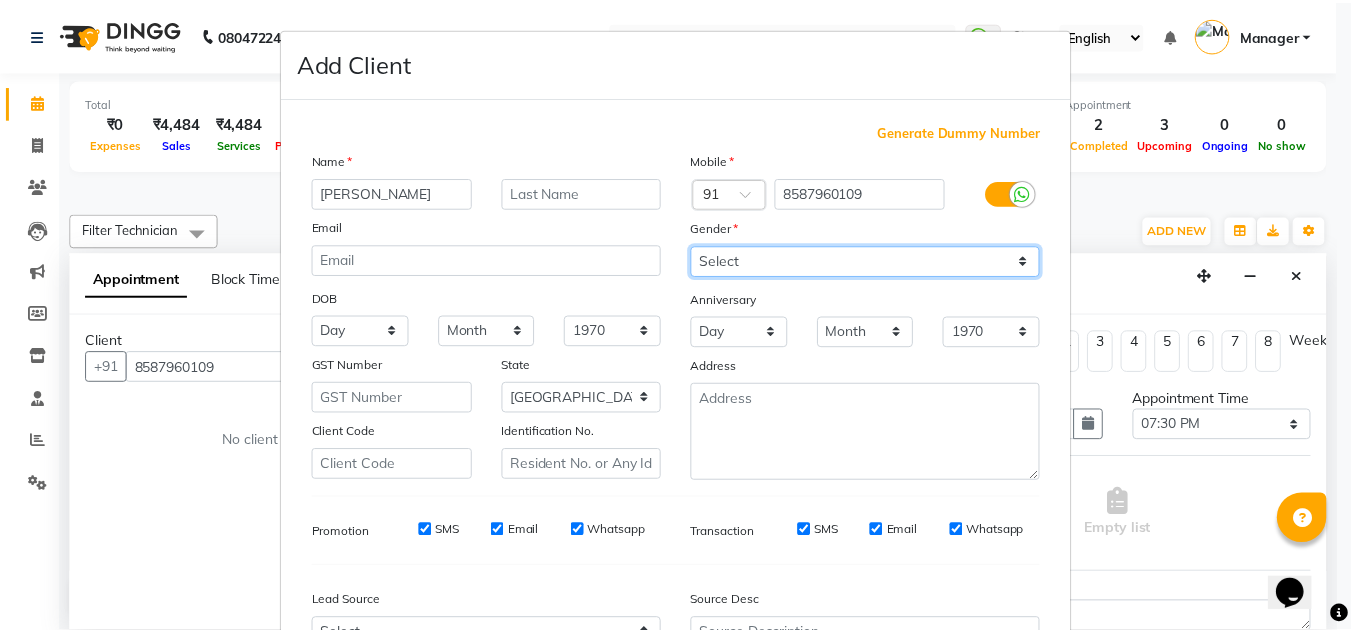 scroll, scrollTop: 216, scrollLeft: 0, axis: vertical 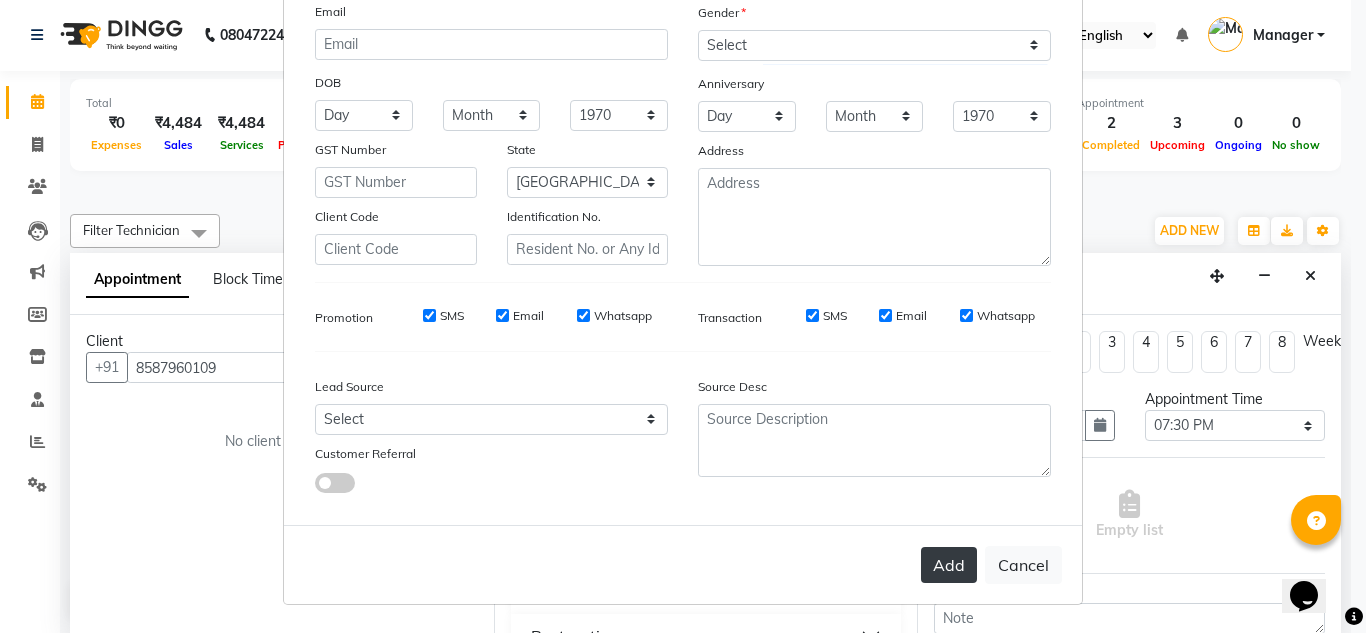 click on "Add" at bounding box center [949, 565] 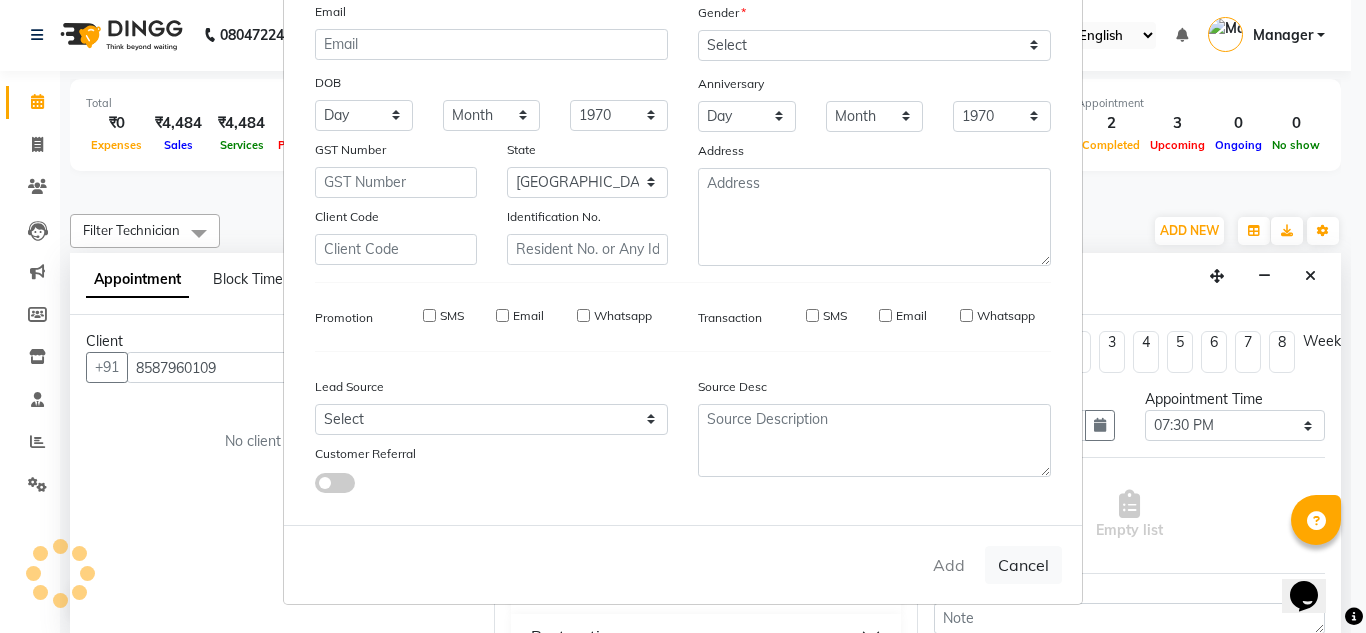 type on "85******09" 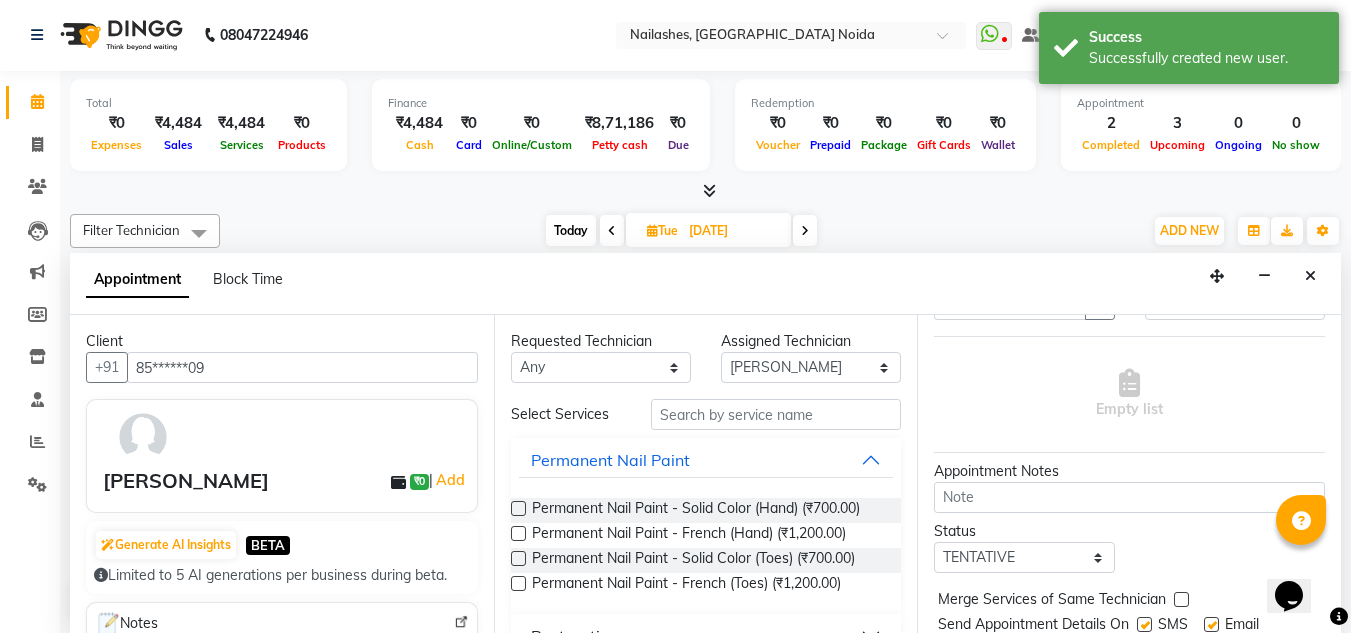 scroll, scrollTop: 204, scrollLeft: 0, axis: vertical 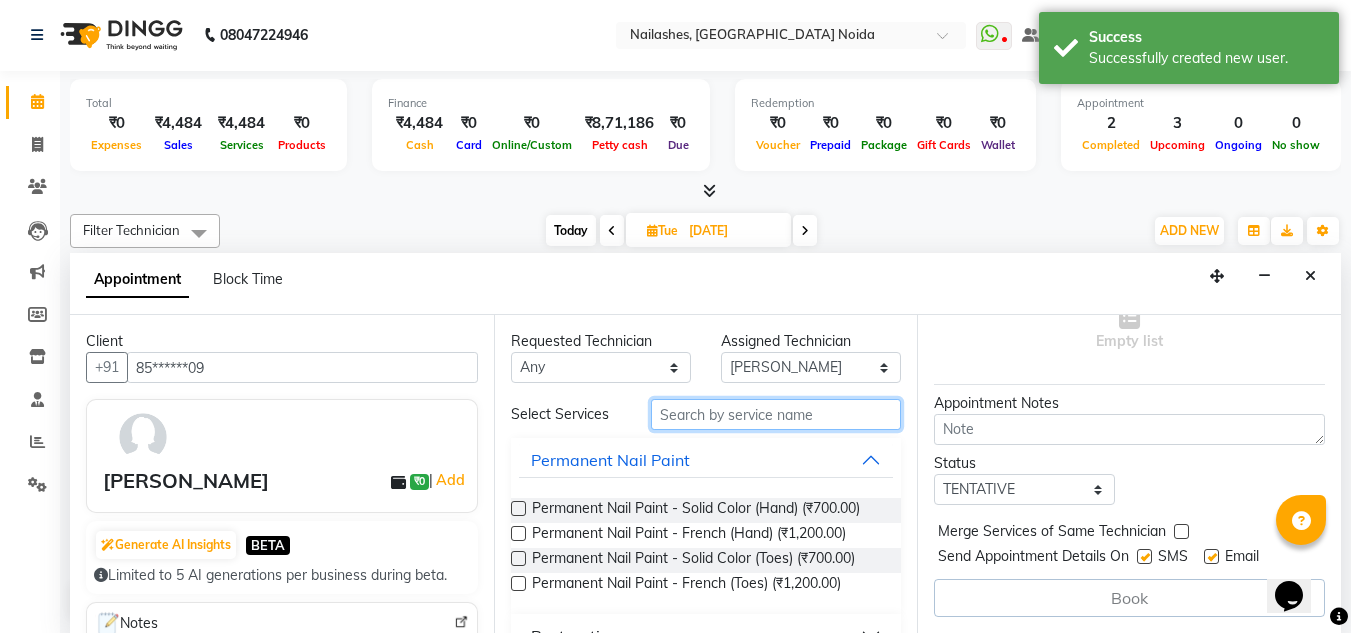 click at bounding box center (776, 414) 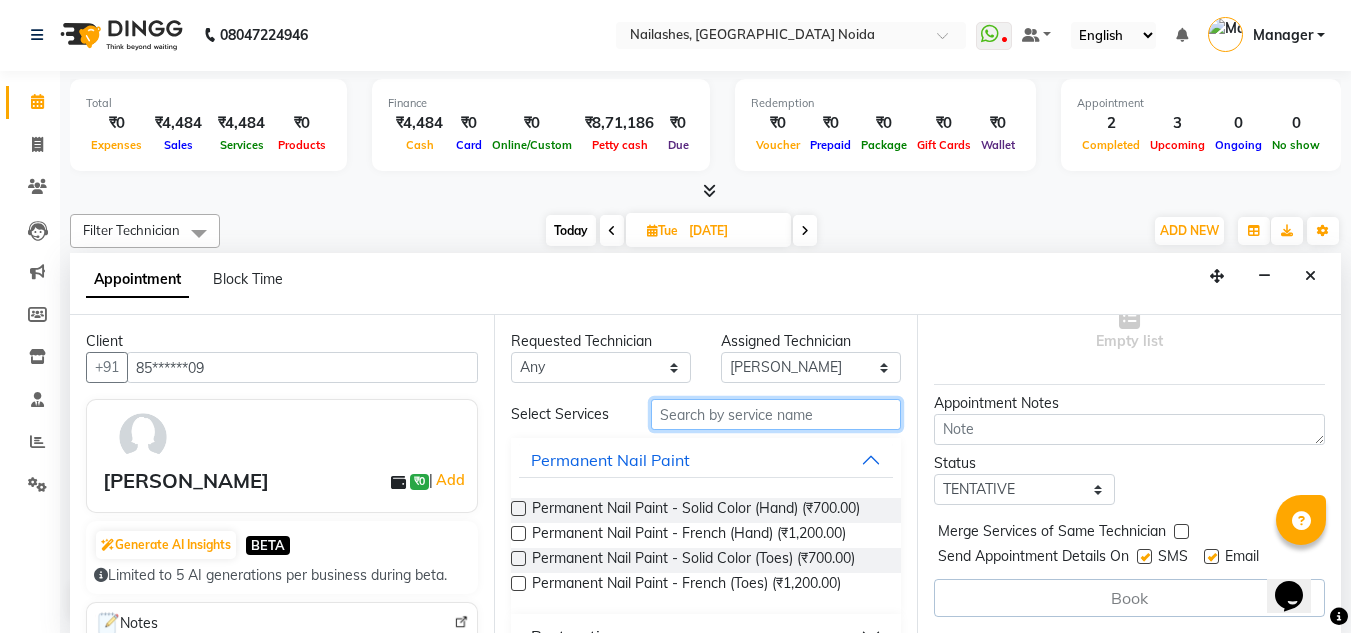 click at bounding box center [776, 414] 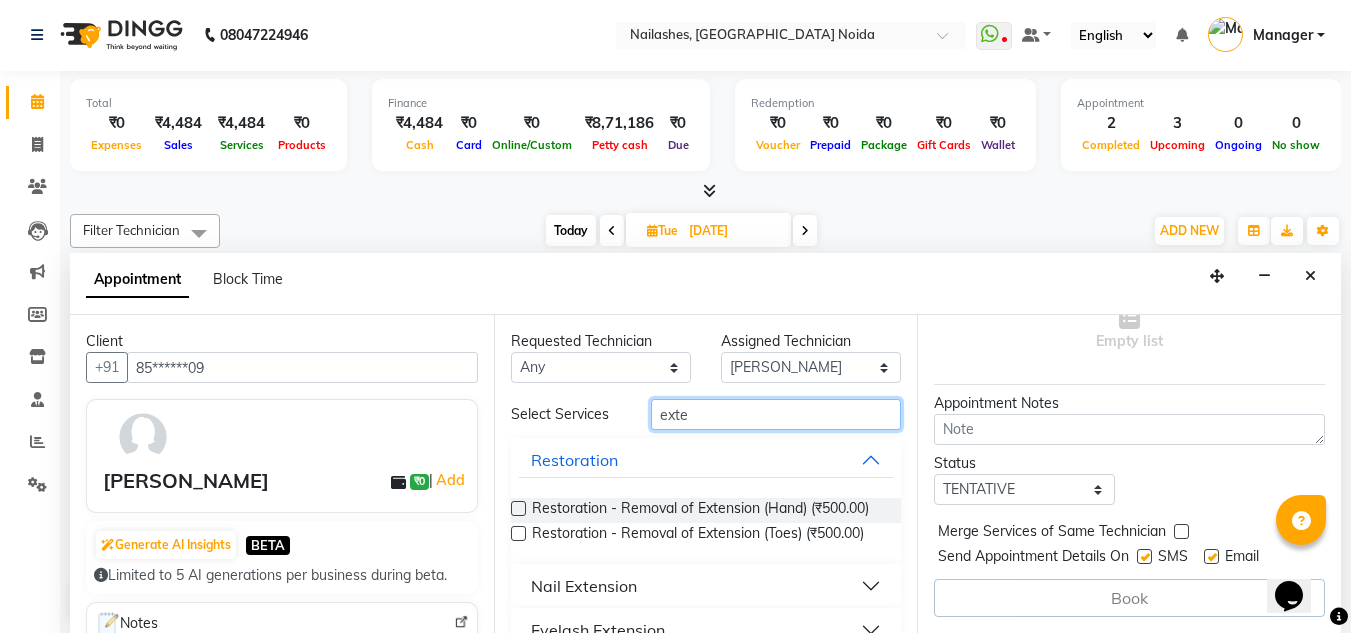 type on "exte" 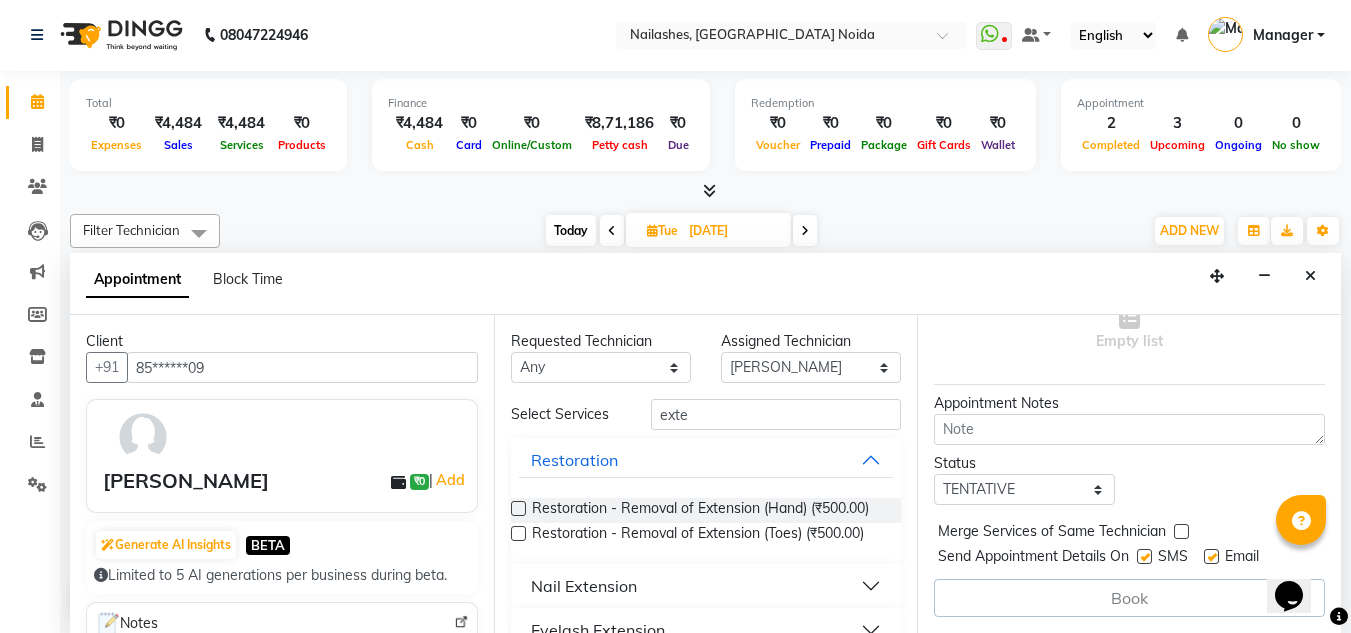 click on "Nail Extension" at bounding box center (584, 586) 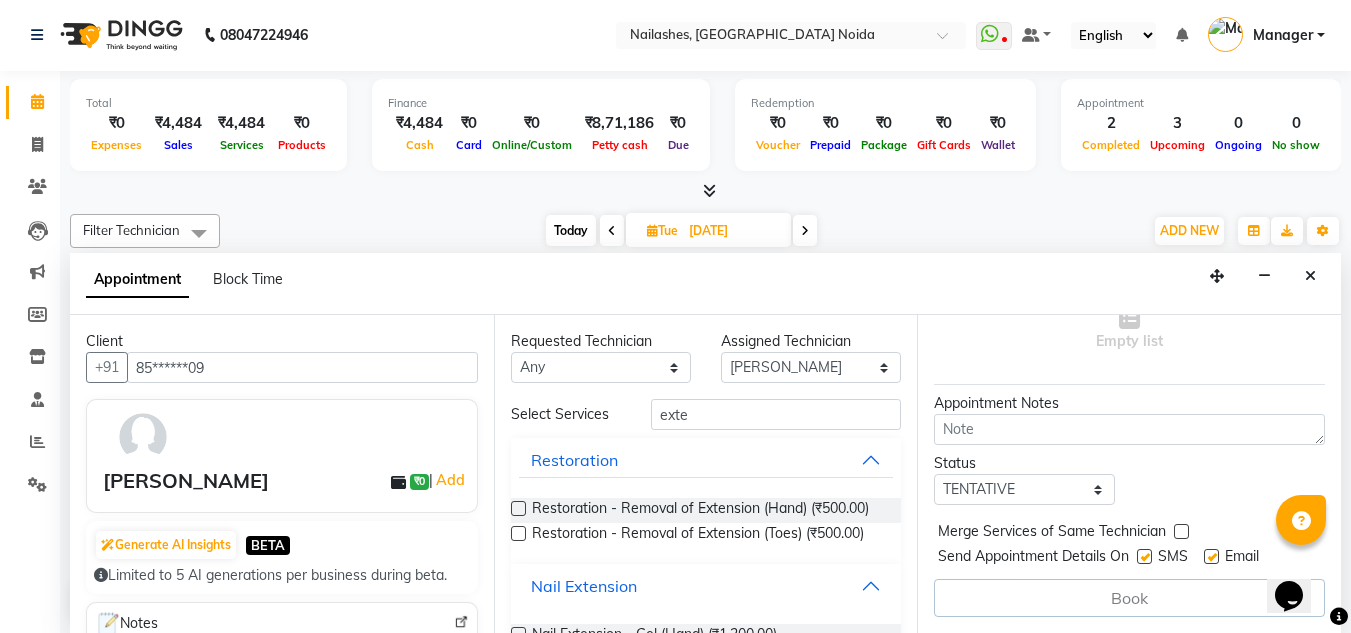 scroll, scrollTop: 93, scrollLeft: 0, axis: vertical 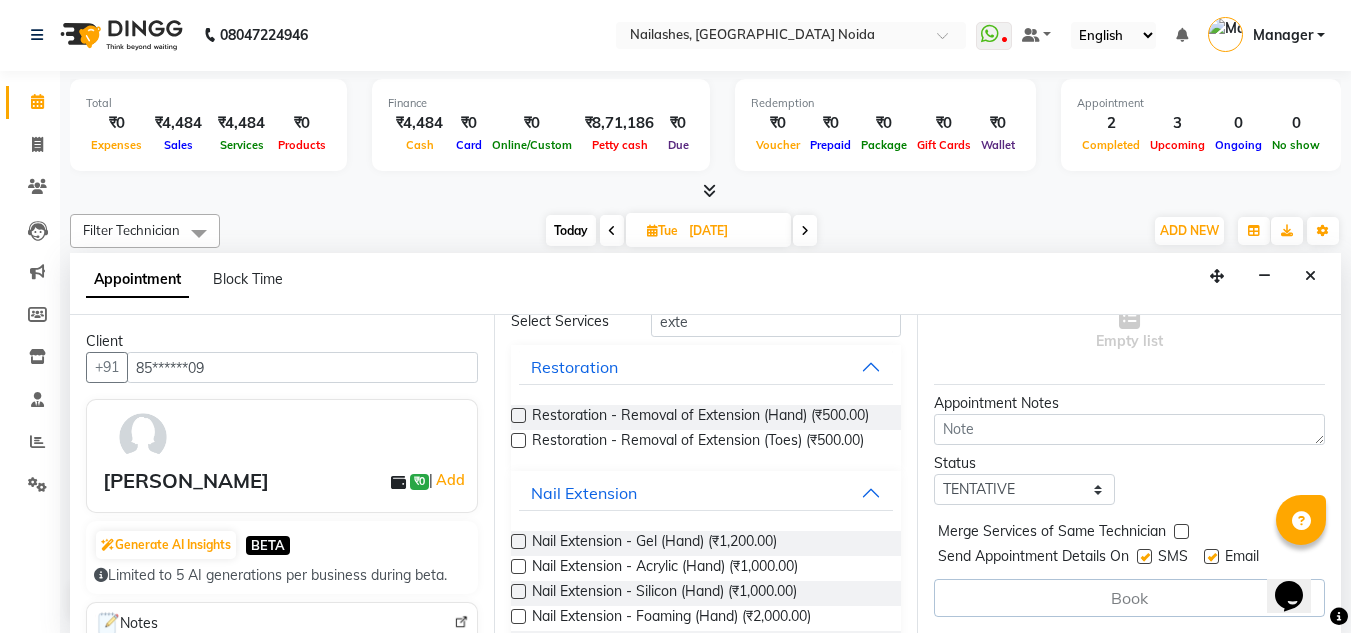 click at bounding box center (518, 541) 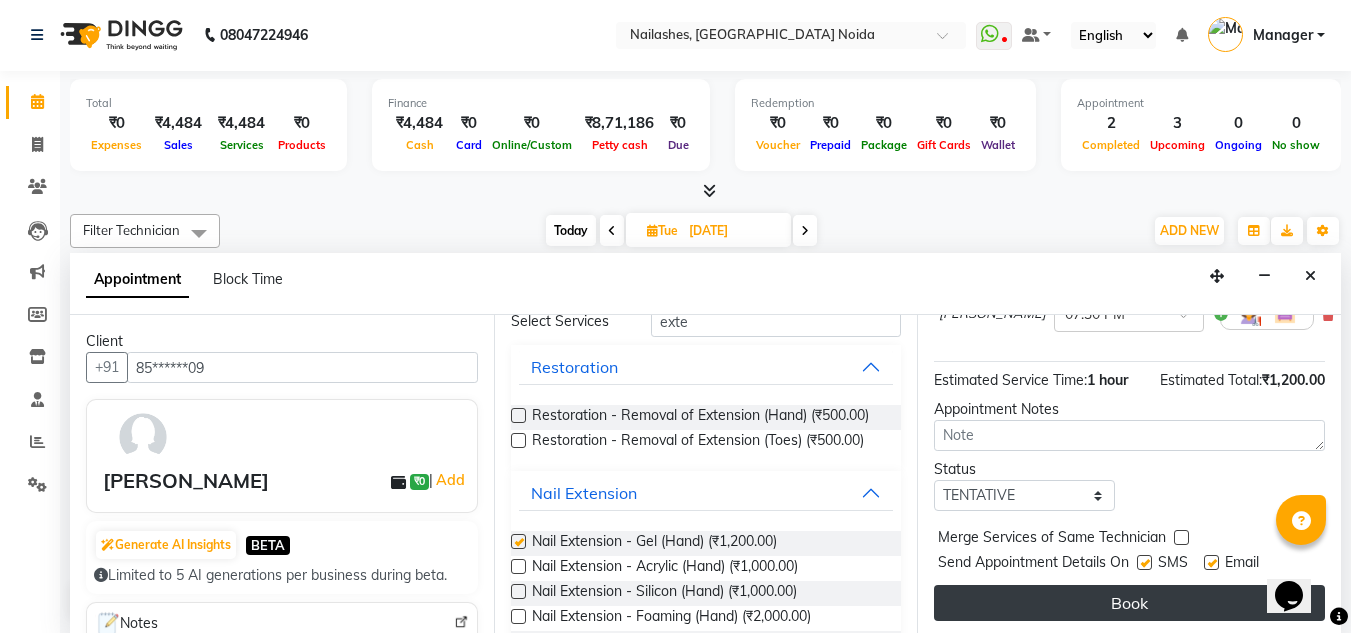 checkbox on "false" 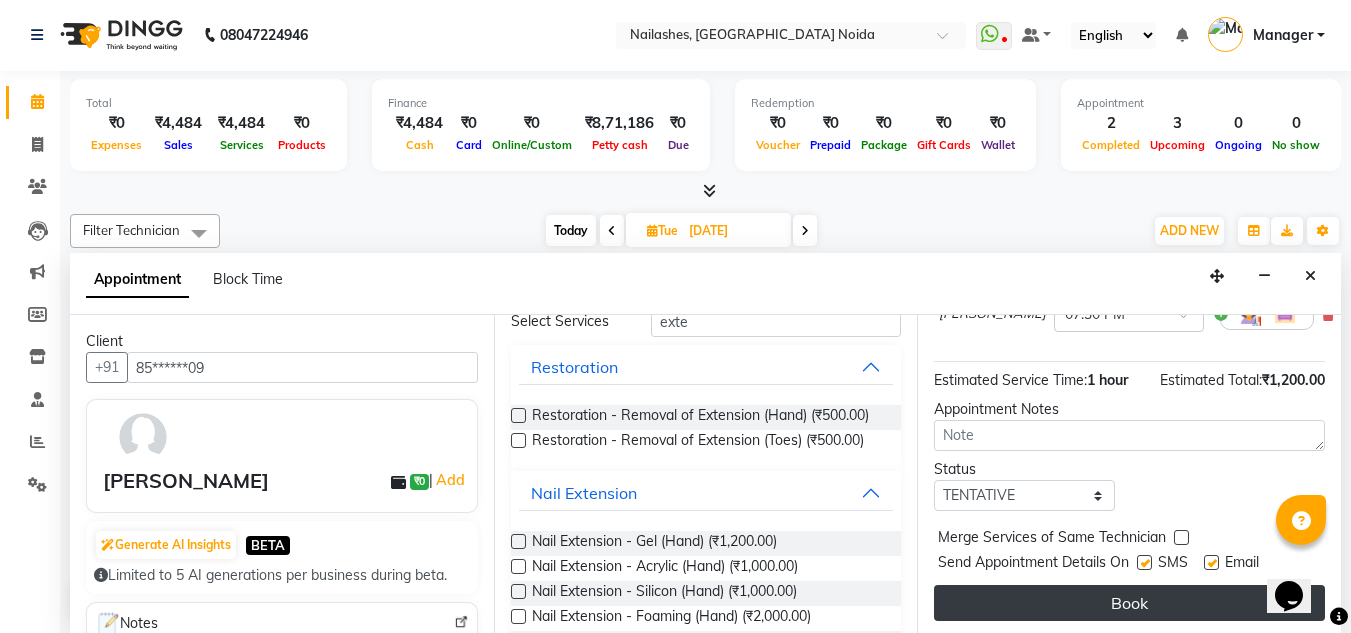 scroll, scrollTop: 223, scrollLeft: 0, axis: vertical 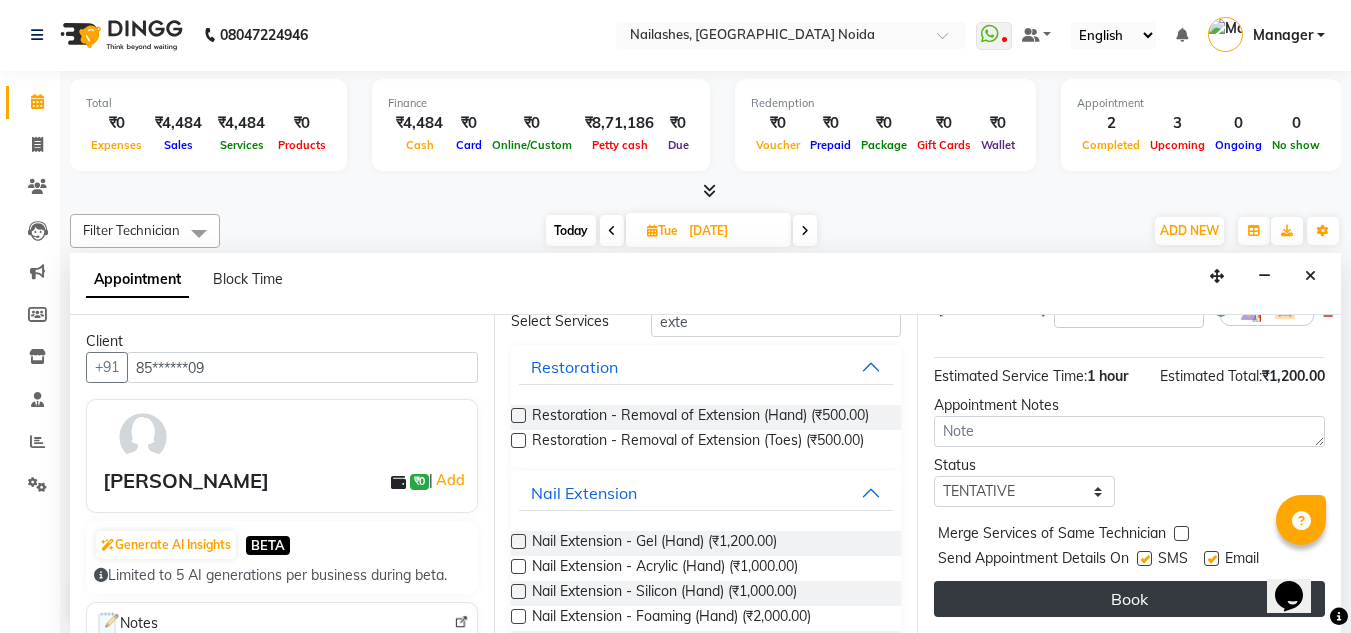 click on "Book" at bounding box center (1129, 599) 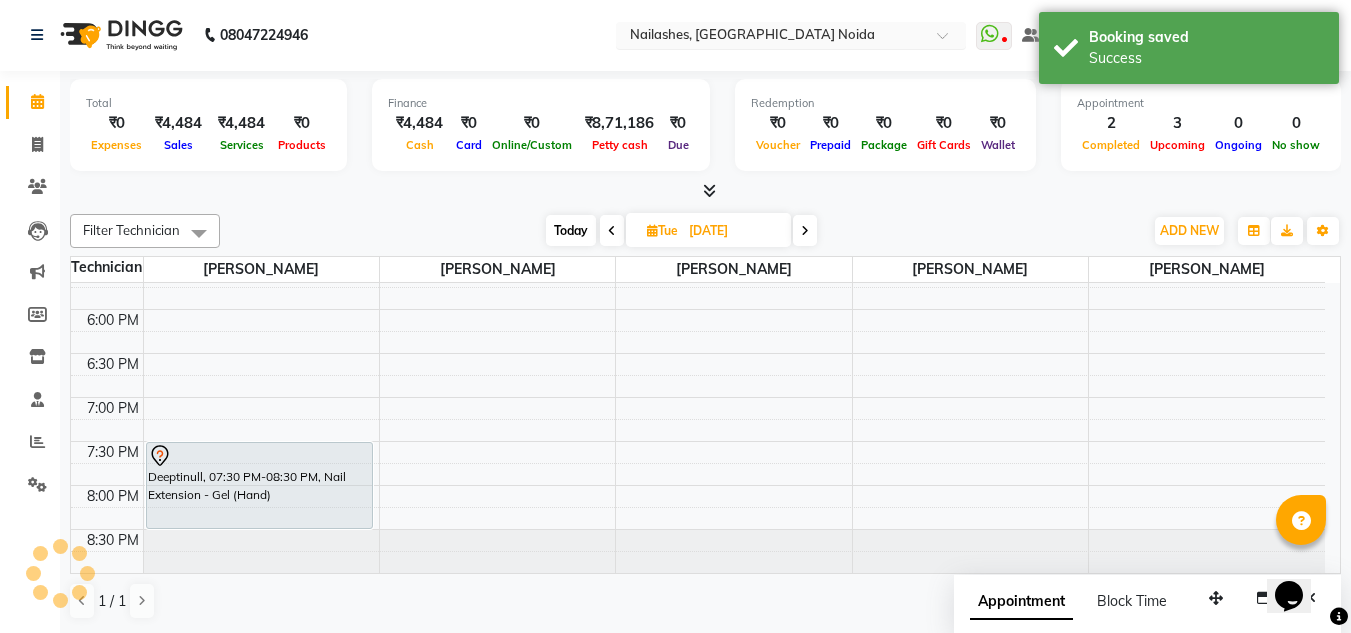 scroll, scrollTop: 0, scrollLeft: 0, axis: both 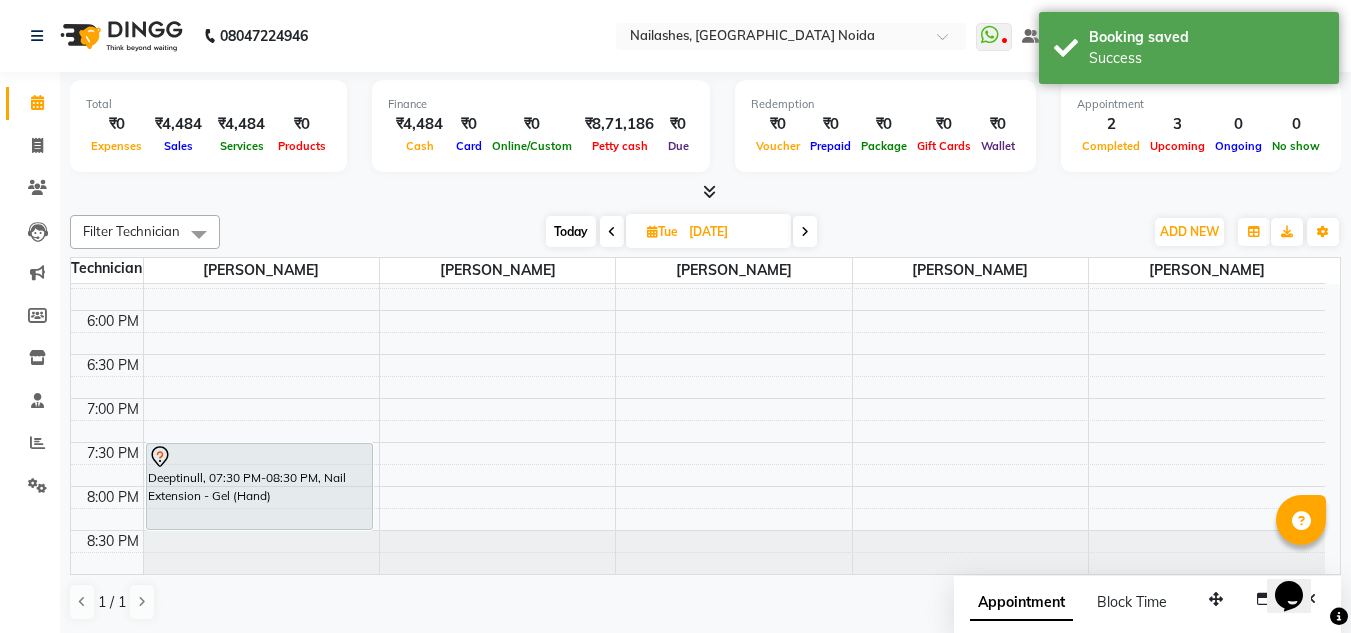 click on "Today" at bounding box center [571, 231] 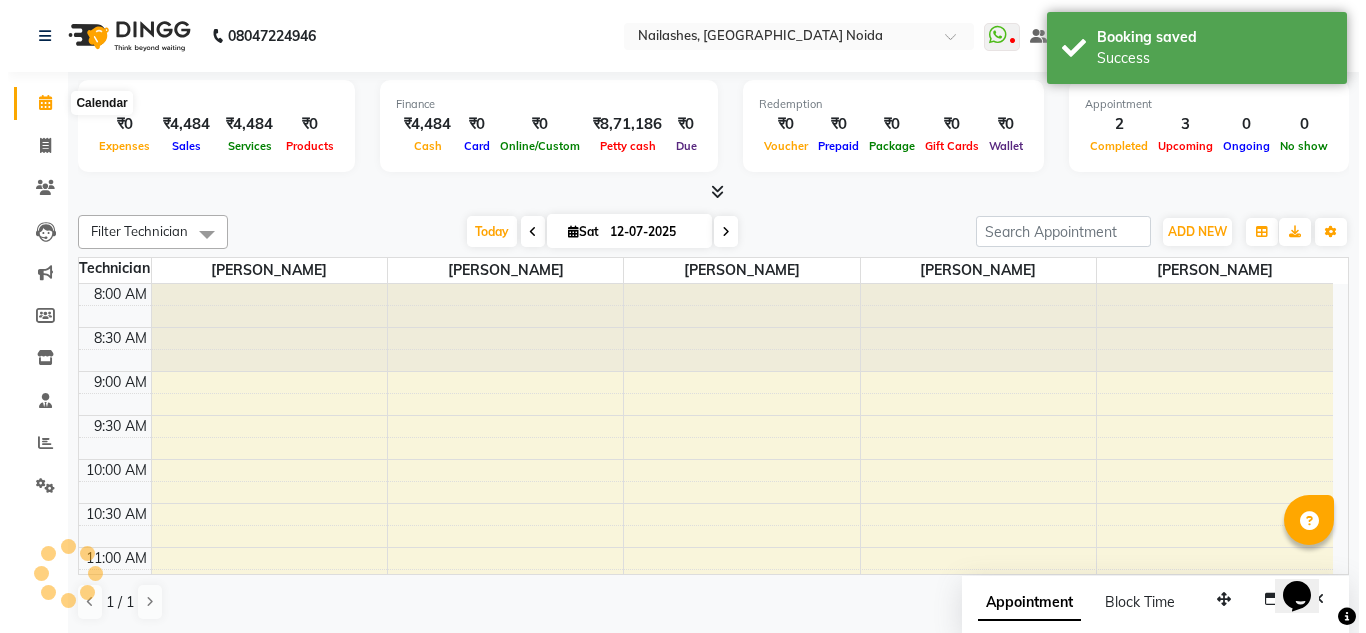 scroll, scrollTop: 793, scrollLeft: 0, axis: vertical 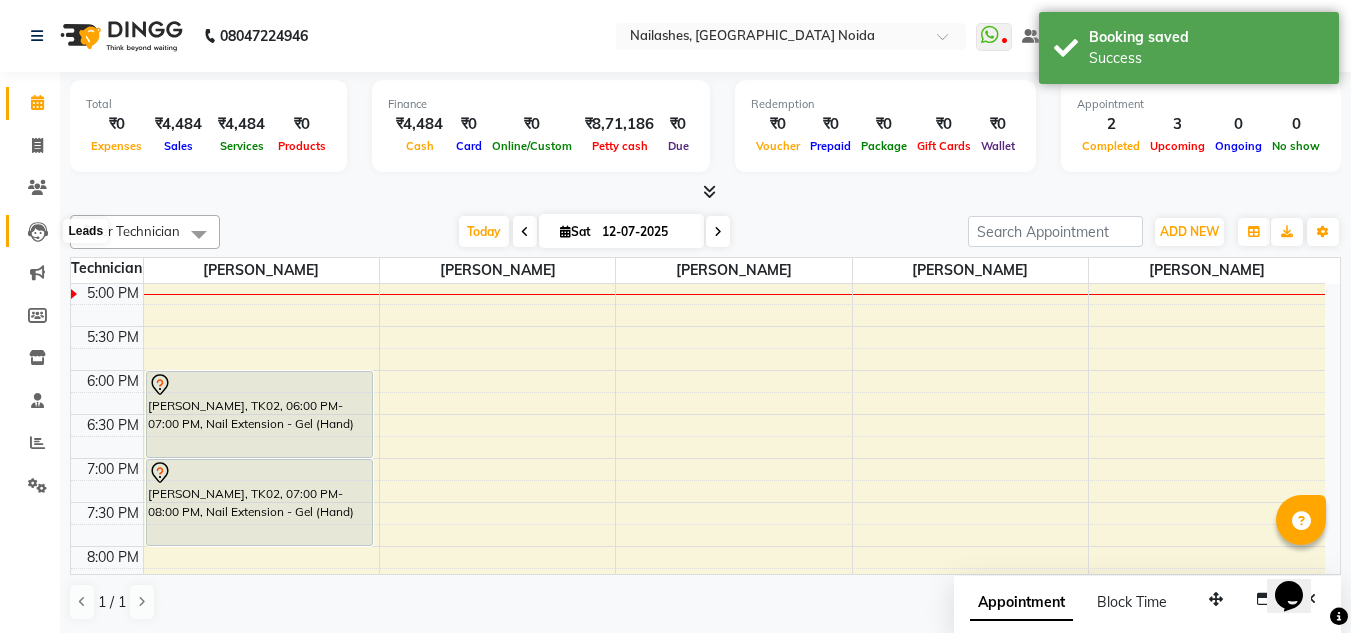 click 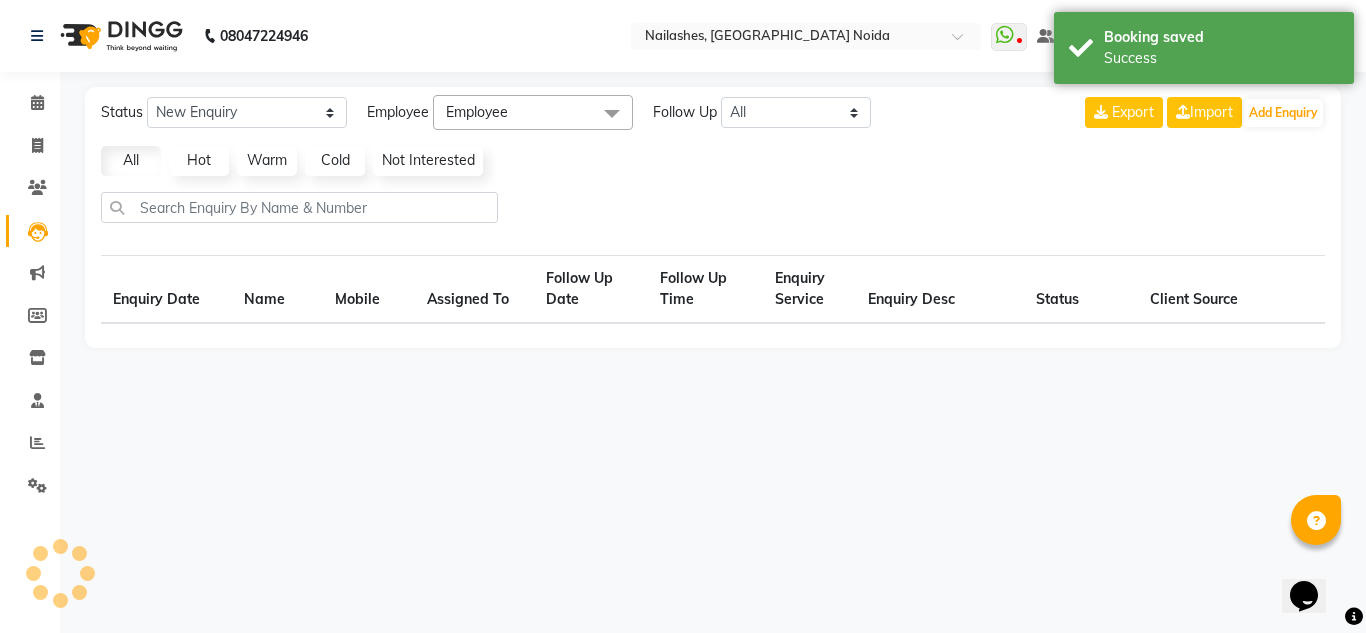 select on "10" 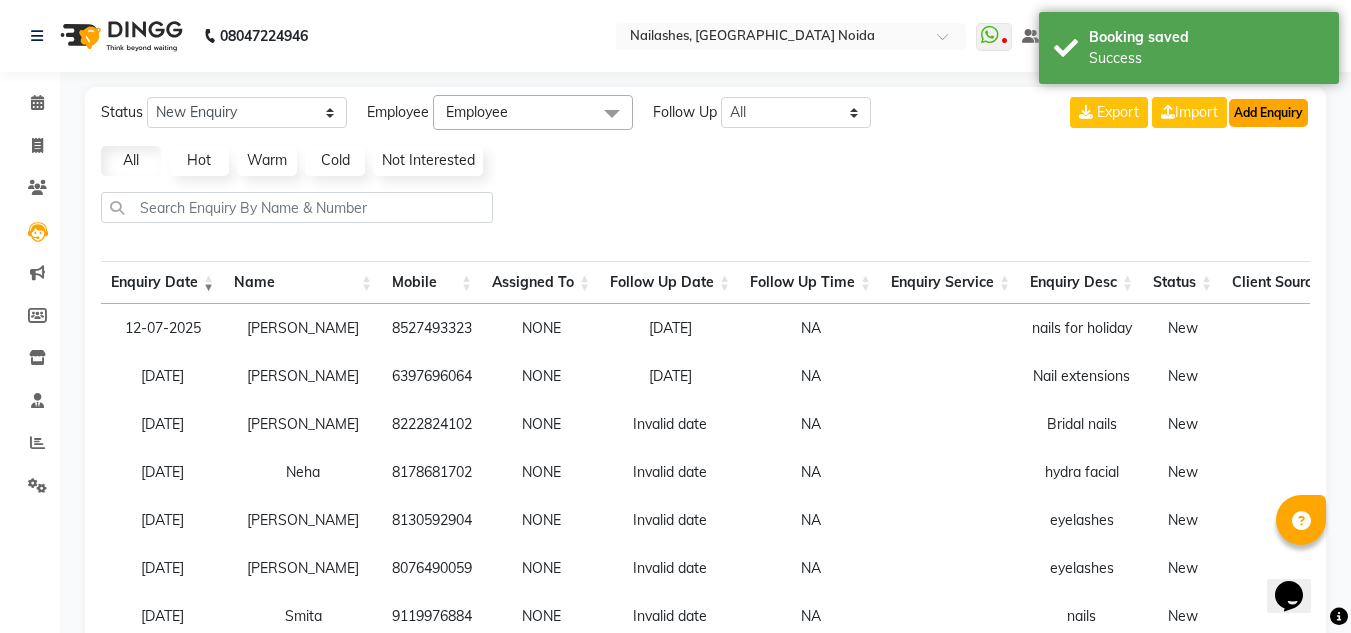 click on "Add Enquiry" 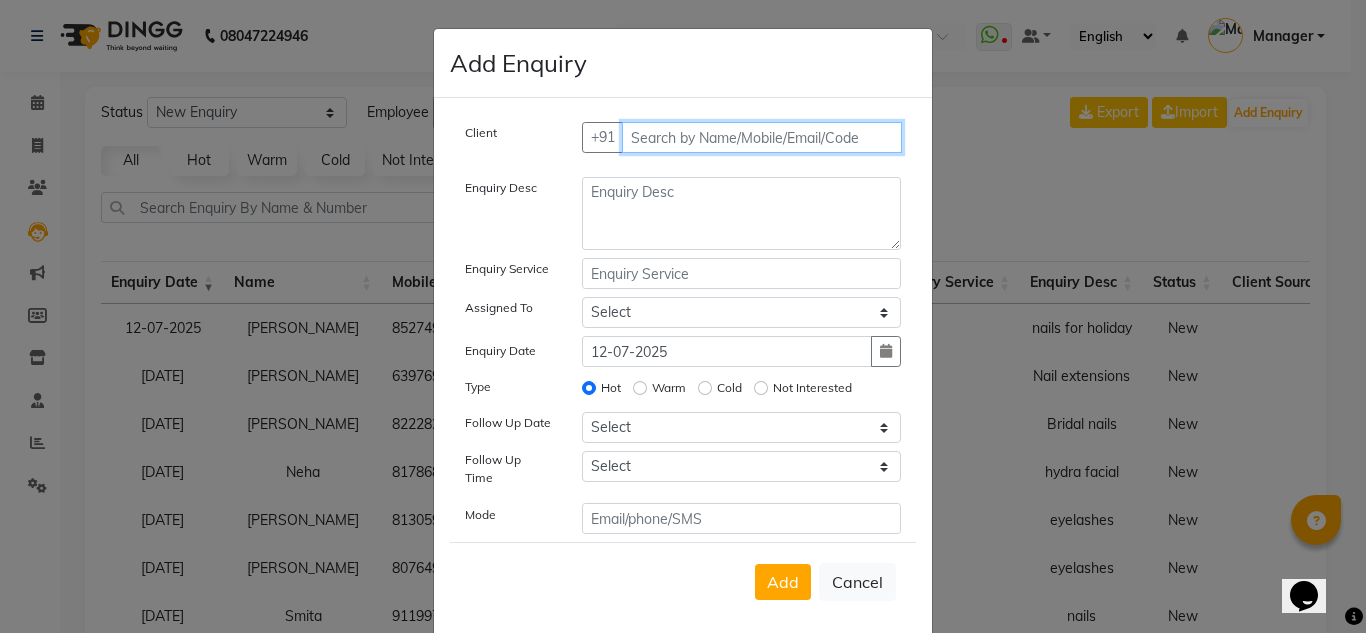 click at bounding box center [762, 137] 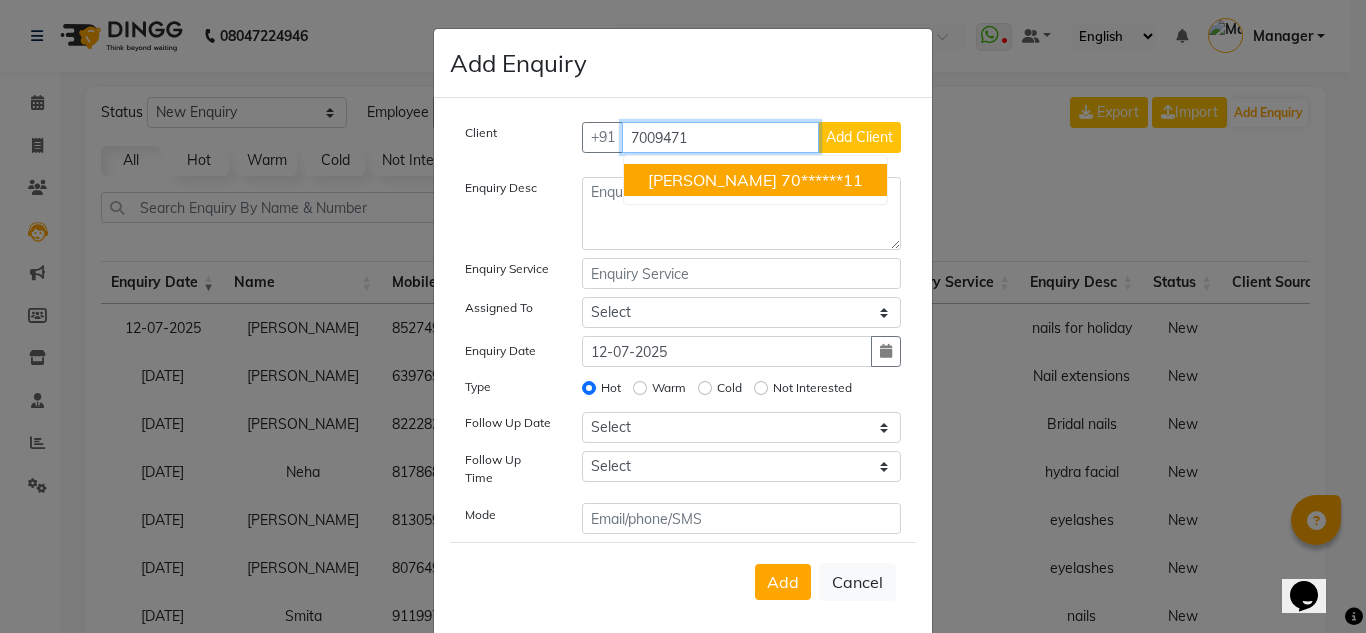 type on "70******11" 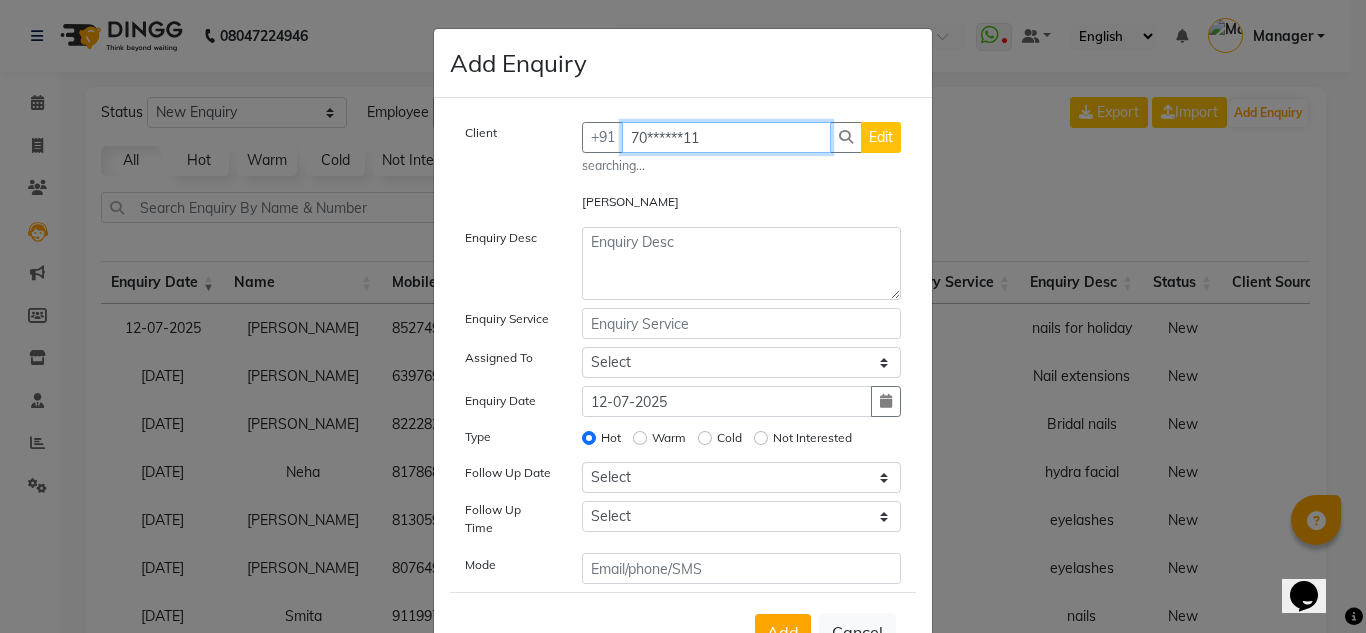 click on "70******11" at bounding box center (727, 137) 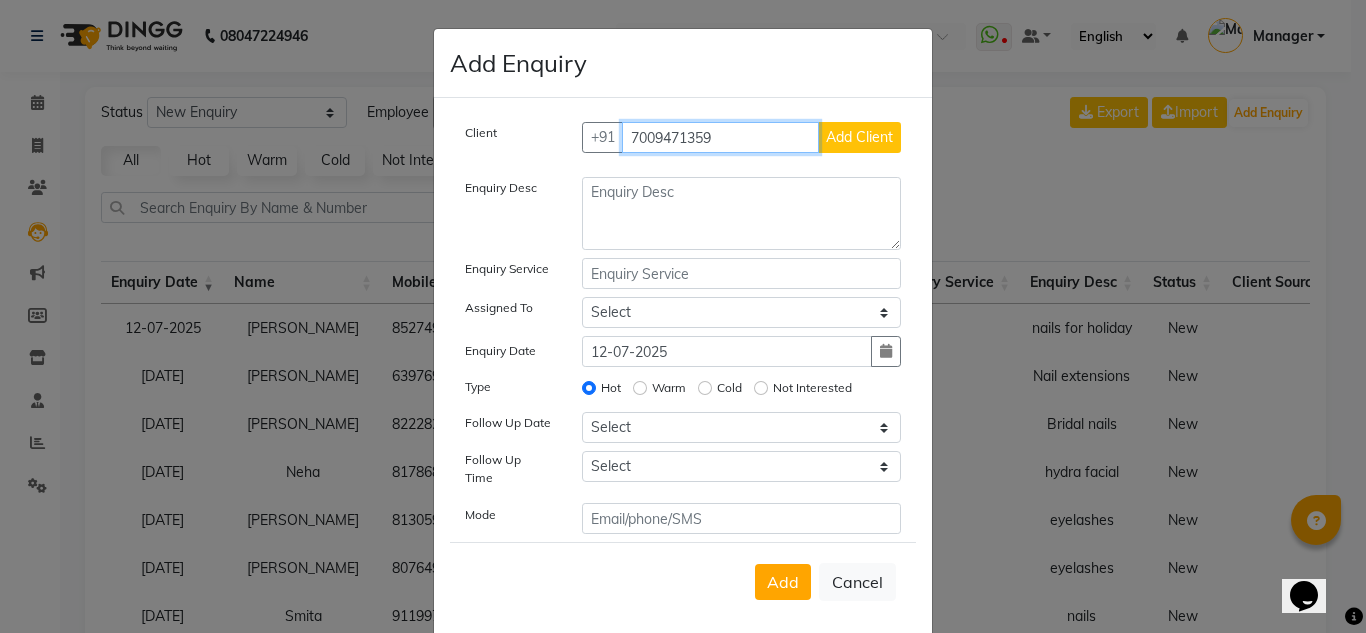 type on "7009471359" 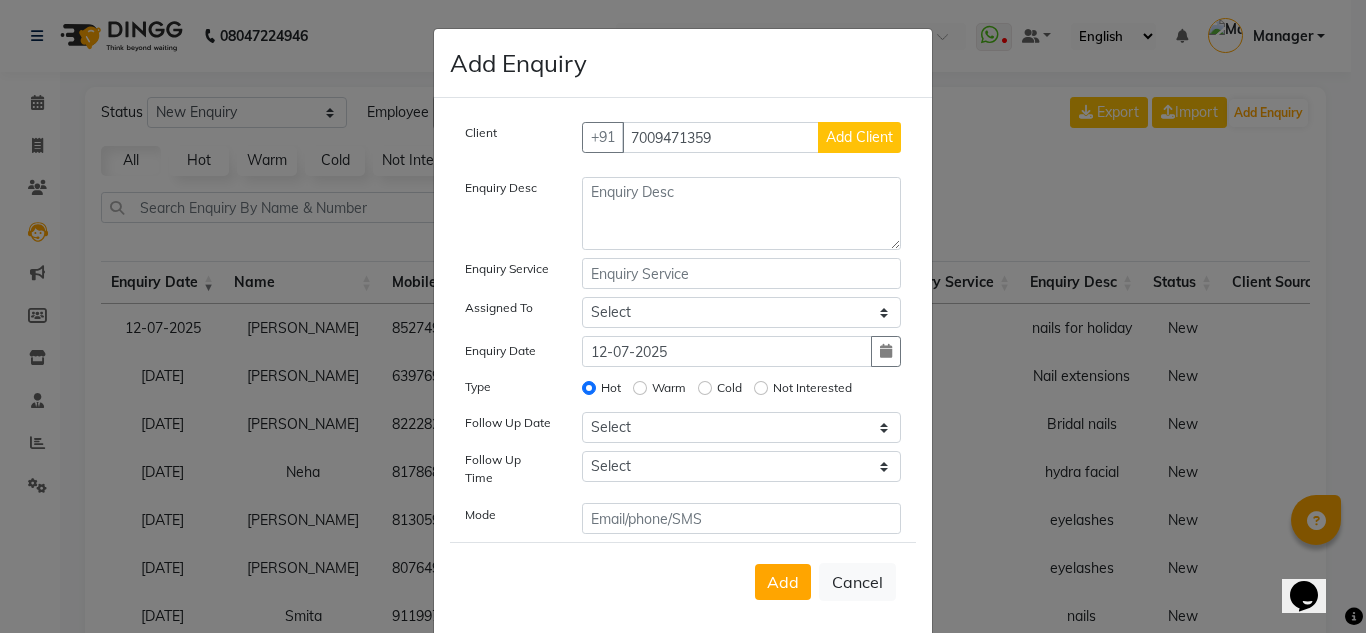 click on "Add Client" 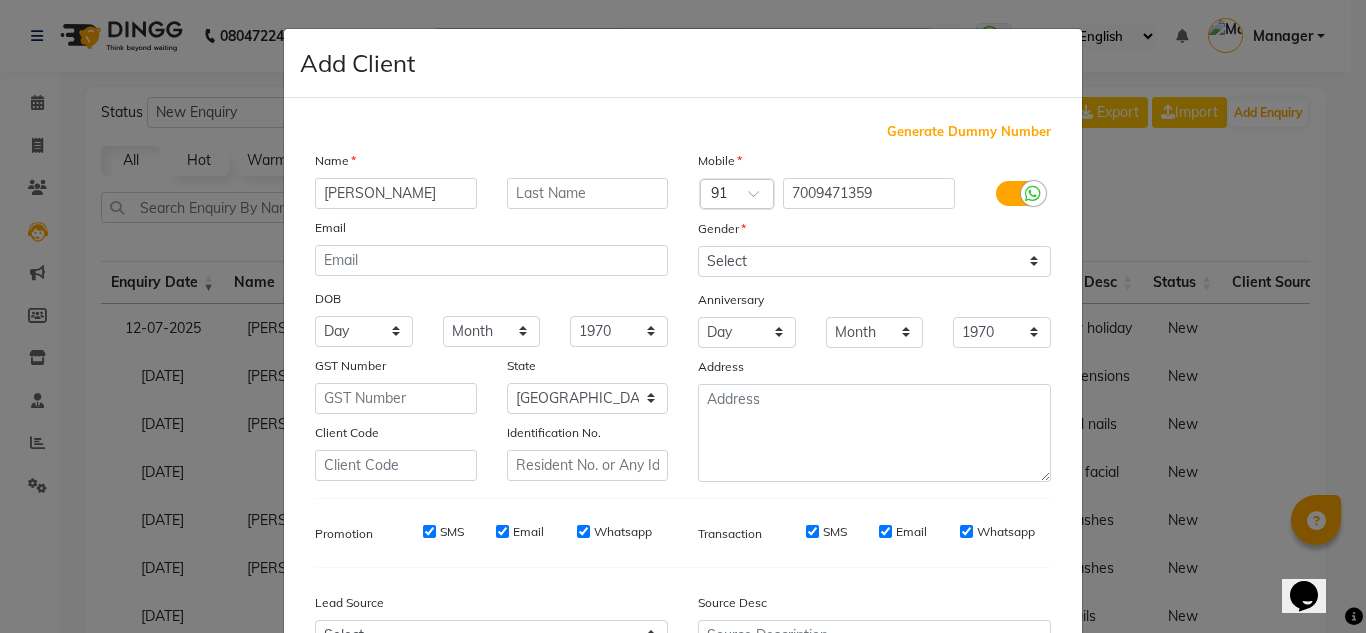 type on "[PERSON_NAME]" 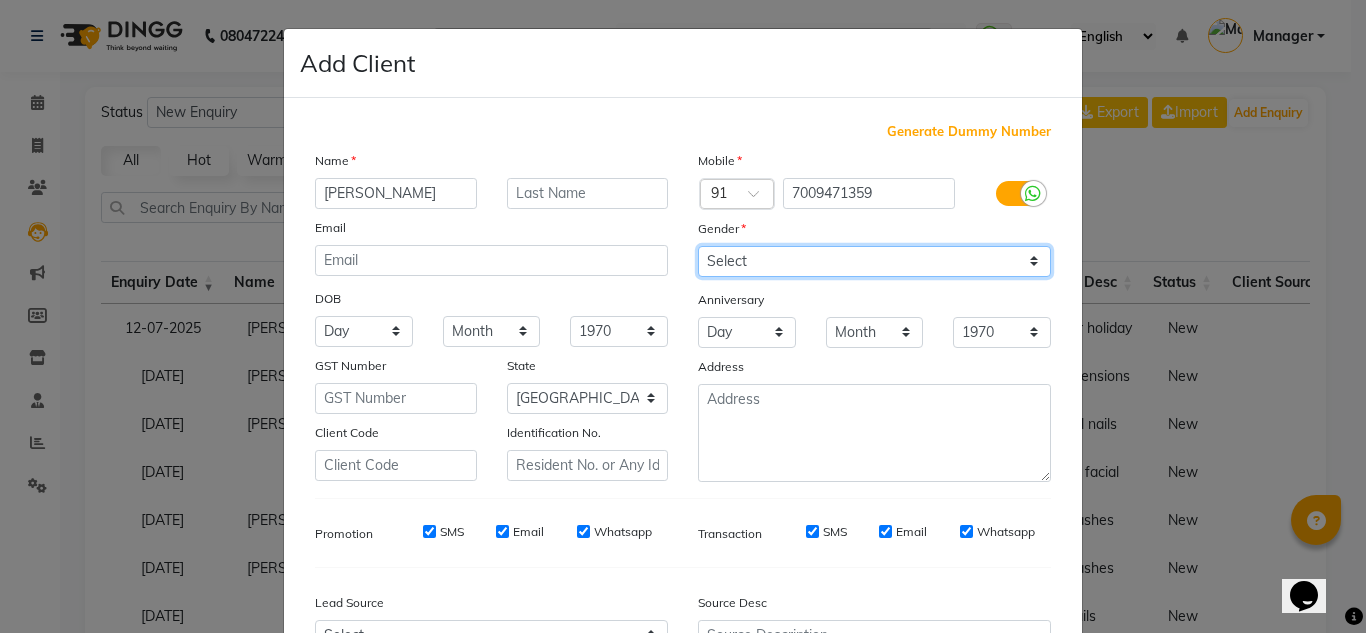 drag, startPoint x: 789, startPoint y: 263, endPoint x: 762, endPoint y: 351, distance: 92.0489 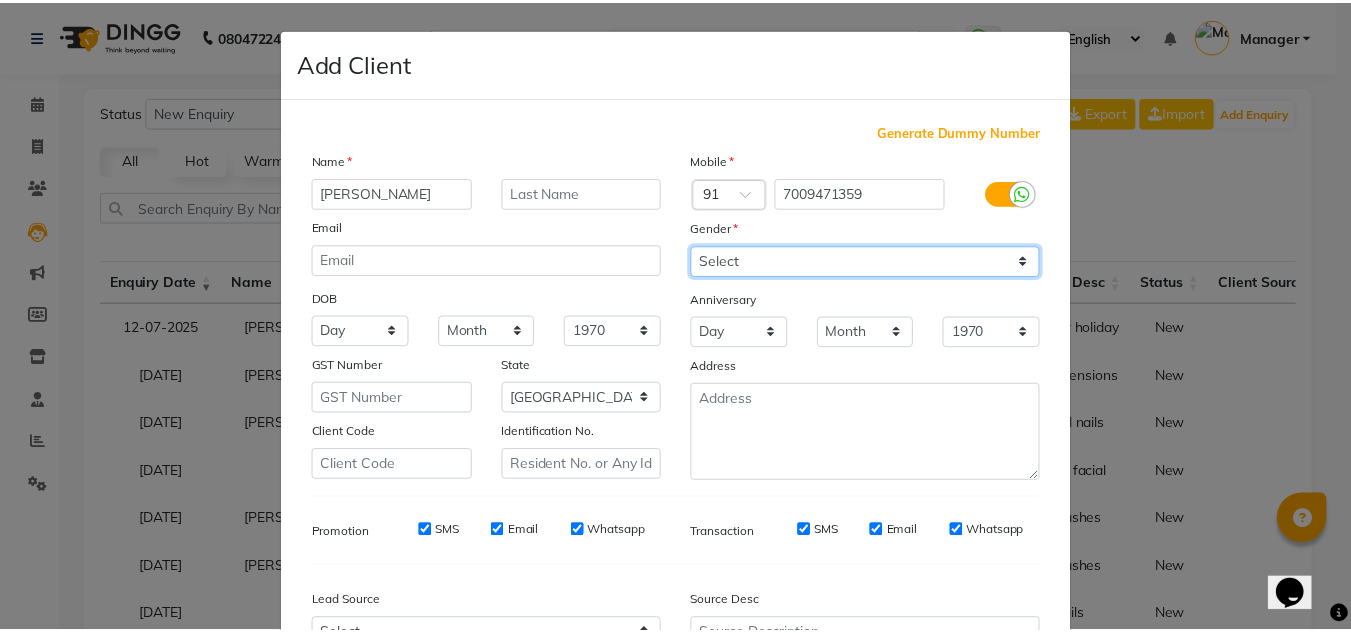 scroll, scrollTop: 216, scrollLeft: 0, axis: vertical 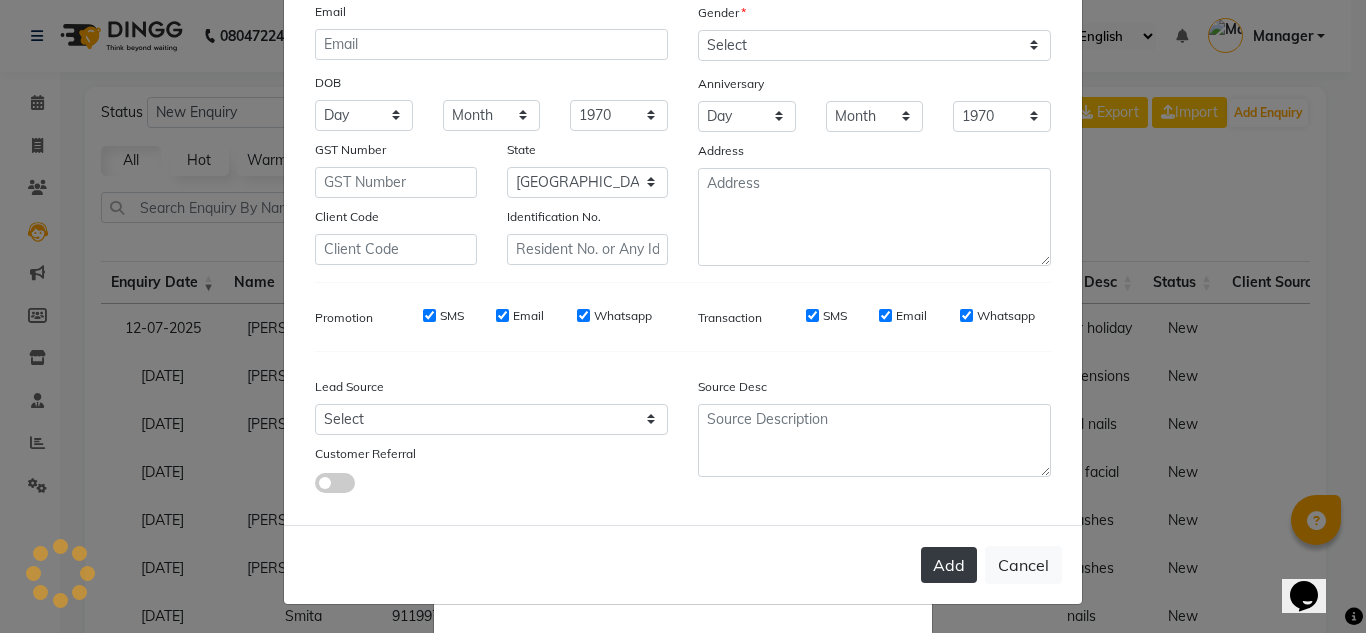 click on "Add" 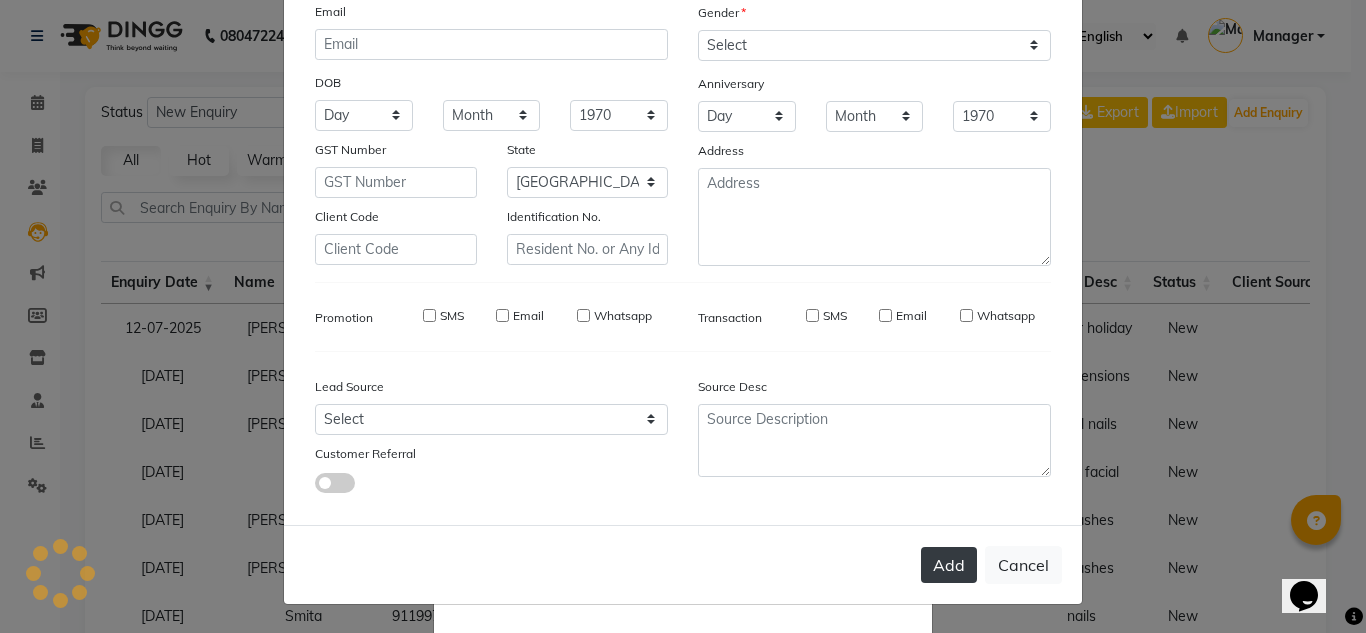 type on "70******59" 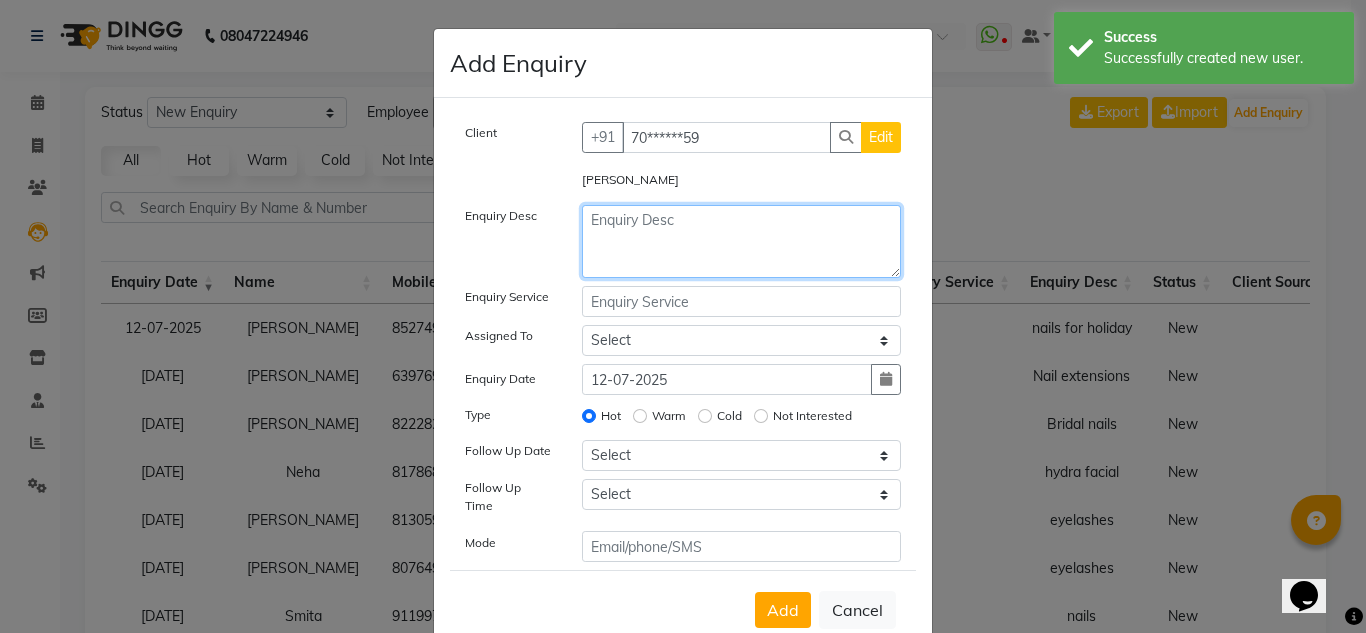 click 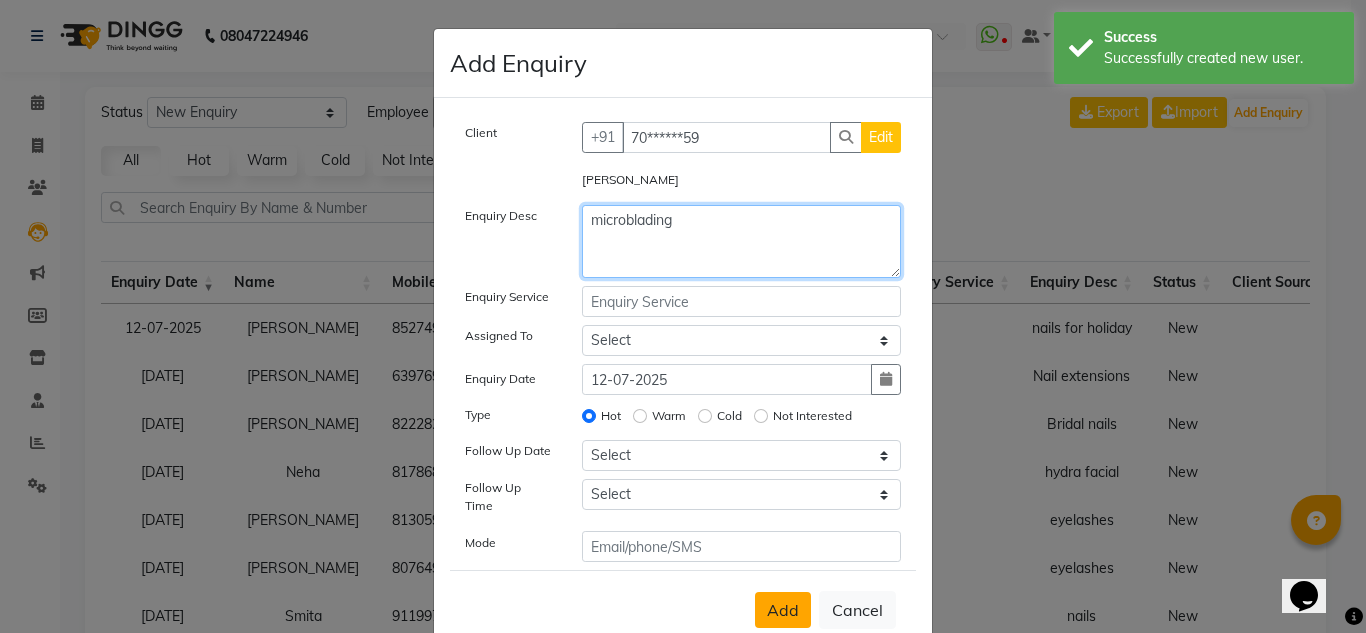 type on "microblading" 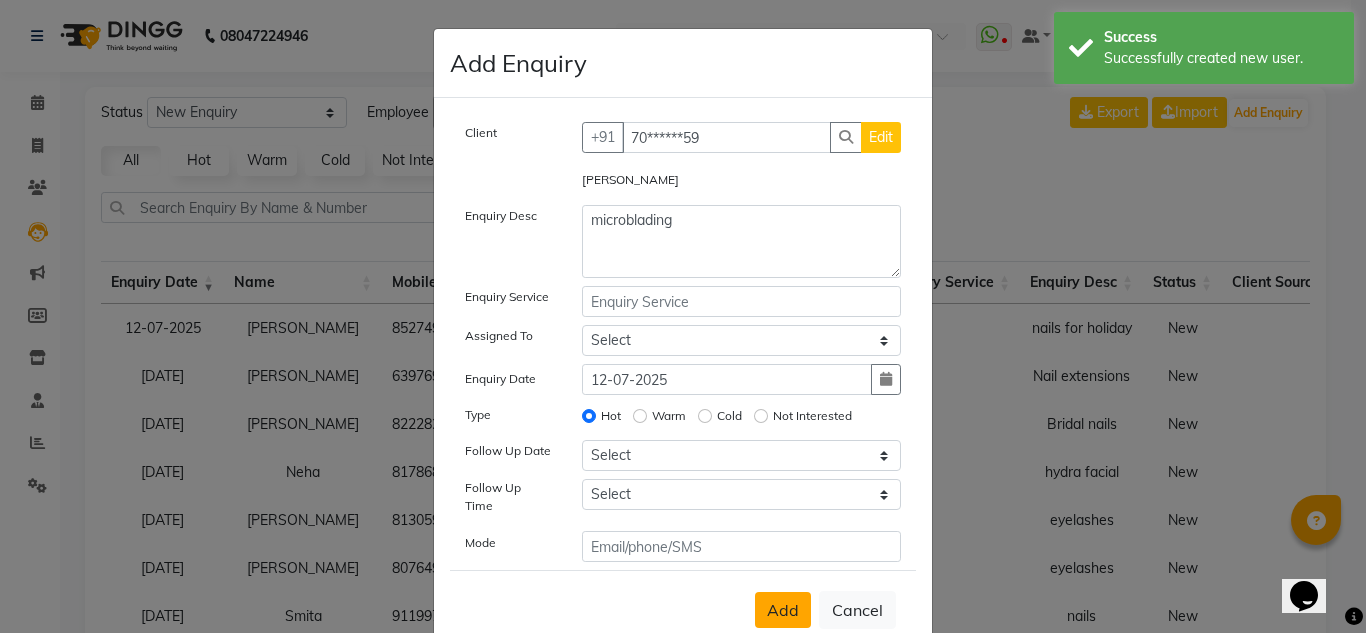 click on "Add" at bounding box center [783, 610] 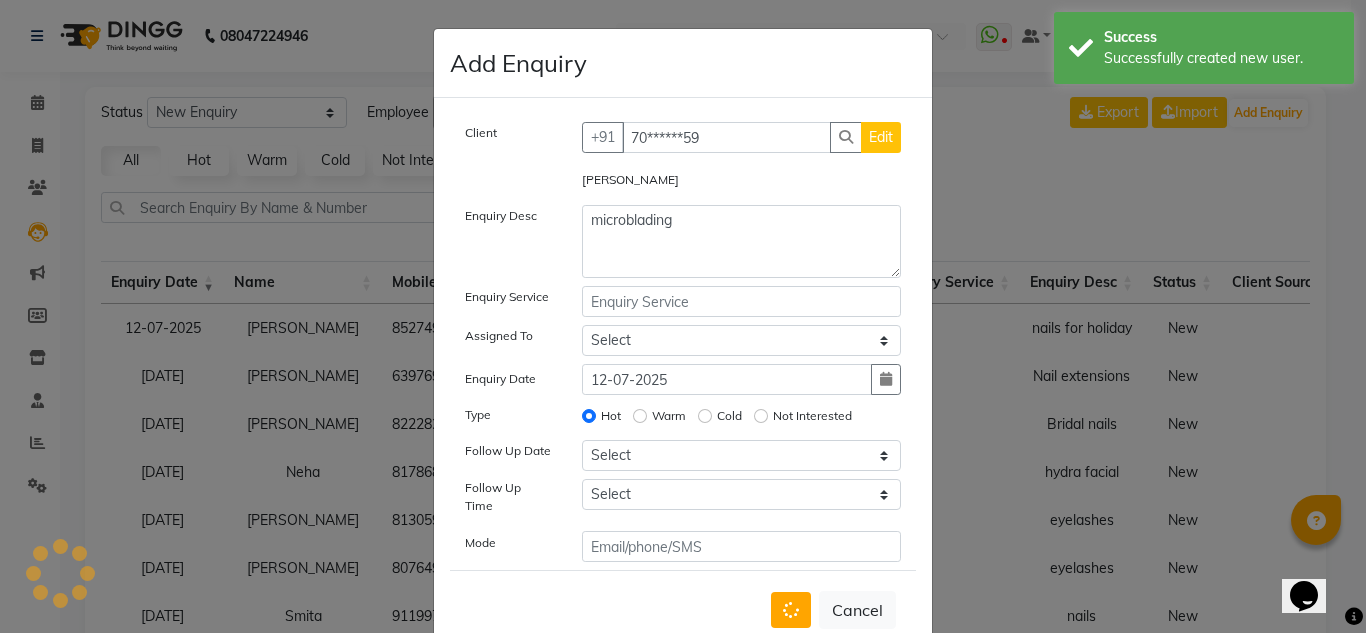 type 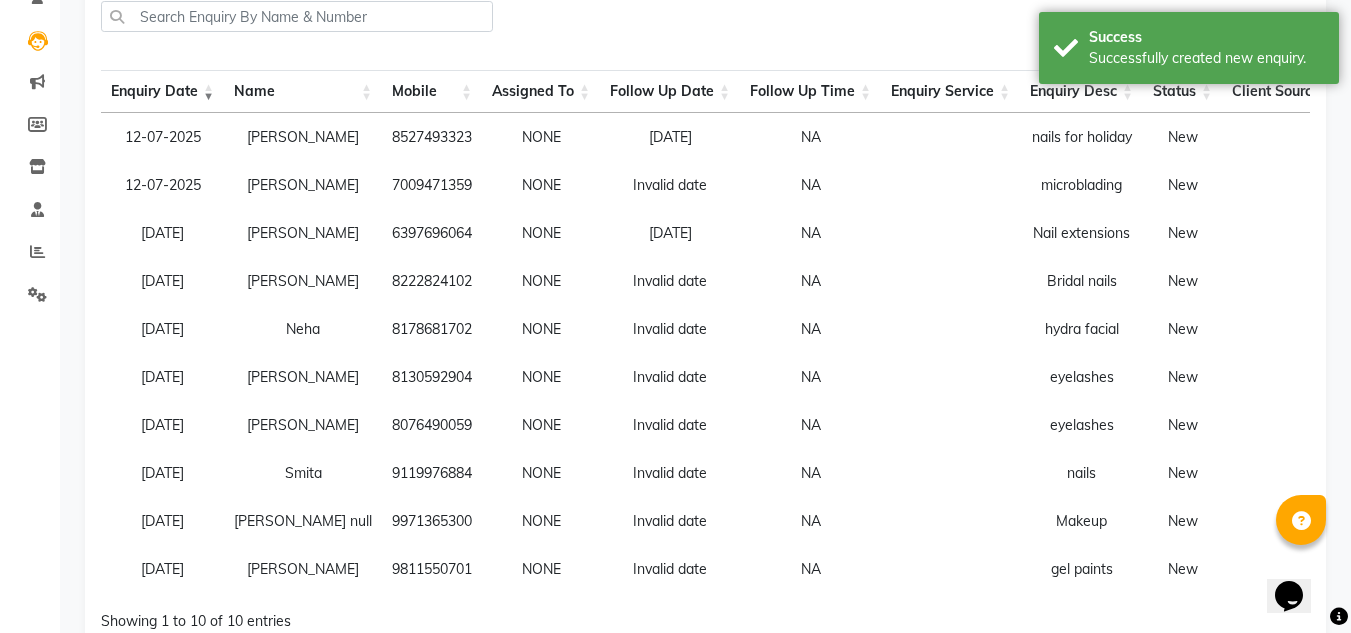 scroll, scrollTop: 0, scrollLeft: 0, axis: both 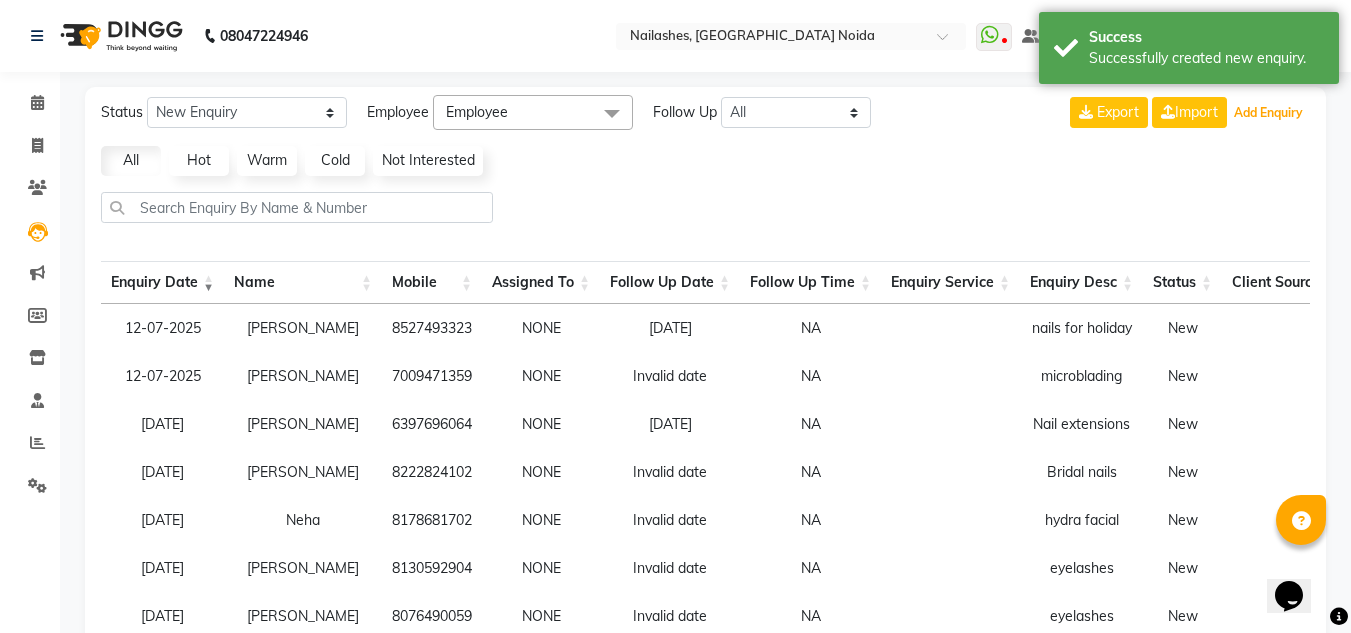 type 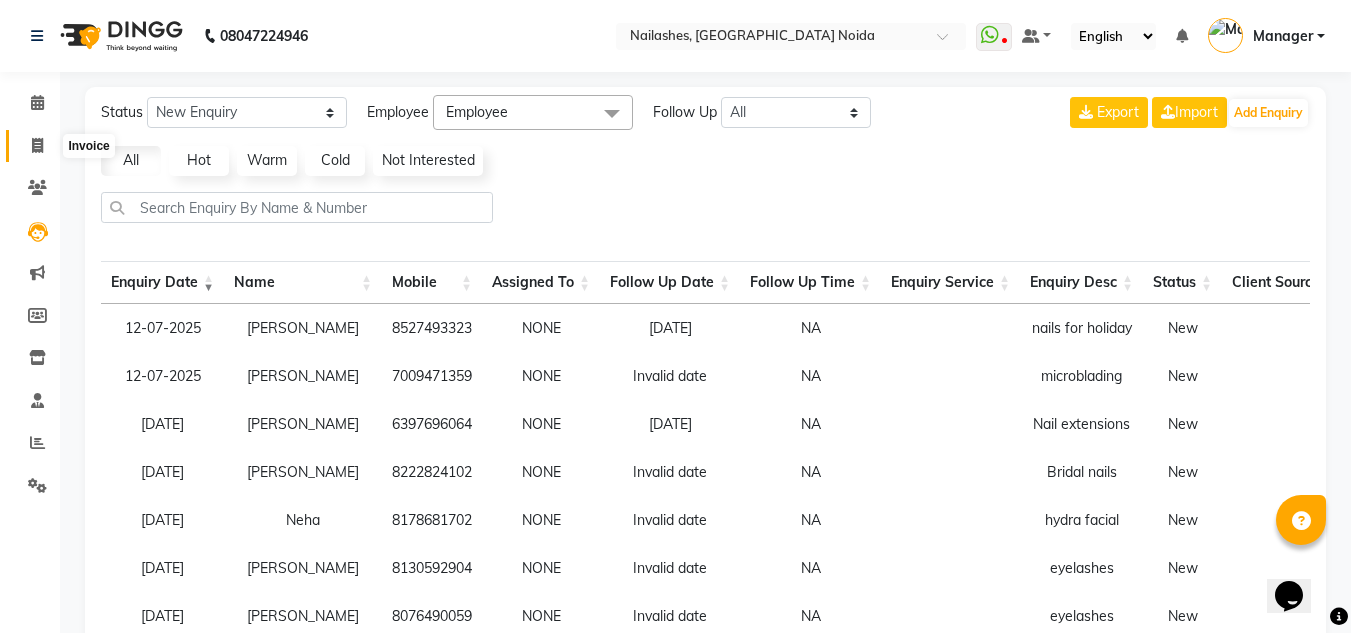 click 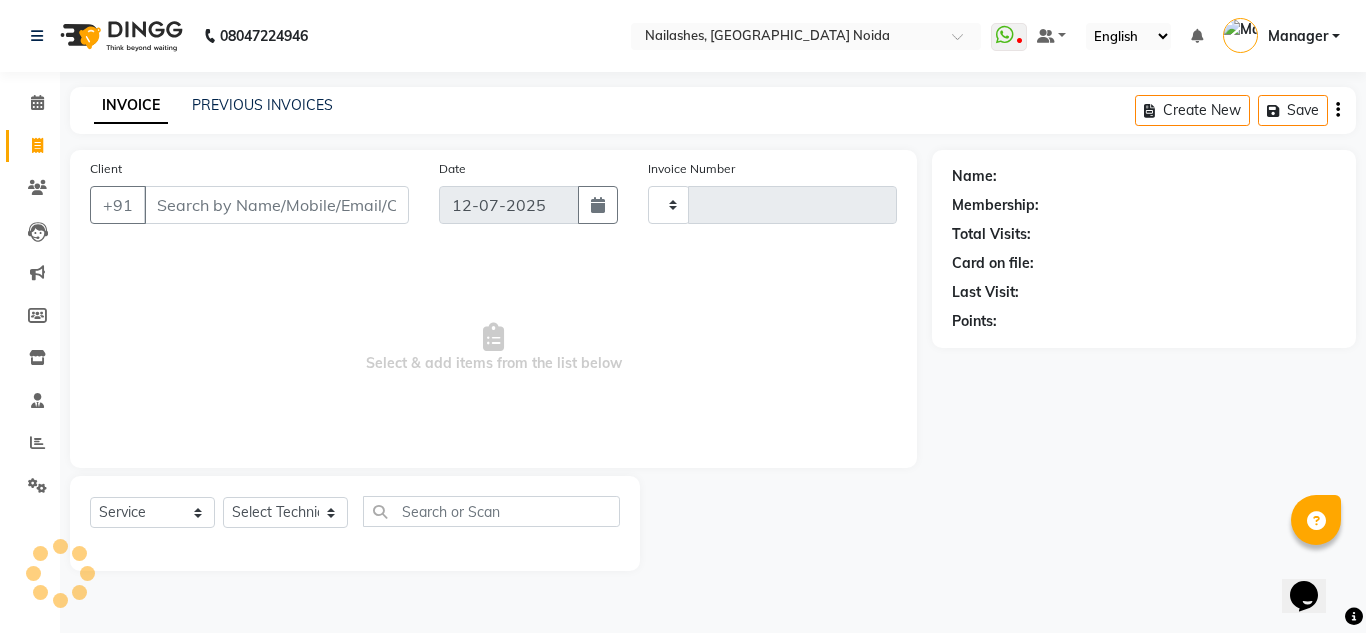 type on "0560" 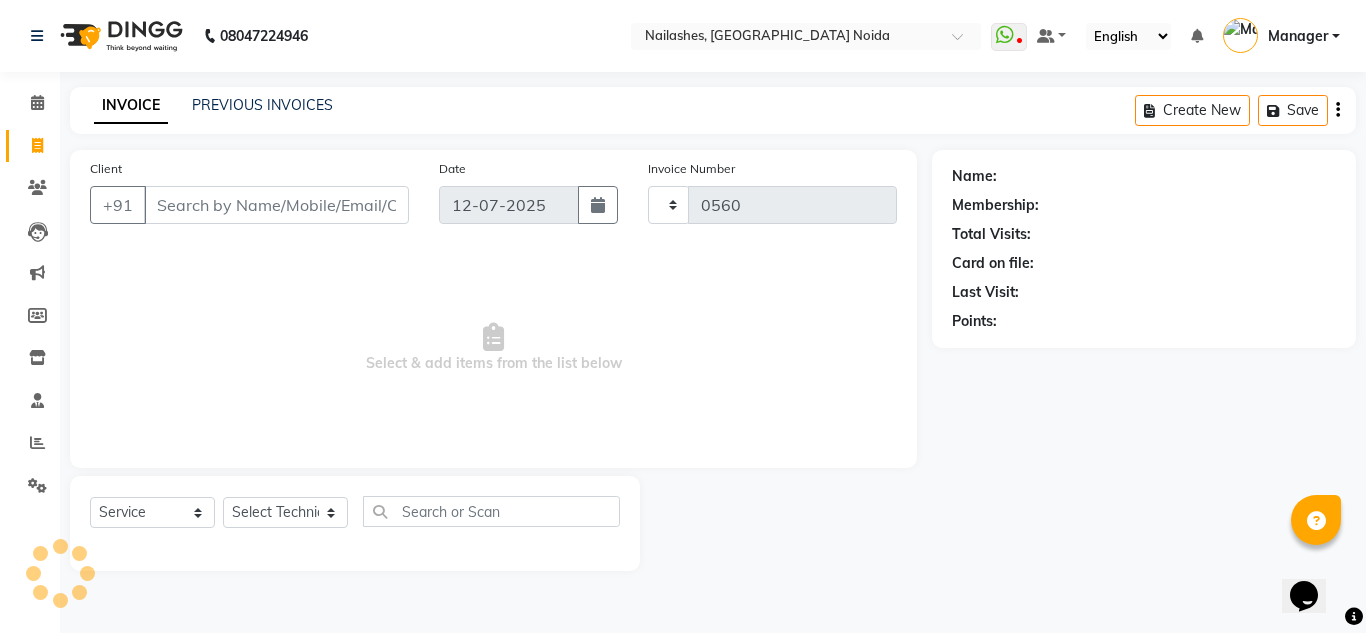select on "6068" 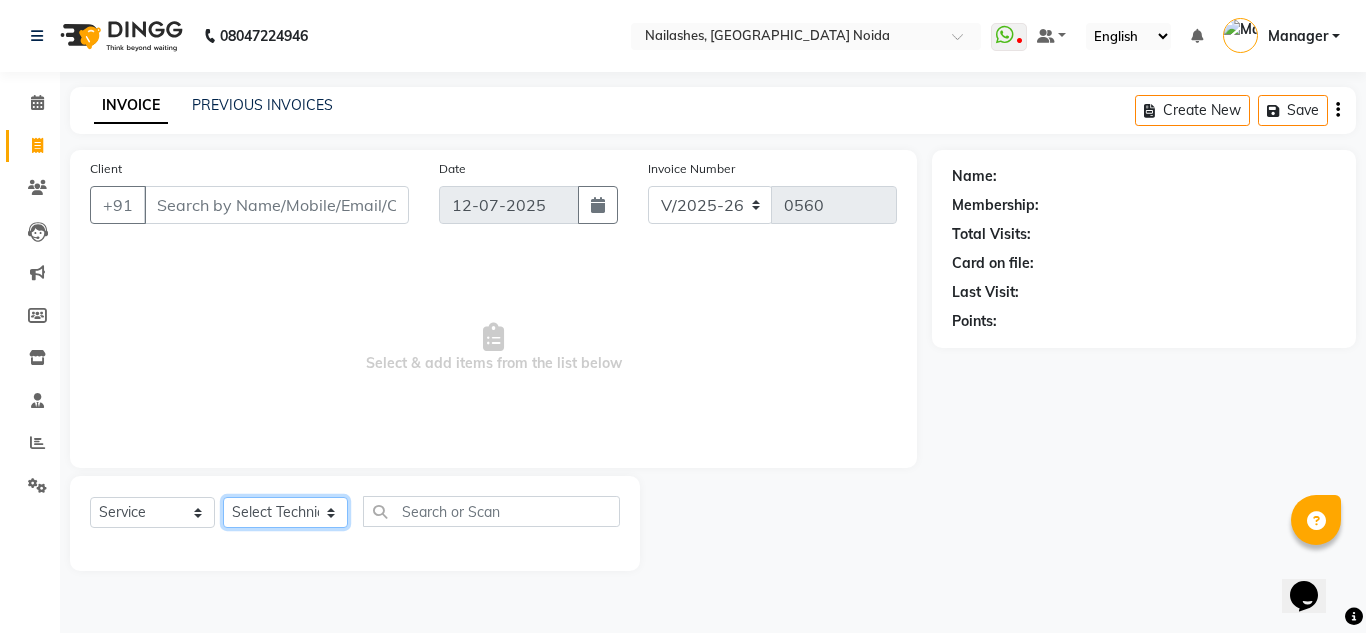 click on "Select Technician Aman Gill keshav LAVANYA Manager Manpreet rishika" 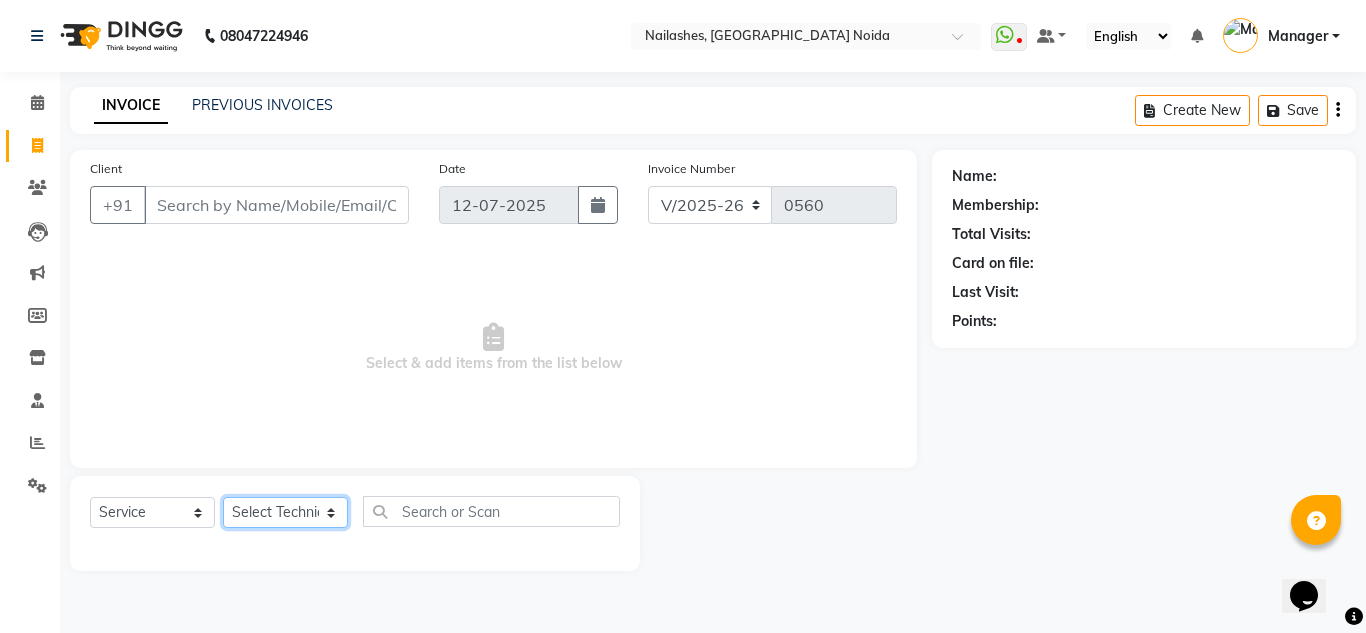 select on "44095" 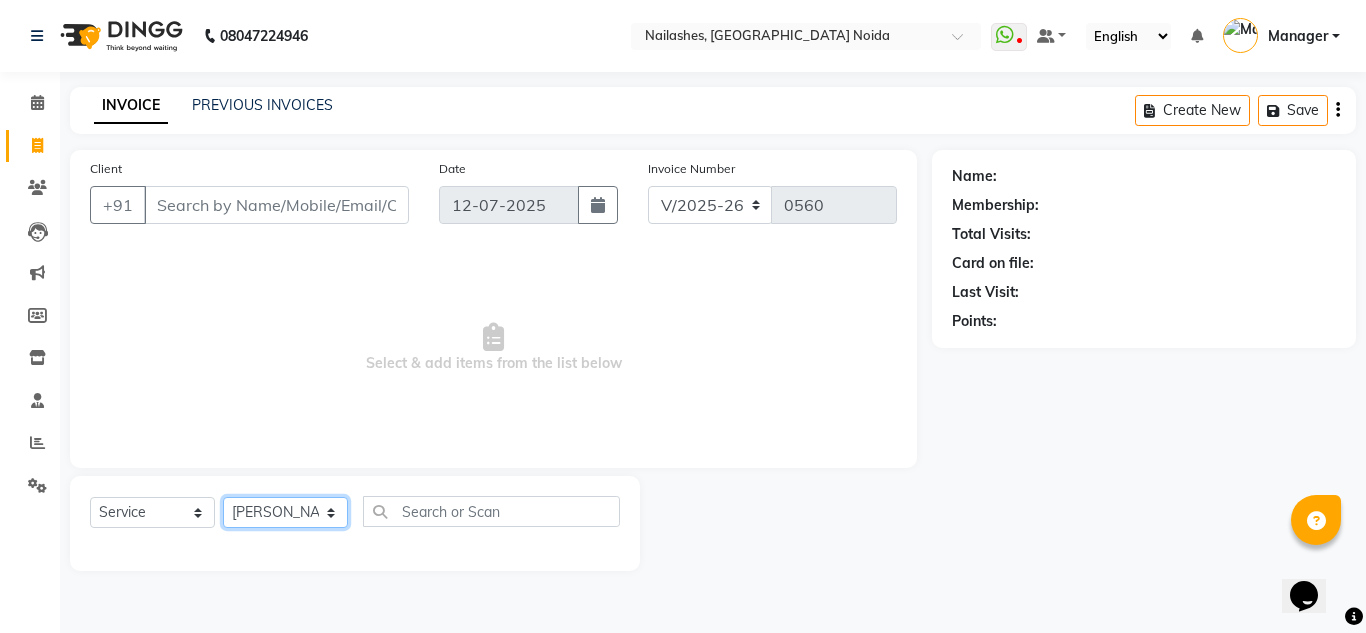 click on "Select Technician Aman Gill keshav LAVANYA Manager Manpreet rishika" 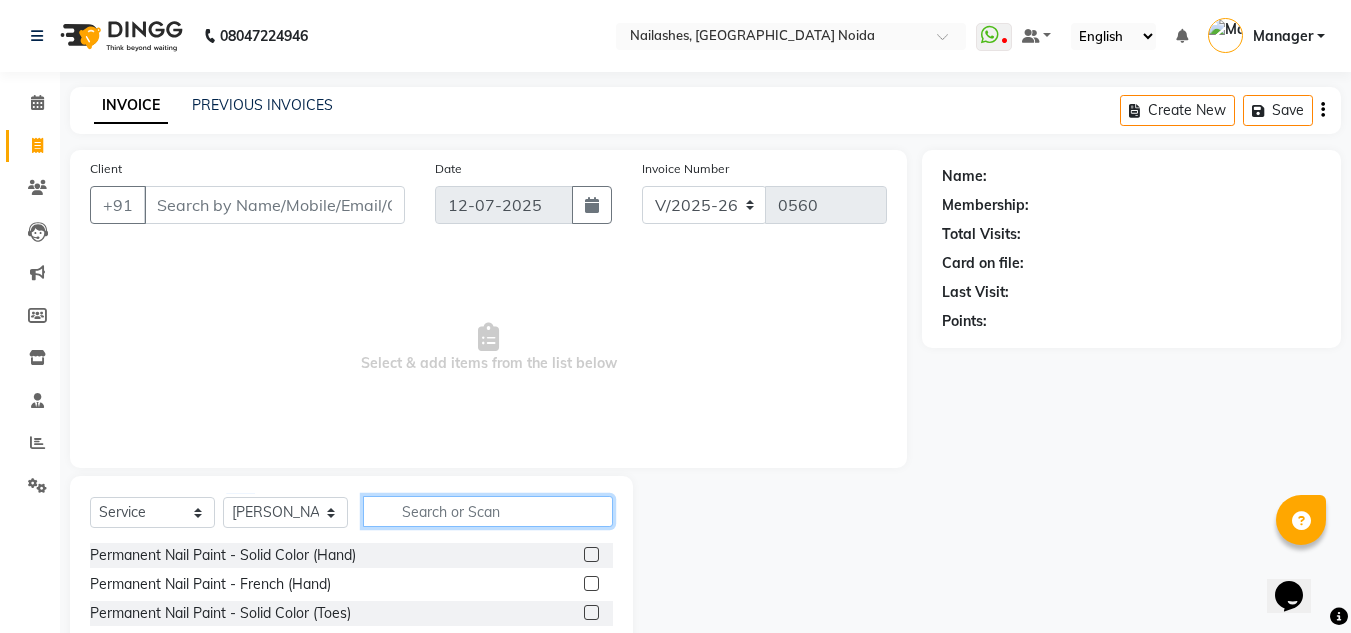click 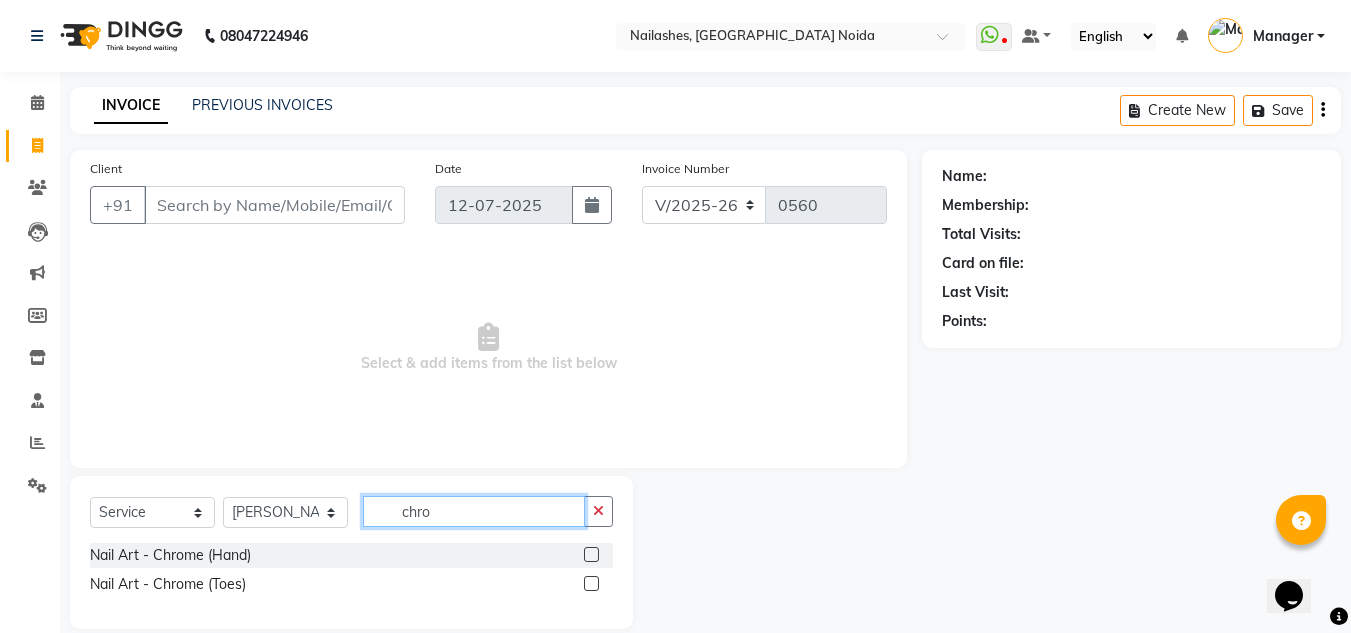 type on "chro" 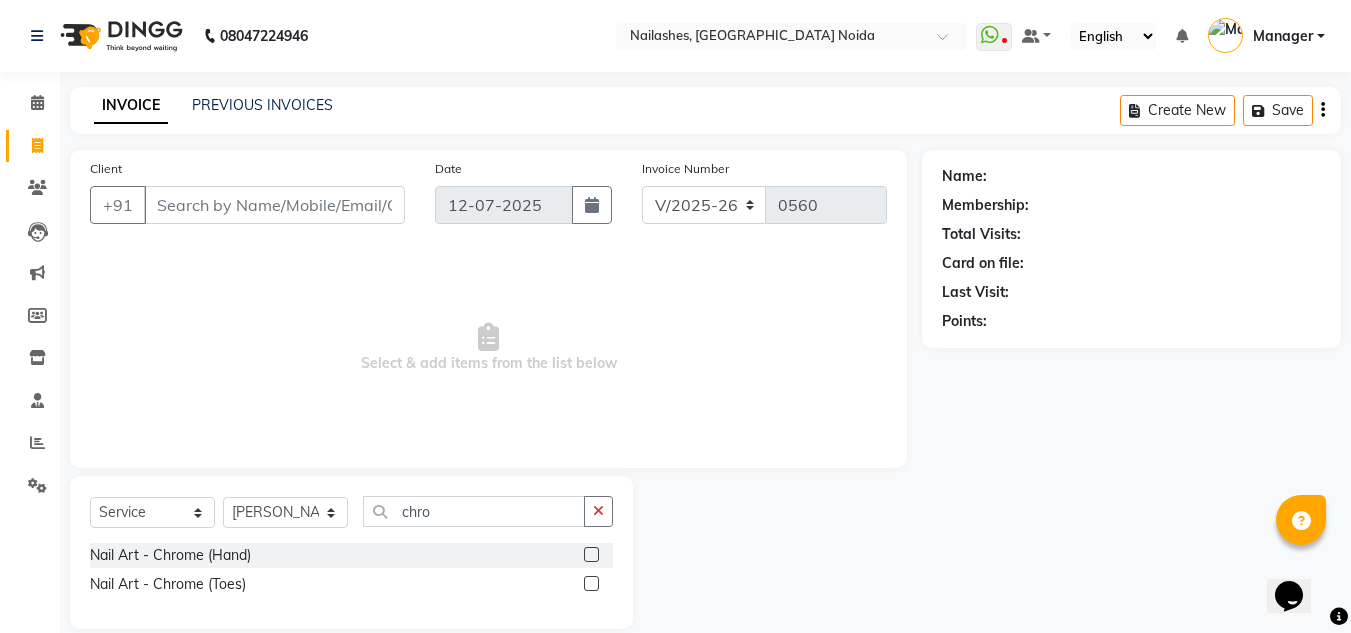 click 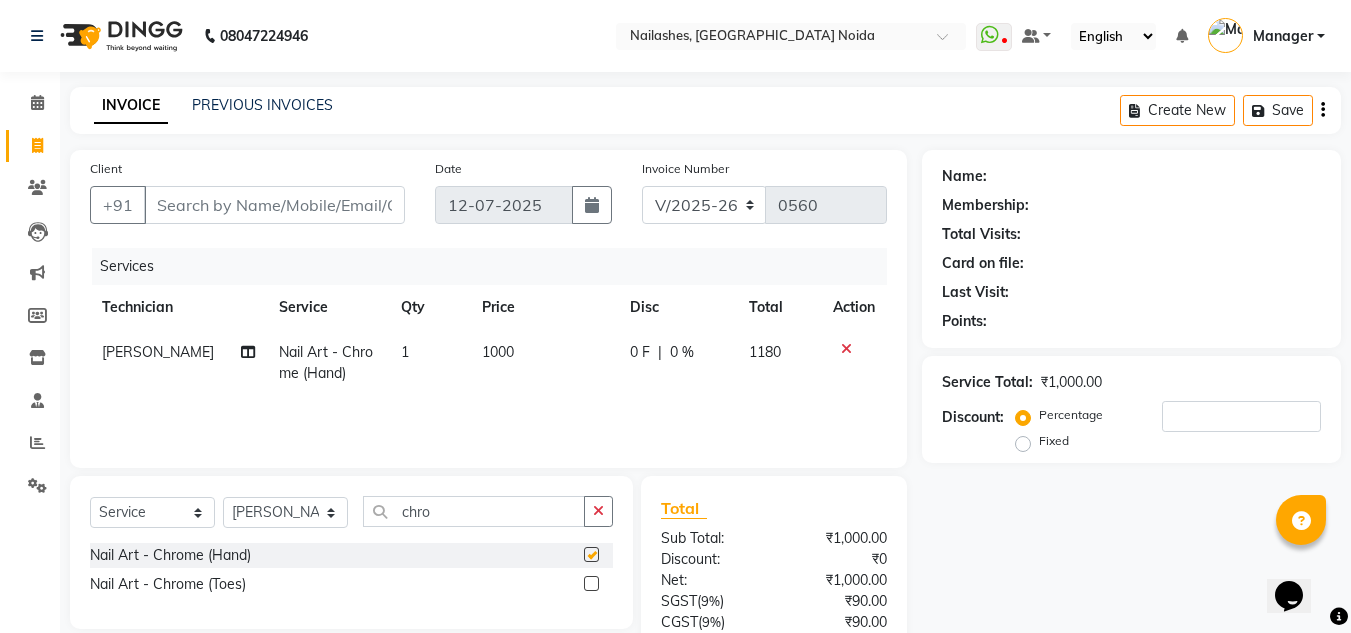 checkbox on "false" 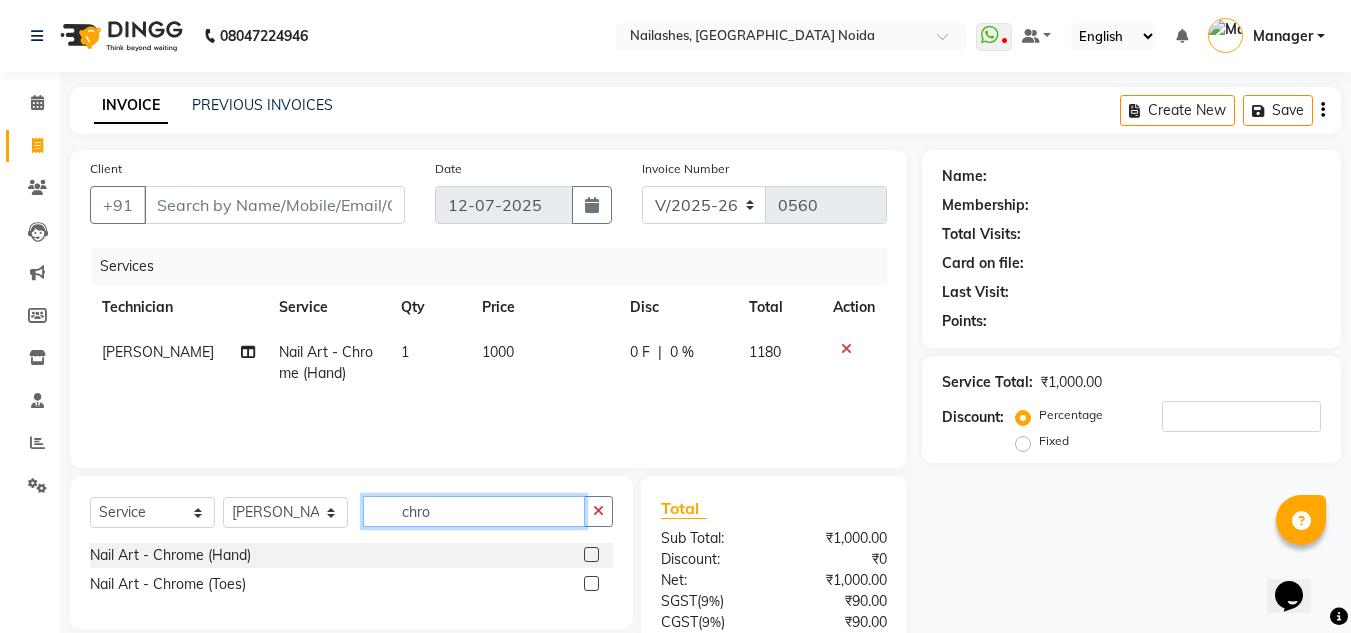 click on "chro" 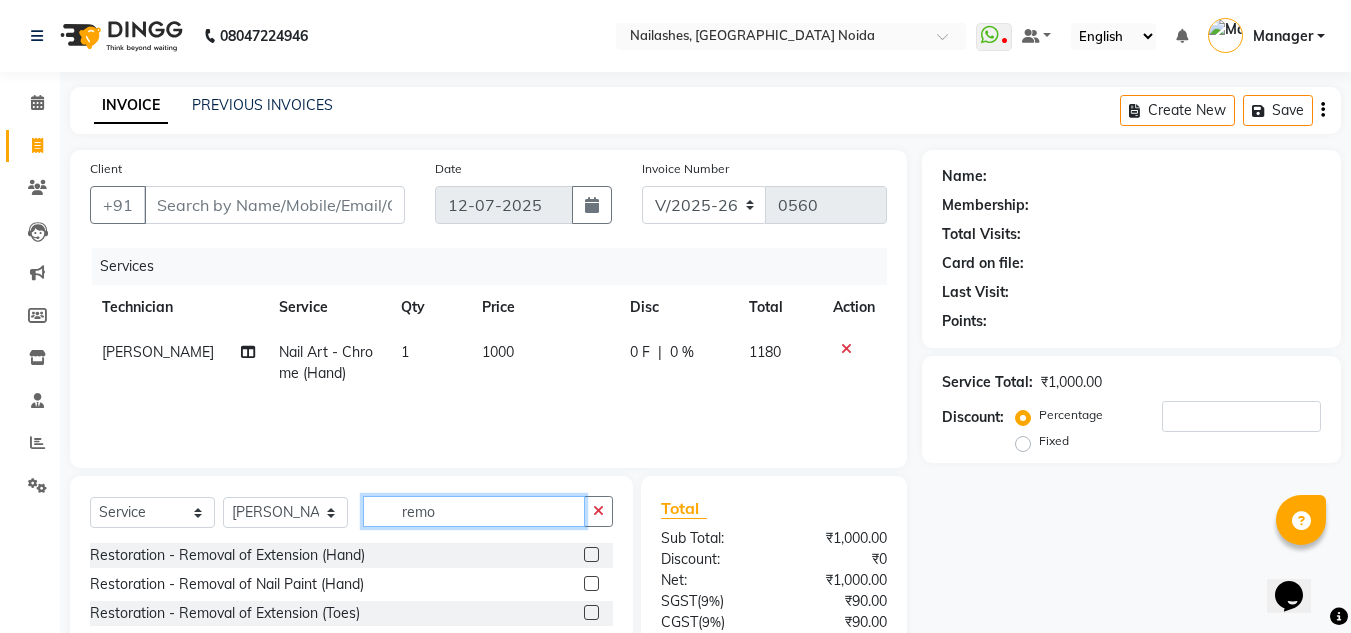 type on "remo" 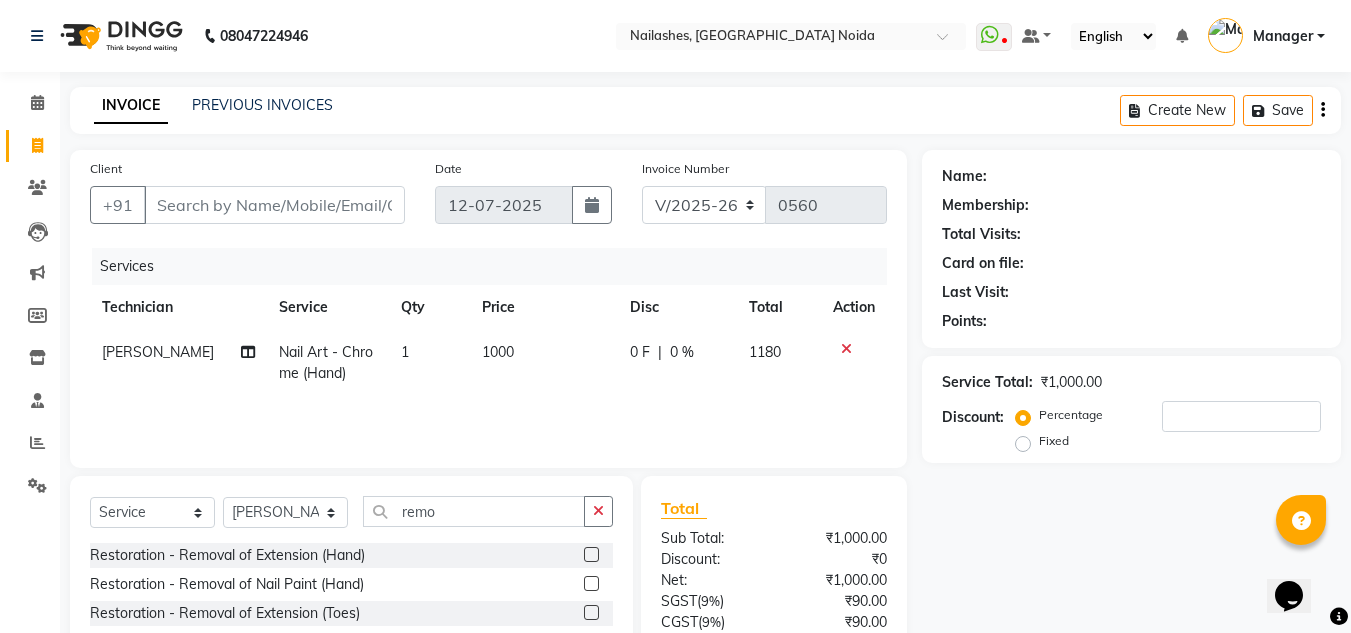 click 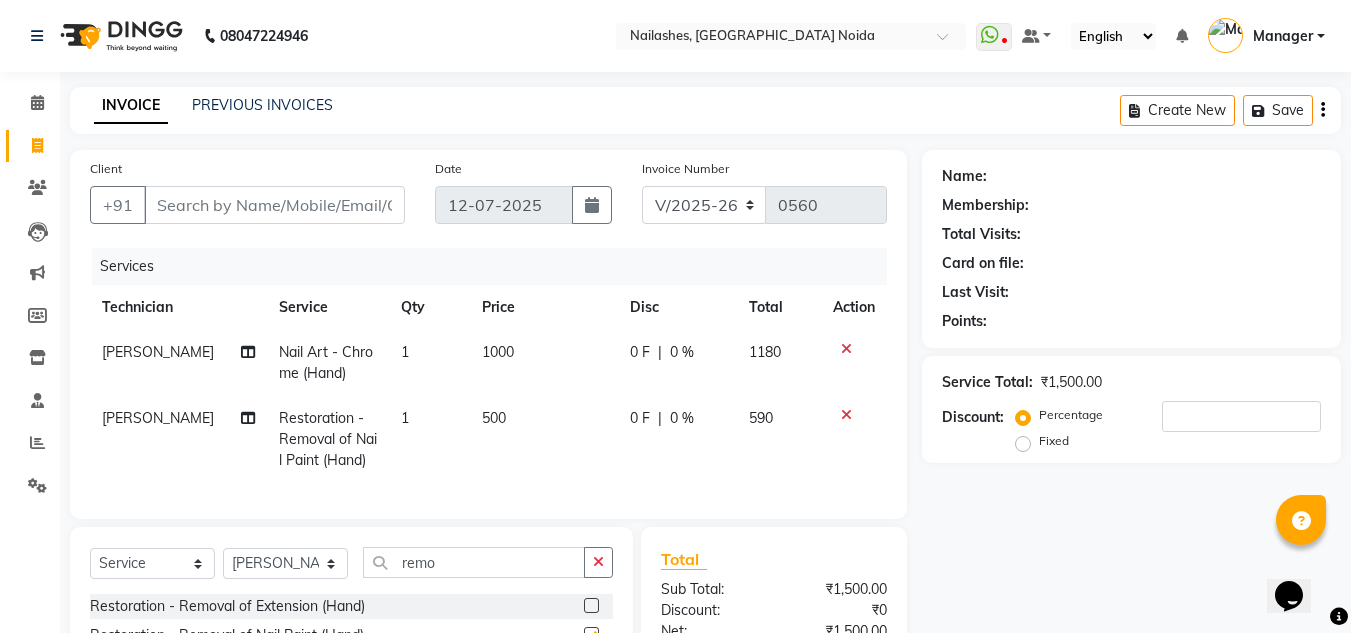 checkbox on "false" 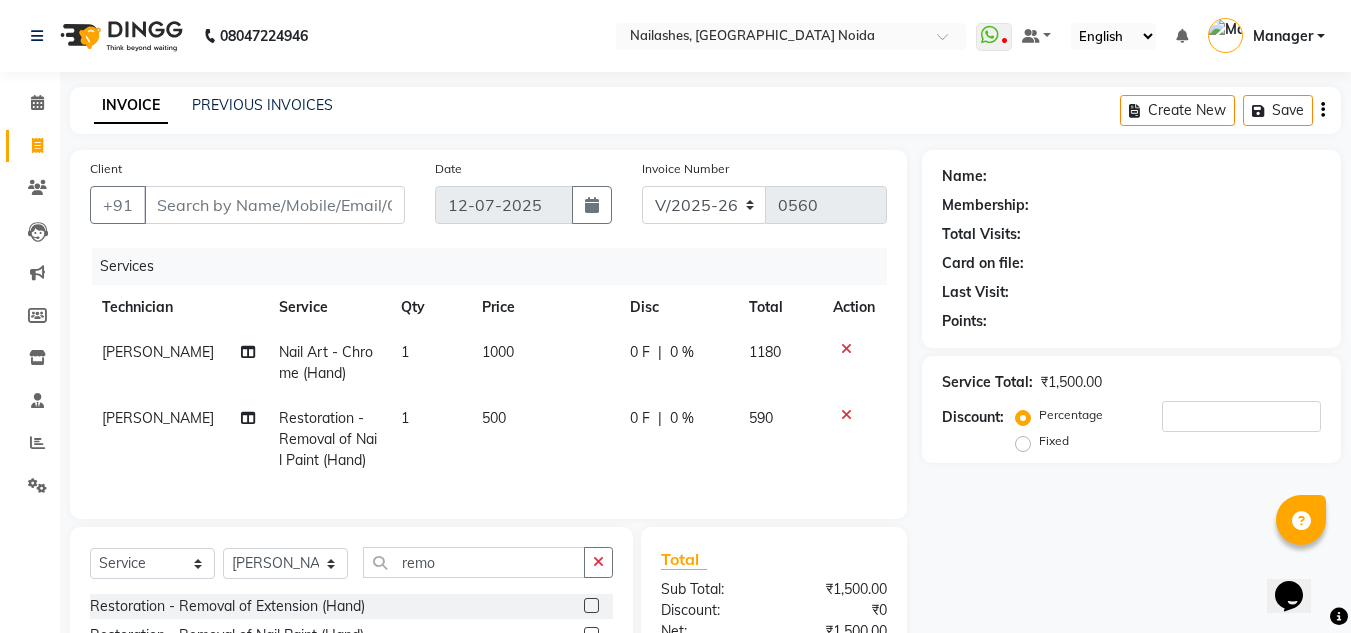 click on "500" 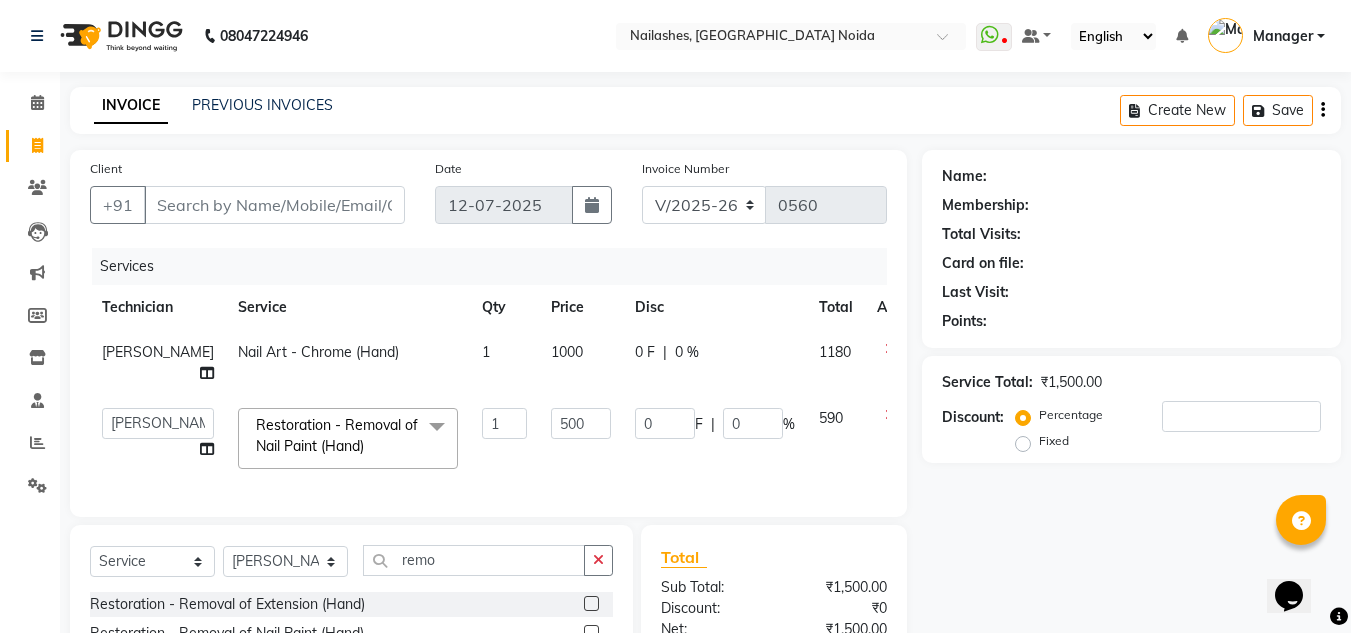 click on "1" 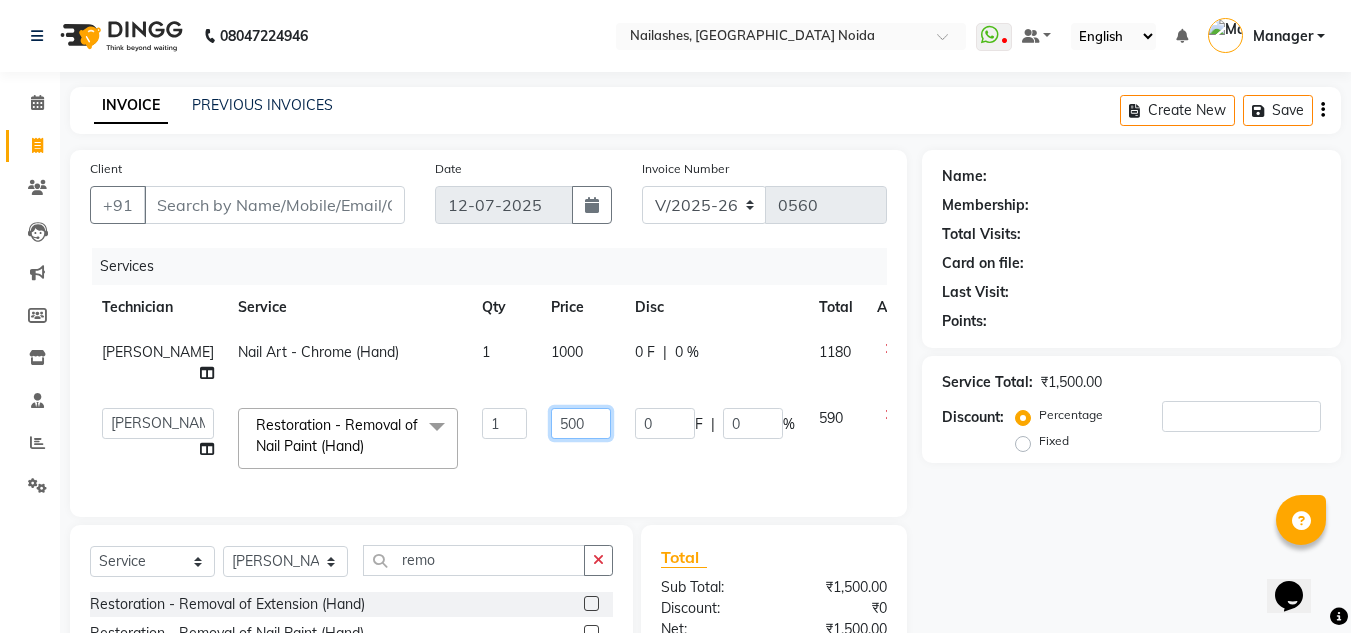 click on "500" 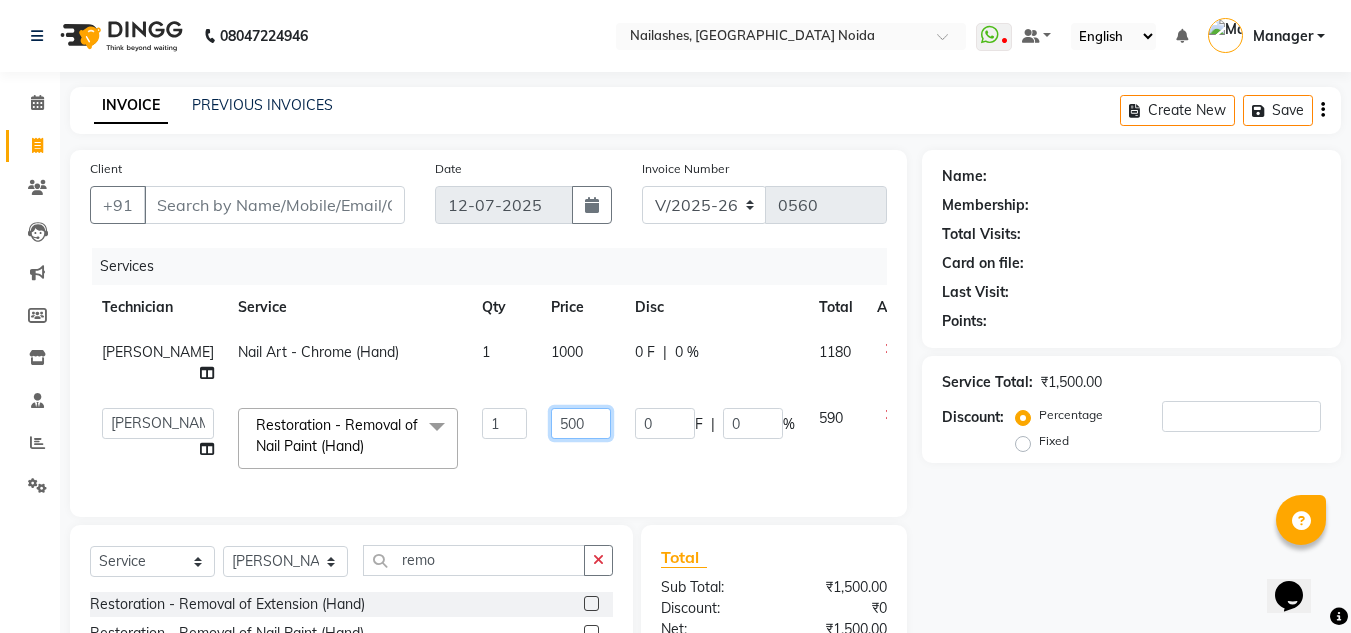 click on "500" 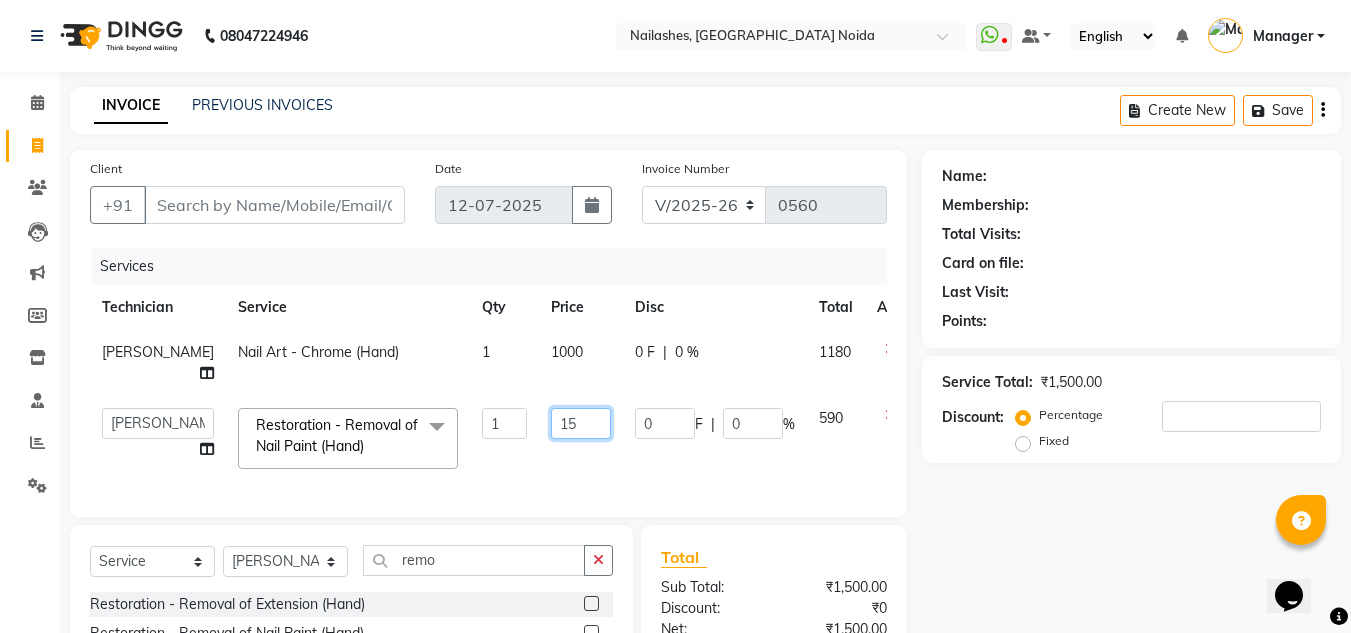 type on "155" 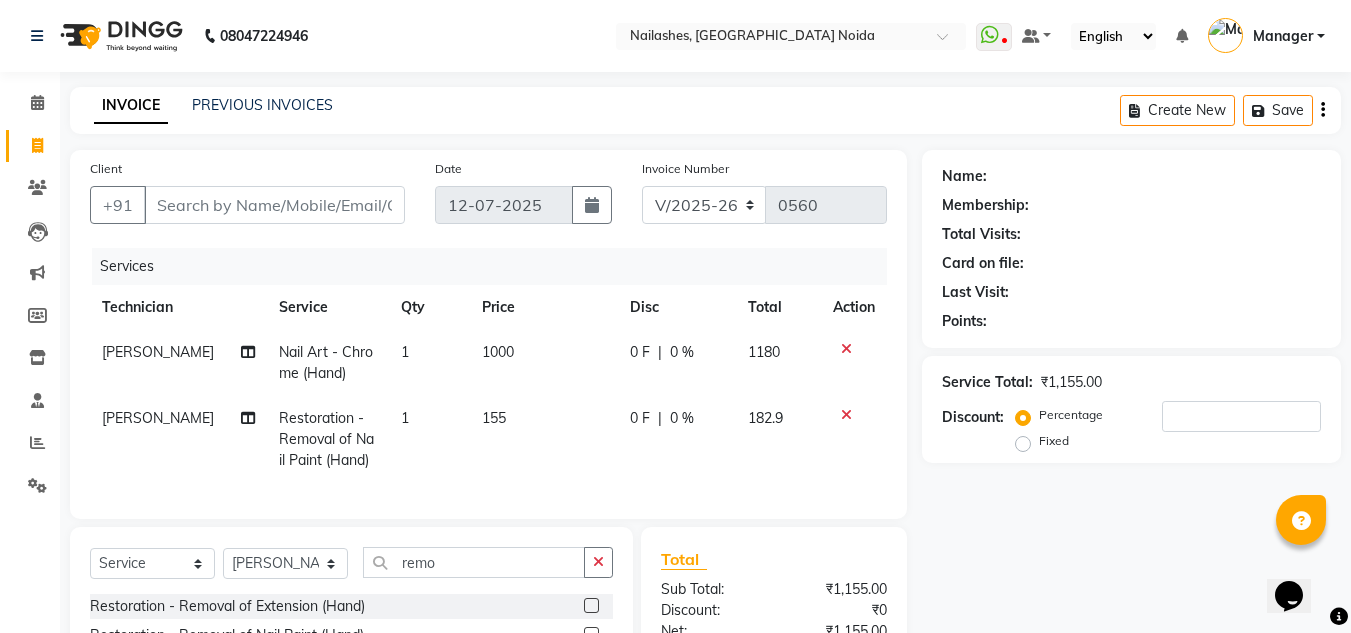 click on "Aman Gill Restoration - Removal of Nail Paint (Hand) 1 155 0 F | 0 % 182.9" 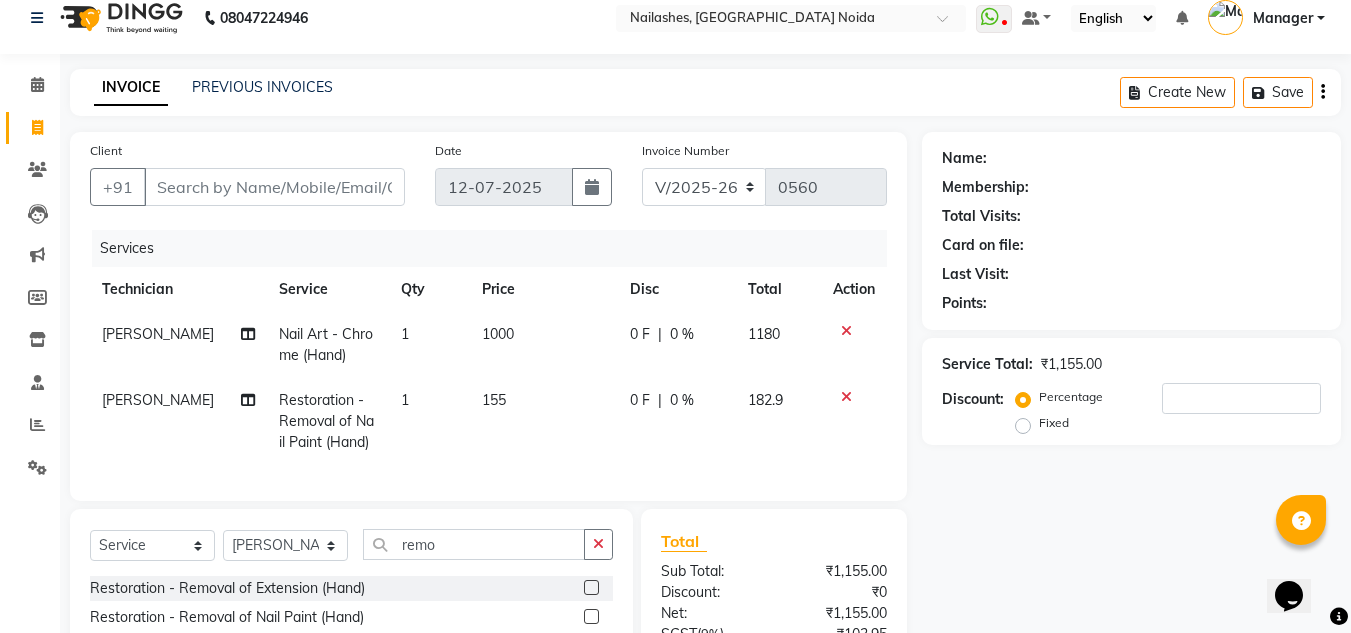 click on "155" 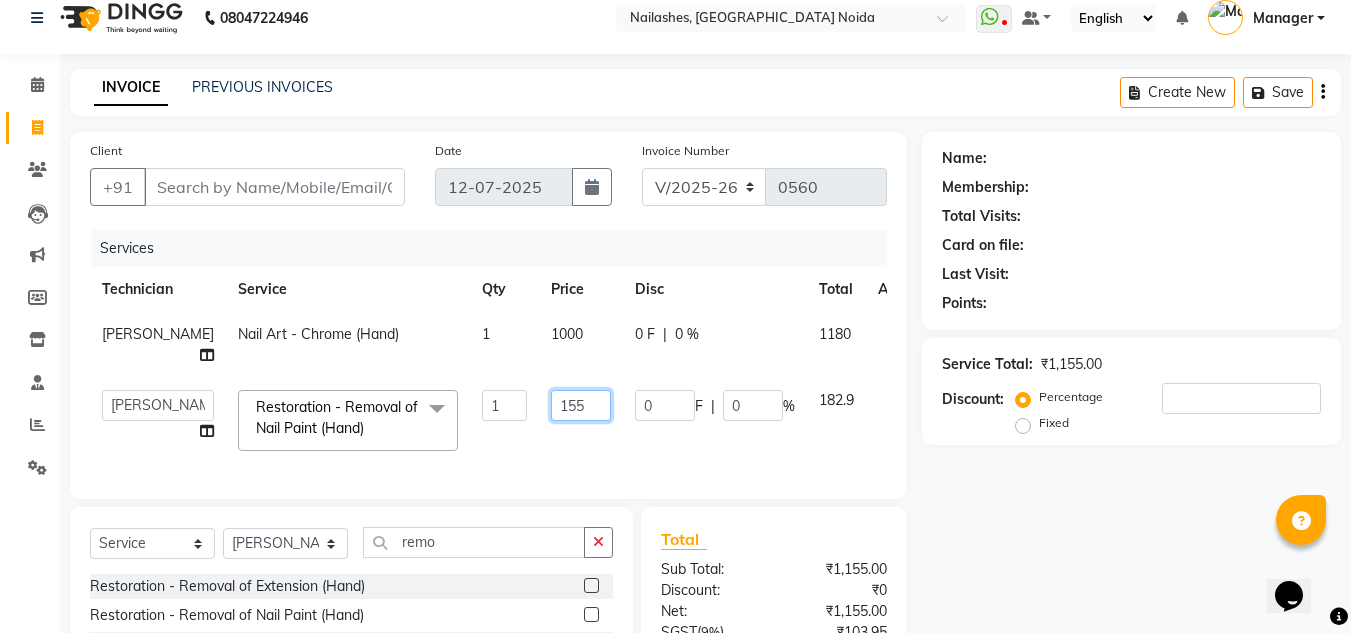 click on "155" 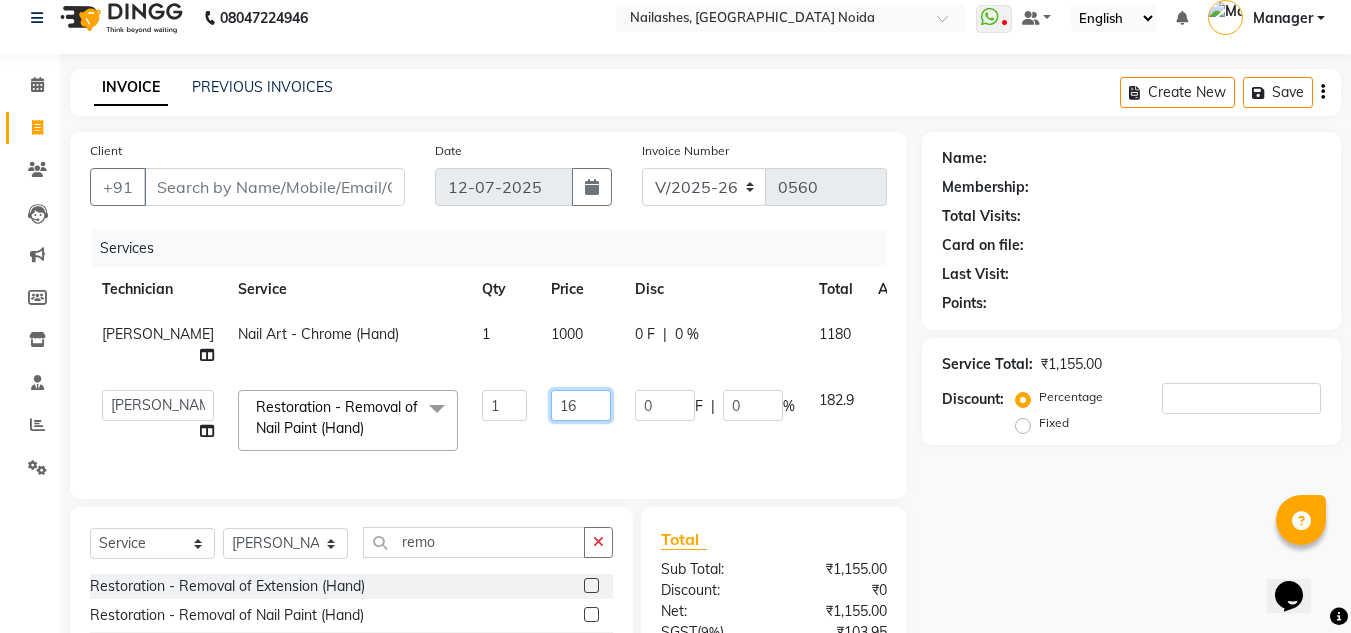 type on "164" 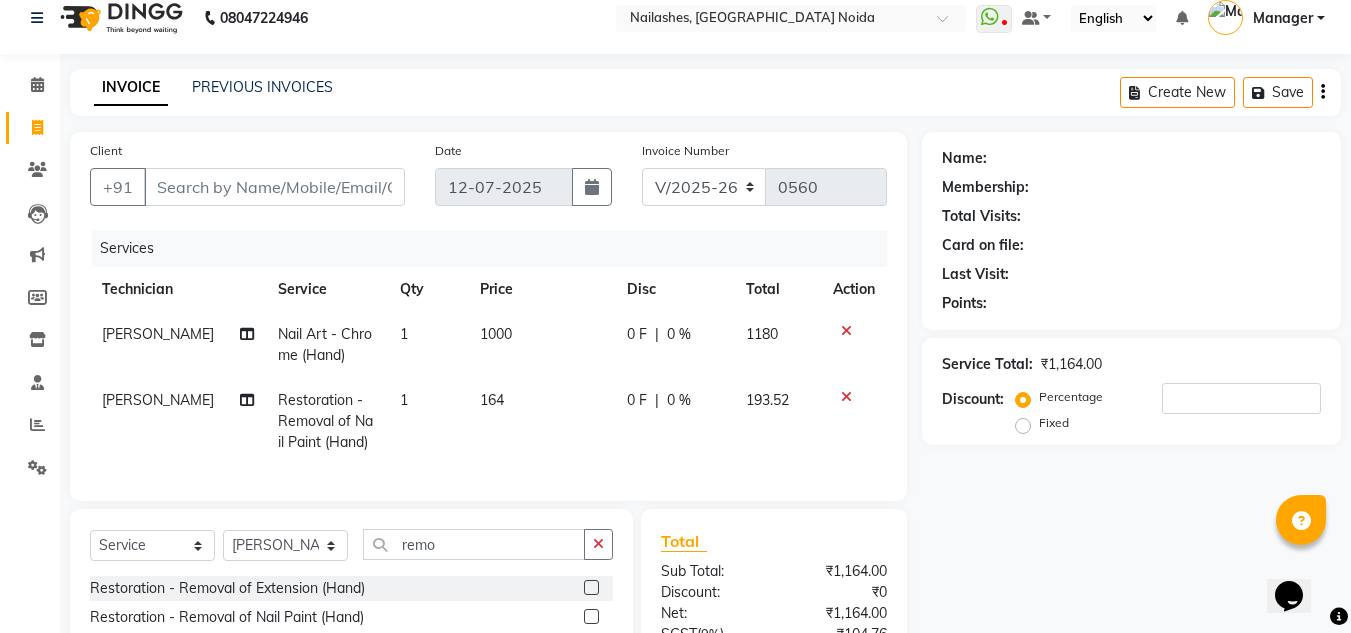 click on "Aman Gill Restoration - Removal of Nail Paint (Hand) 1 164 0 F | 0 % 193.52" 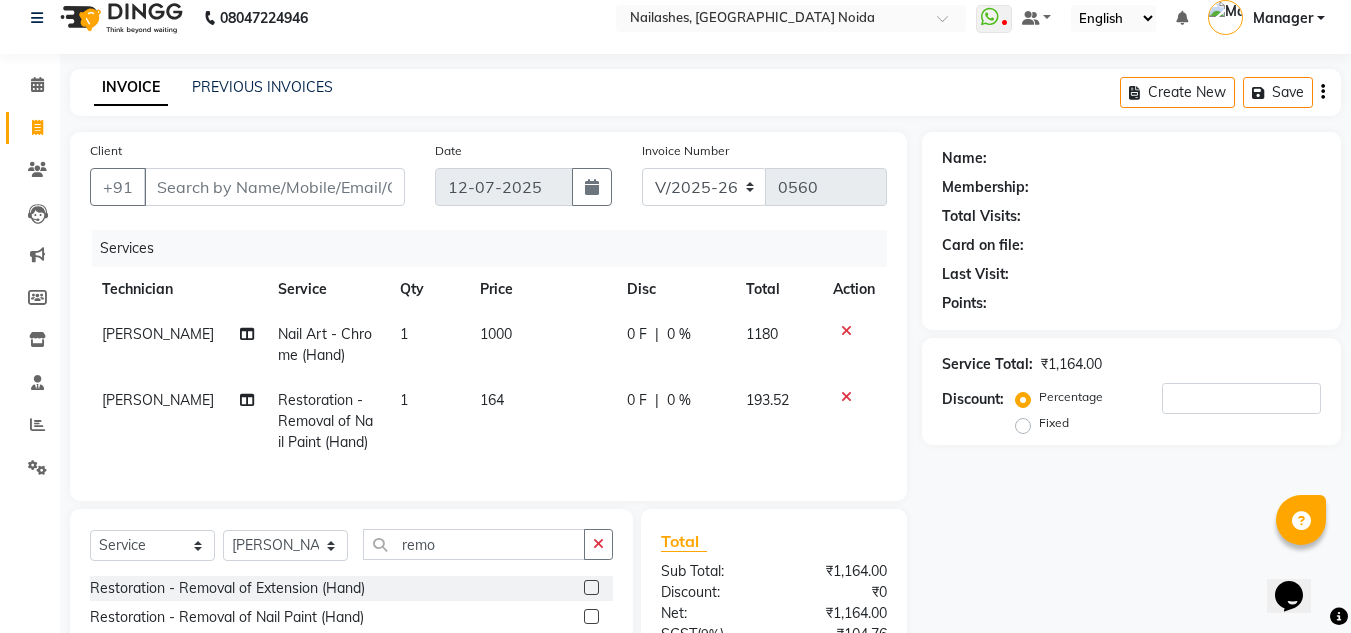 click on "164" 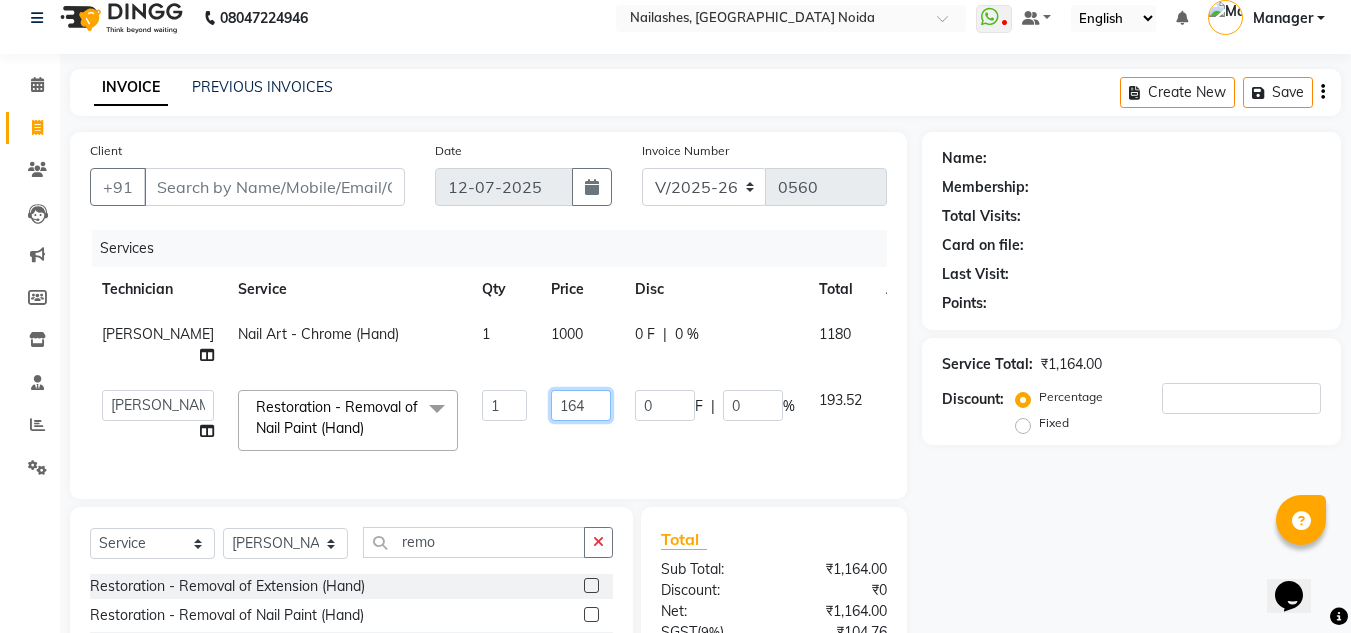 click on "164" 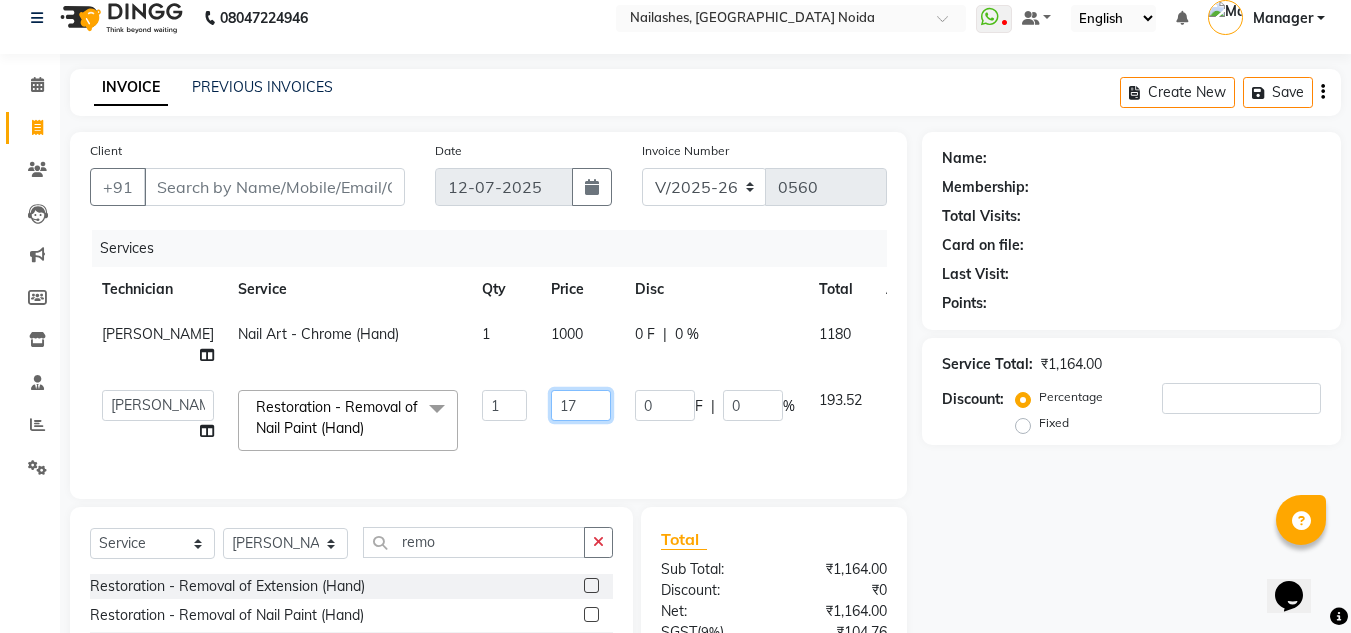 type on "170" 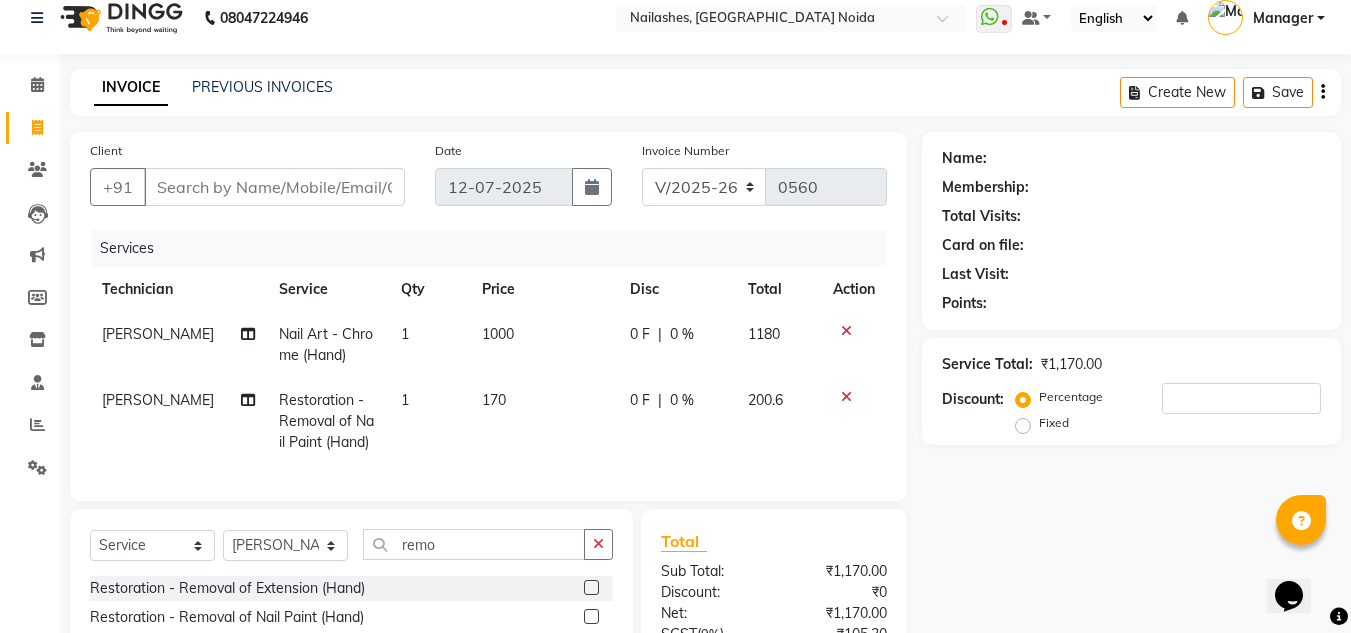 click on "Aman Gill Restoration - Removal of Nail Paint (Hand) 1 170 0 F | 0 % 200.6" 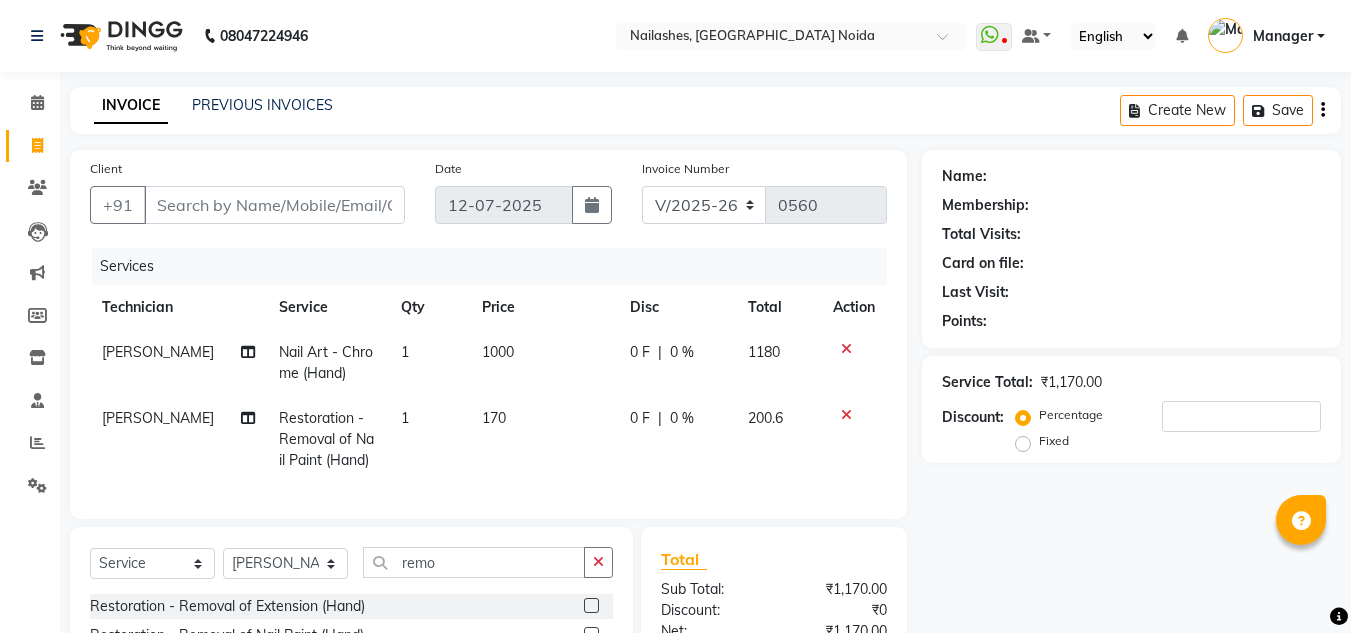 scroll, scrollTop: 233, scrollLeft: 0, axis: vertical 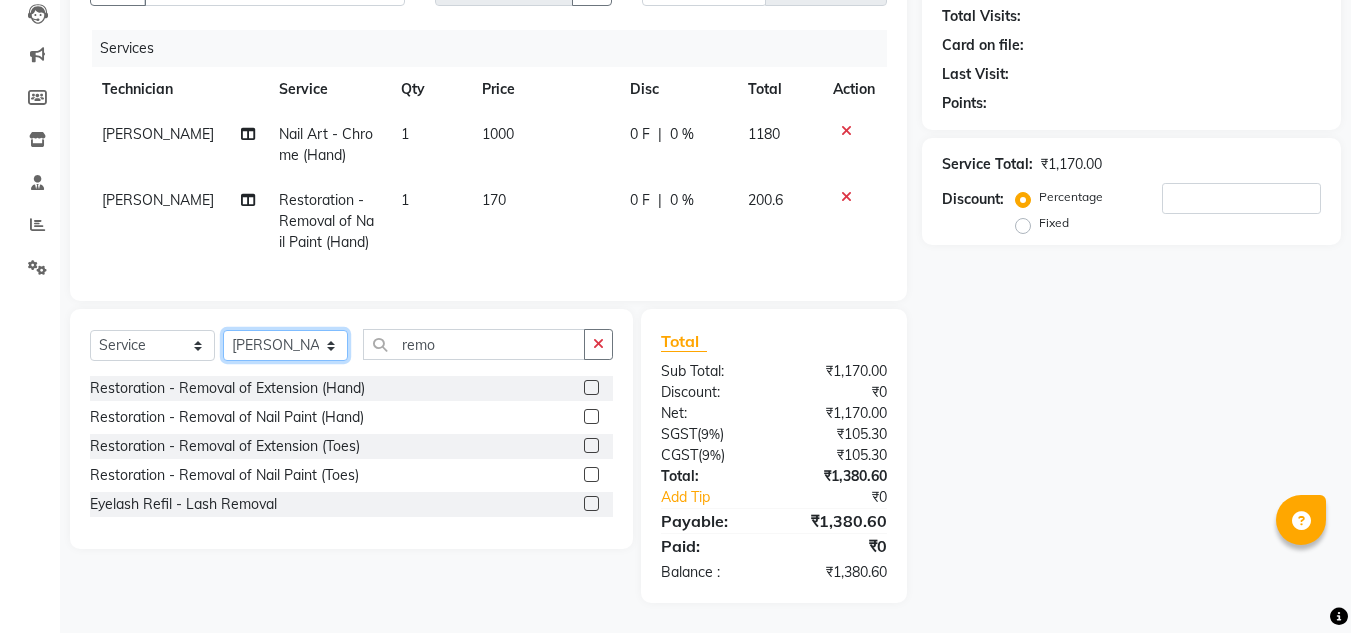 click on "Select Technician Aman Gill keshav LAVANYA Manager Manpreet rishika" 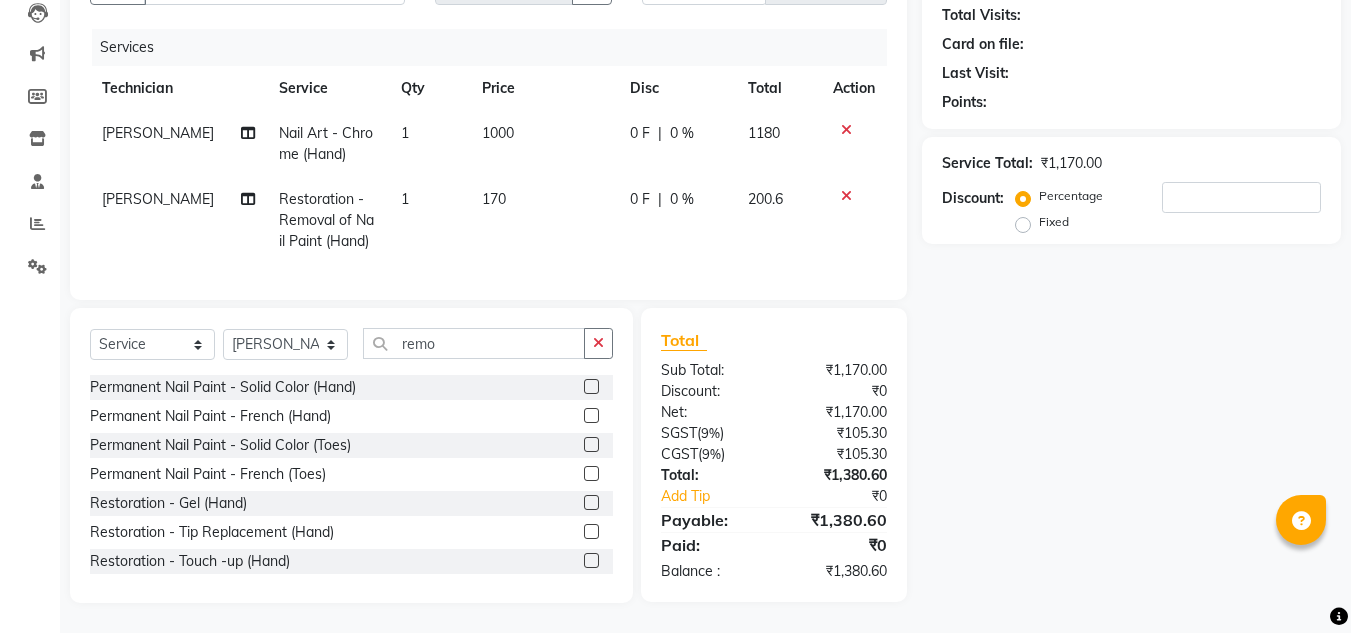 click 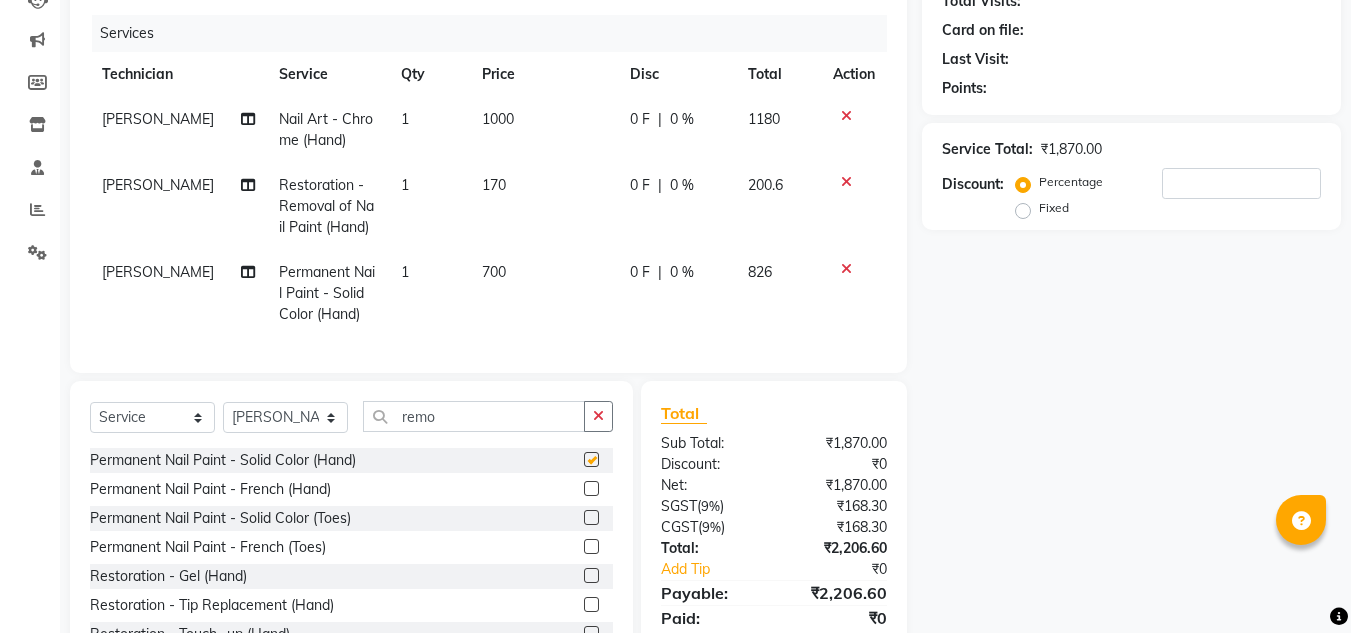 checkbox on "false" 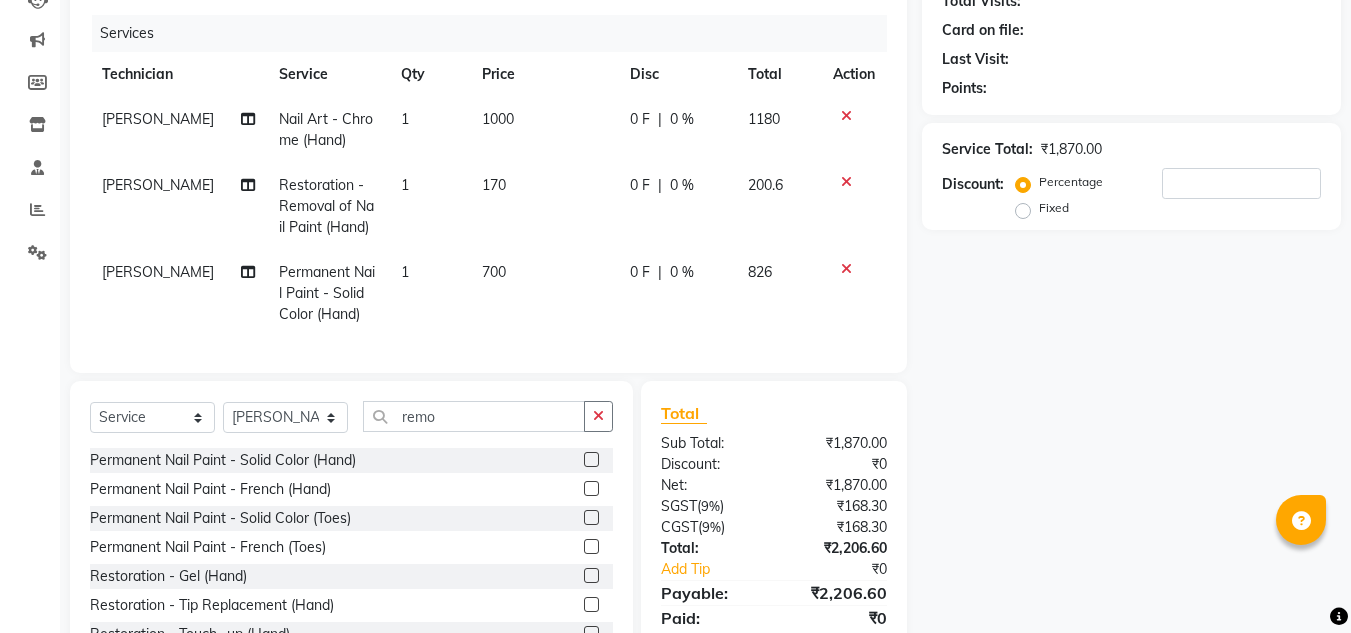 click on "700" 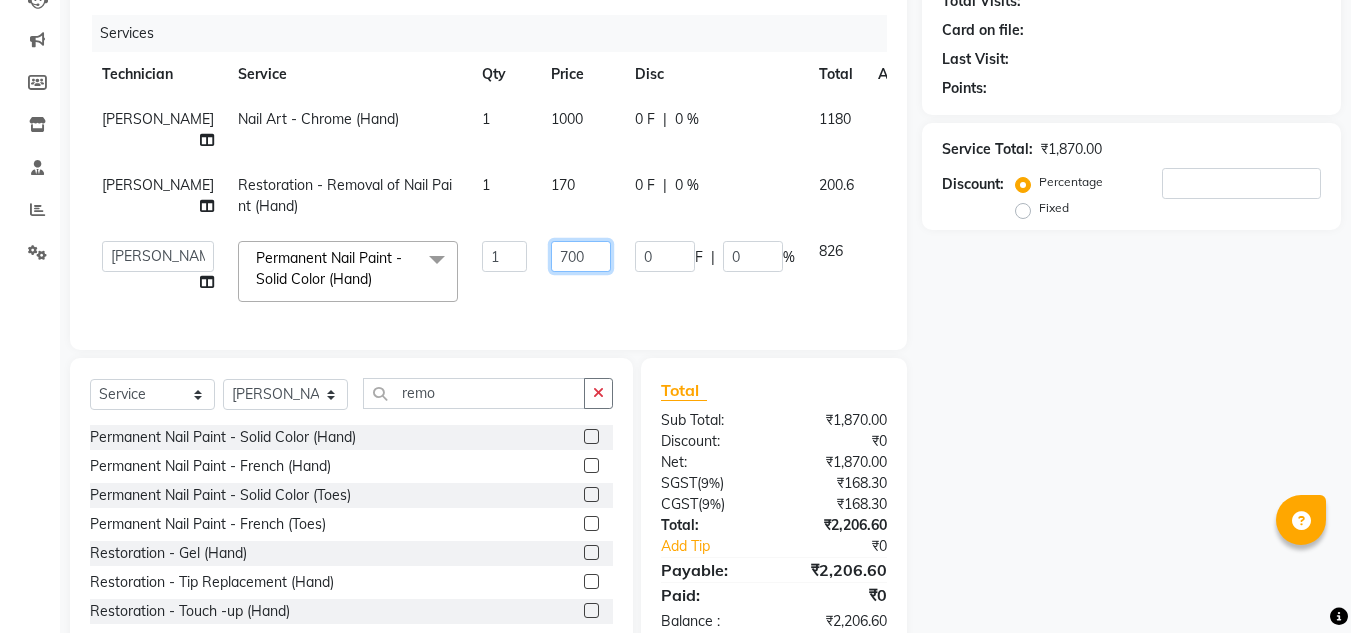 click on "700" 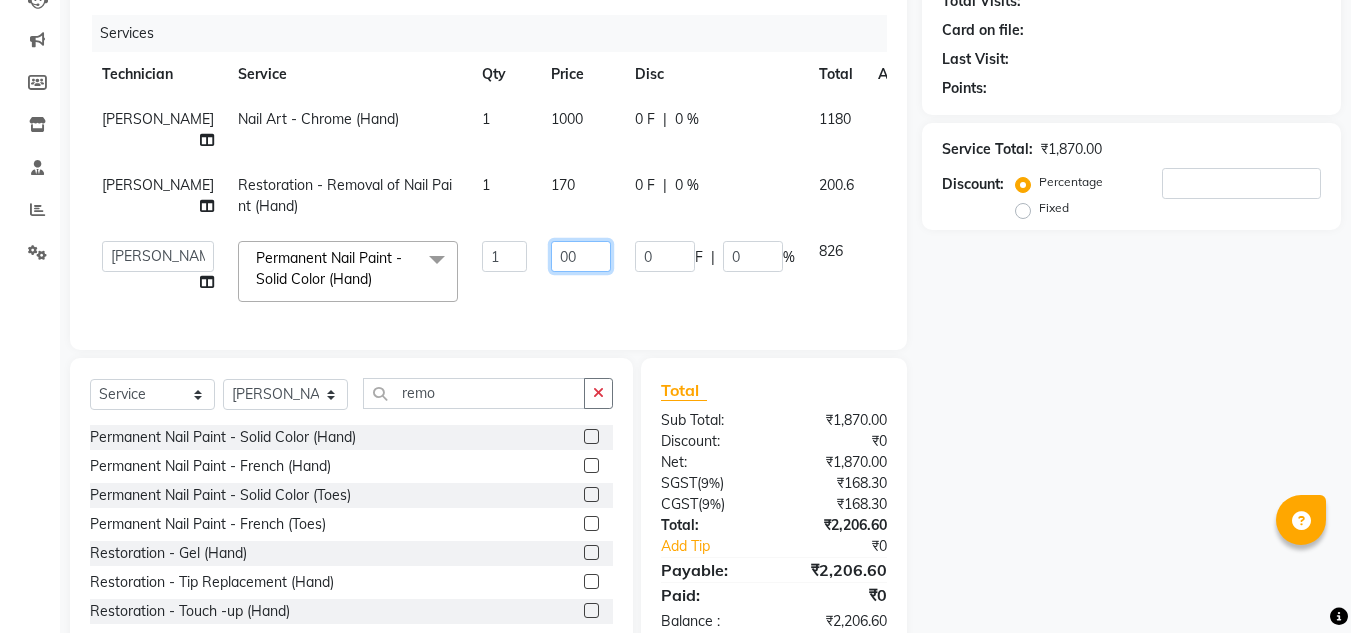 type on "500" 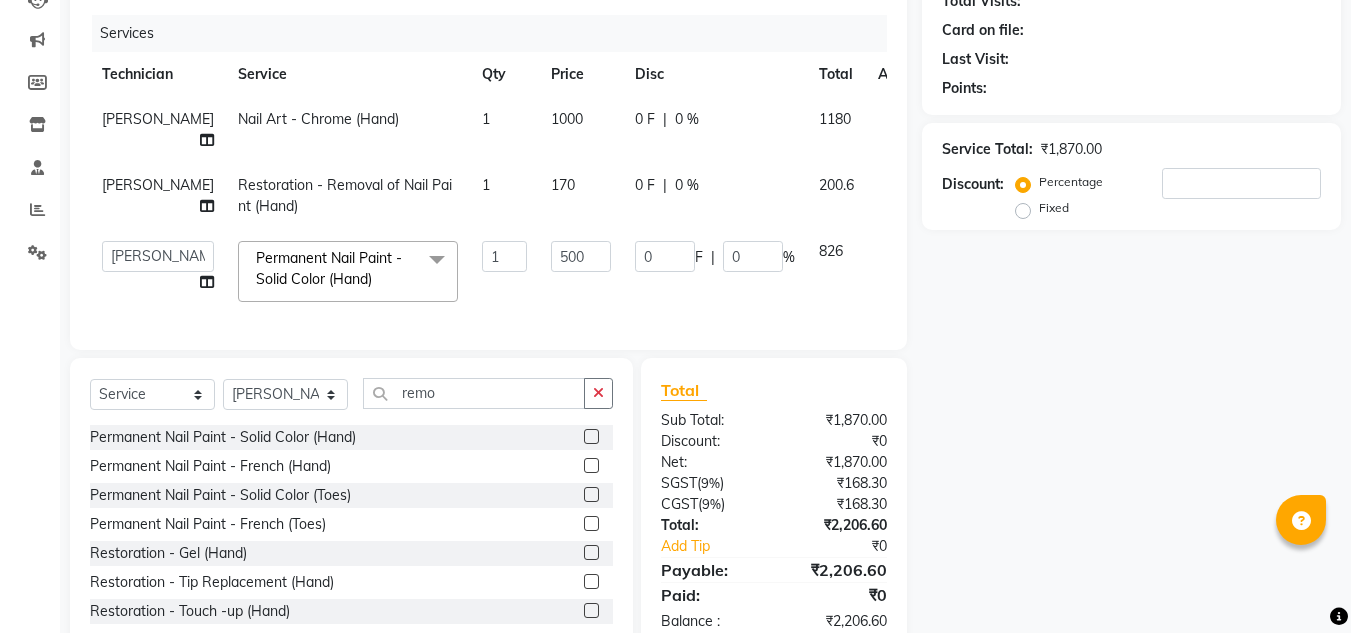 click on "Aman Gill   keshav   LAVANYA   Manager   Manpreet   rishika  Permanent Nail Paint - Solid Color (Hand)  x Permanent Nail Paint - Solid Color (Hand) Permanent Nail Paint - French (Hand) Permanent Nail Paint - Solid Color (Toes) Permanent Nail Paint - French (Toes) Restoration - Gel (Hand) Restoration - Tip Replacement (Hand) Restoration - Touch -up (Hand) Restoration - Gel Color Changes (Hand) Restoration - Removal of Extension (Hand) Restoration - Removal of Nail Paint (Hand) Restoration - Gel (Toes) Restoration - Tip Replacement (Toes) Restoration - Touch -up (Toes) Restoration - Gel Color Changes (Toes) Restoration - Removal of Extension (Toes) Restoration - Removal of Nail Paint (Toes) Pedicure - Classic Pedicure - Deluxe Pedicure - Premium Pedicure - Platinum Manicure  - Classic Manicure  - Deluxe Manicure  - Premium Eyelash Refil - Classic Eyelash Refil - Hybrid Eyelash Refil - Volume Eyelash Refil - Mega Volume Eyelash Refil - Lash Removal Nail Extension - Gel (Hand) Nail Extension - Acrylic (Hand) 1" 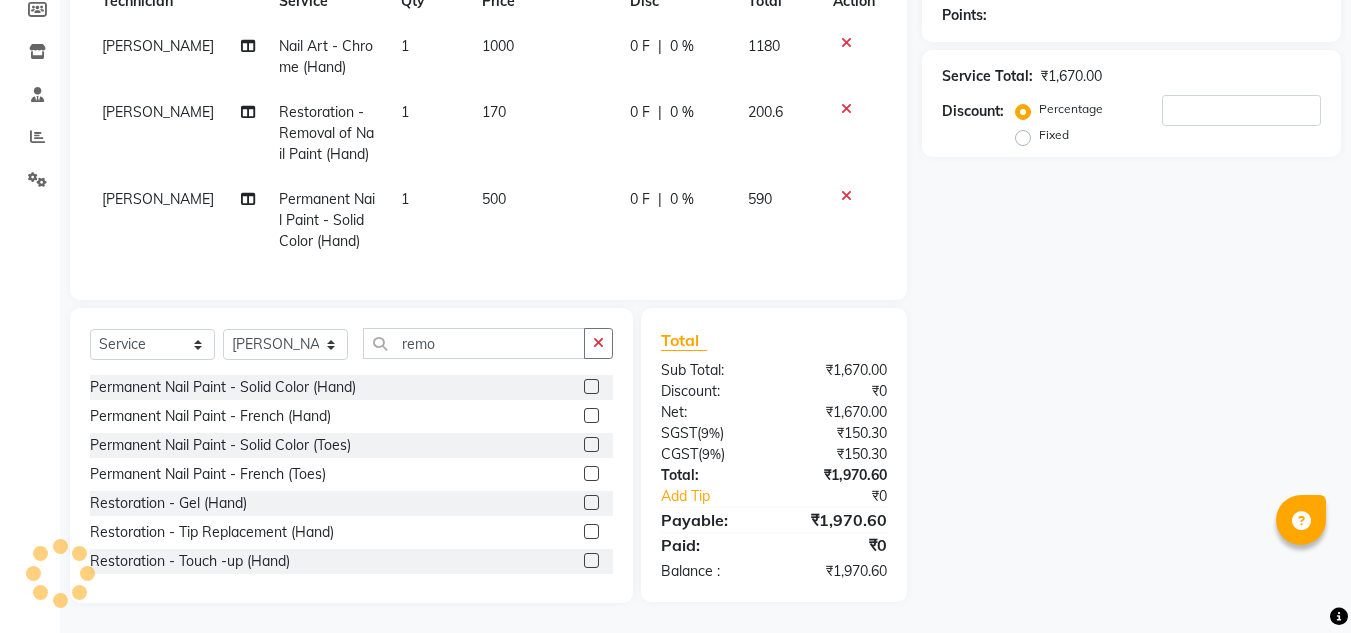 scroll, scrollTop: 0, scrollLeft: 0, axis: both 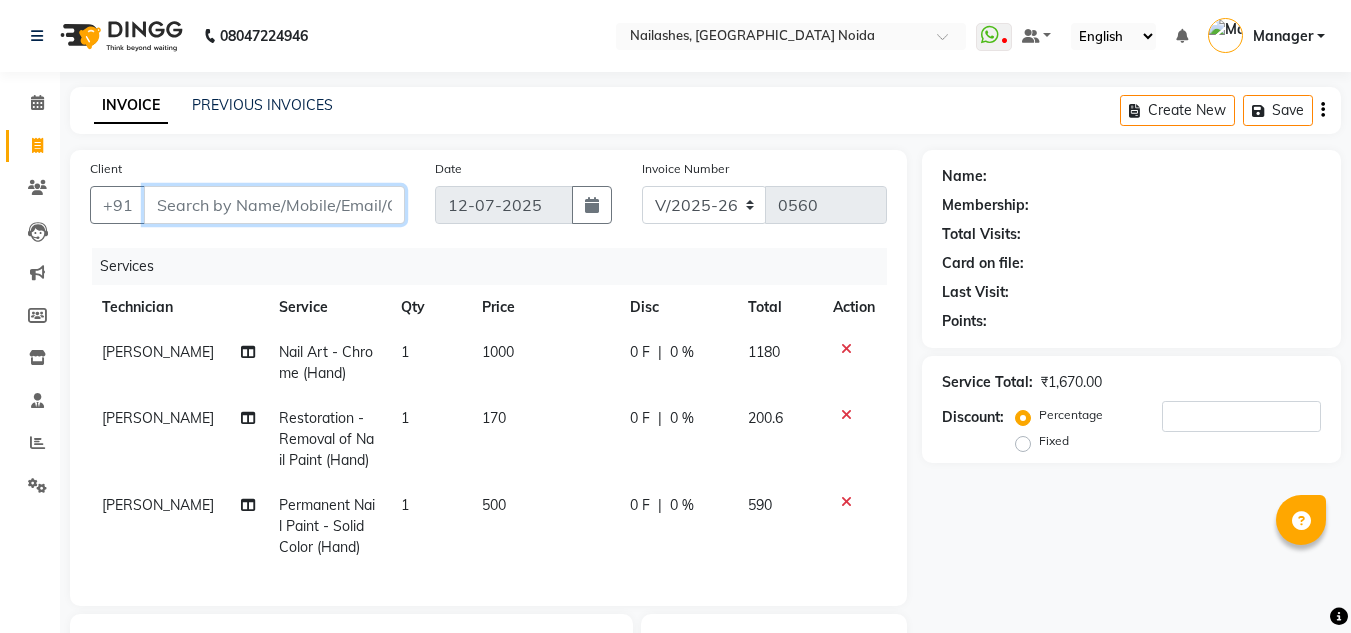 click on "Client" at bounding box center (274, 205) 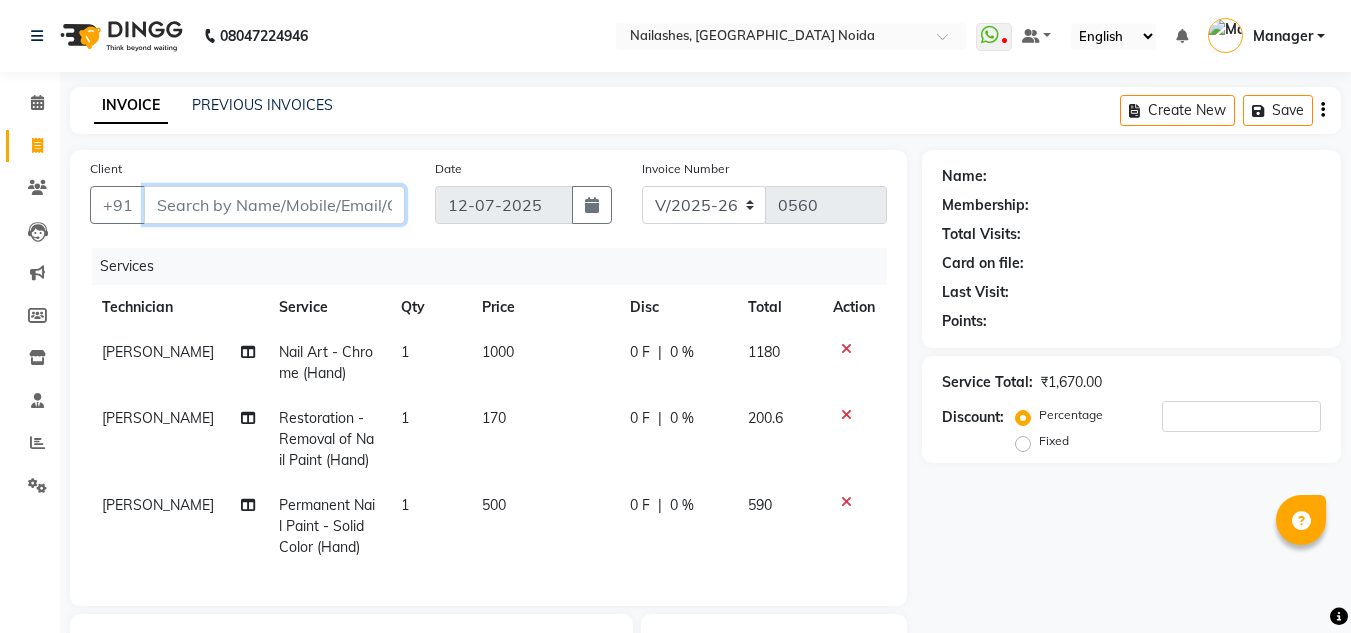 type on "6" 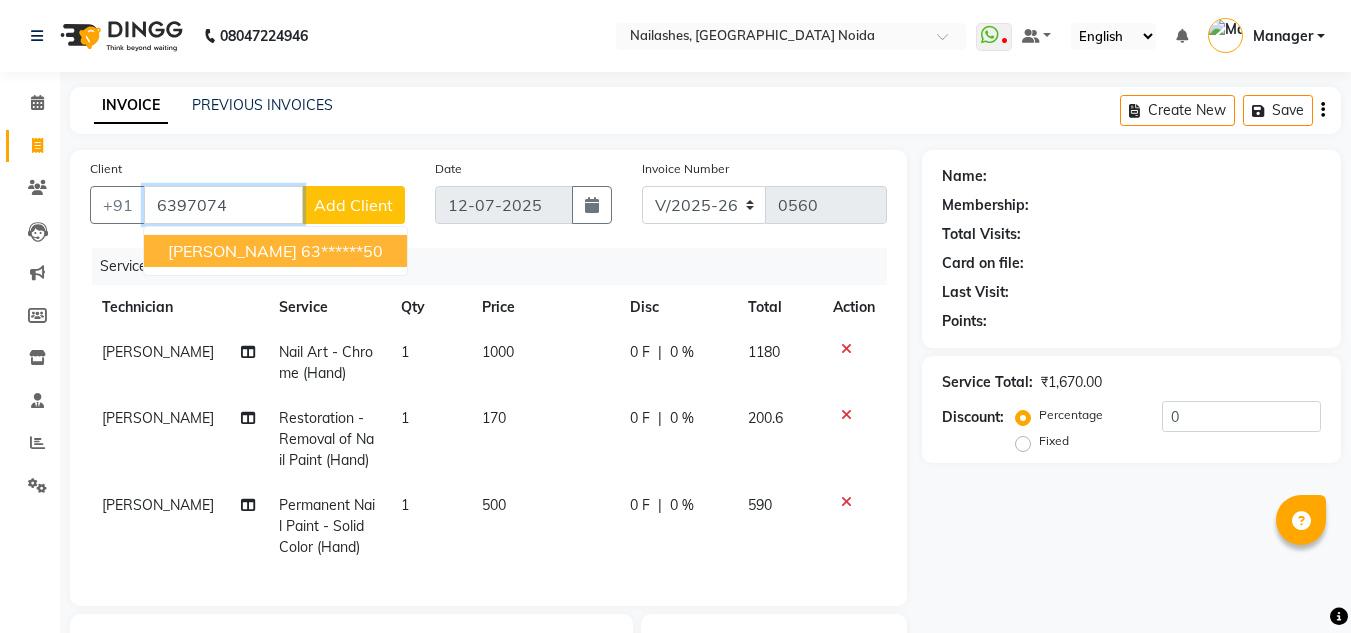 click on "[PERSON_NAME]" at bounding box center [232, 251] 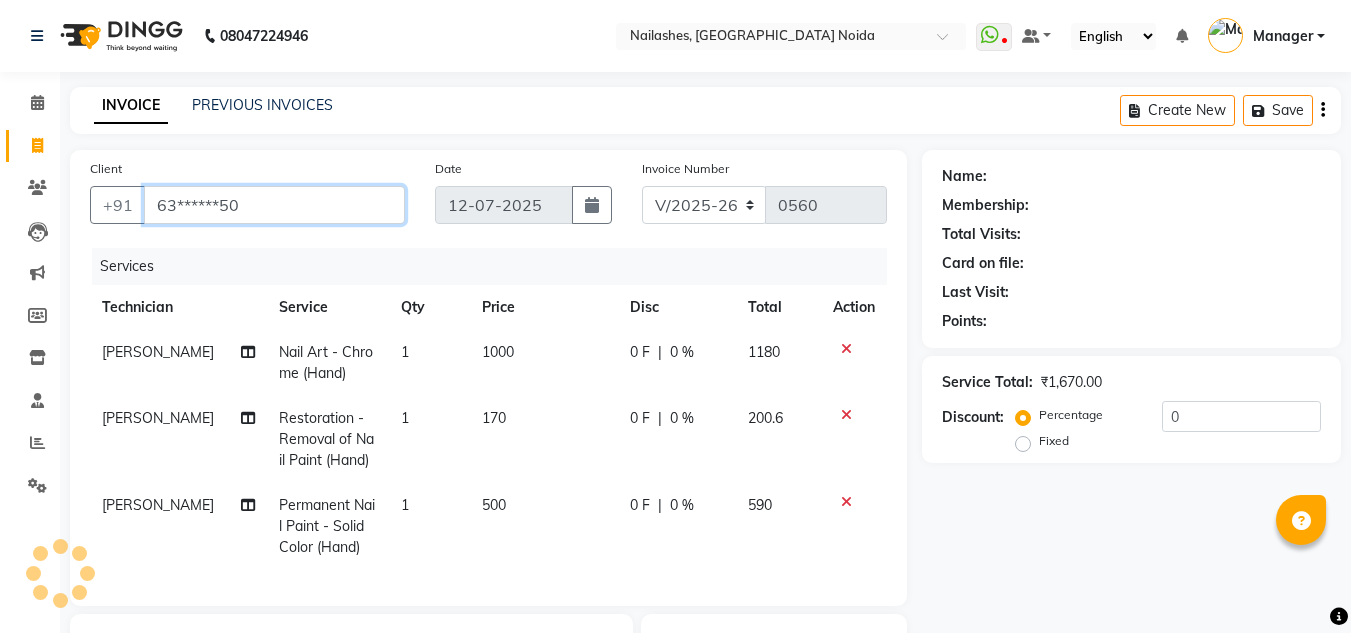 type on "63******50" 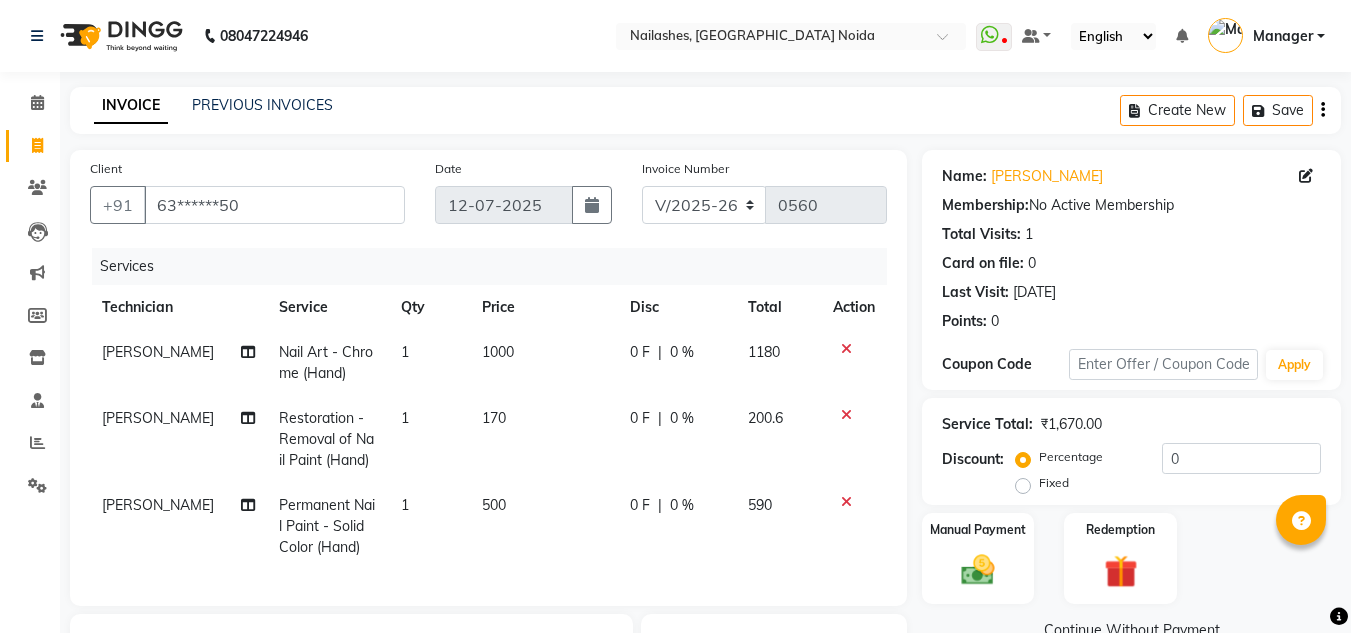 scroll, scrollTop: 321, scrollLeft: 0, axis: vertical 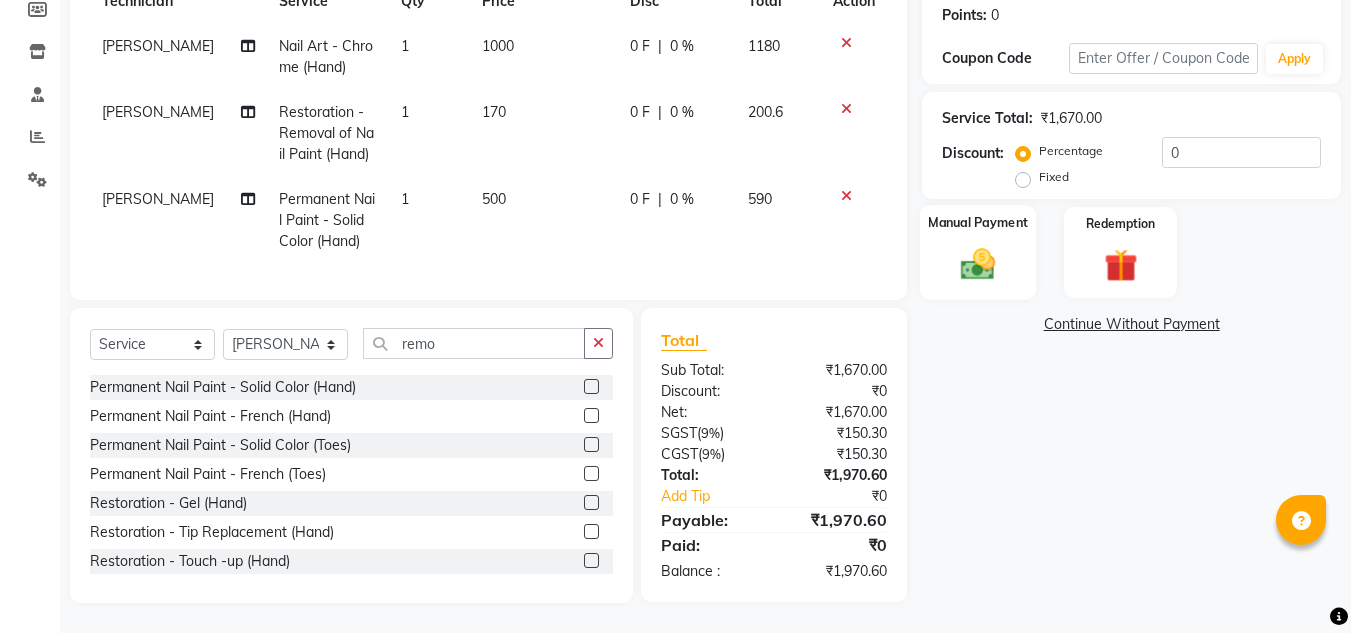 click on "Manual Payment" 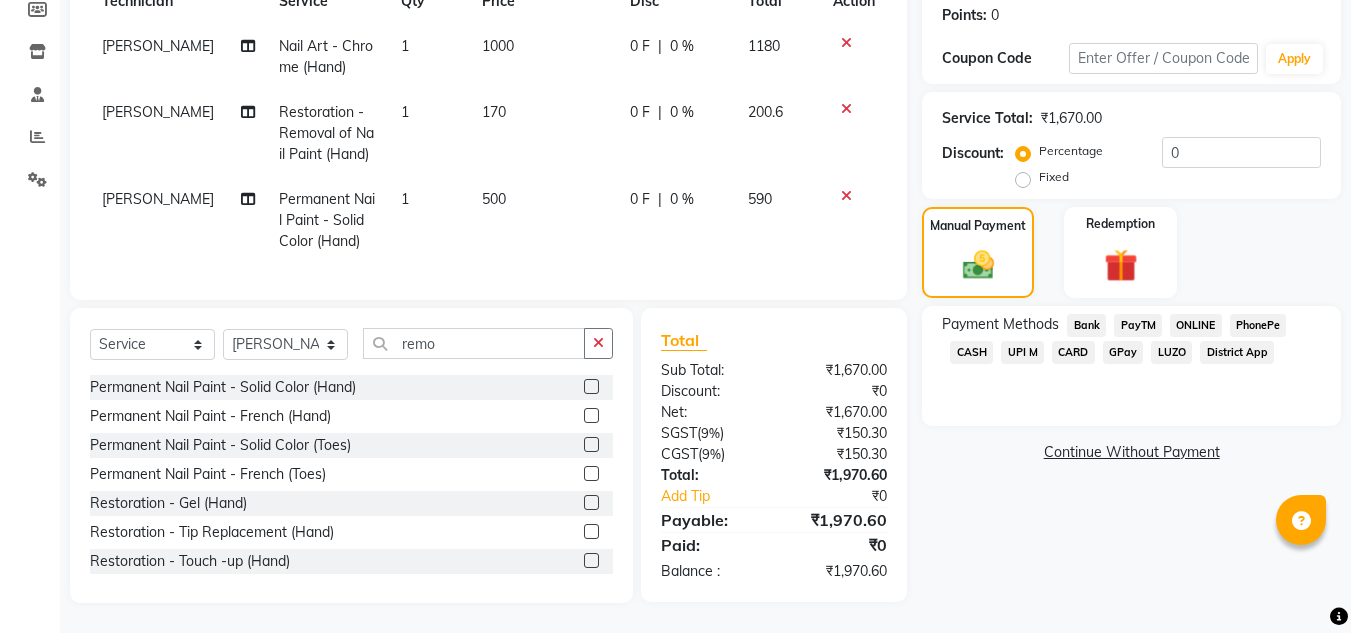 click on "ONLINE" 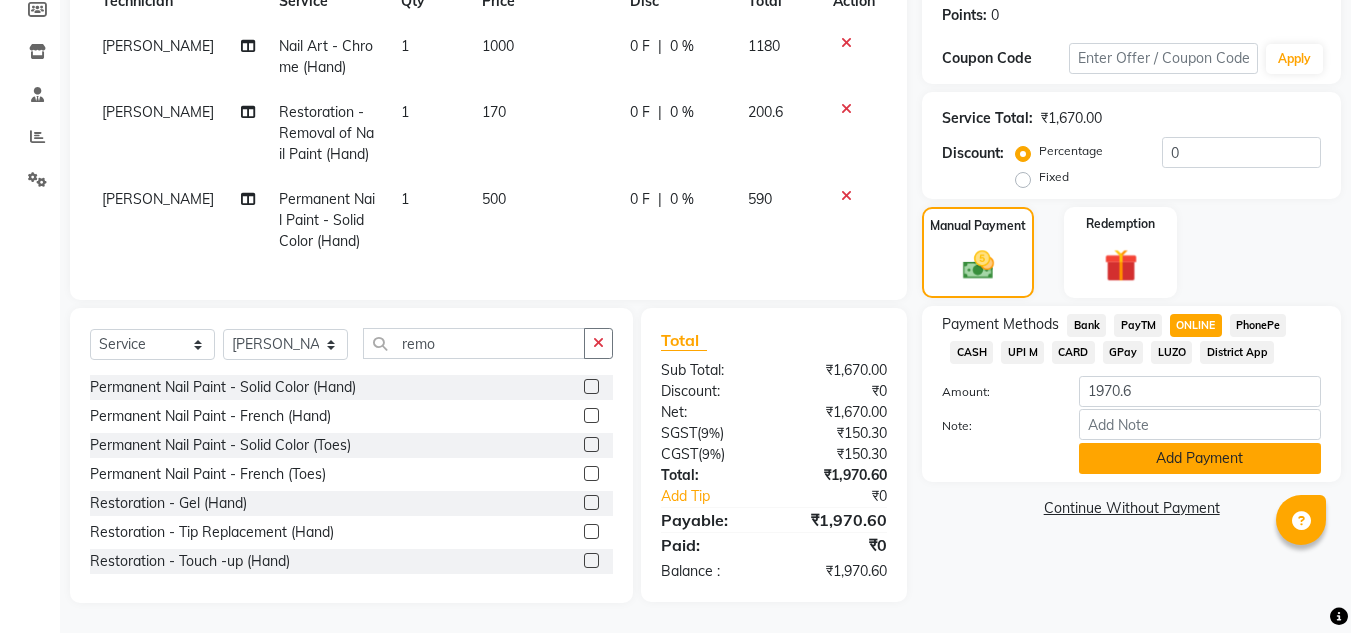 click on "Add Payment" 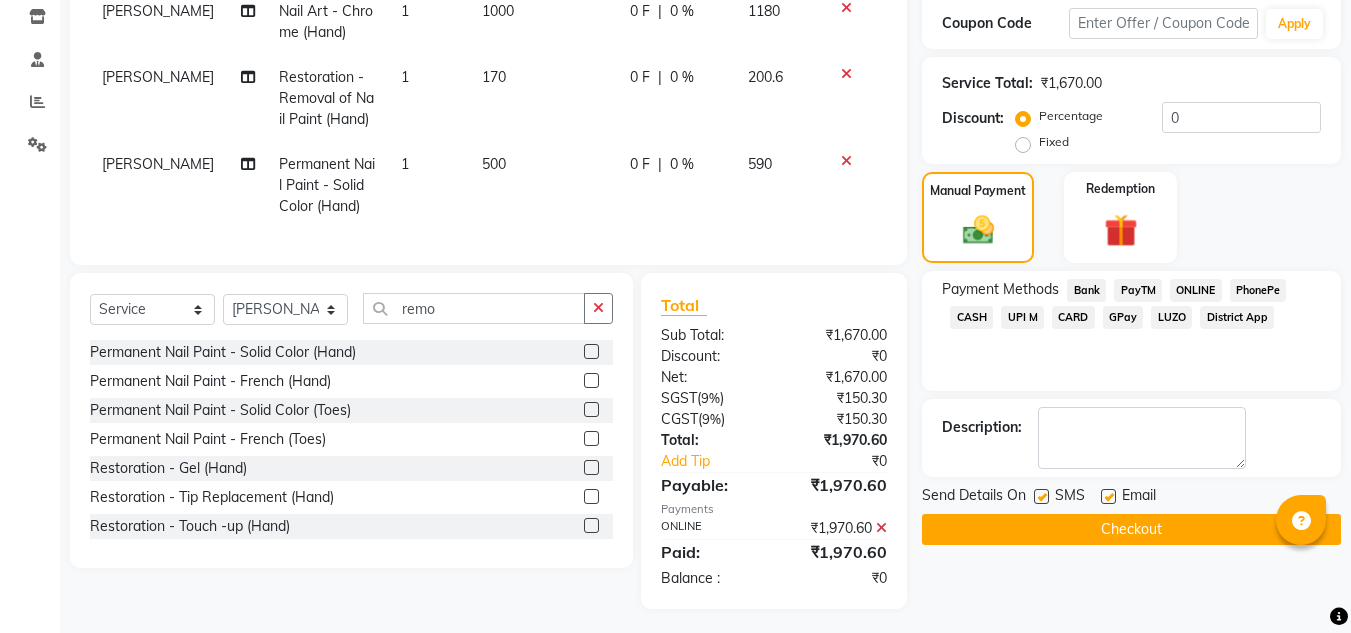 scroll, scrollTop: 342, scrollLeft: 0, axis: vertical 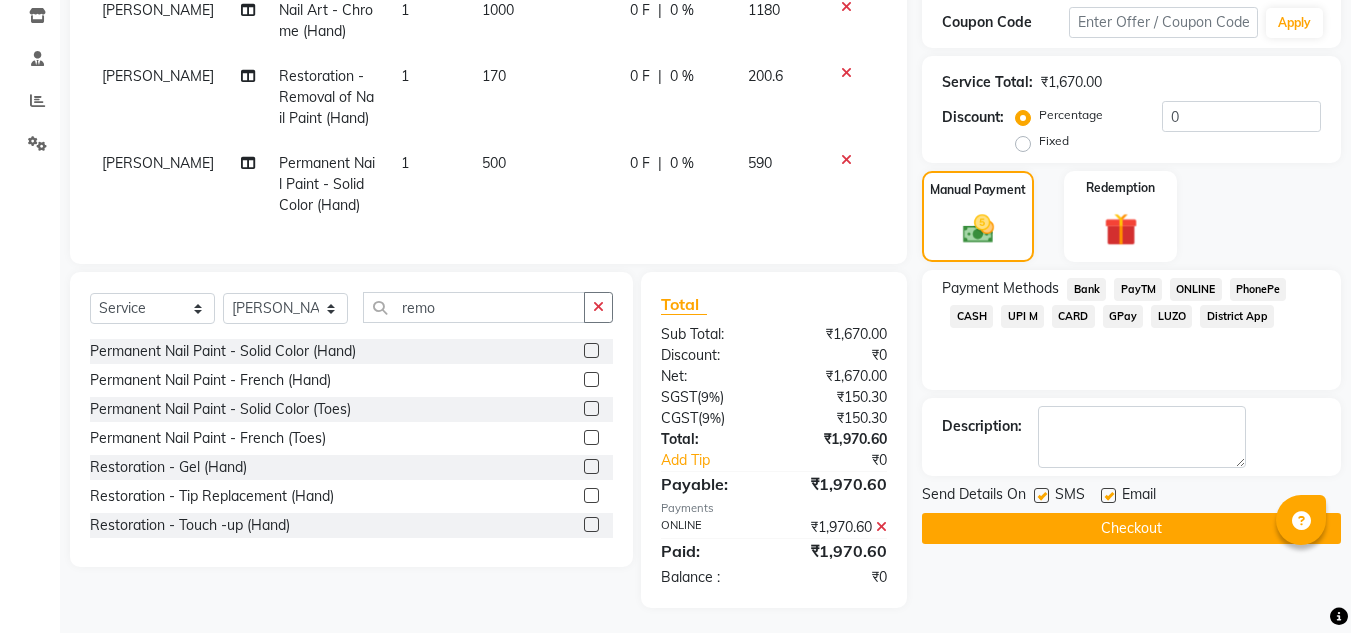 click on "Checkout" 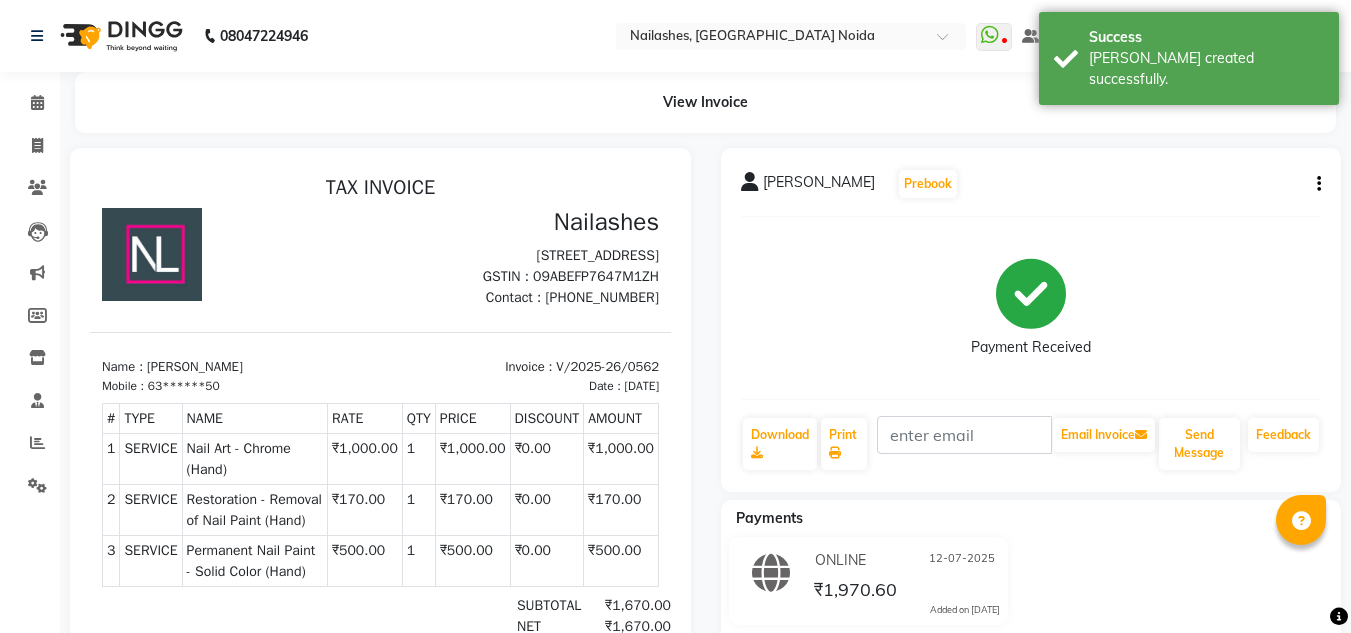 scroll, scrollTop: 0, scrollLeft: 0, axis: both 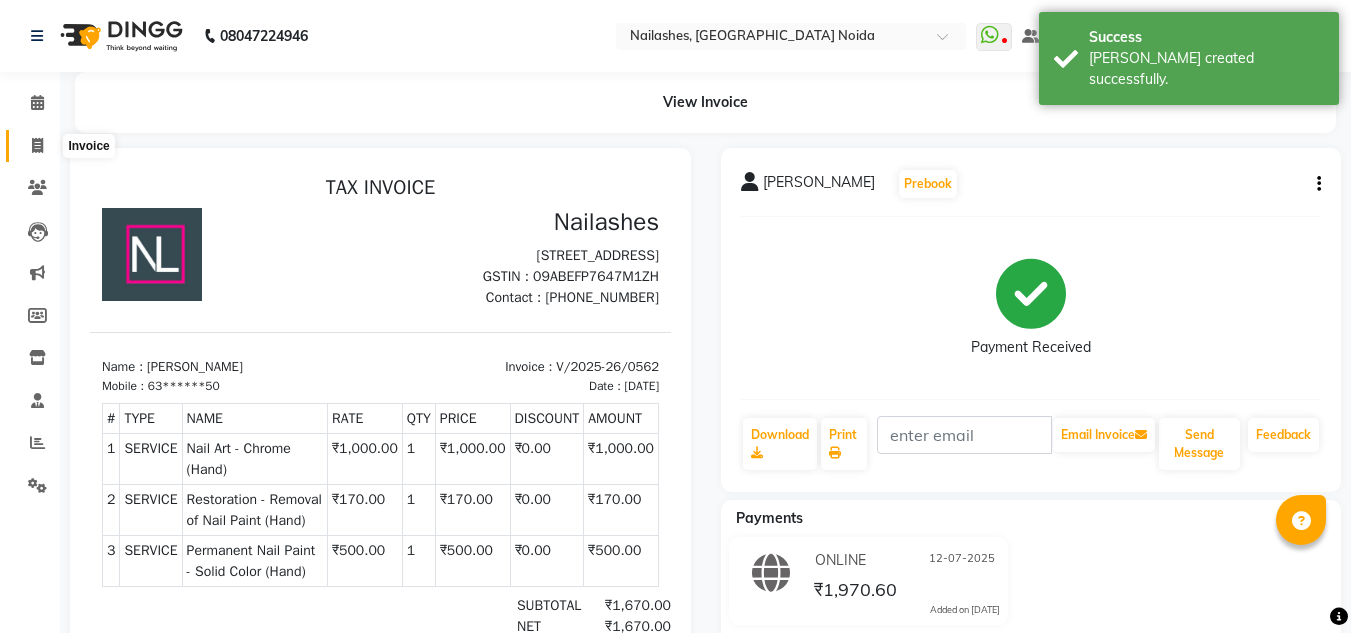 click 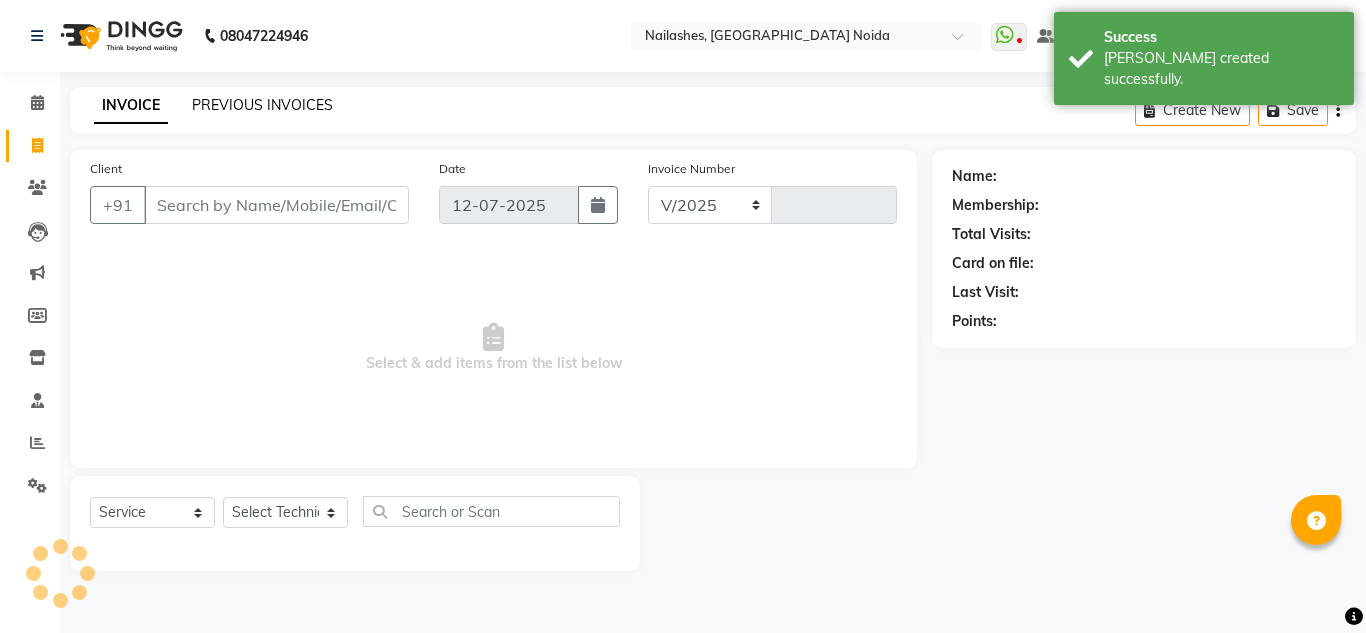 select on "6068" 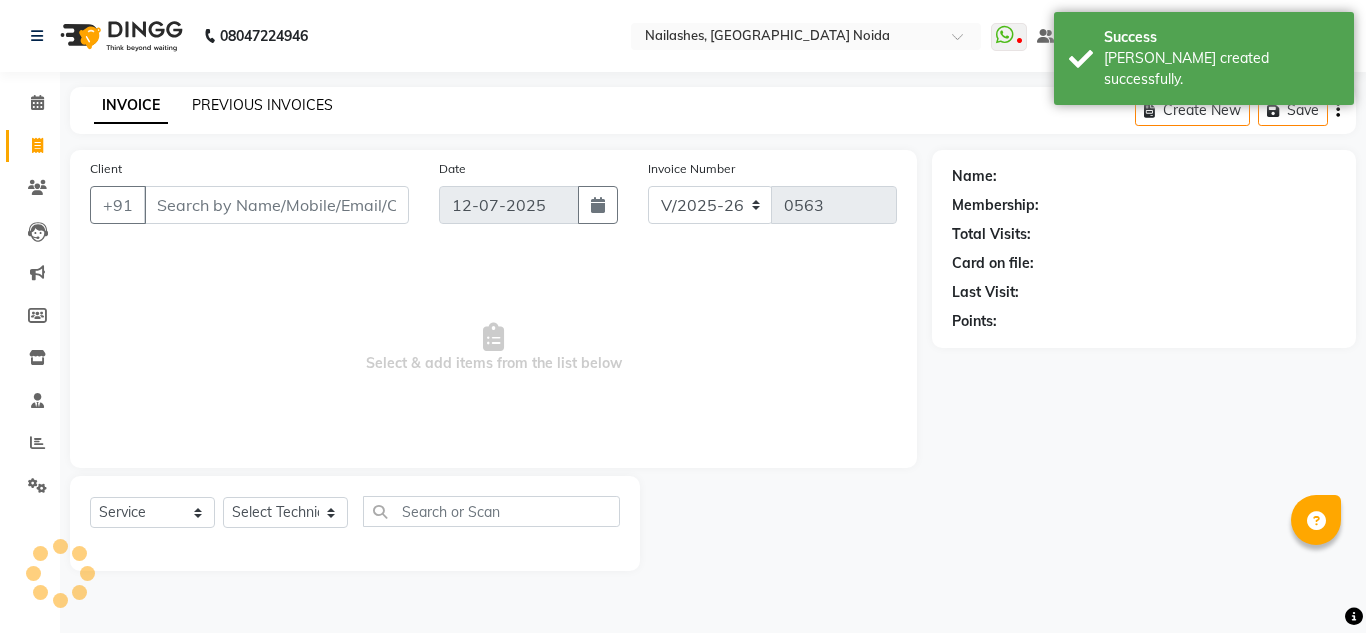 click on "PREVIOUS INVOICES" 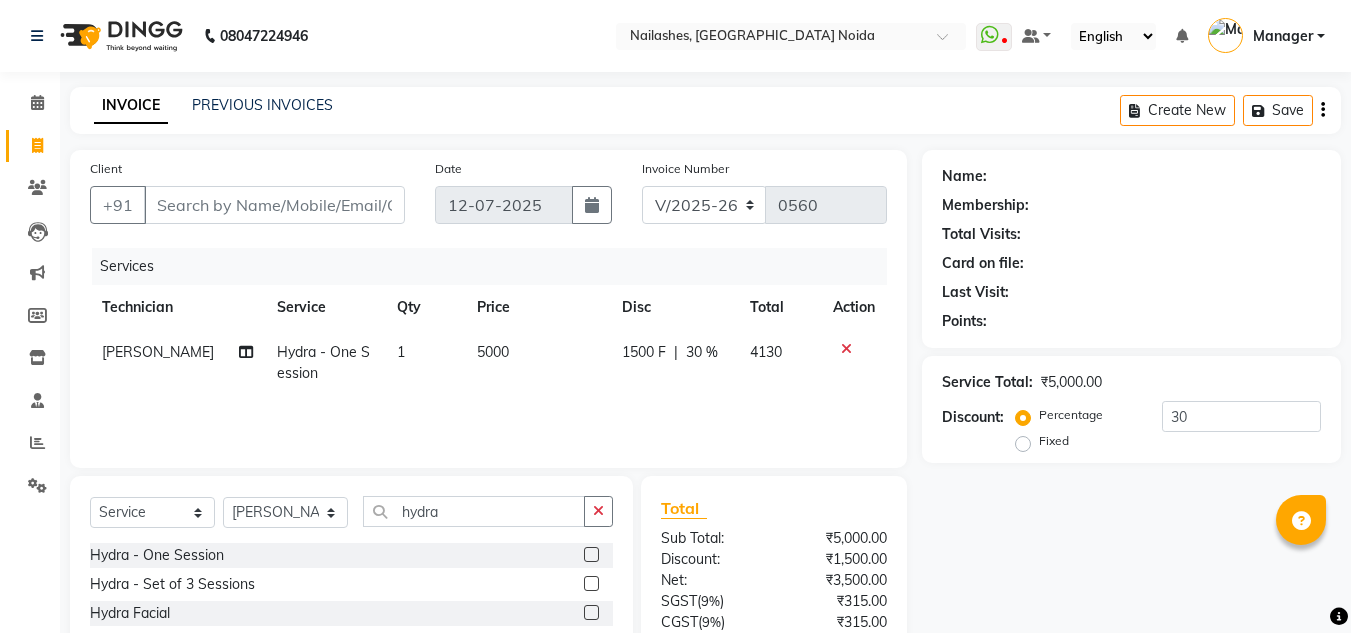 select on "6068" 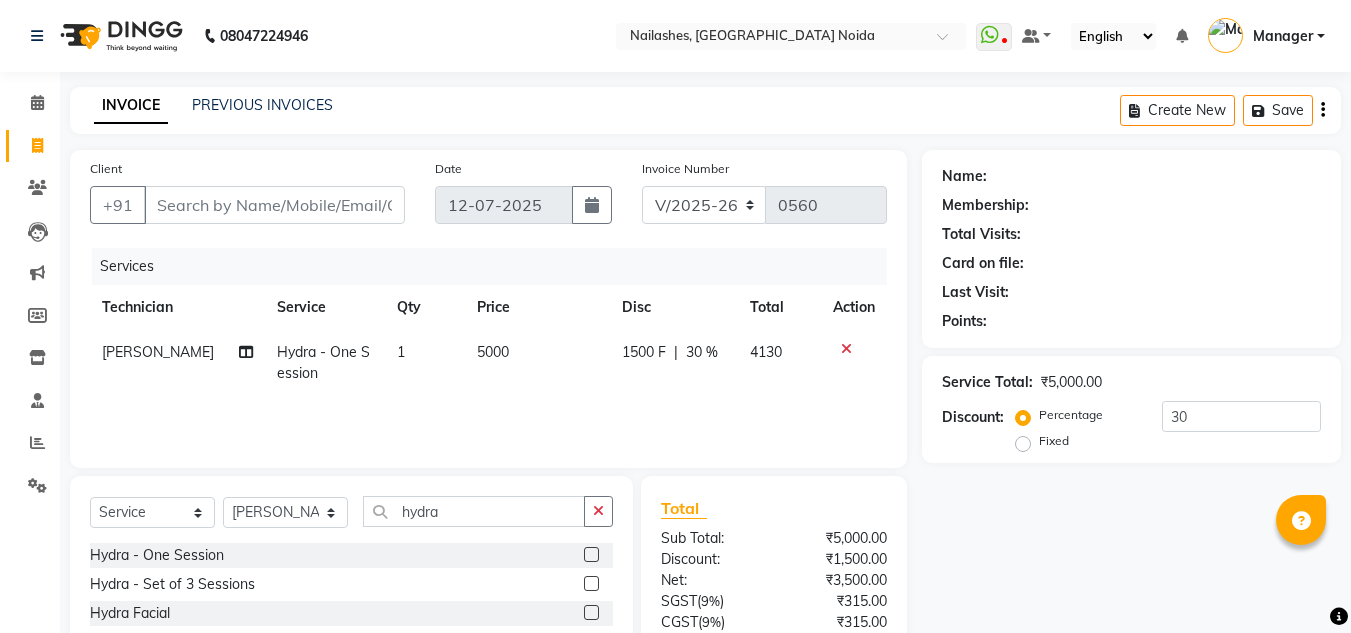 scroll, scrollTop: 1, scrollLeft: 0, axis: vertical 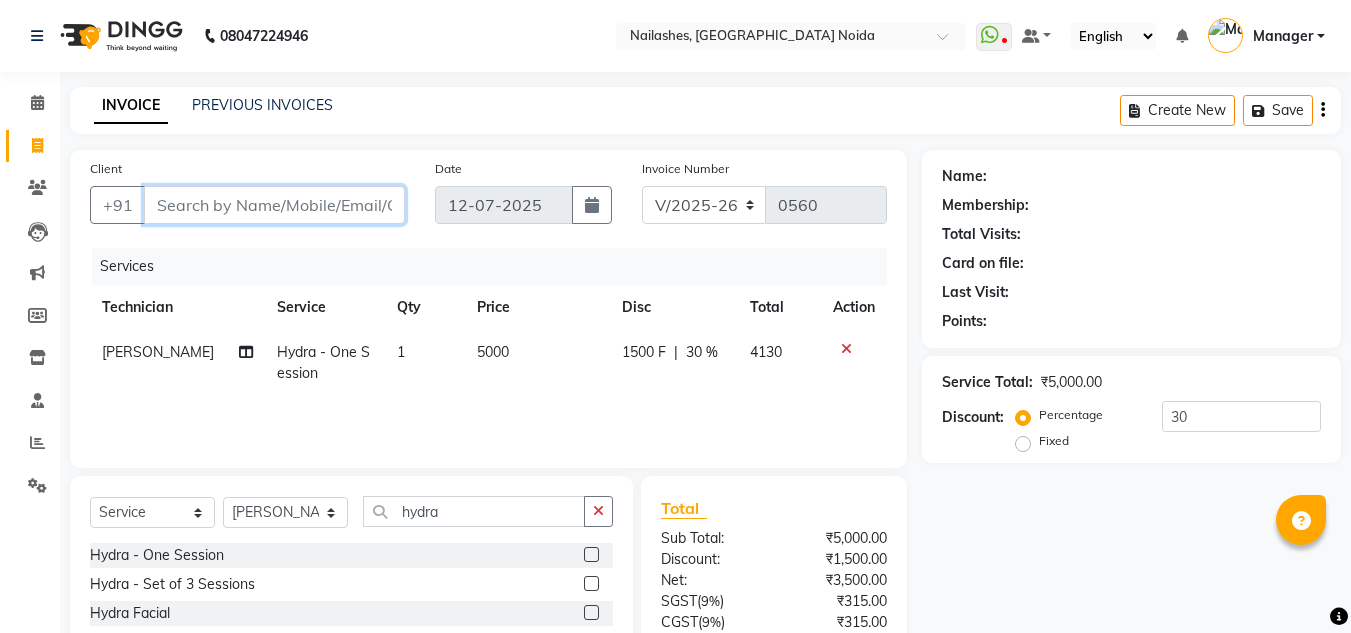 click on "Client" at bounding box center (274, 205) 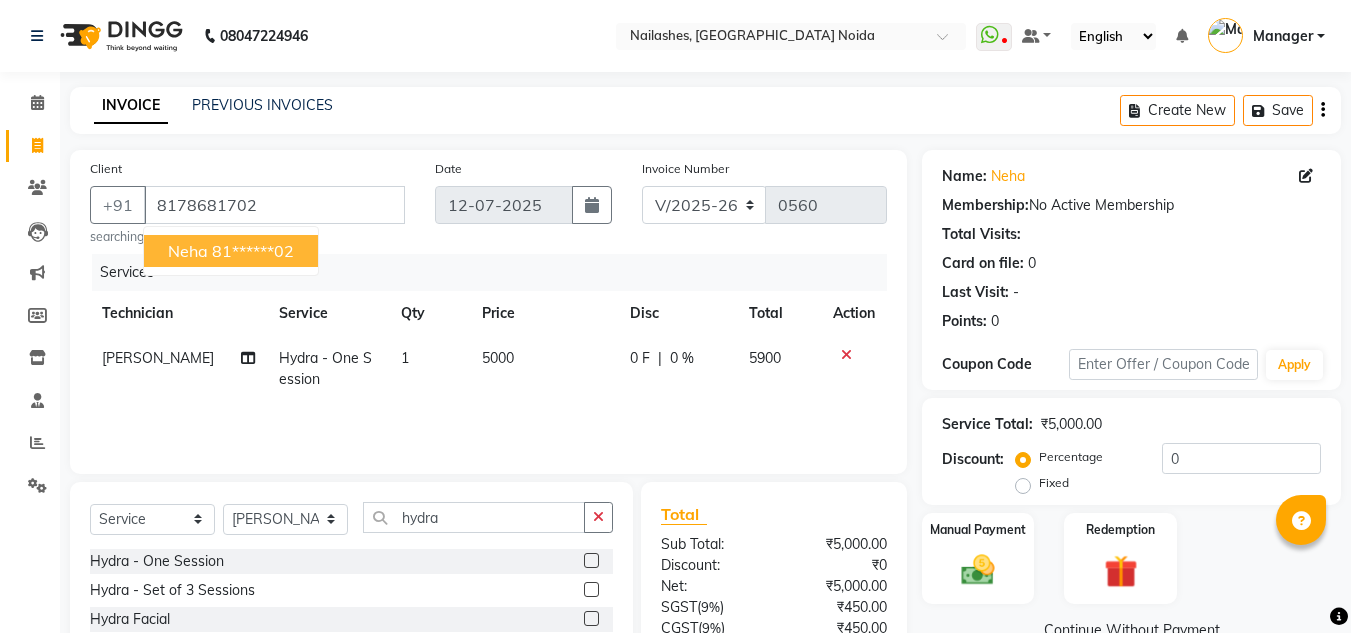 click on "81******02" at bounding box center (253, 251) 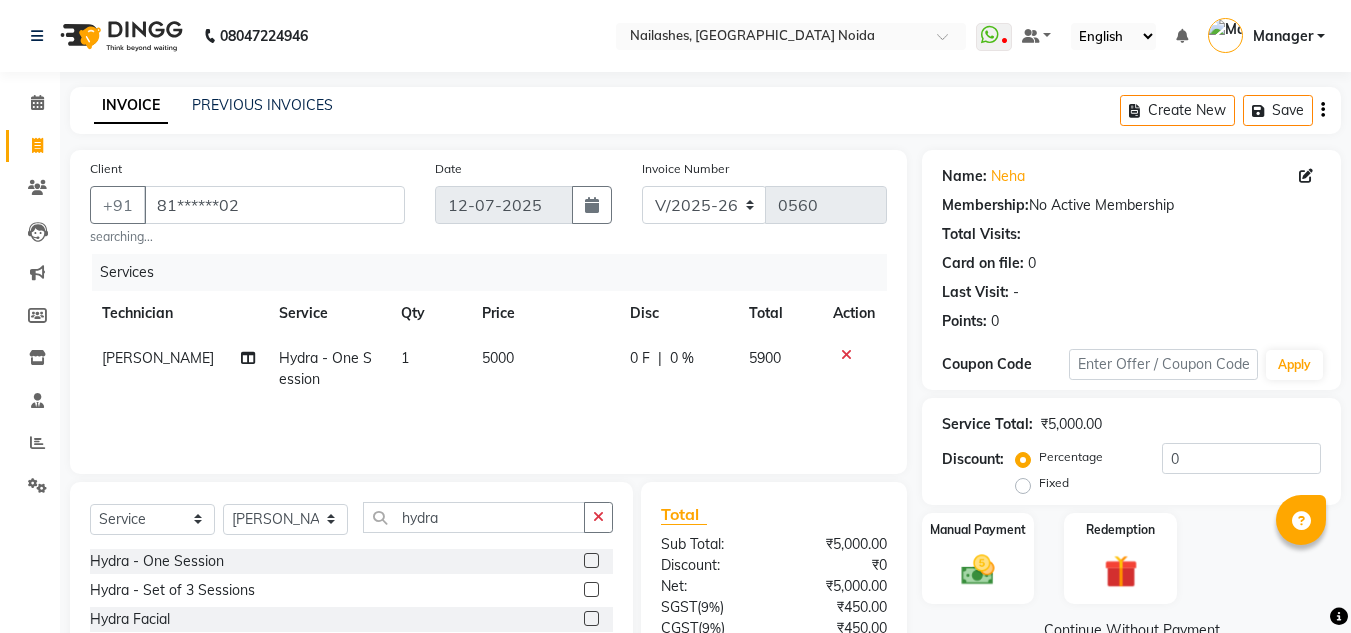 scroll, scrollTop: 173, scrollLeft: 0, axis: vertical 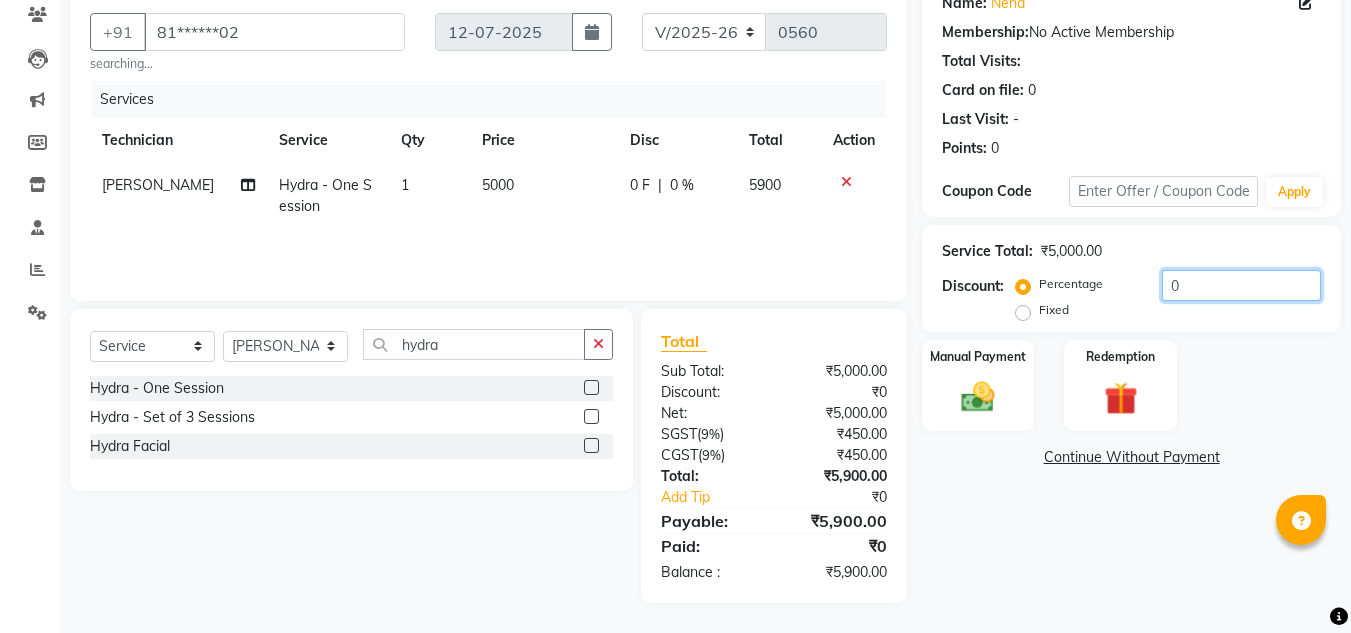 click on "0" 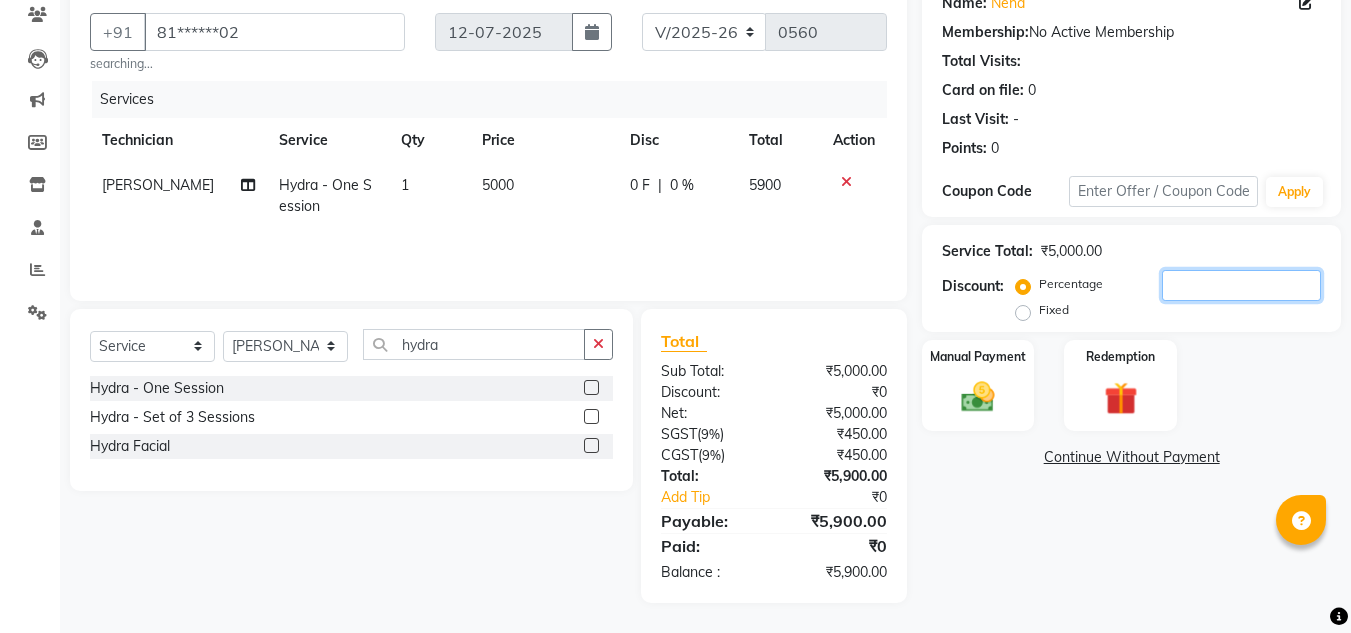type on "3" 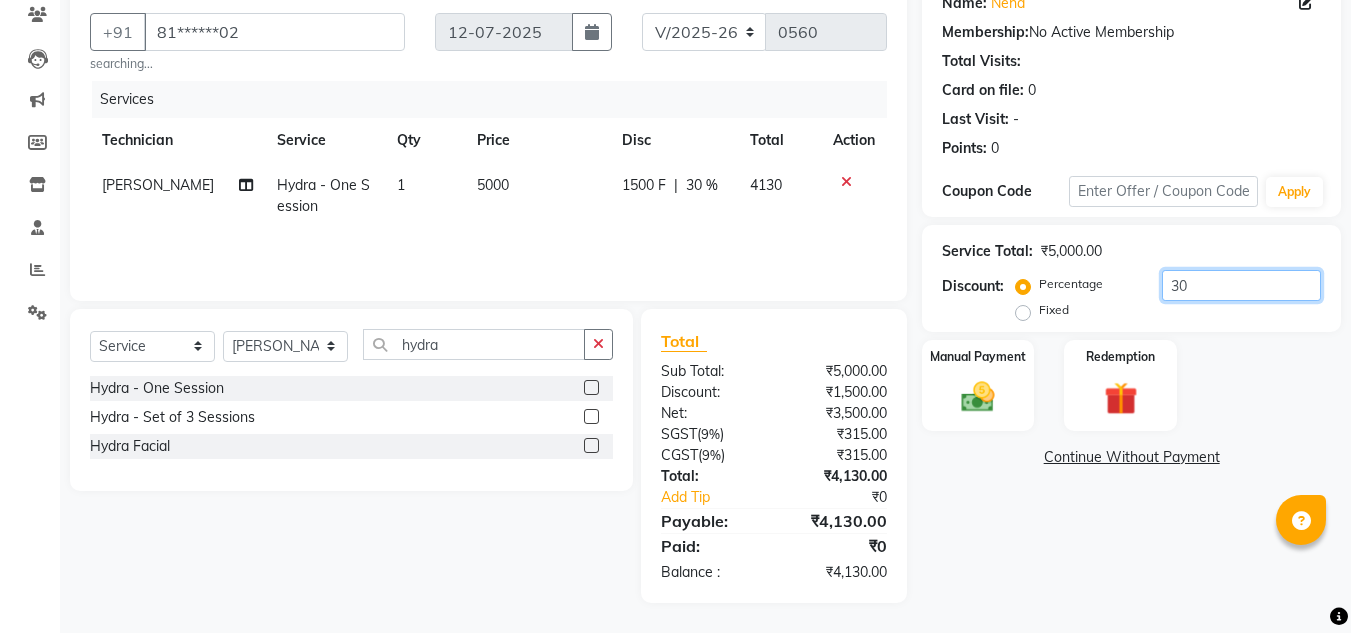 type on "30" 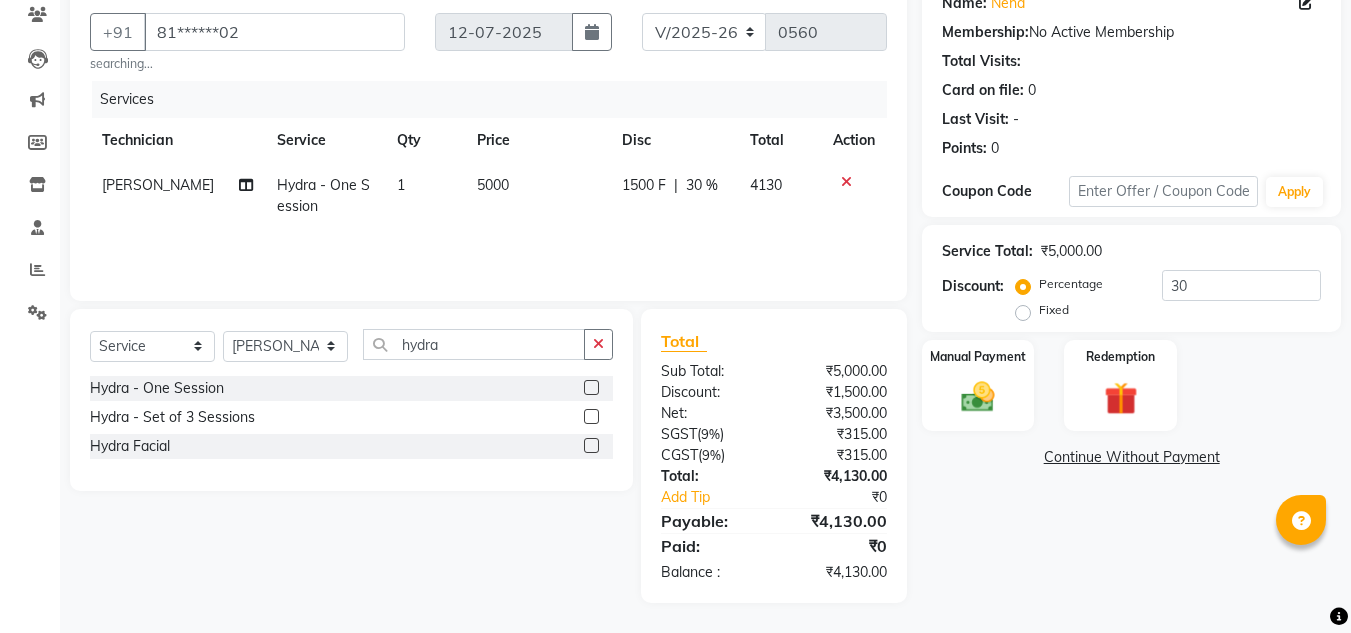 click on "Manual Payment Redemption" 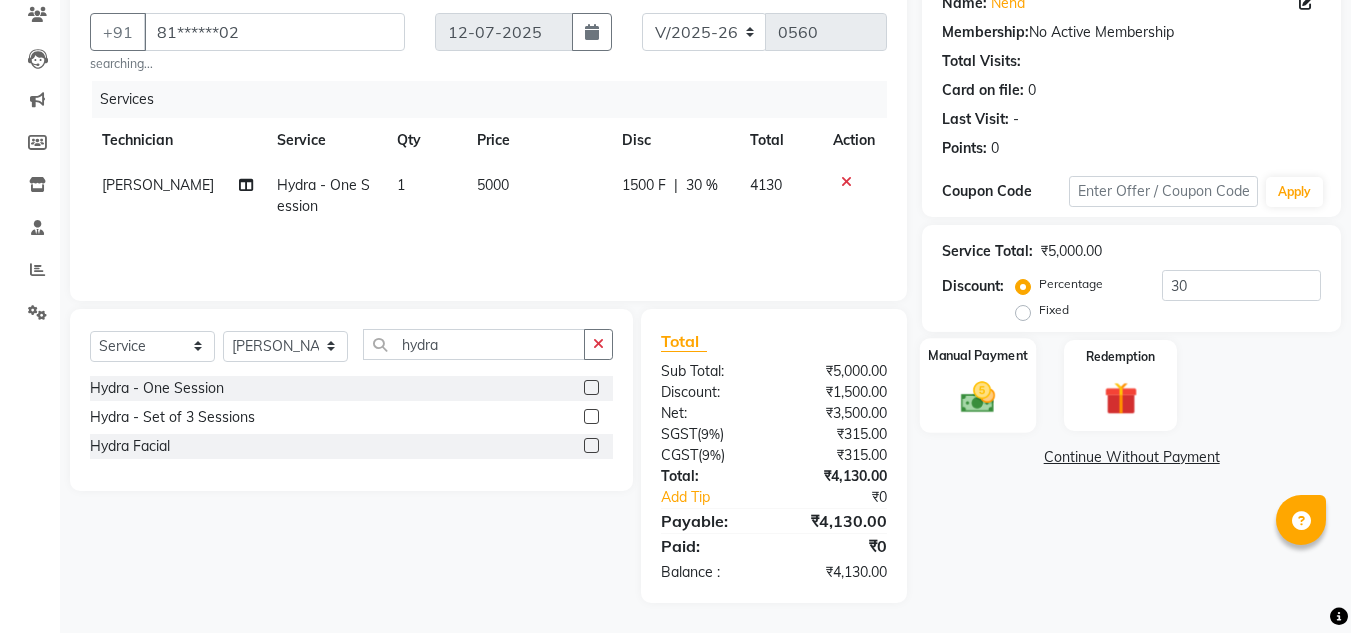 click on "Manual Payment" 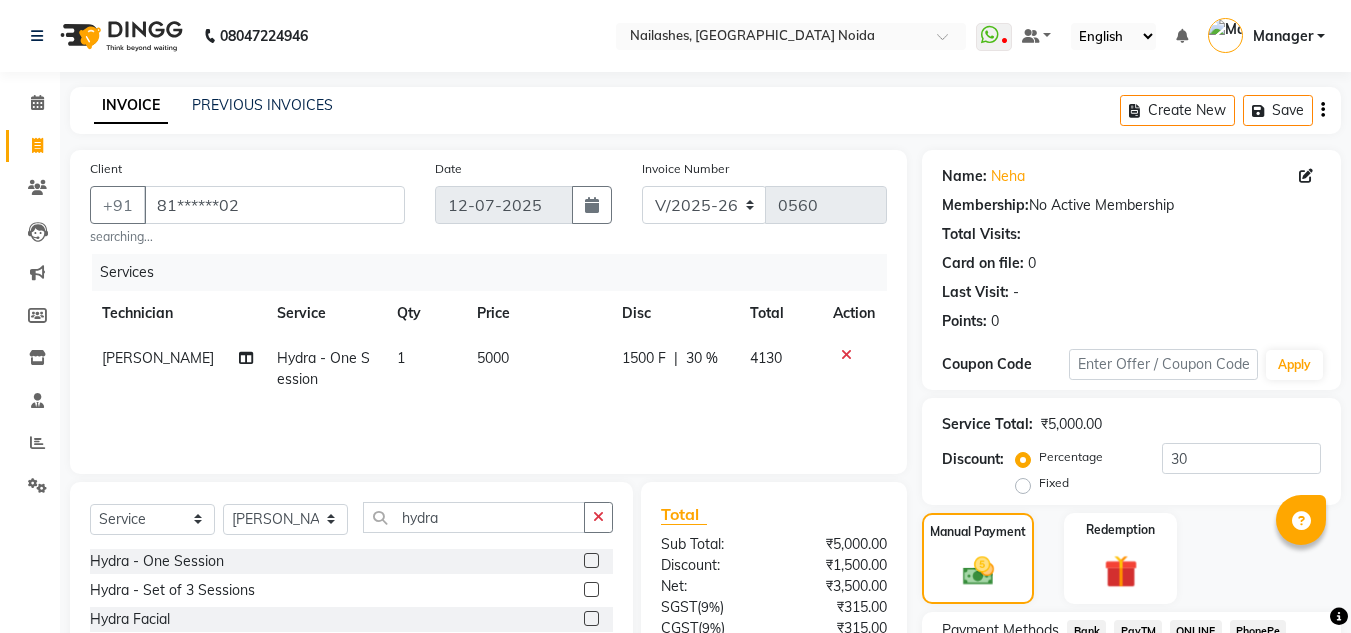 scroll, scrollTop: 173, scrollLeft: 0, axis: vertical 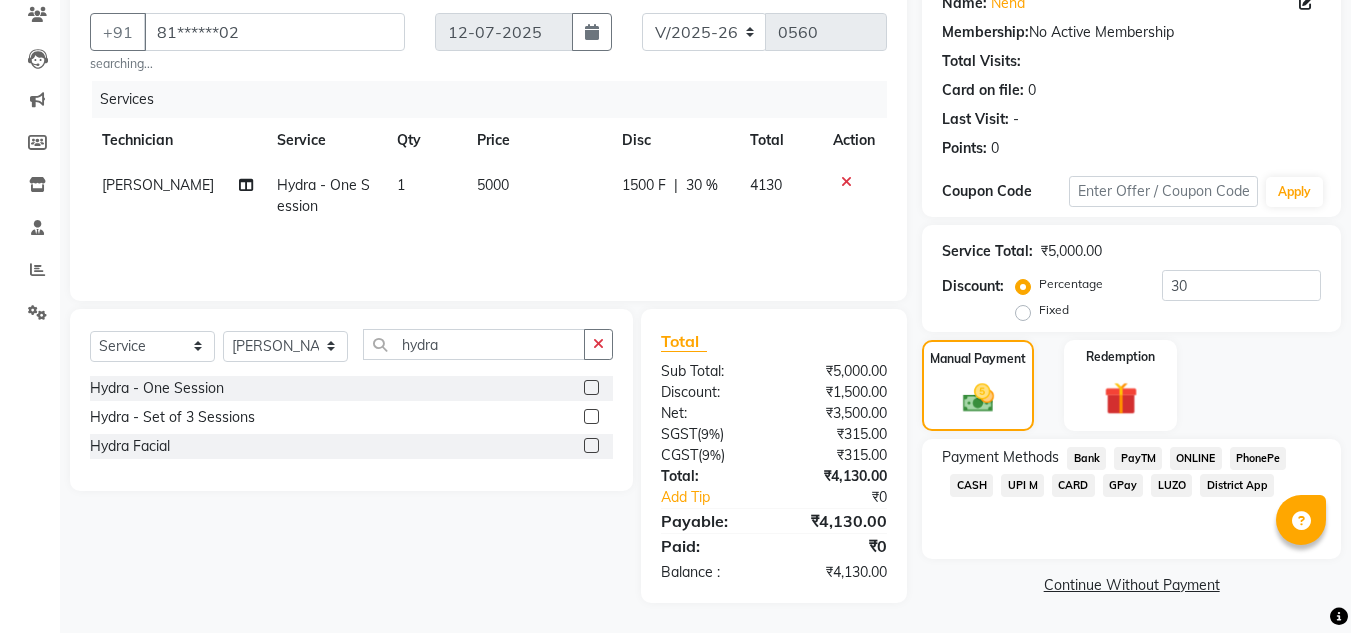 click on "ONLINE" 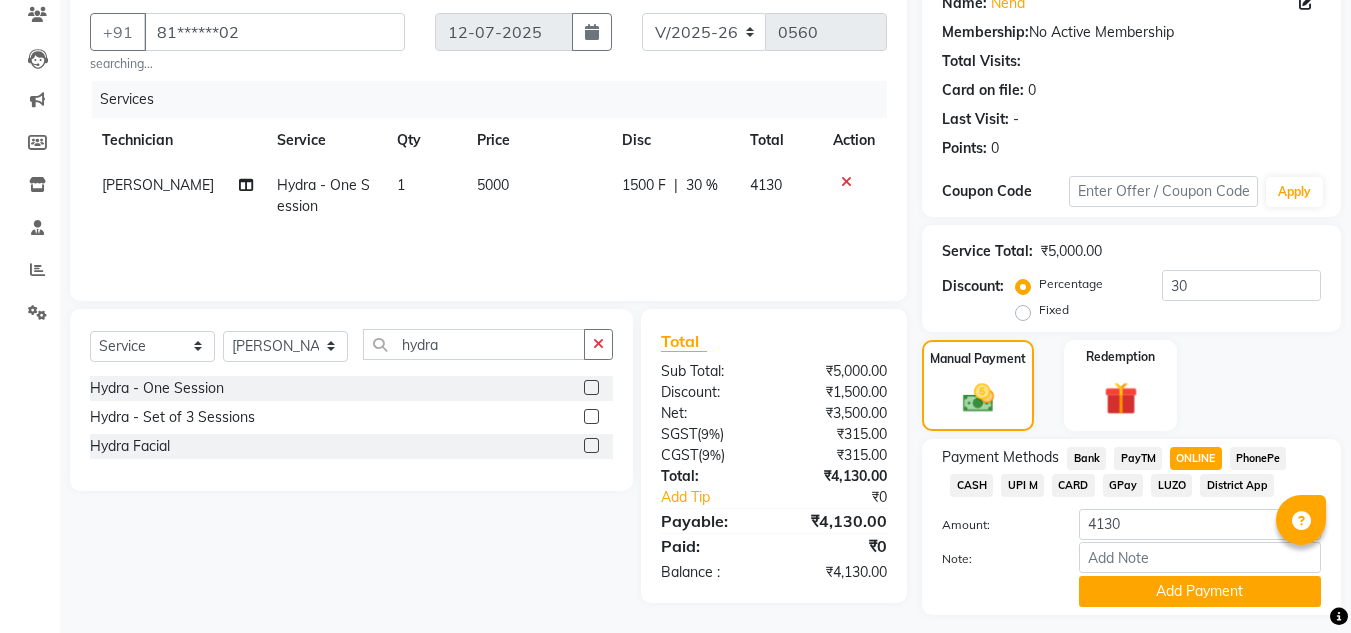 scroll, scrollTop: 226, scrollLeft: 0, axis: vertical 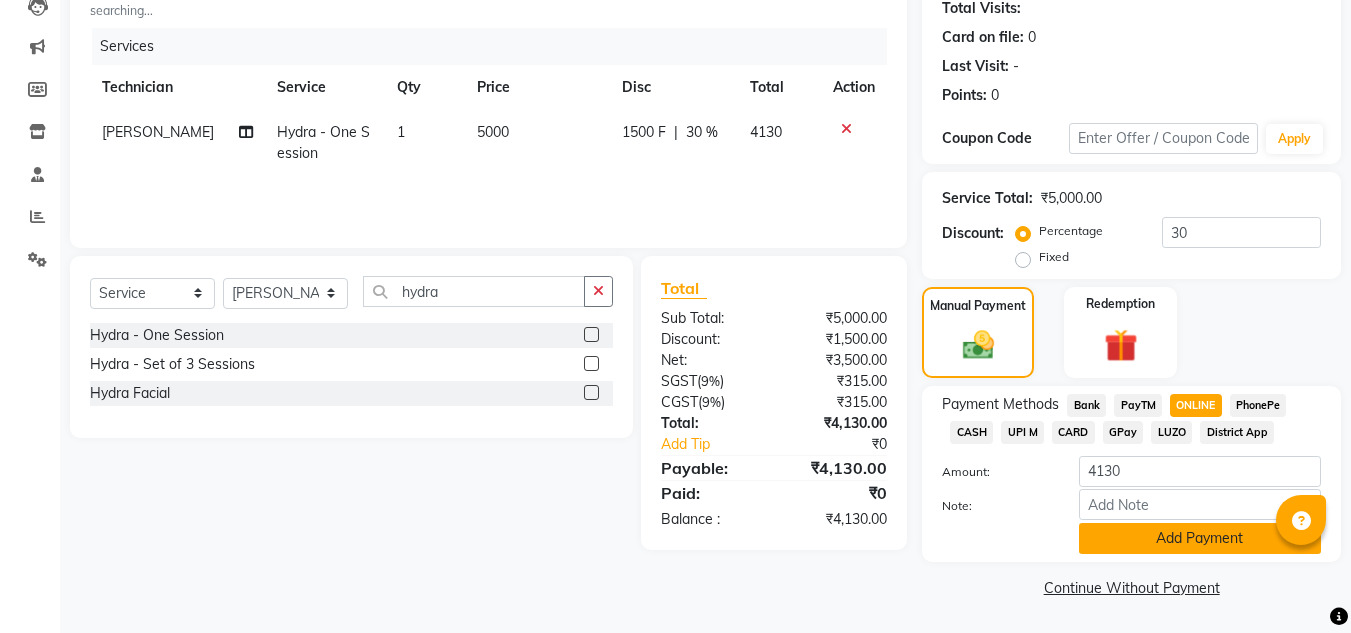 click on "Add Payment" 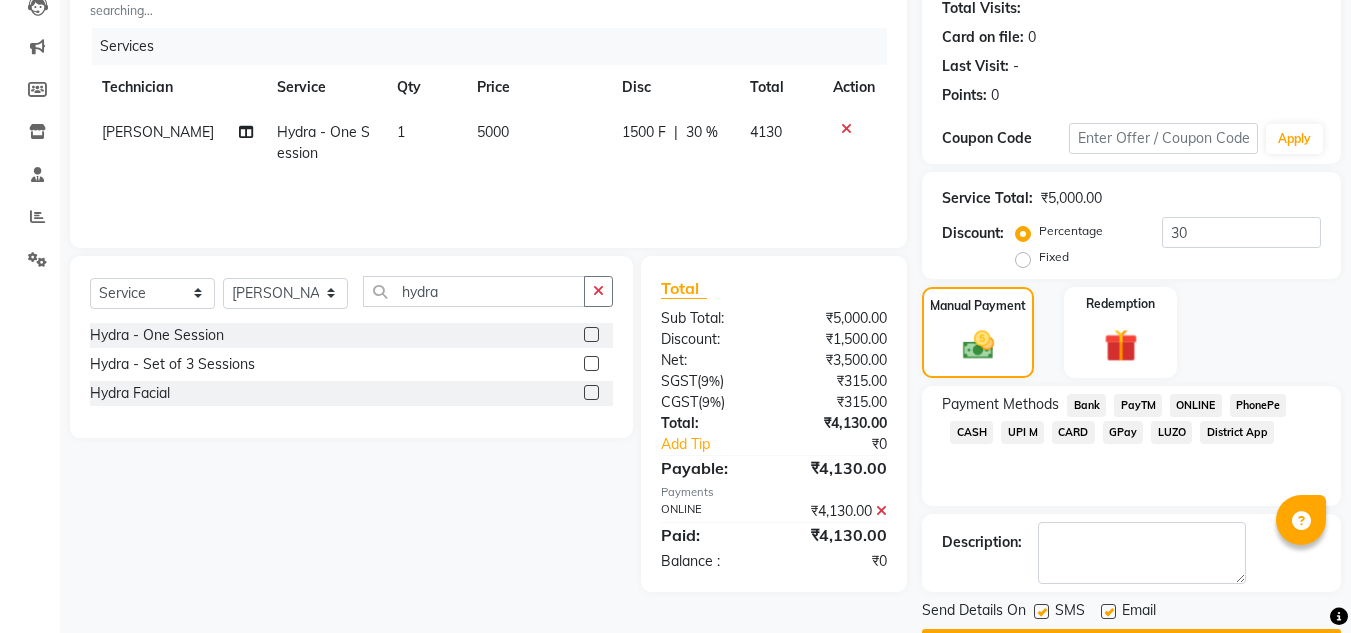 scroll, scrollTop: 283, scrollLeft: 0, axis: vertical 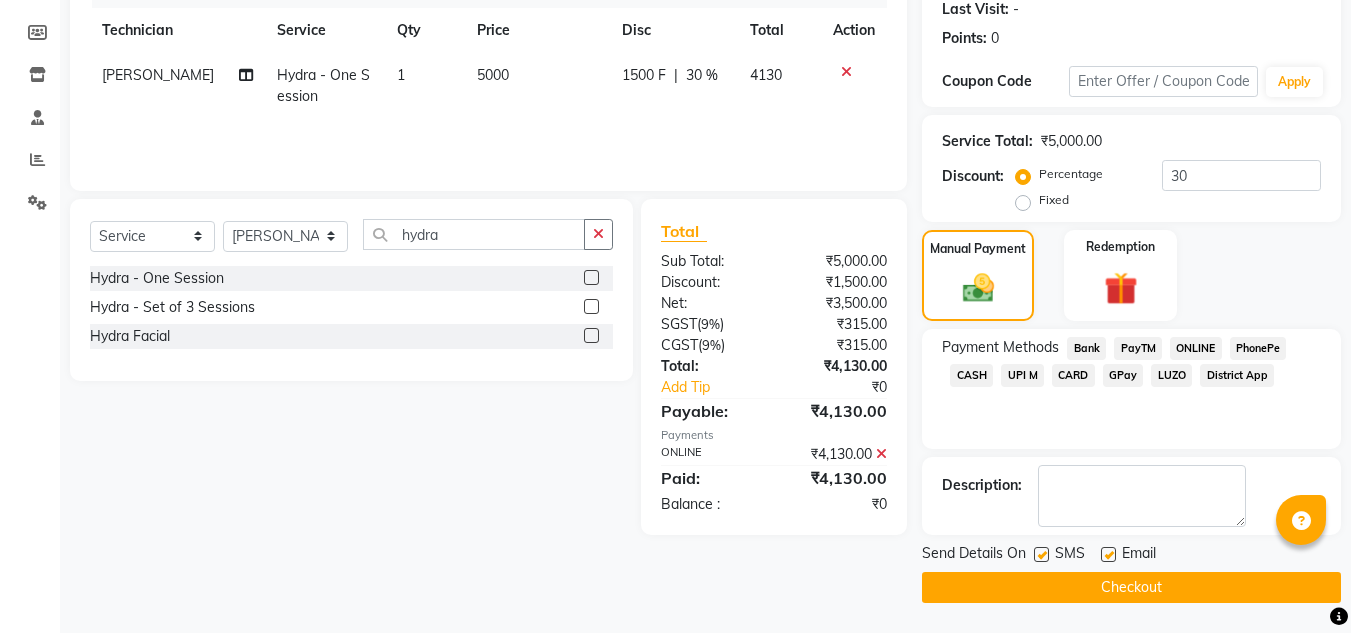 click on "Checkout" 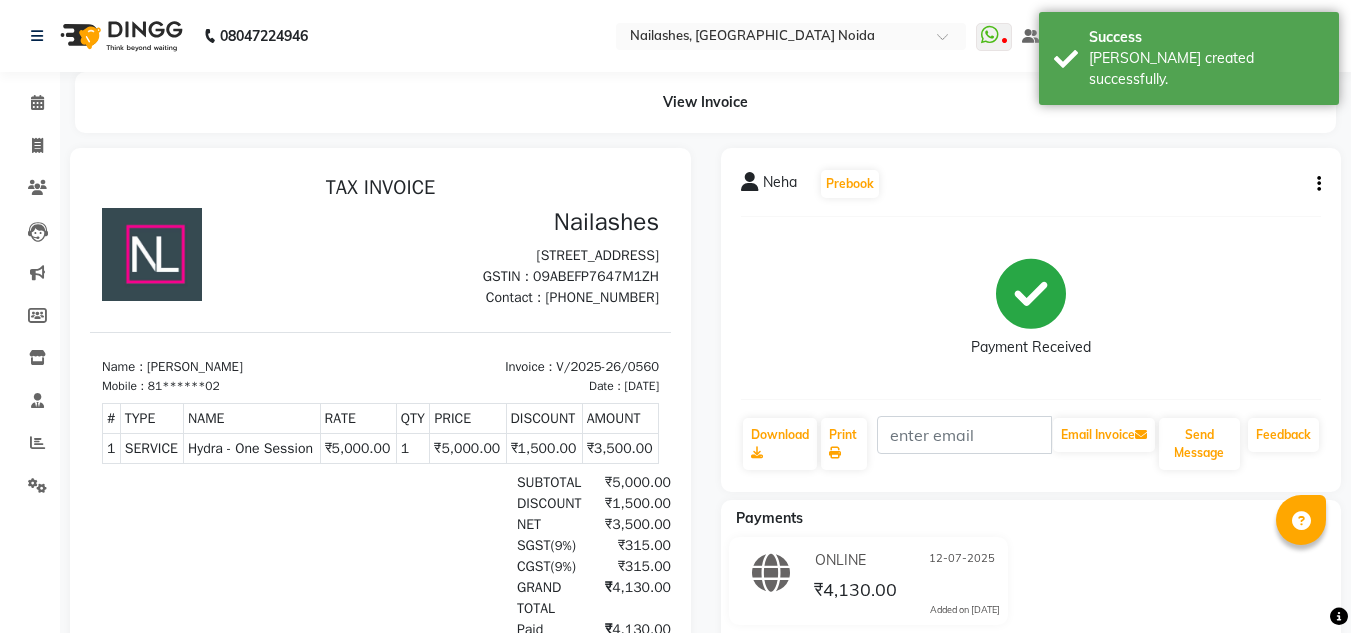 scroll, scrollTop: 0, scrollLeft: 0, axis: both 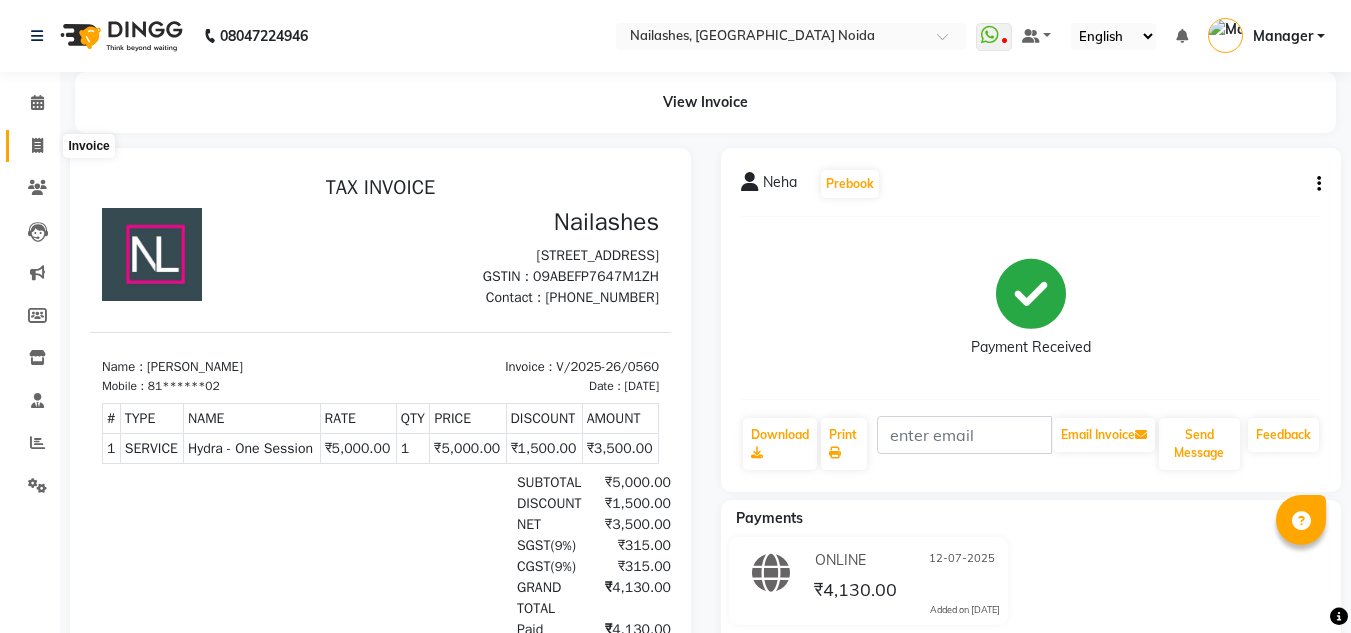 click 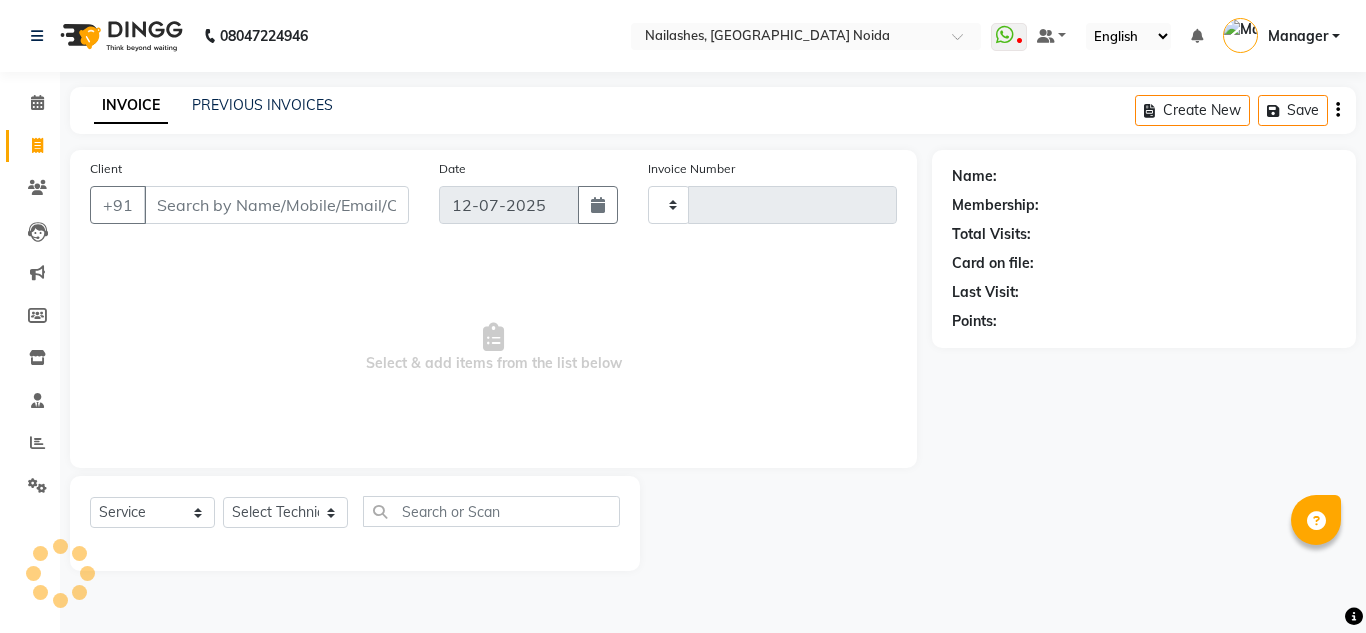 type on "0561" 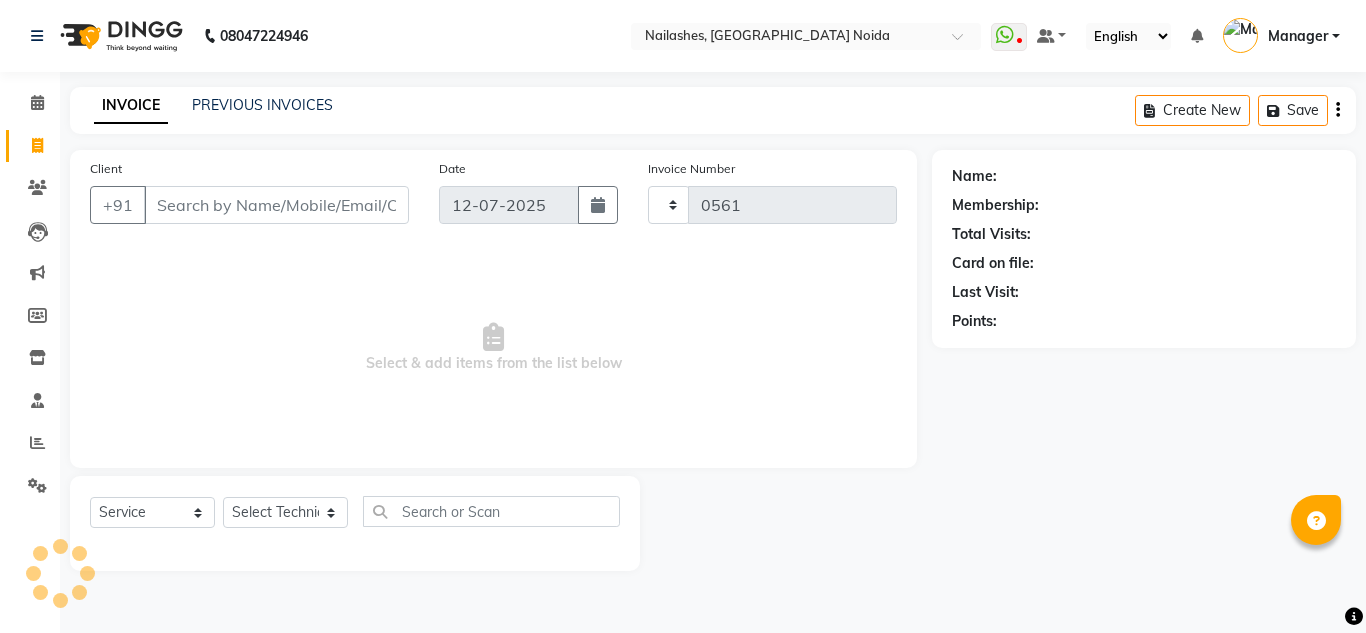 select on "6068" 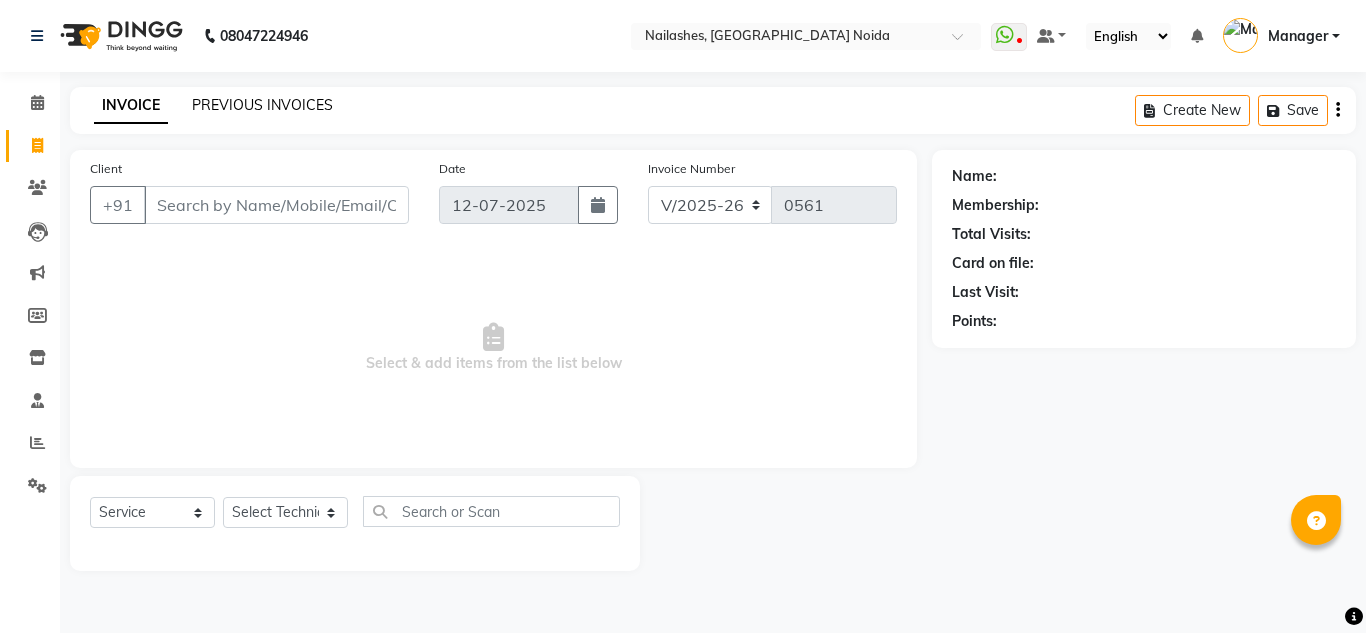 click on "PREVIOUS INVOICES" 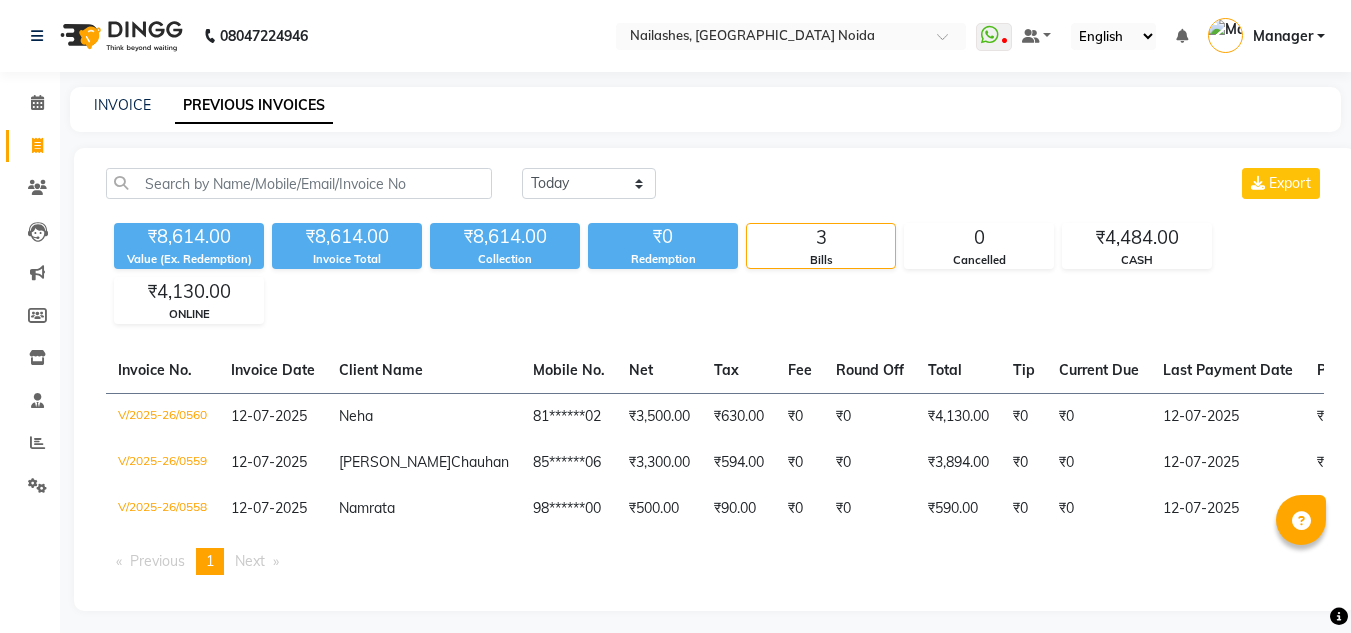 scroll, scrollTop: 43, scrollLeft: 0, axis: vertical 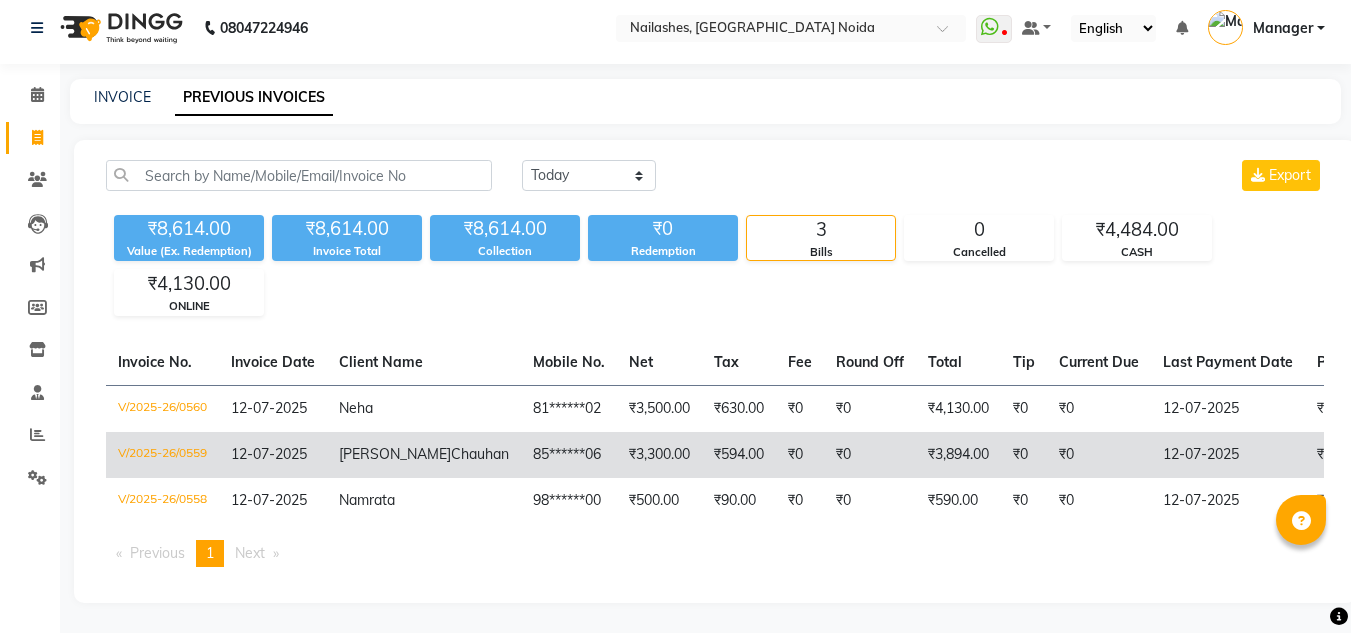 select on "service" 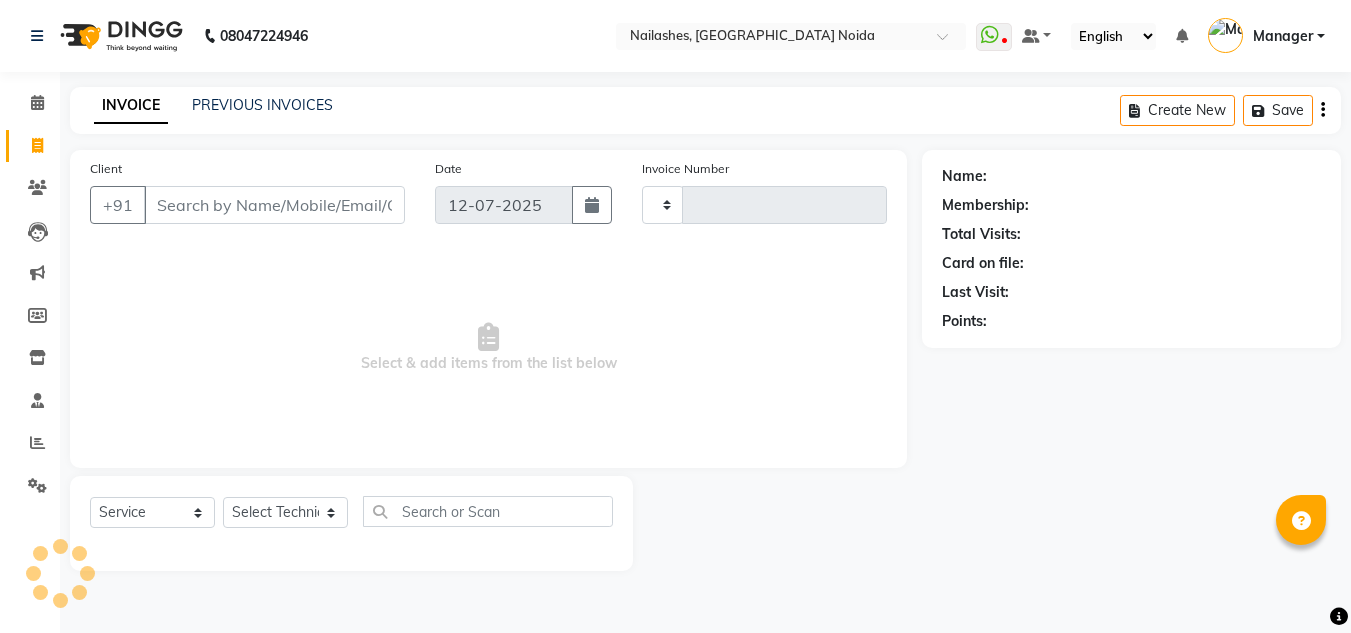 scroll, scrollTop: 0, scrollLeft: 0, axis: both 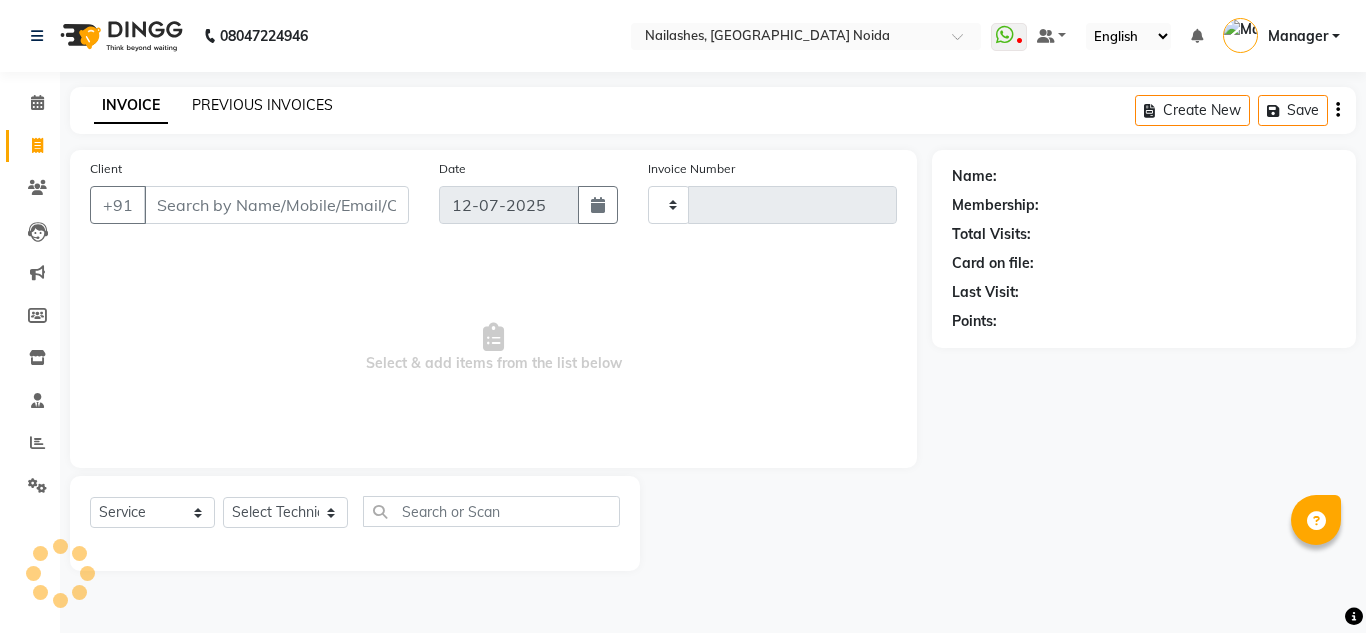 type on "0561" 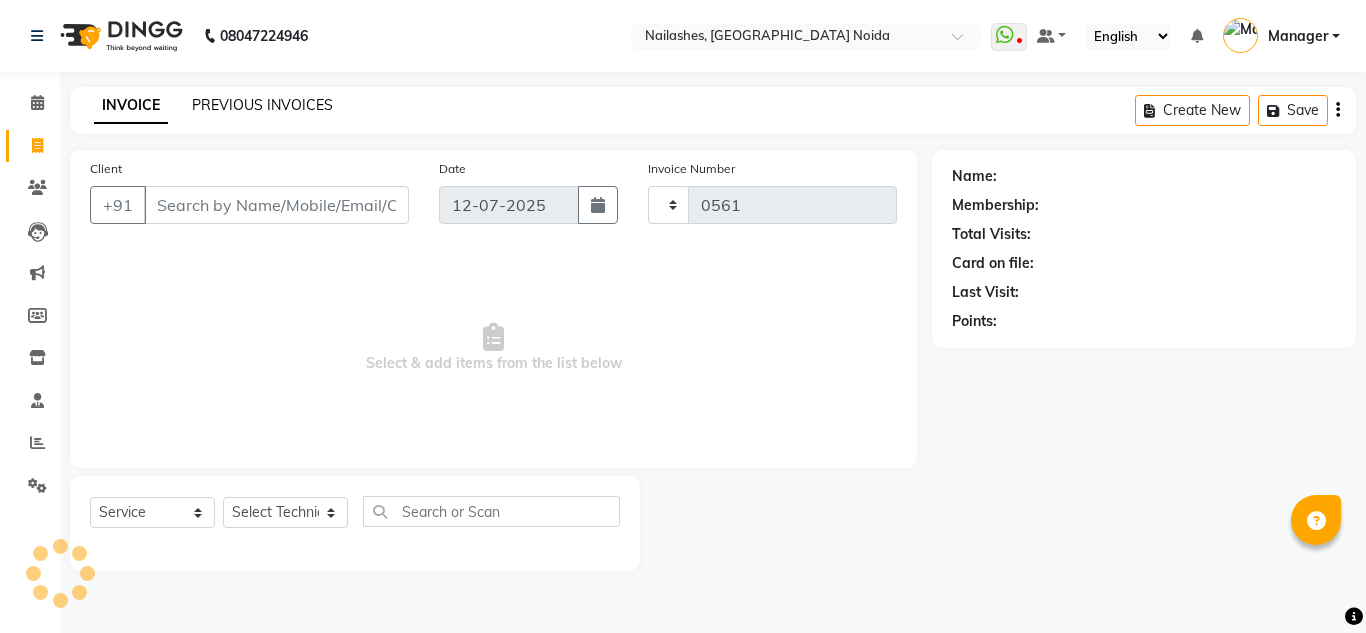 select on "6068" 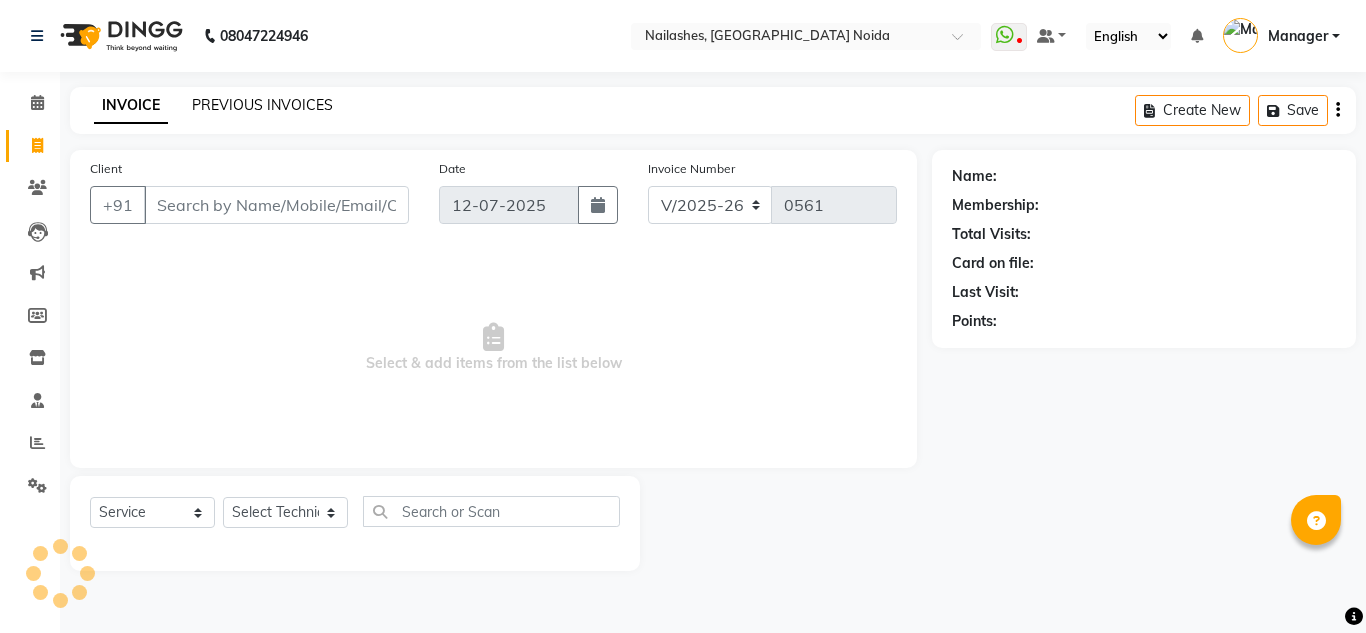 click on "PREVIOUS INVOICES" 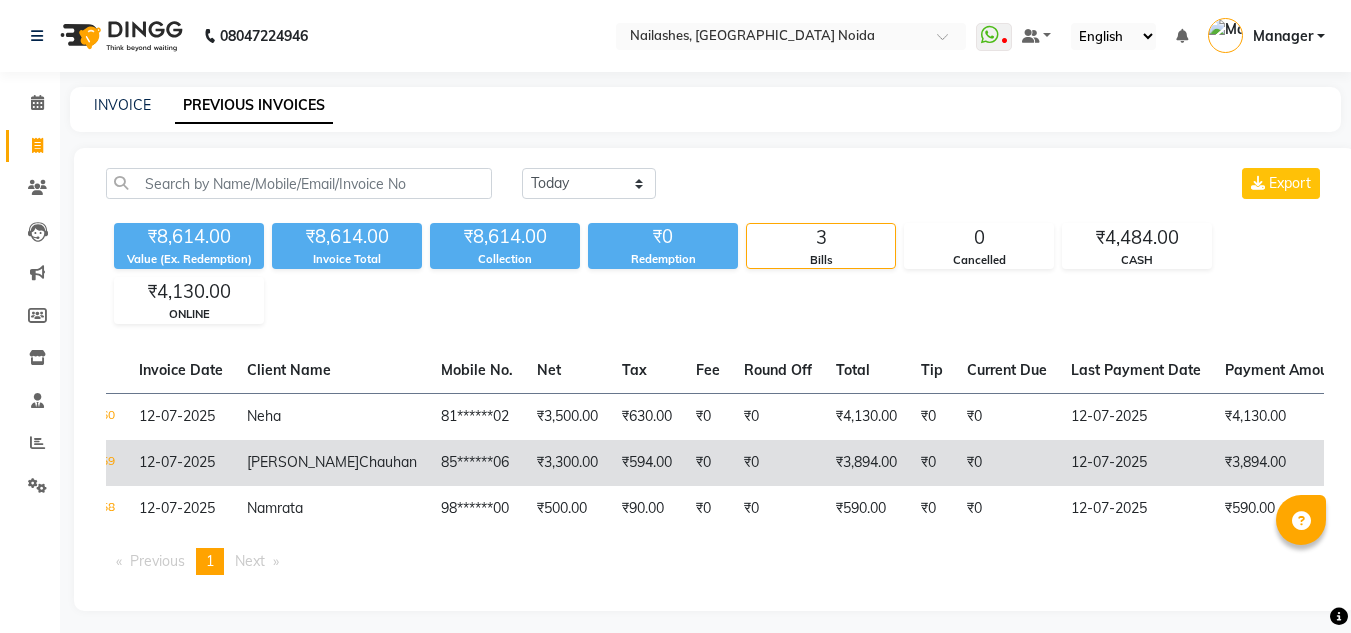 scroll, scrollTop: 0, scrollLeft: 0, axis: both 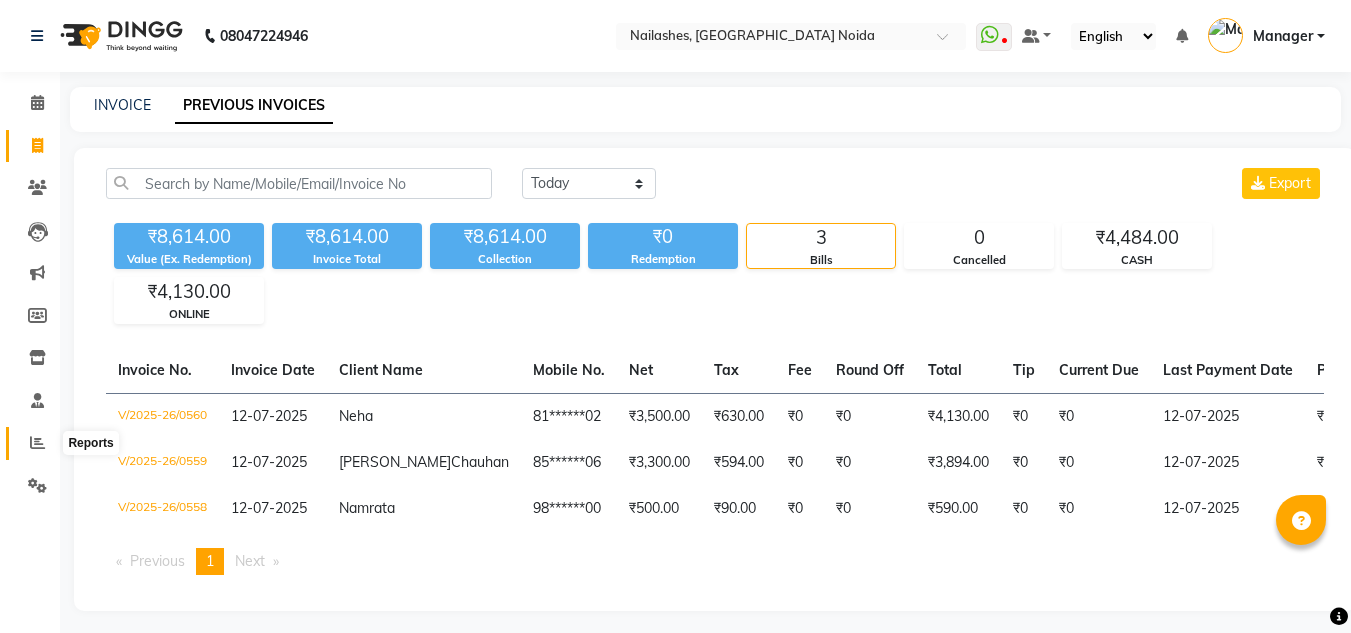 click 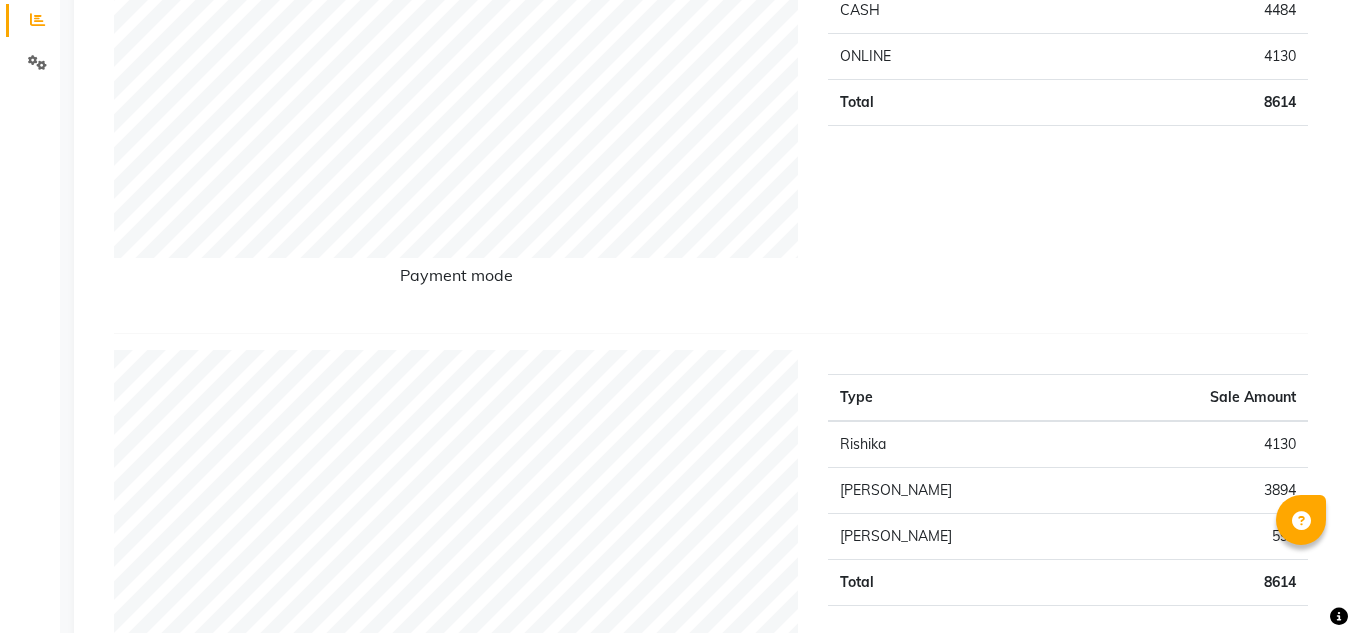 scroll, scrollTop: 576, scrollLeft: 0, axis: vertical 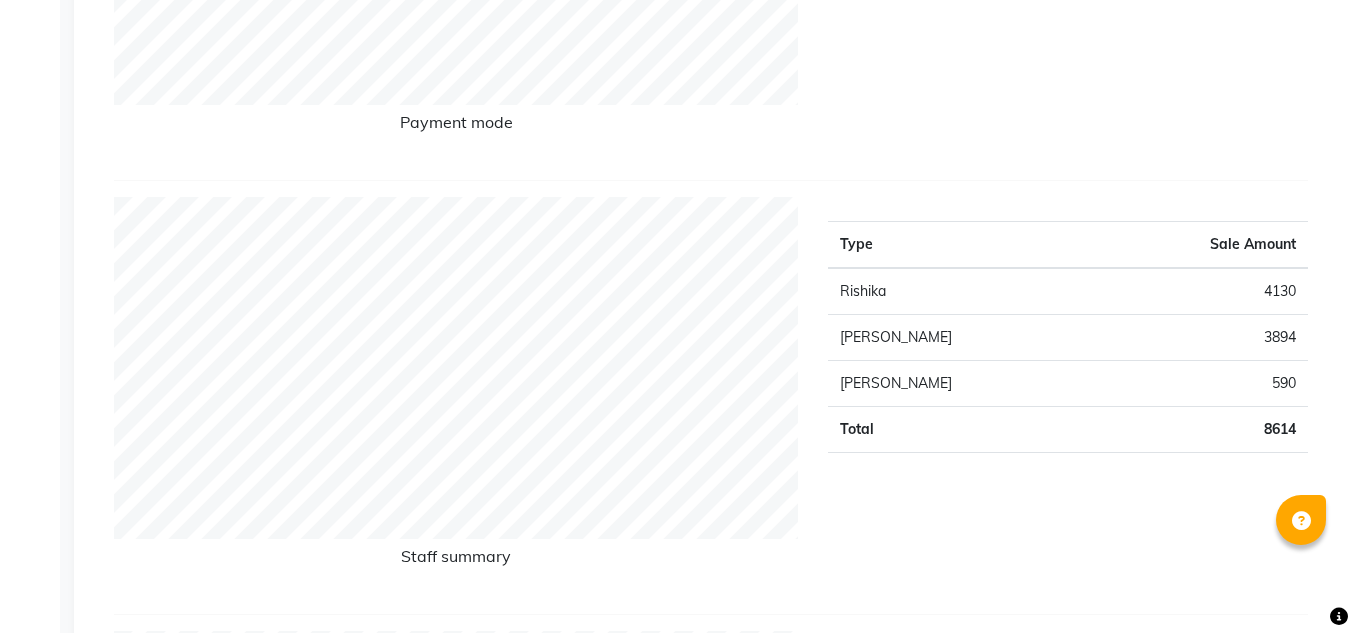 click on "3894" 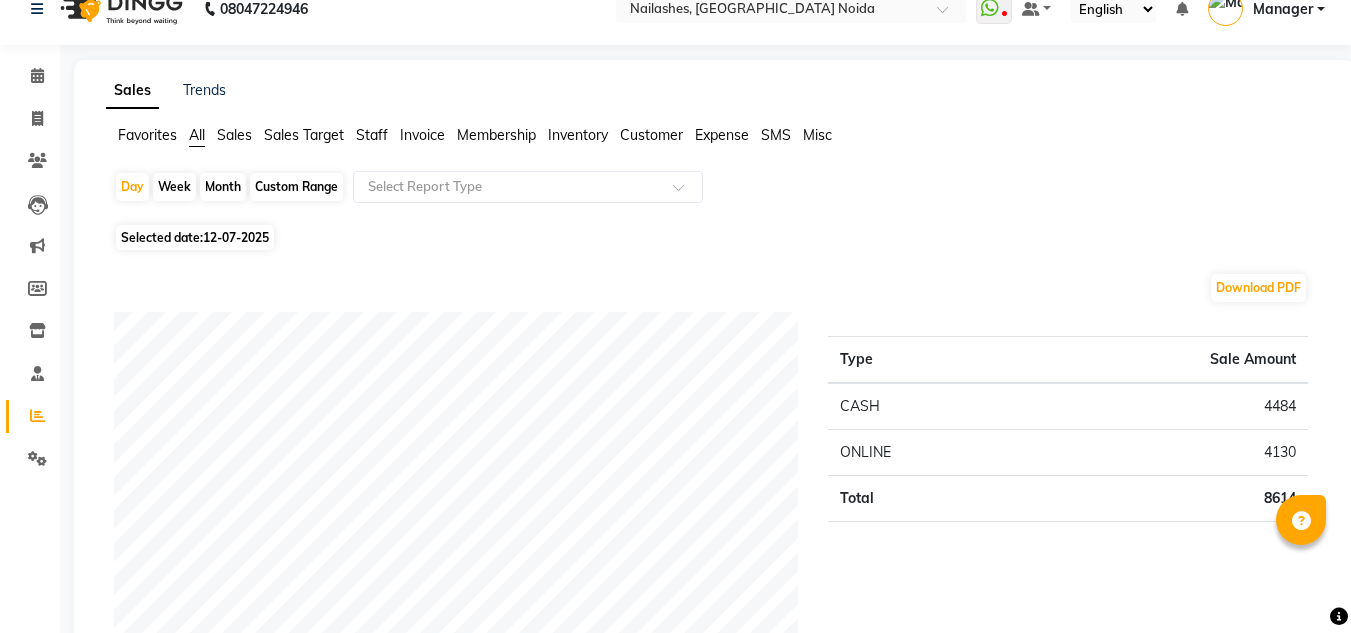 scroll, scrollTop: 0, scrollLeft: 0, axis: both 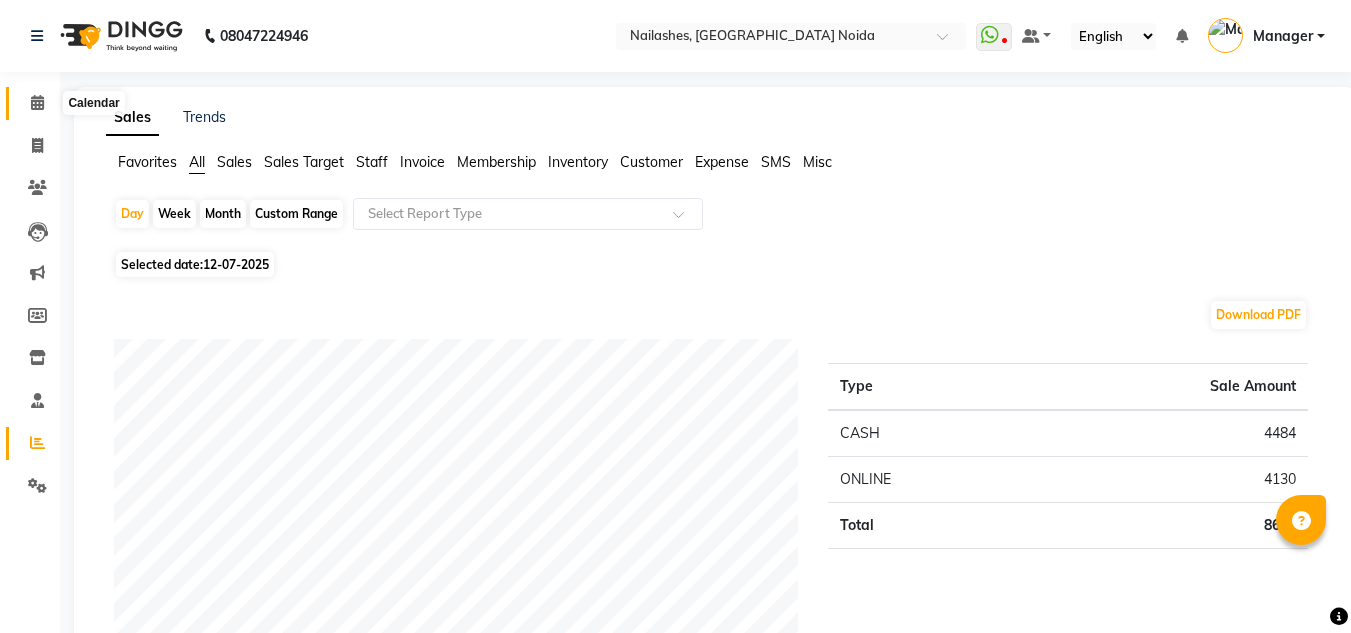 click 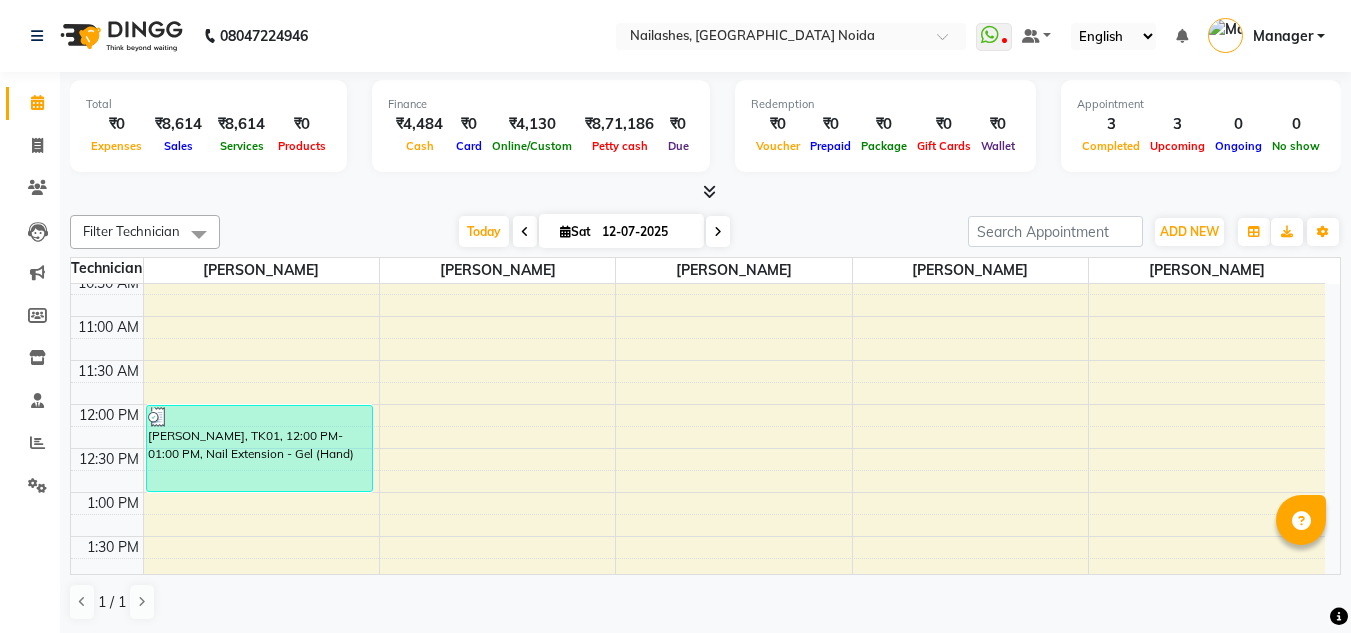 scroll, scrollTop: 0, scrollLeft: 0, axis: both 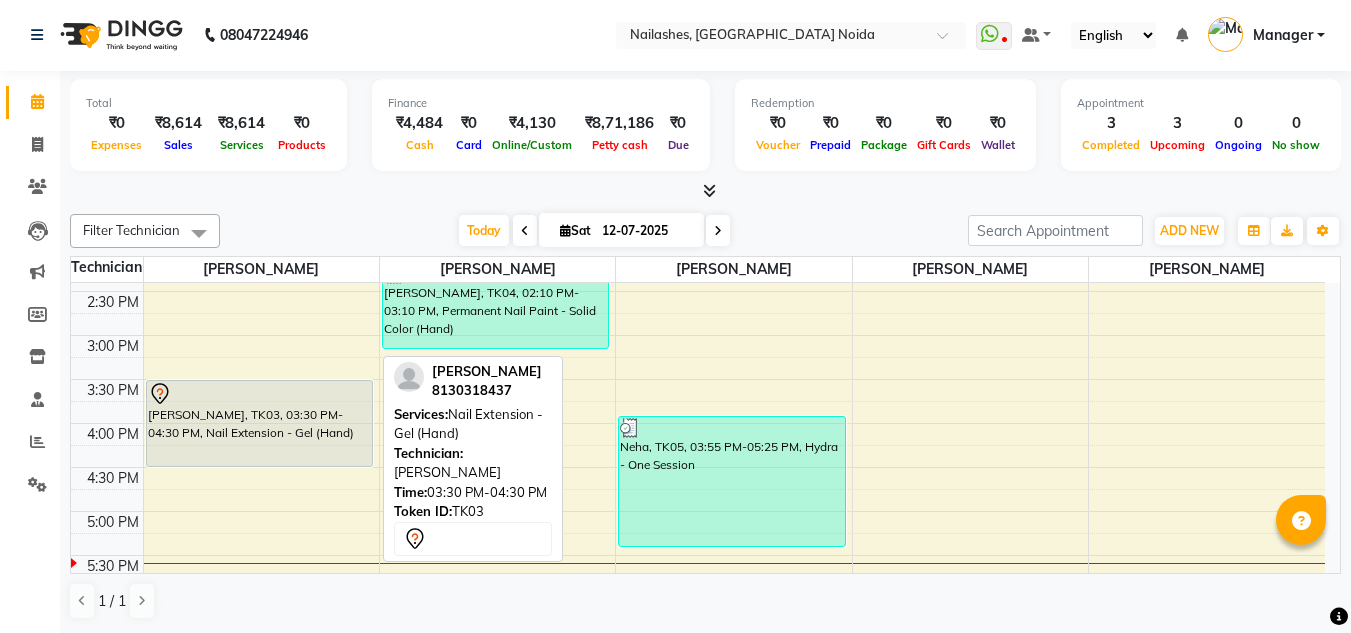 click on "Shubhi, TK03, 03:30 PM-04:30 PM, Nail Extension - Gel (Hand)" at bounding box center [260, 423] 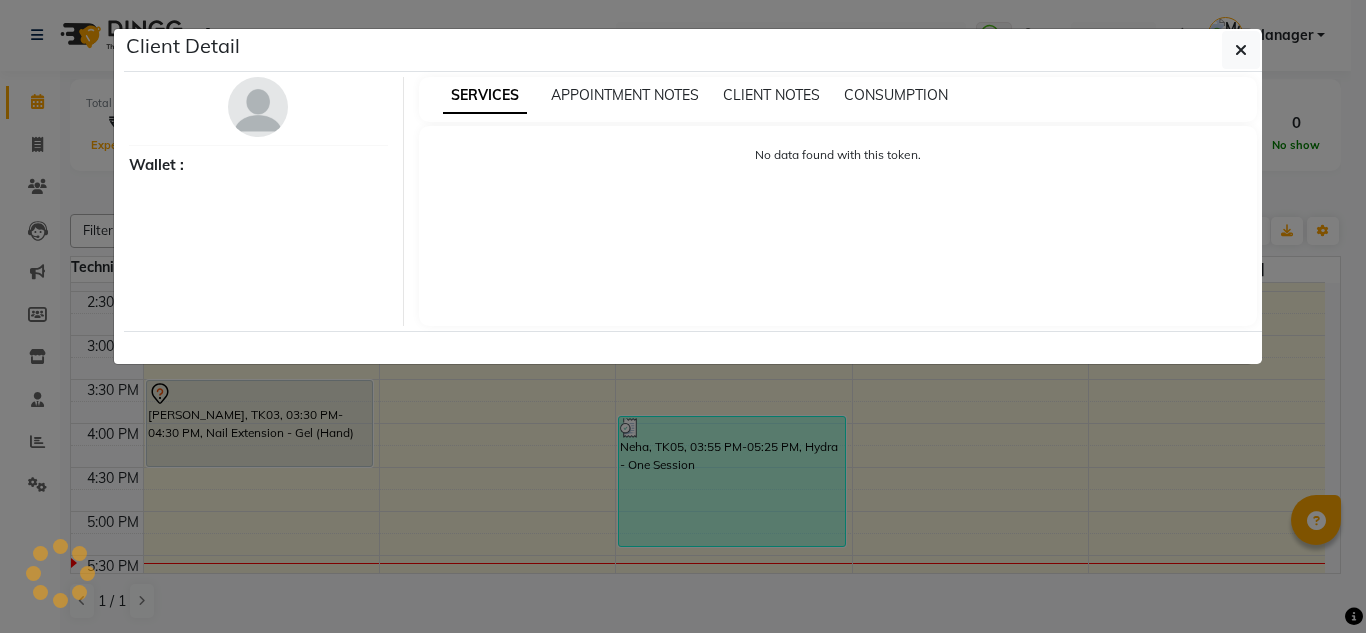 select on "7" 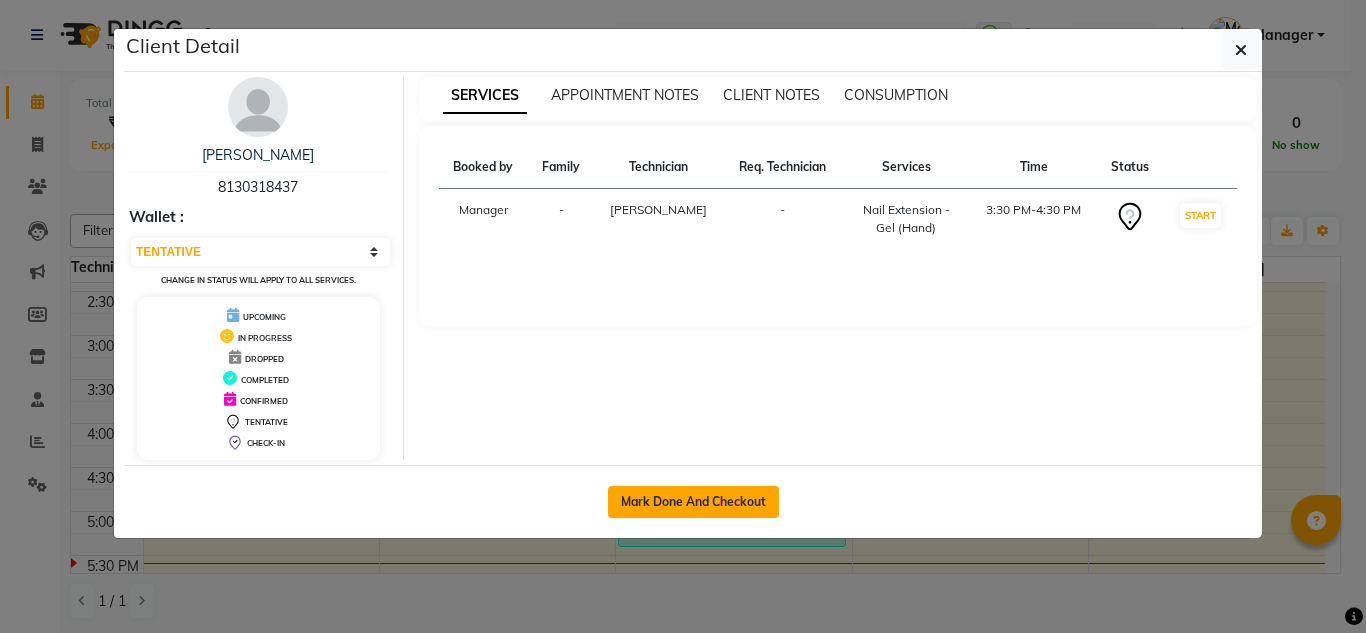 drag, startPoint x: 699, startPoint y: 484, endPoint x: 703, endPoint y: 494, distance: 10.770329 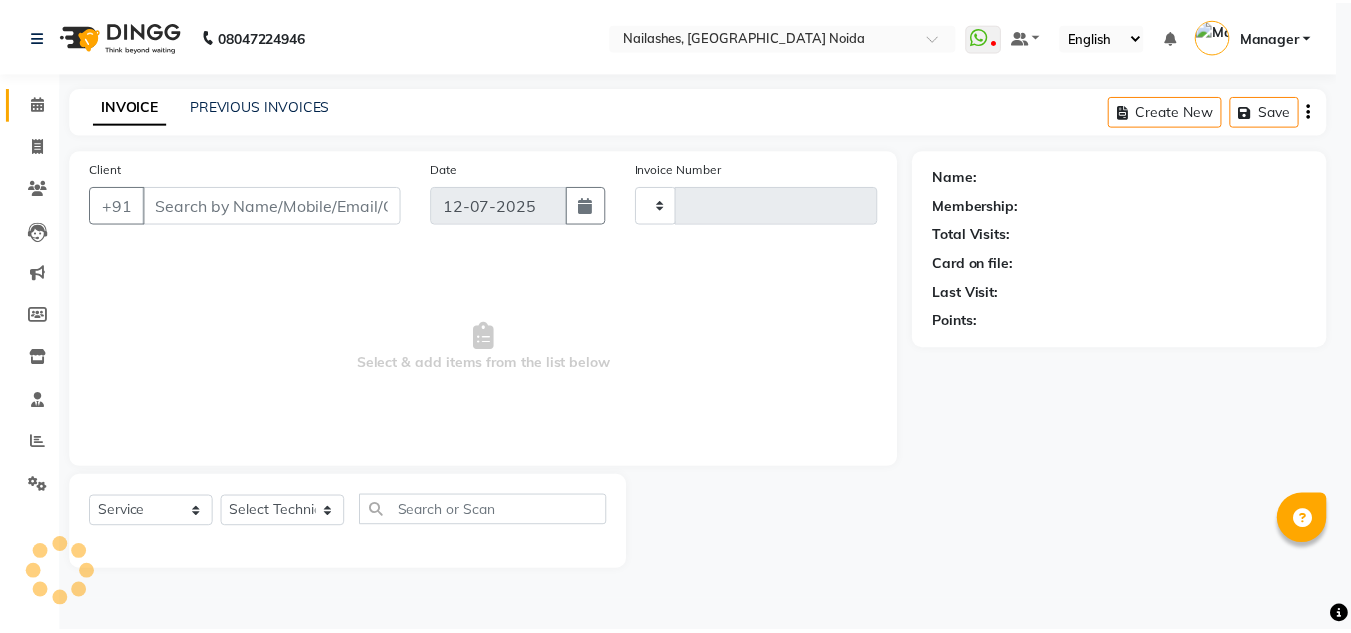 scroll, scrollTop: 0, scrollLeft: 0, axis: both 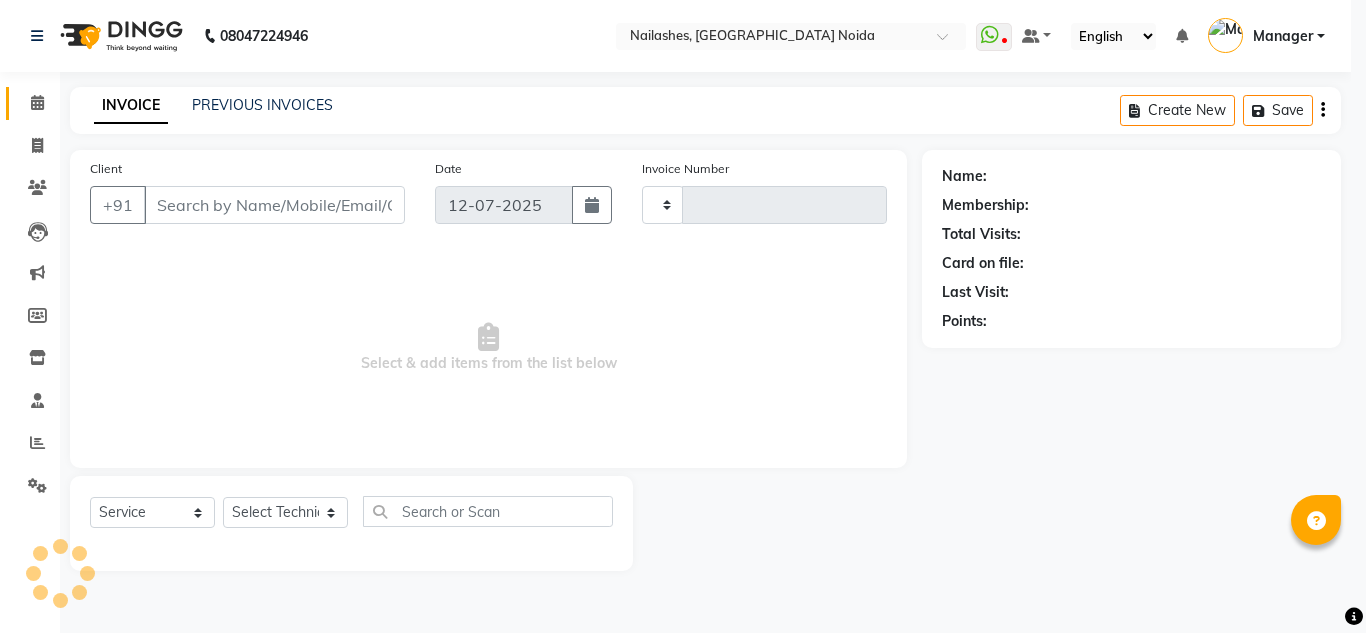 type on "0561" 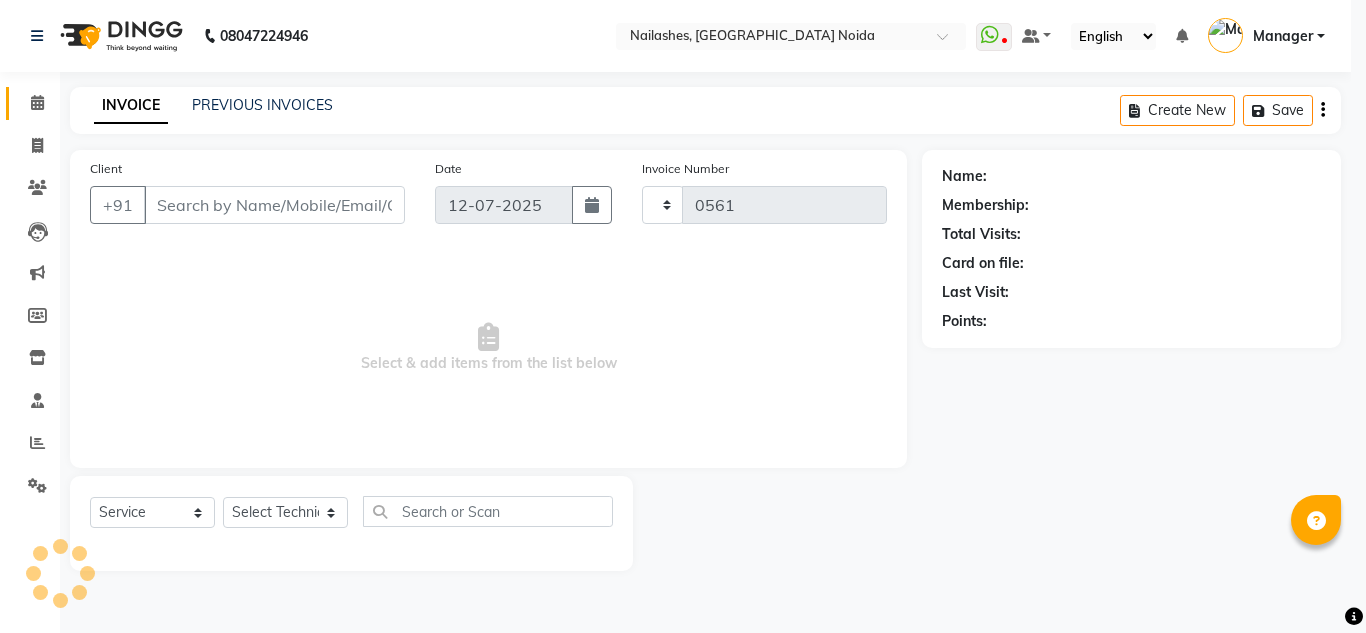 select on "6068" 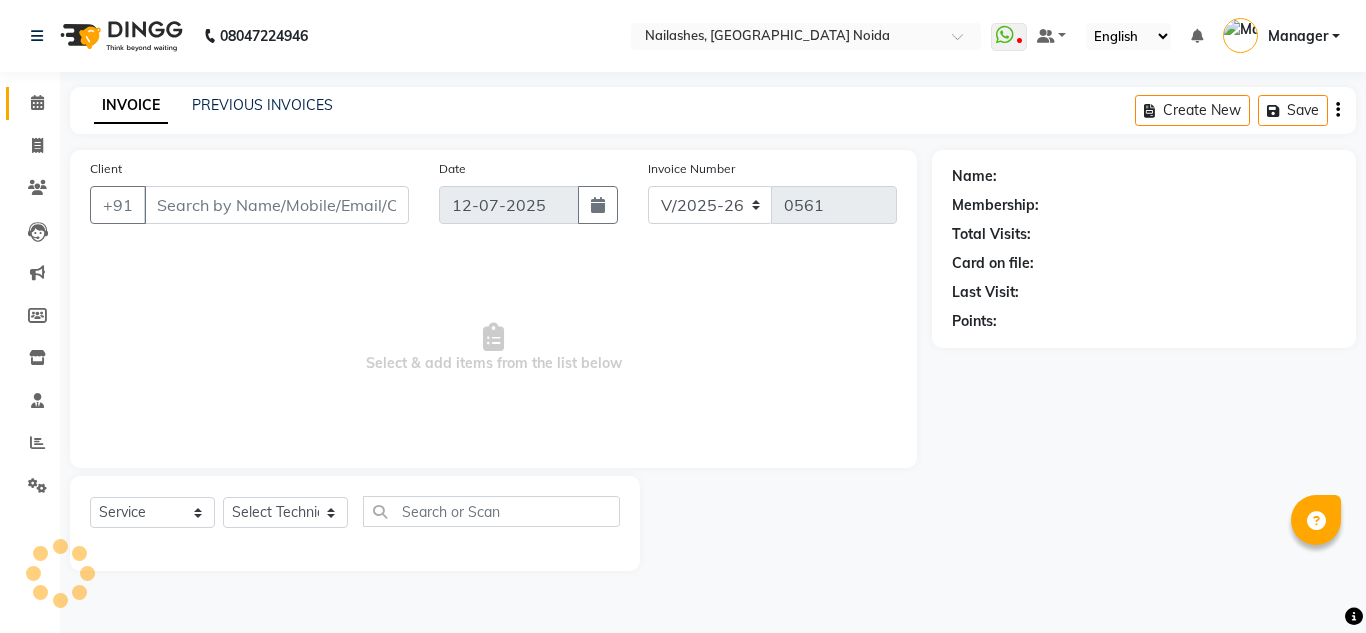 type on "81******37" 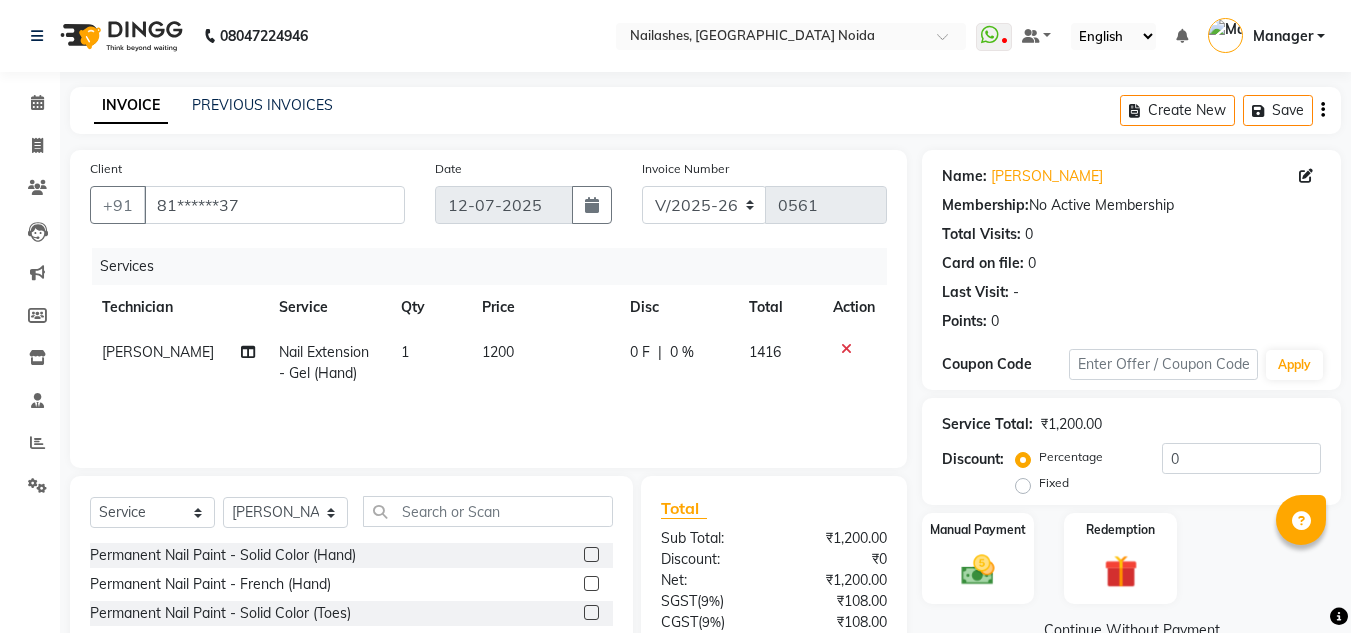 click on "Aman Gill" 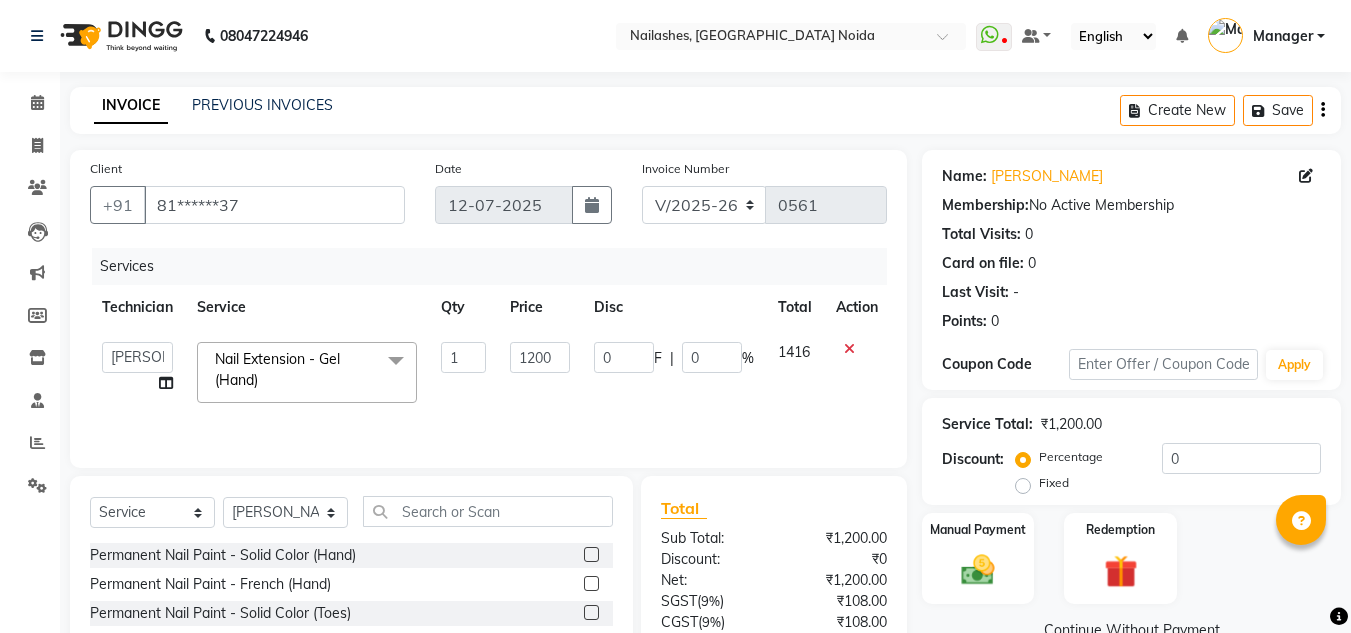 click on "Aman Gill   keshav   LAVANYA   Manager   Manpreet   rishika" 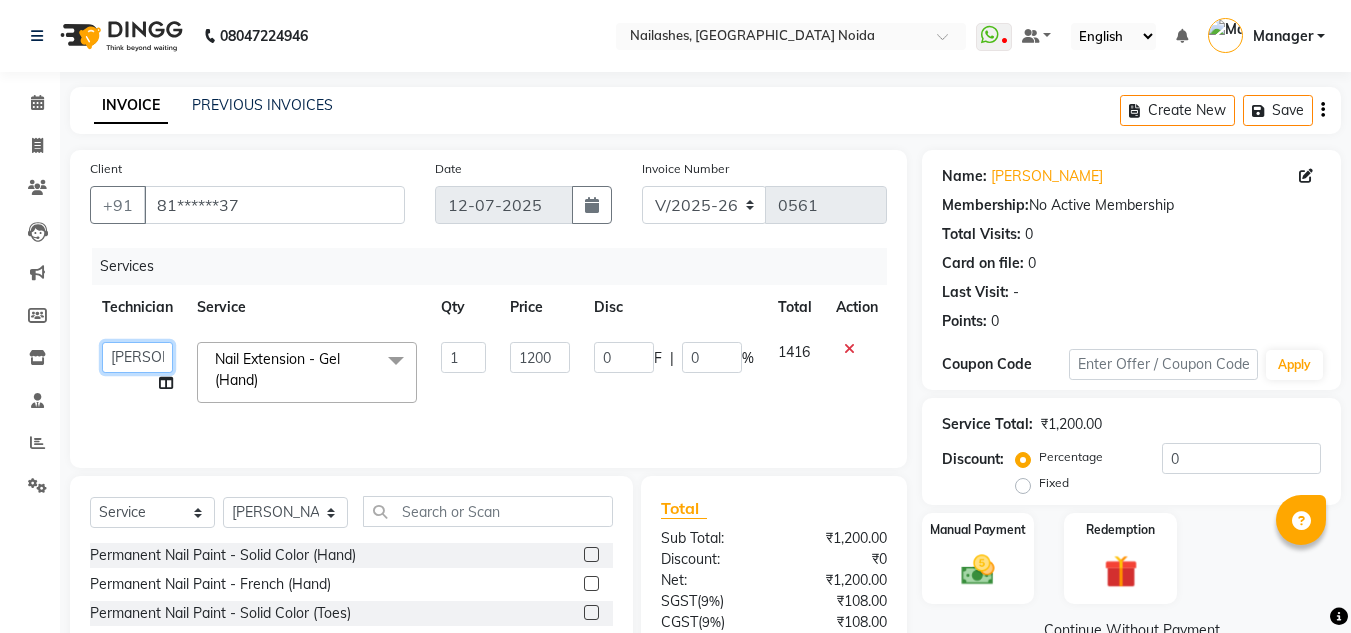 click on "Aman Gill   keshav   LAVANYA   Manager   Manpreet   rishika" 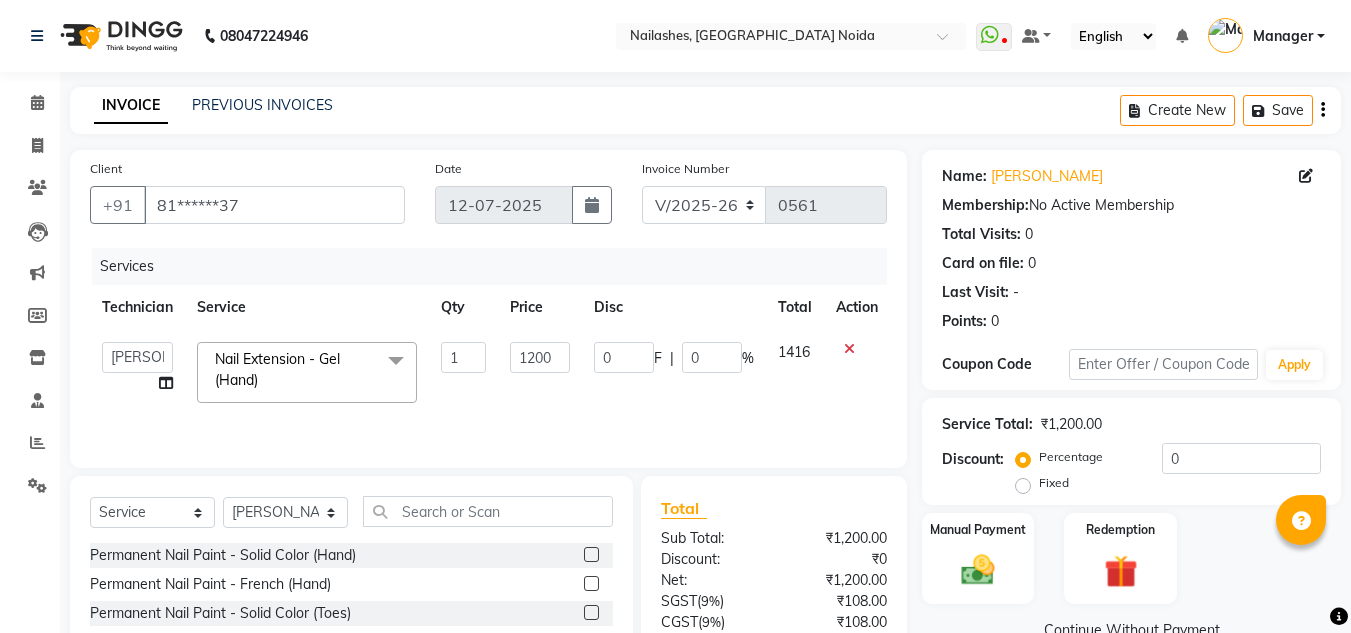 select on "46557" 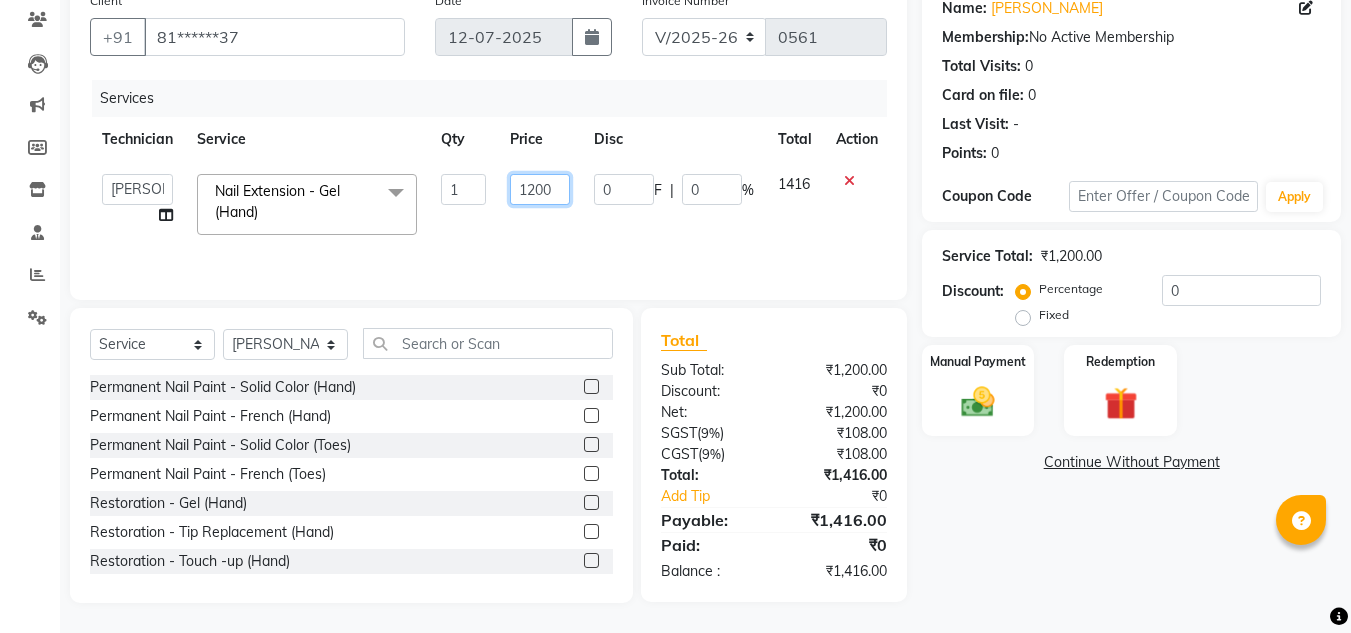 click on "1200" 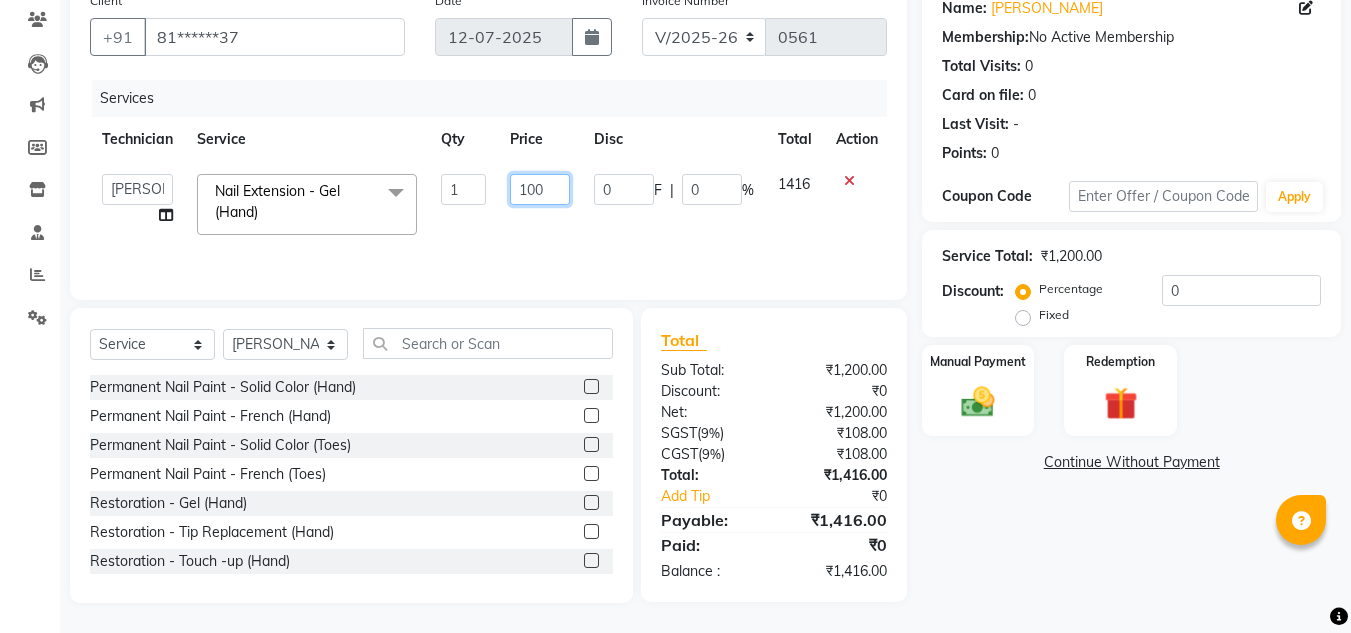 type on "1100" 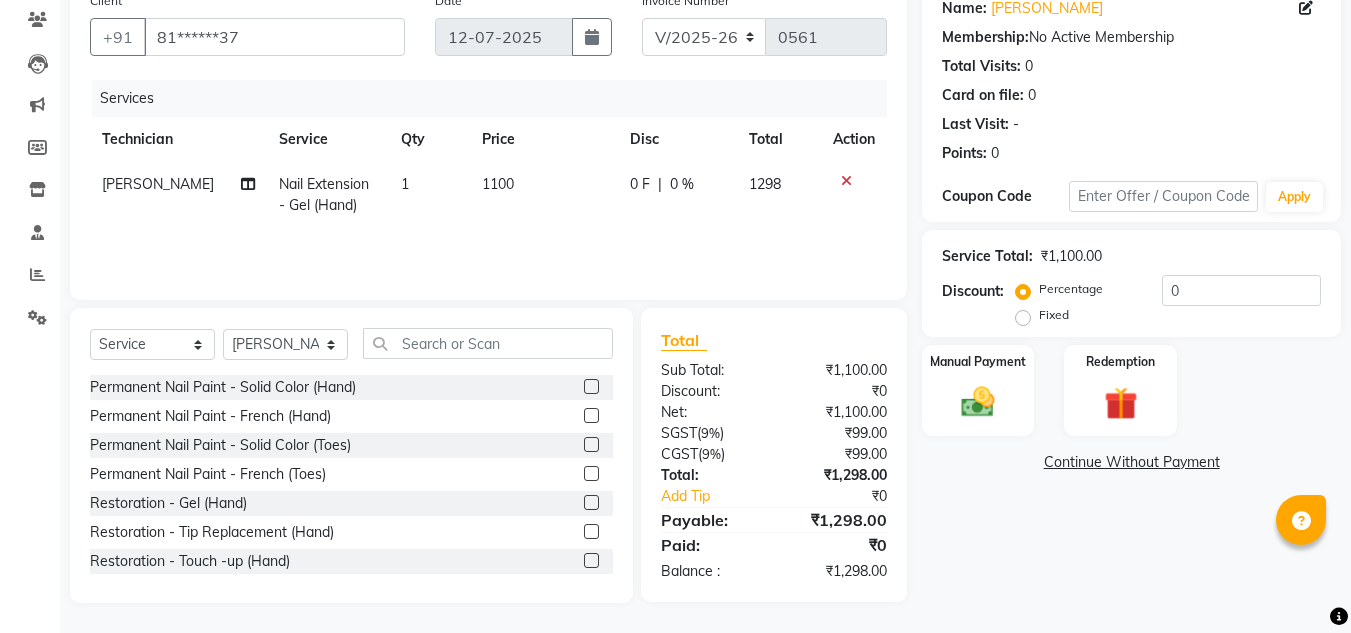 click on "keshav Nail Extension - Gel (Hand) 1 1100 0 F | 0 % 1298" 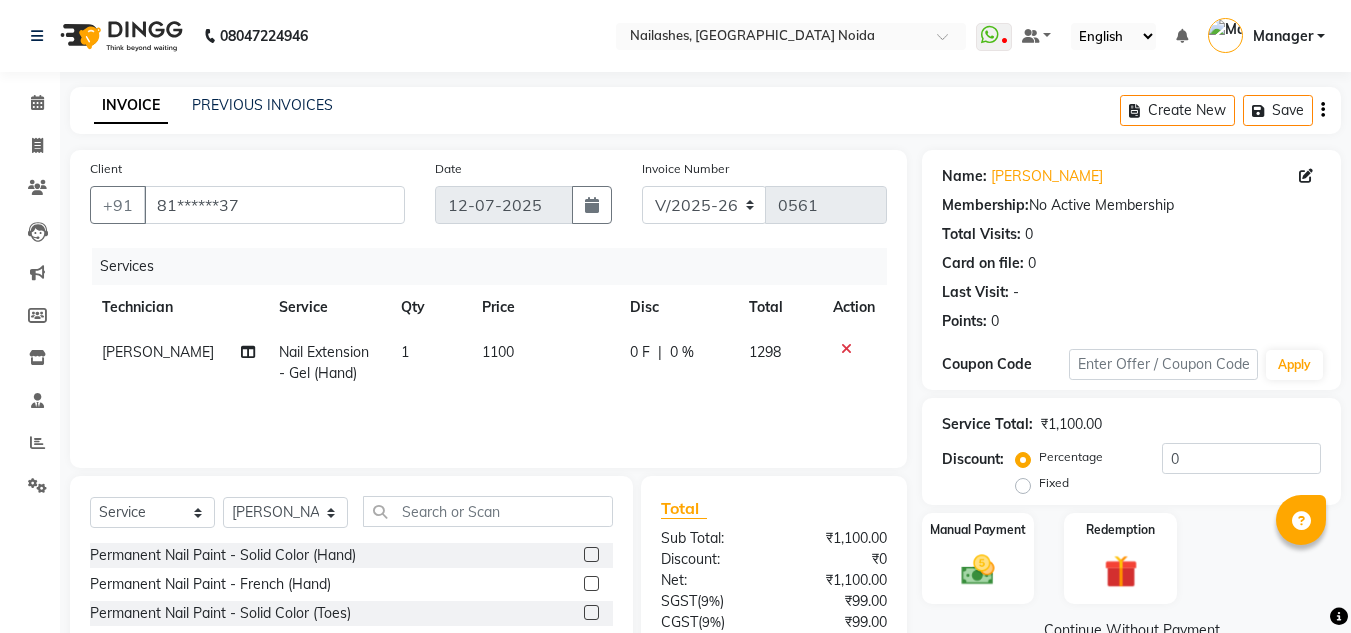 scroll, scrollTop: 168, scrollLeft: 0, axis: vertical 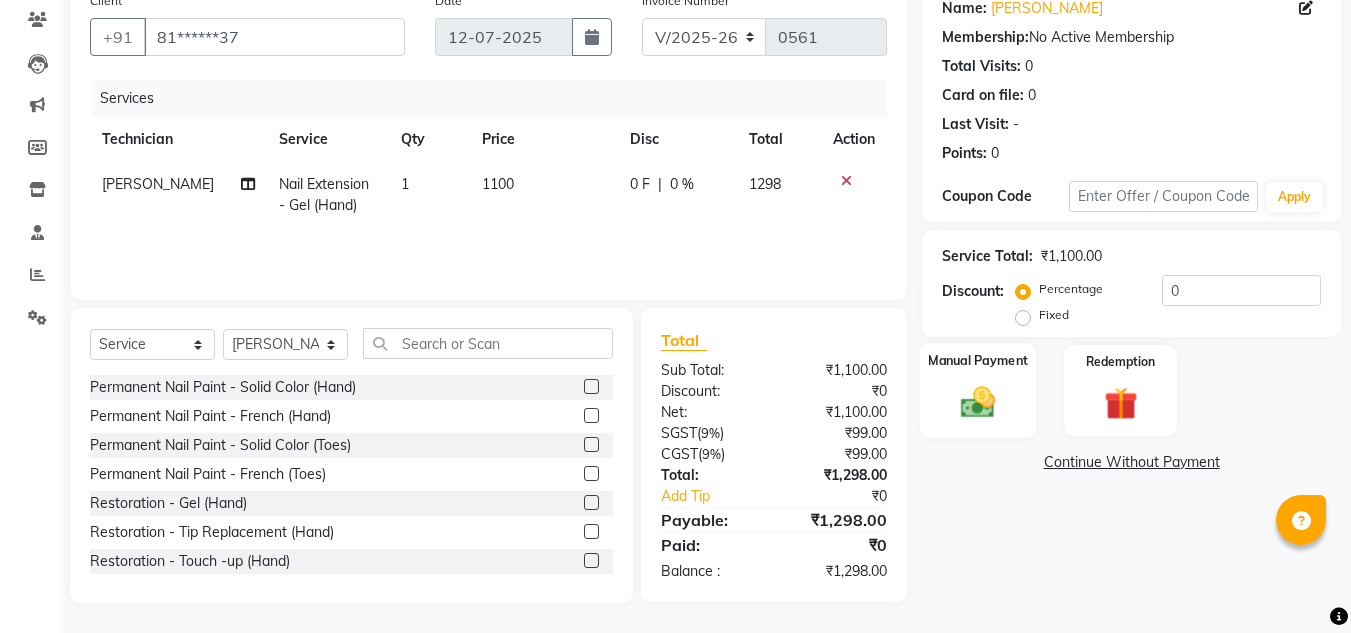 click 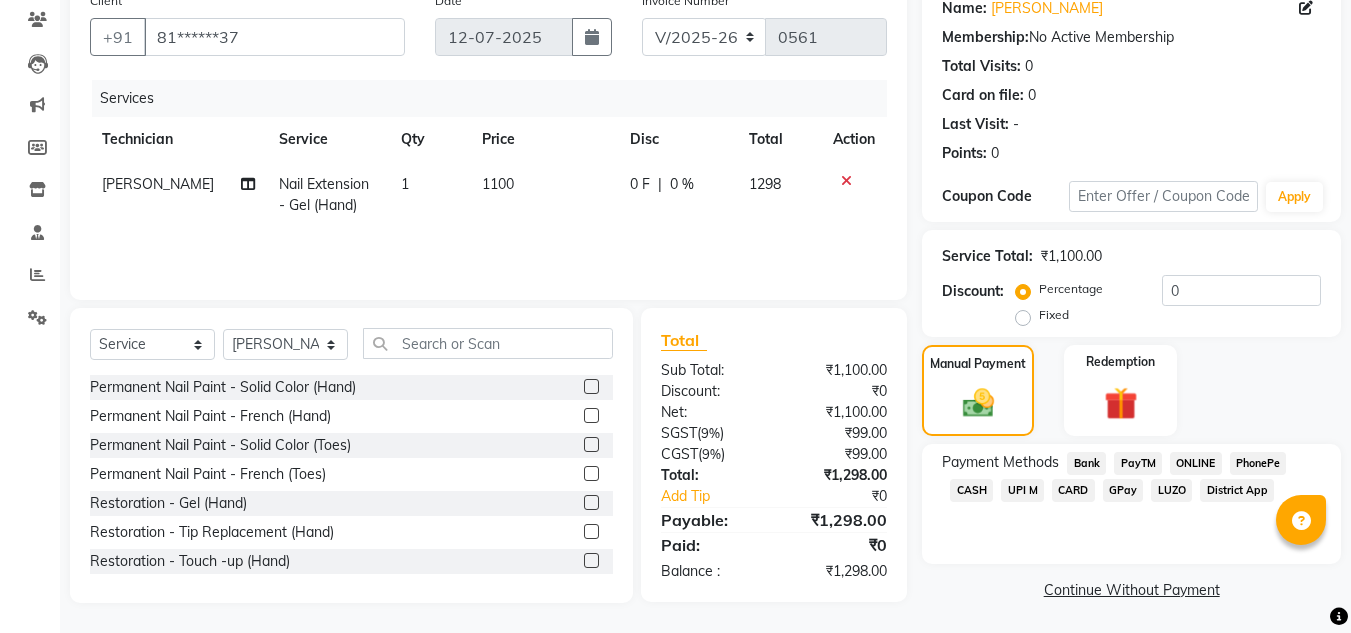 click on "ONLINE" 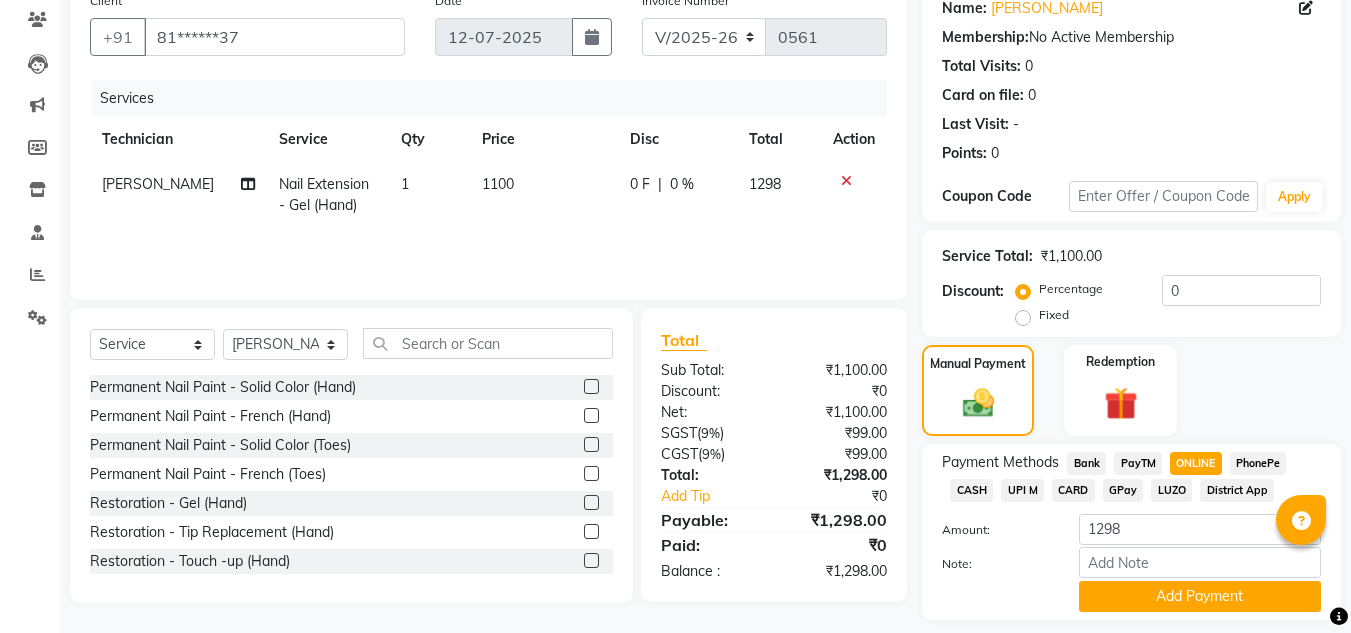 scroll, scrollTop: 226, scrollLeft: 0, axis: vertical 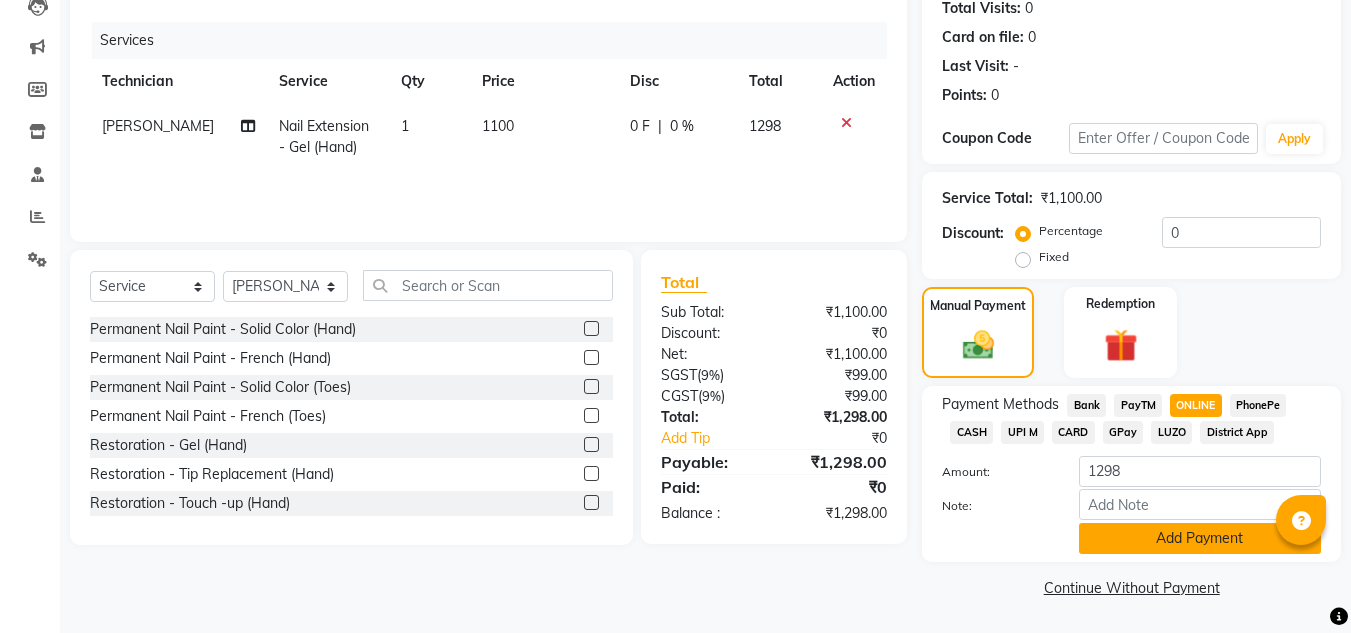 click on "Add Payment" 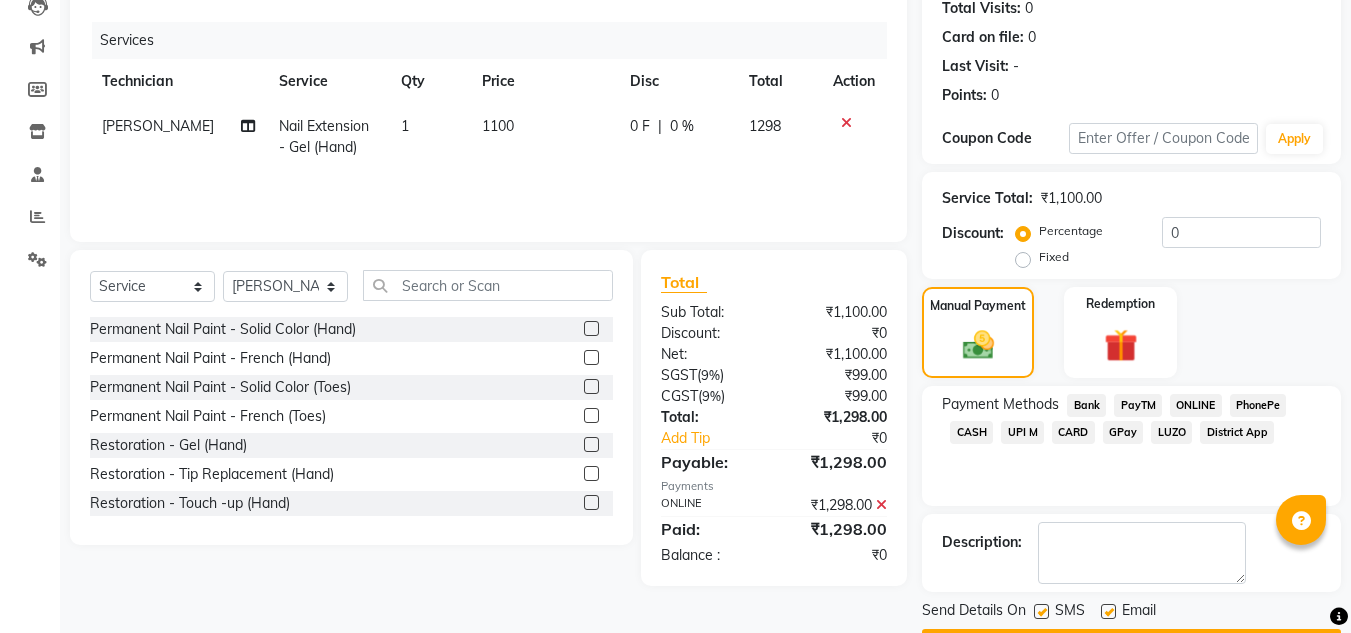 scroll, scrollTop: 283, scrollLeft: 0, axis: vertical 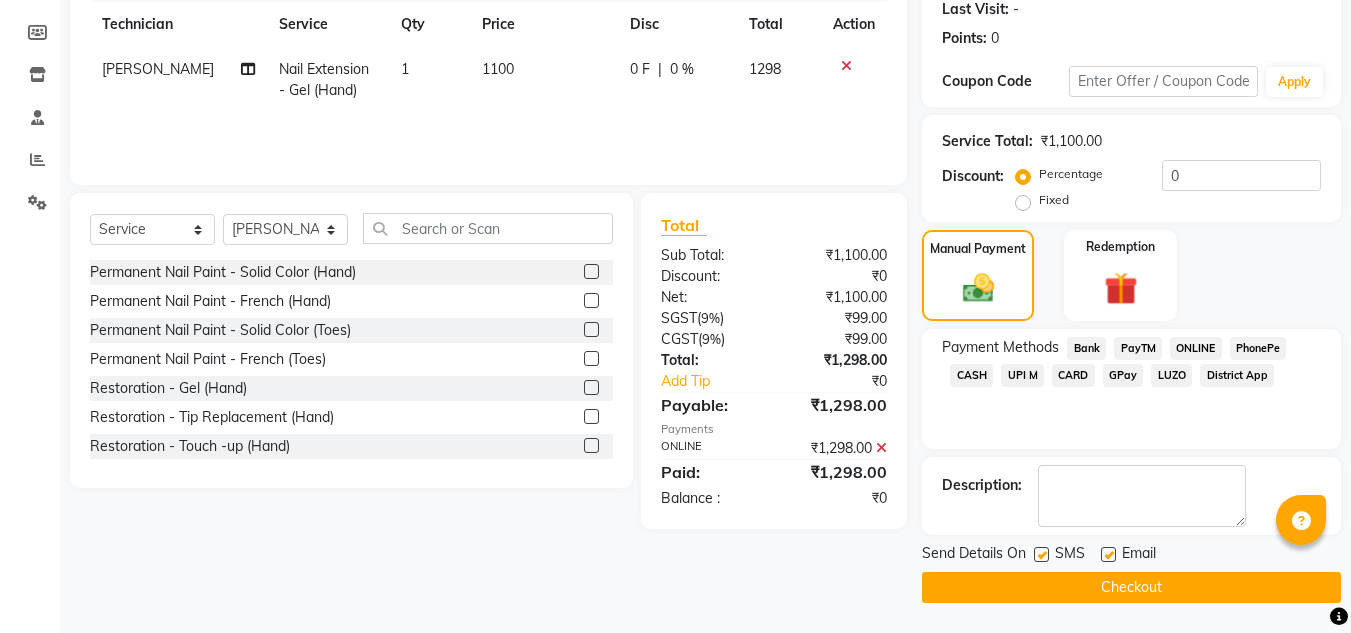 click on "Checkout" 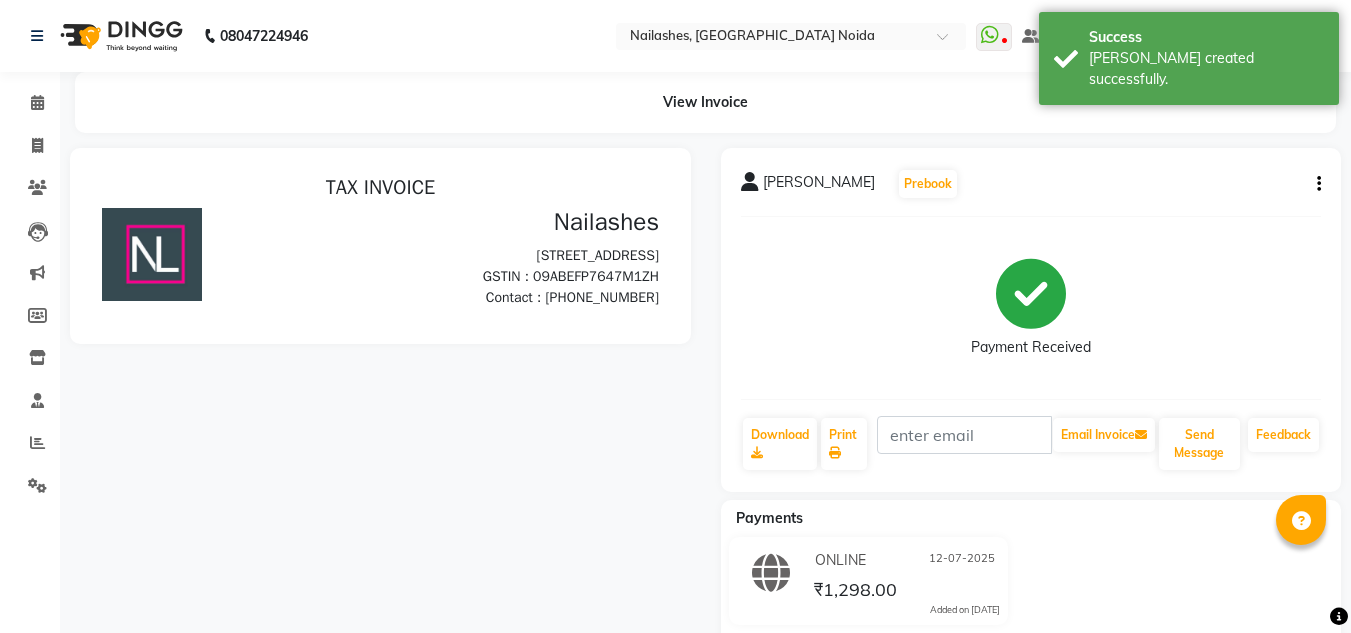 scroll, scrollTop: 0, scrollLeft: 0, axis: both 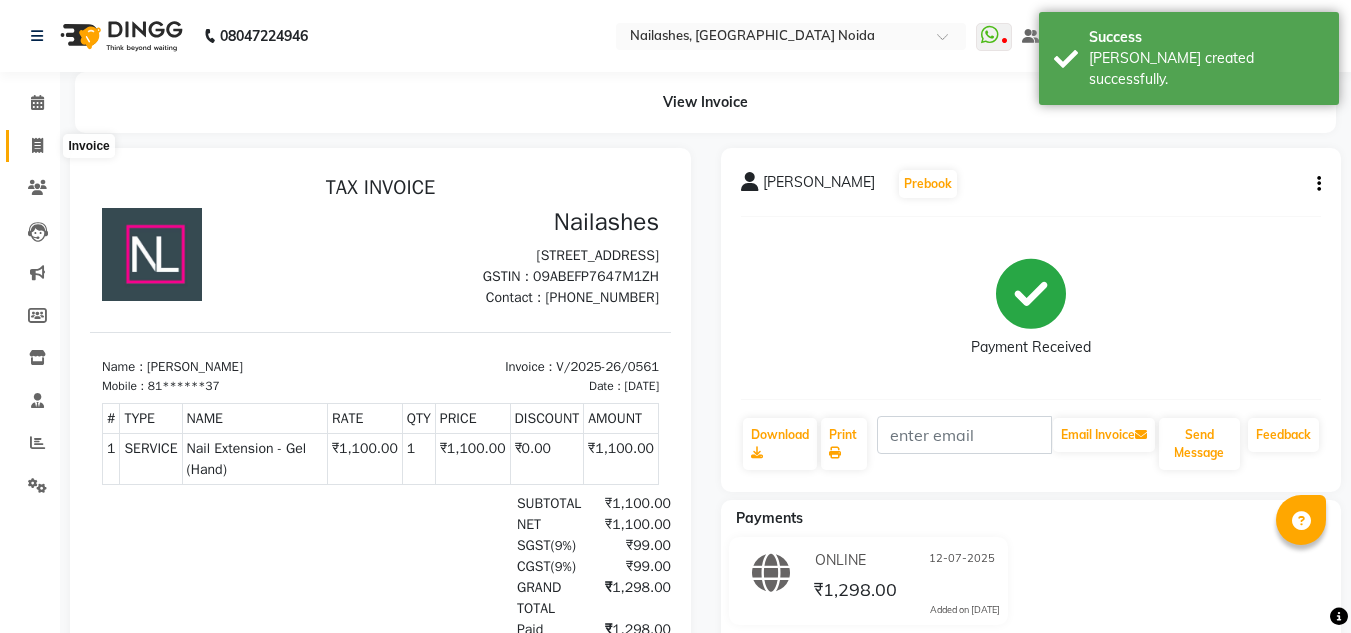click 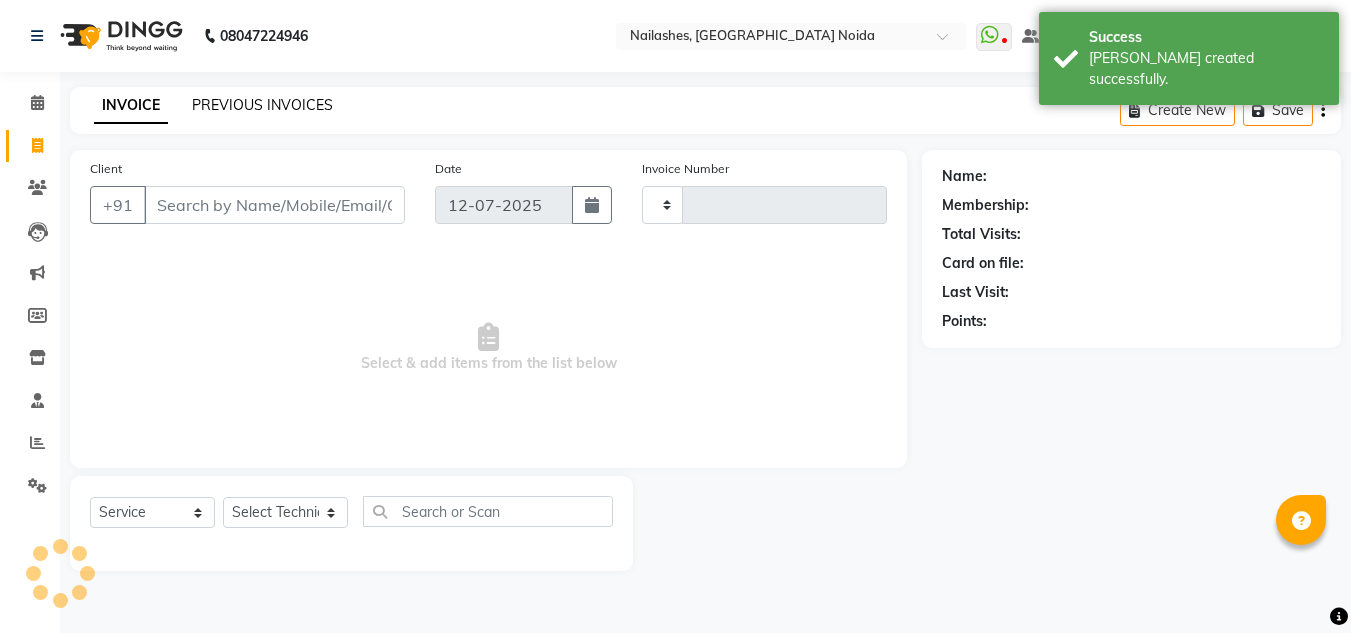 type on "0562" 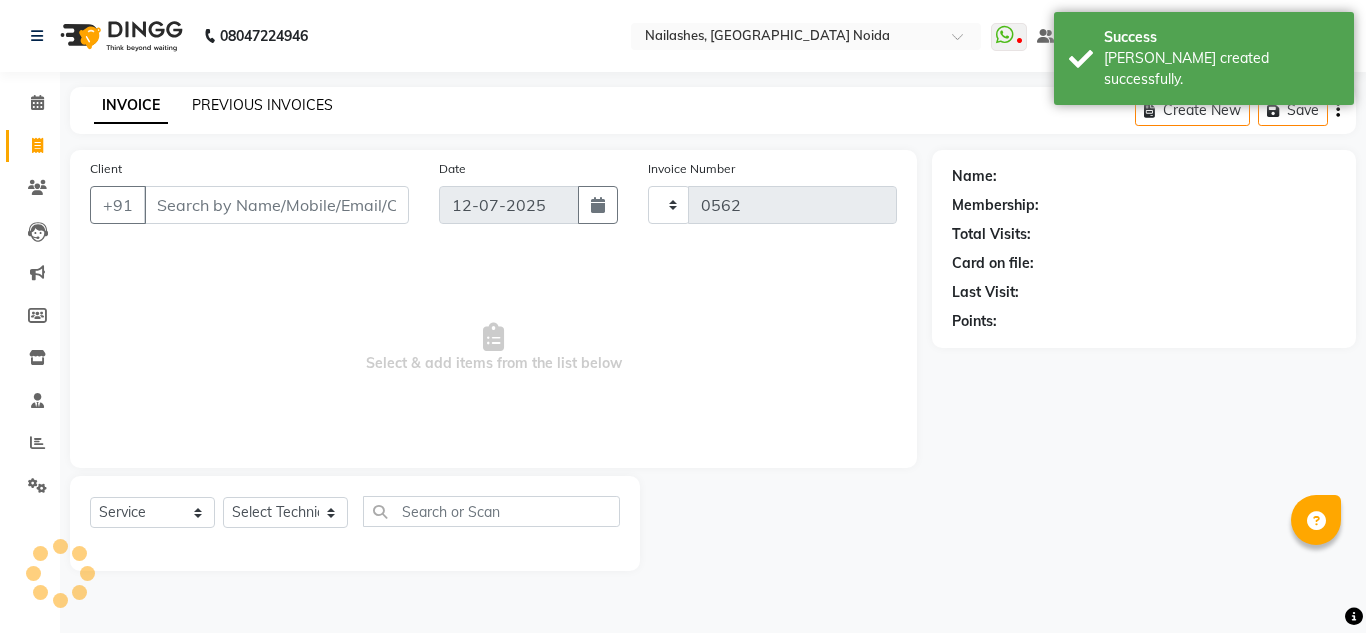 select on "6068" 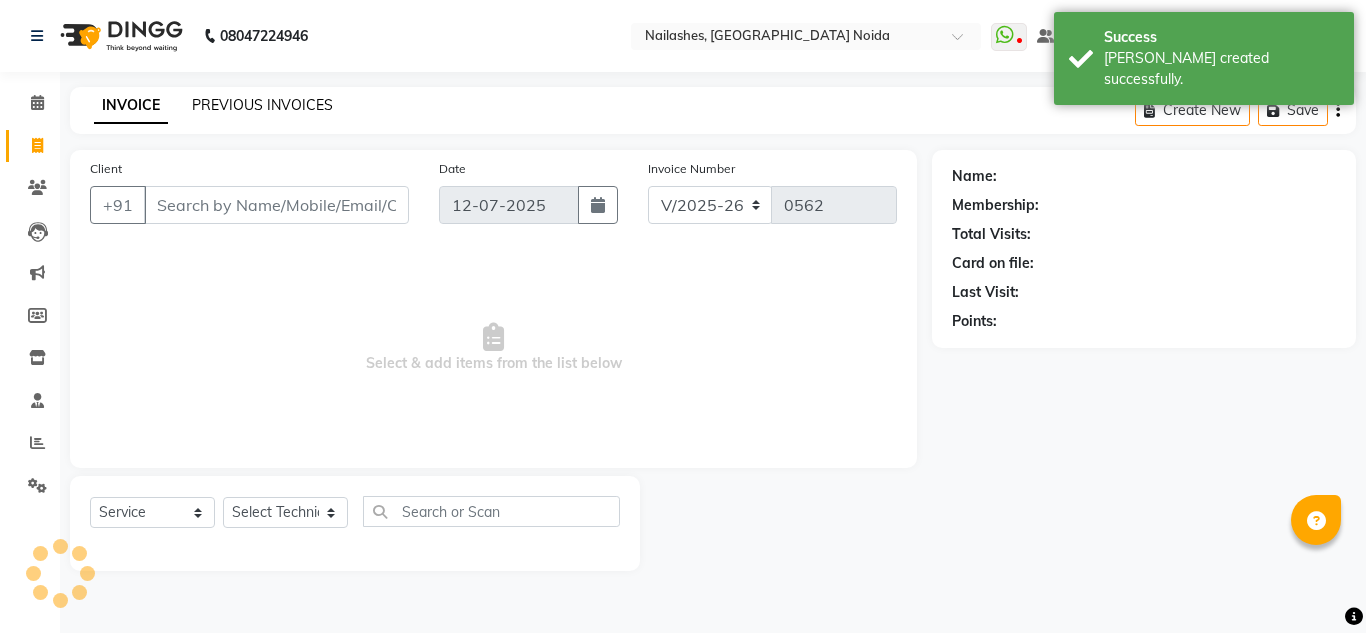 click on "PREVIOUS INVOICES" 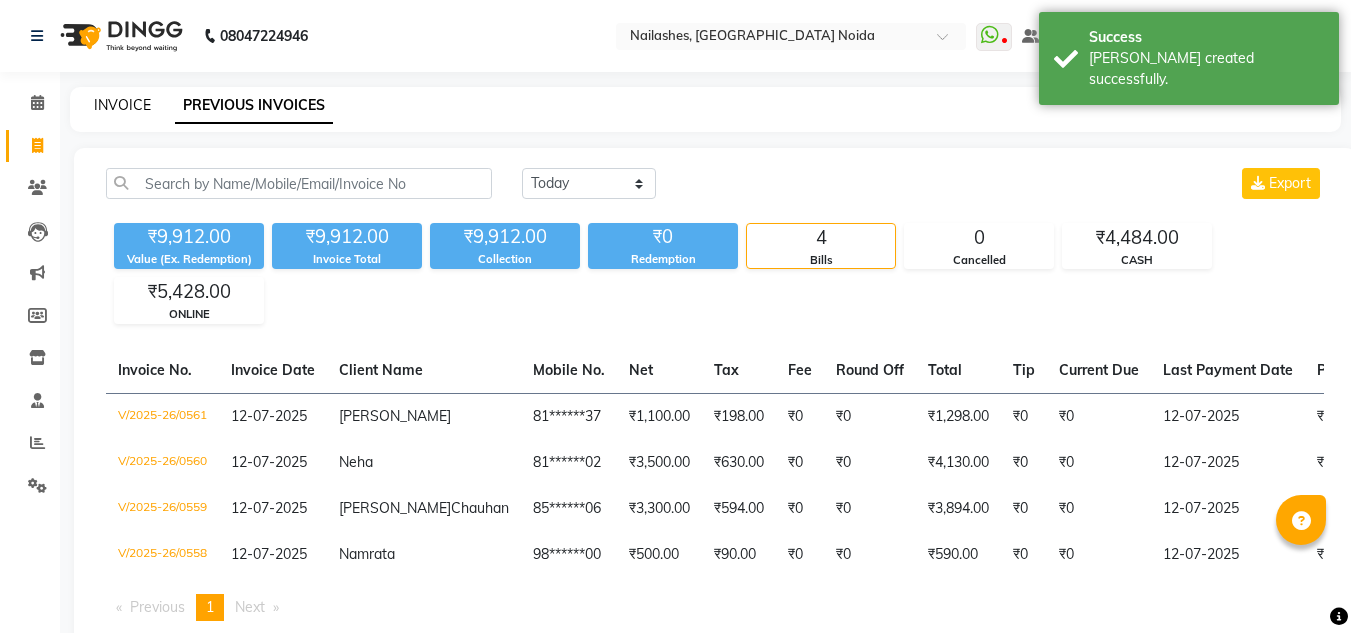 click on "INVOICE" 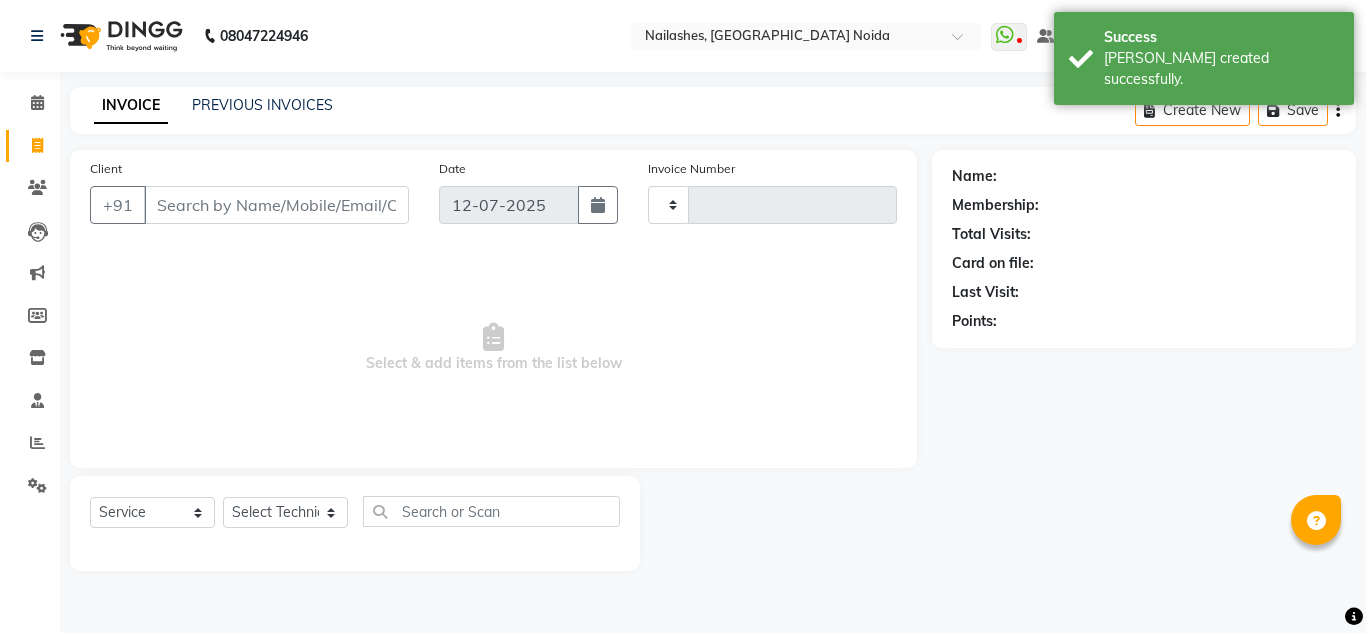 type on "0562" 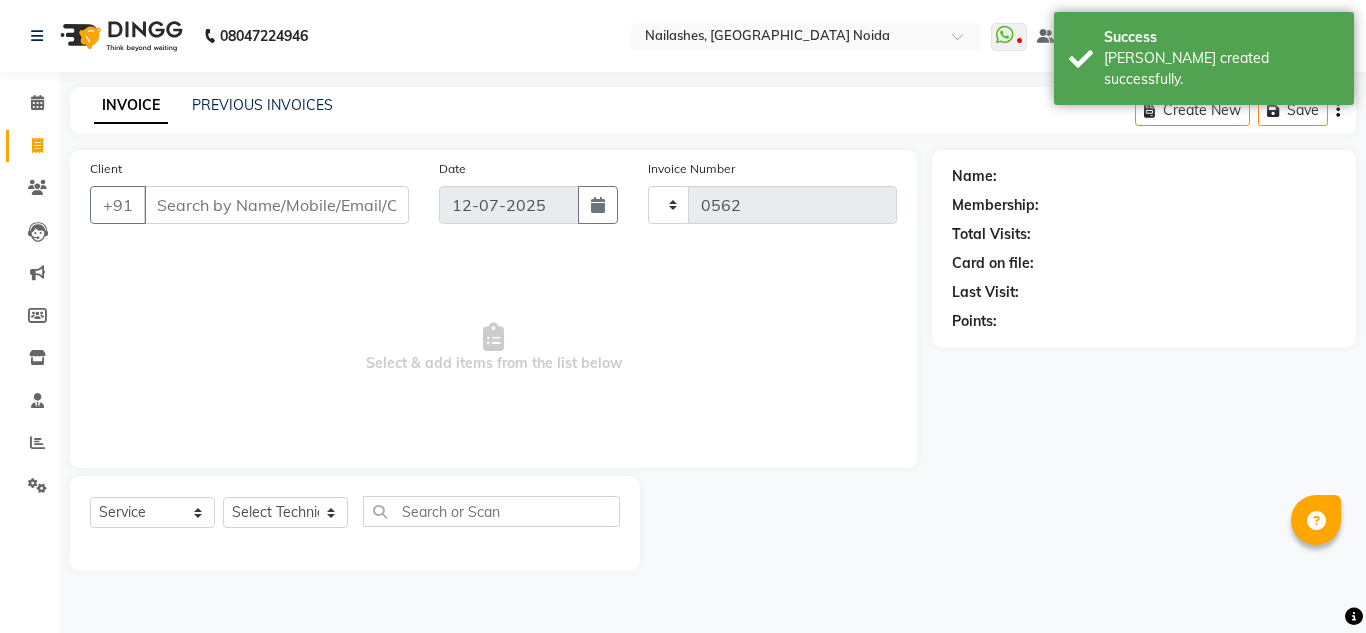 select on "6068" 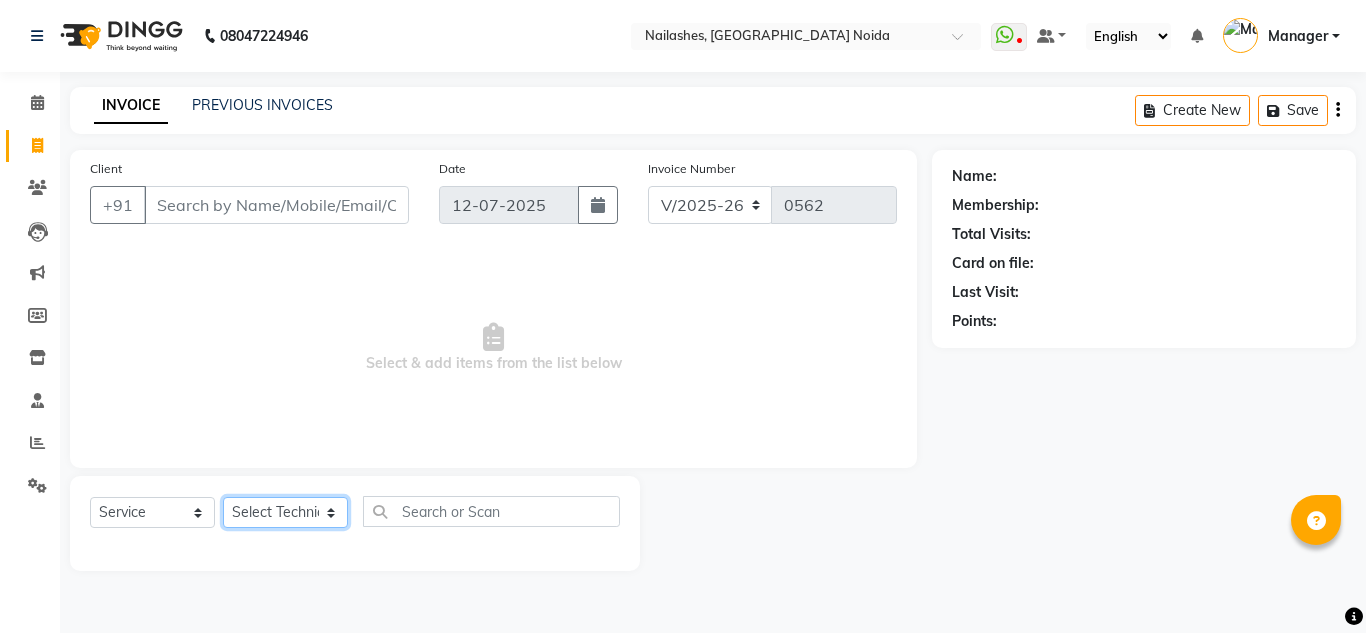 click on "Select Technician Aman Gill keshav LAVANYA Manager Manpreet rishika" 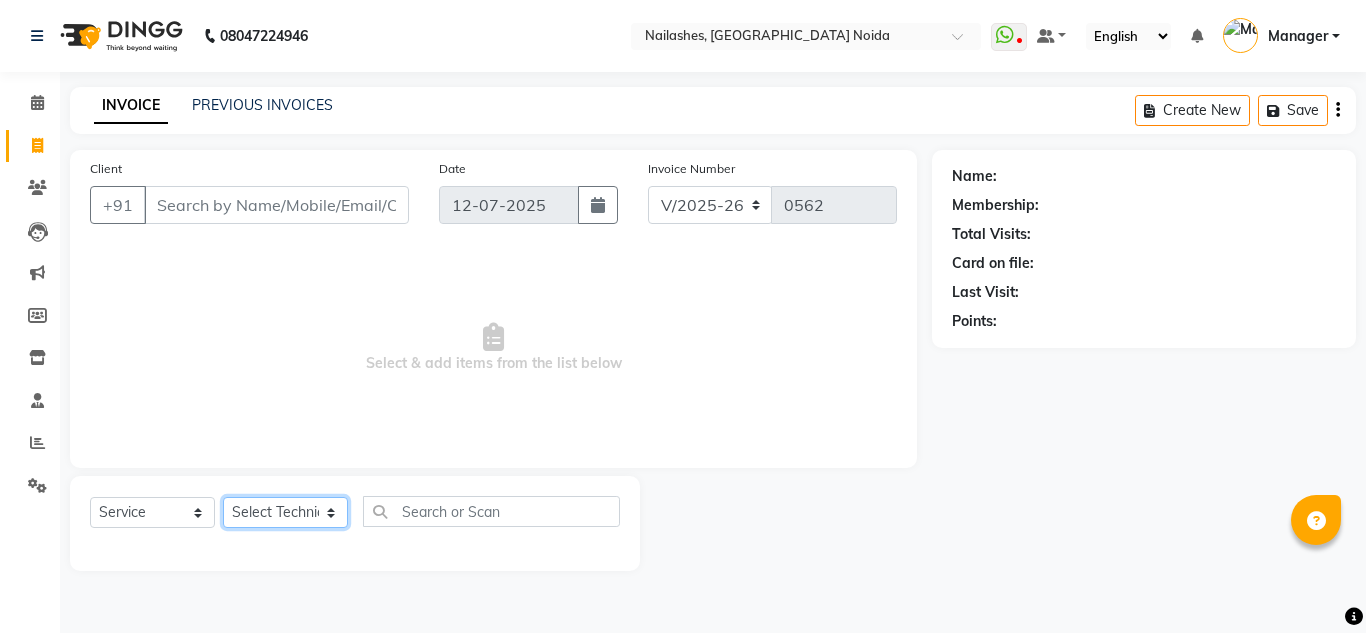 select on "44095" 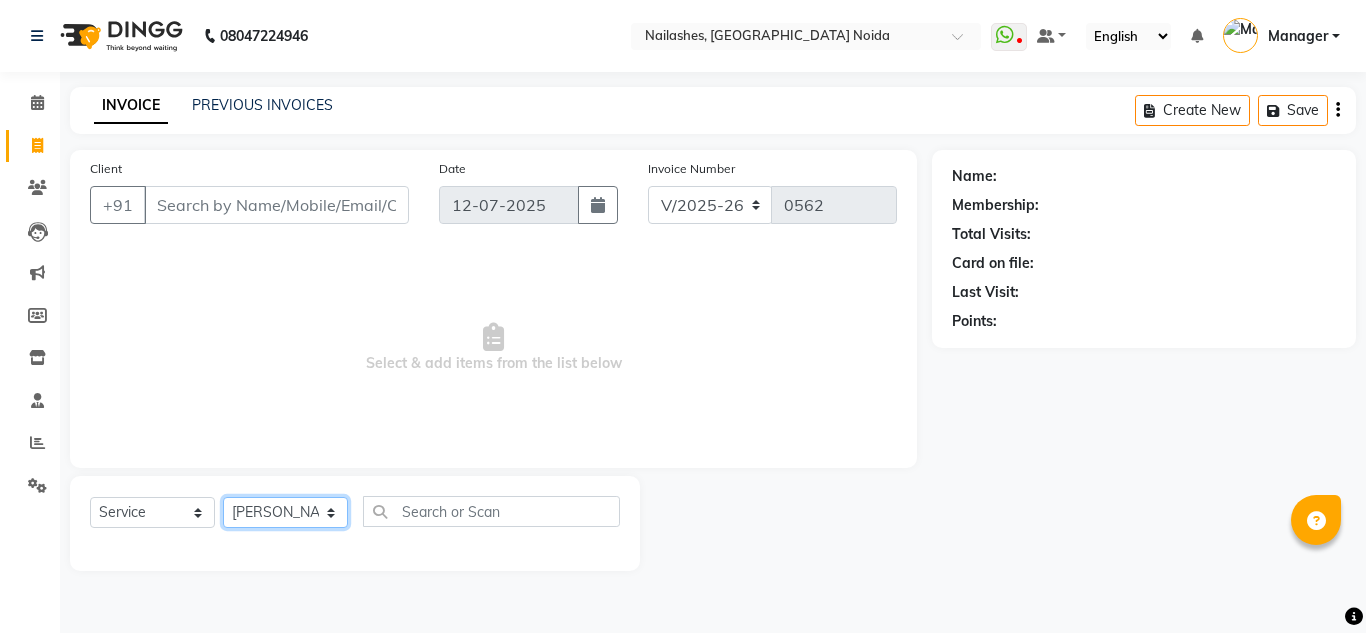 click on "Select Technician Aman Gill keshav LAVANYA Manager Manpreet rishika" 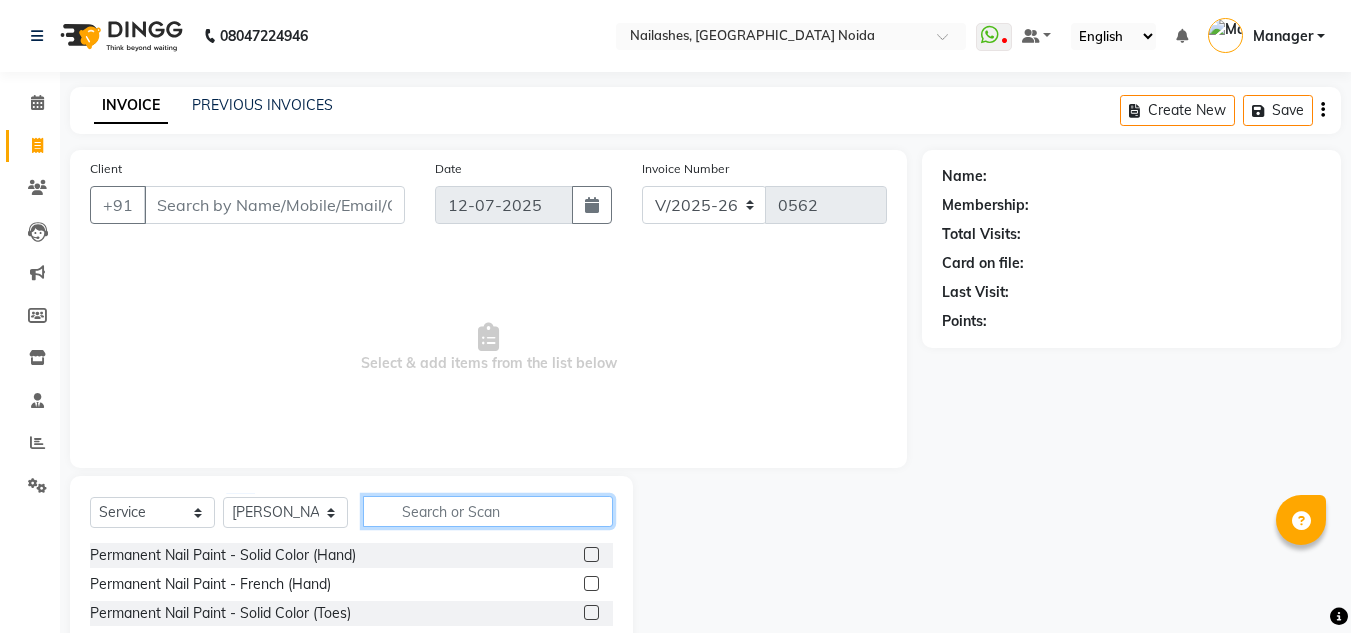 click 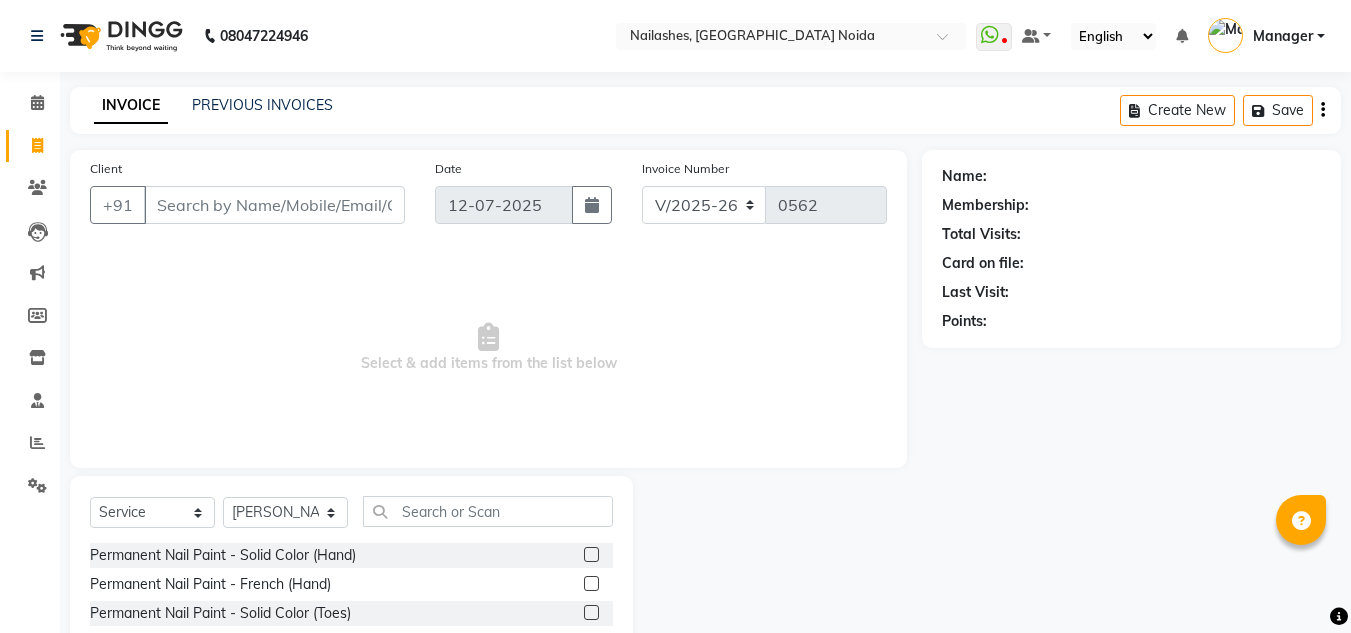 click 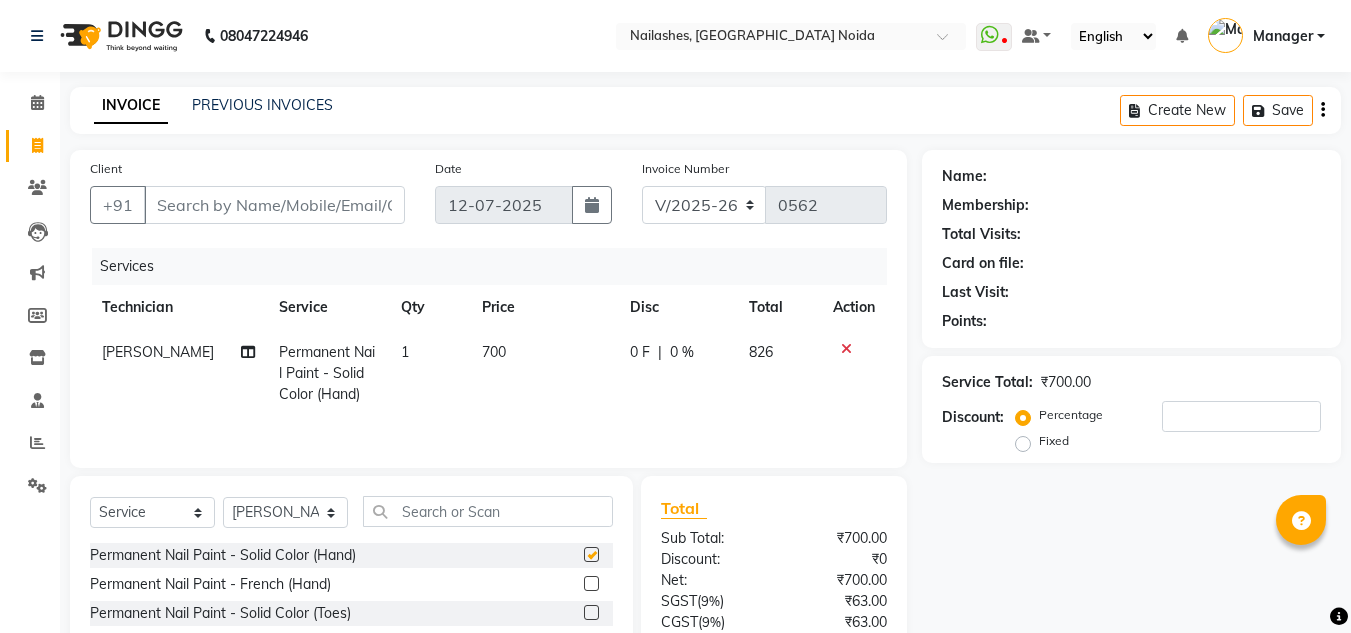 checkbox on "false" 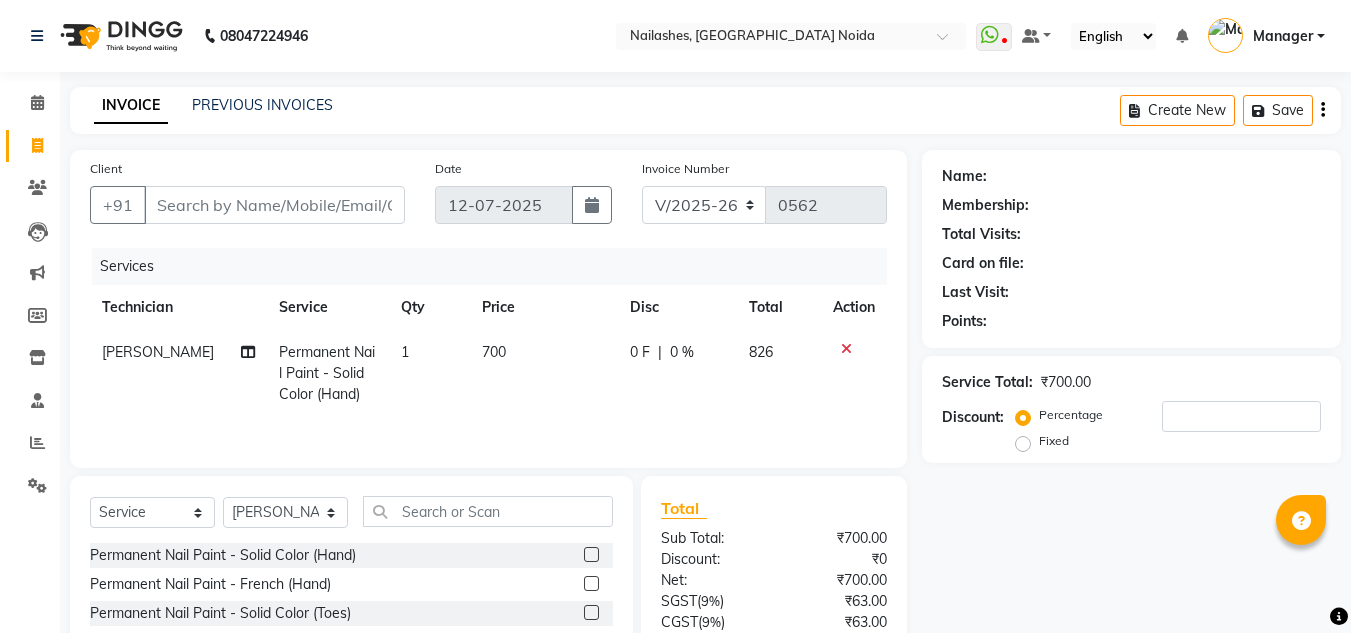 click on "700" 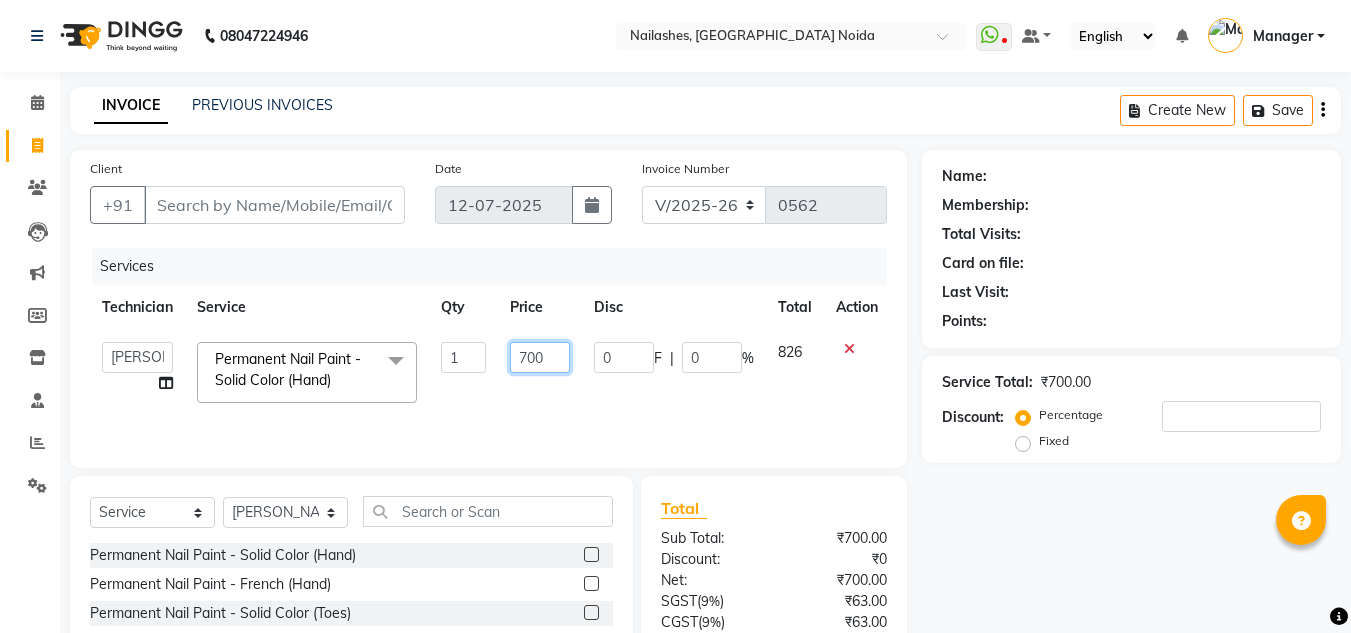 click on "700" 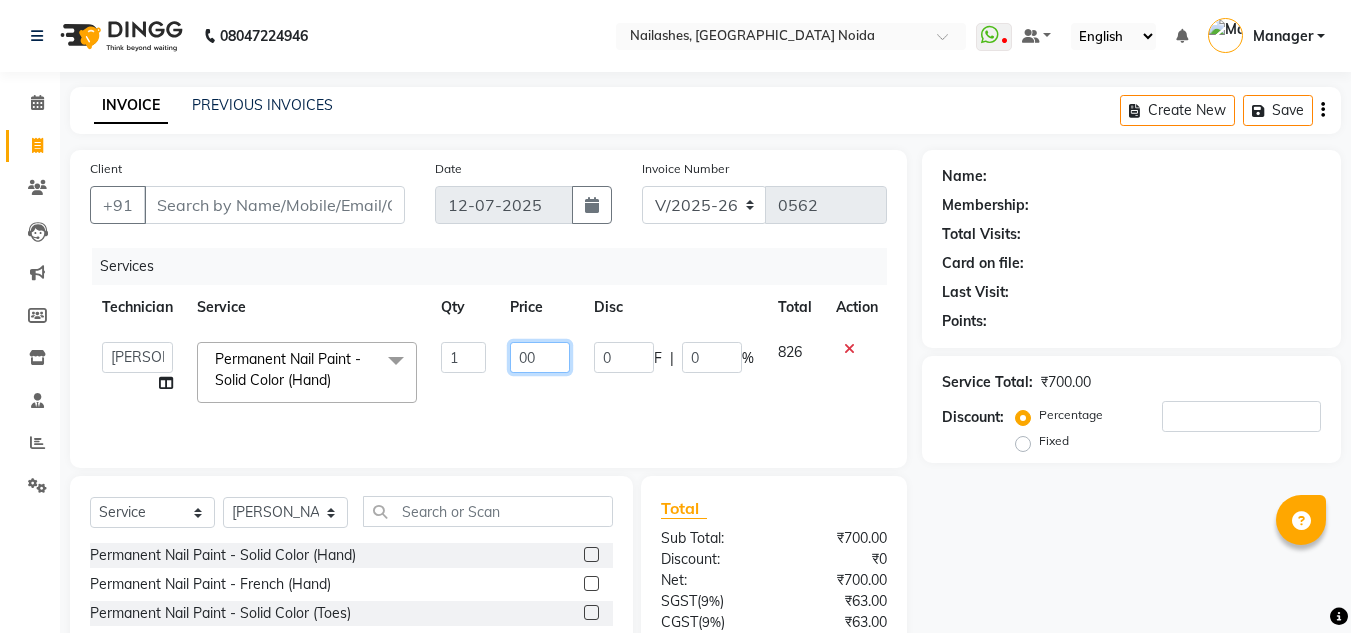 type on "800" 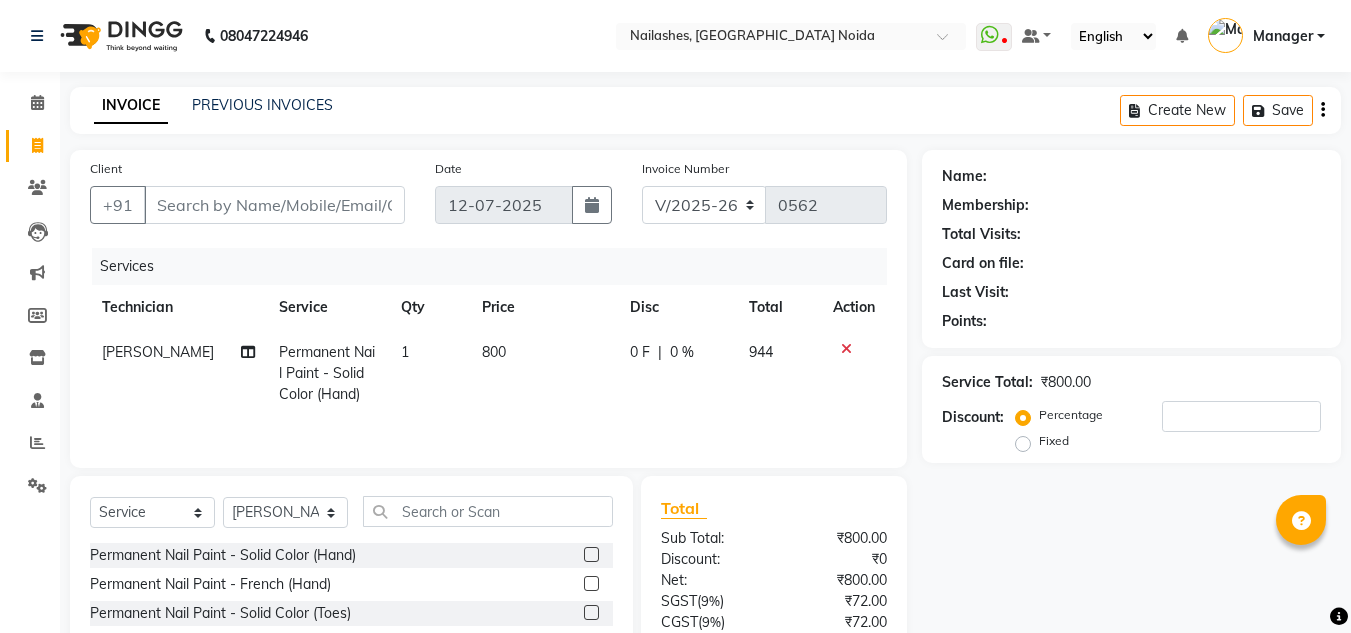click on "Services Technician Service Qty Price Disc Total Action Aman Gill Permanent Nail Paint - Solid Color (Hand) 1 800 0 F | 0 % 944" 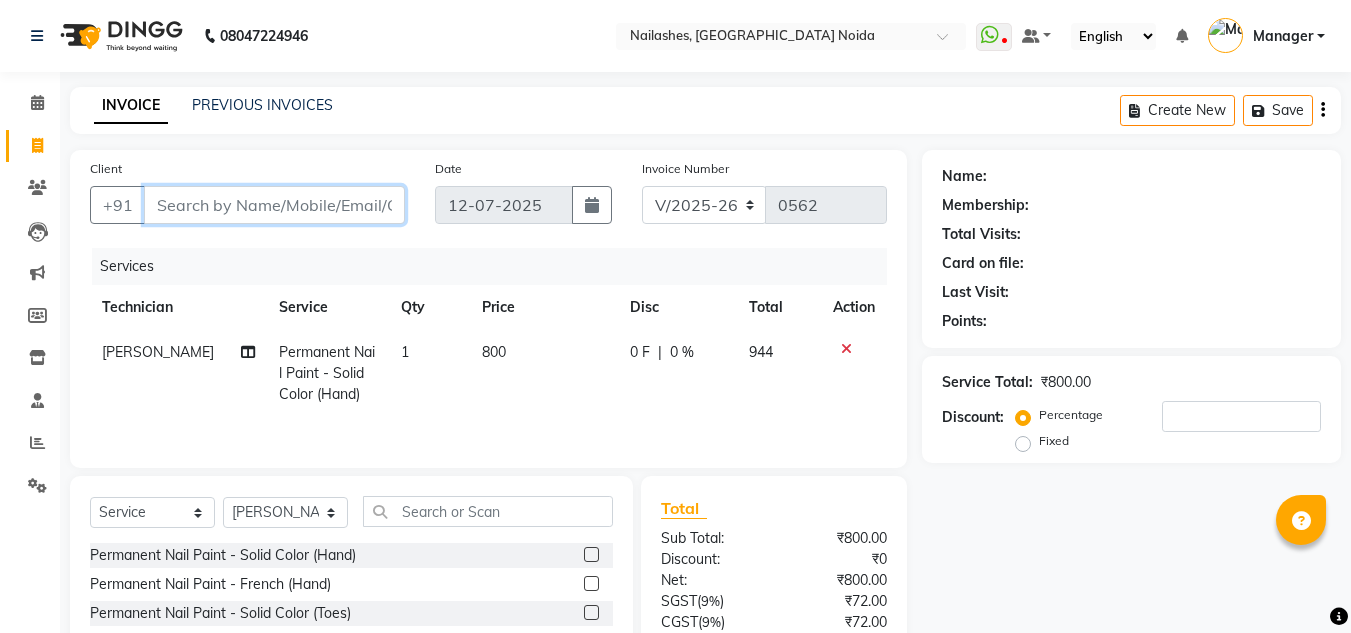 click on "Client" at bounding box center [274, 205] 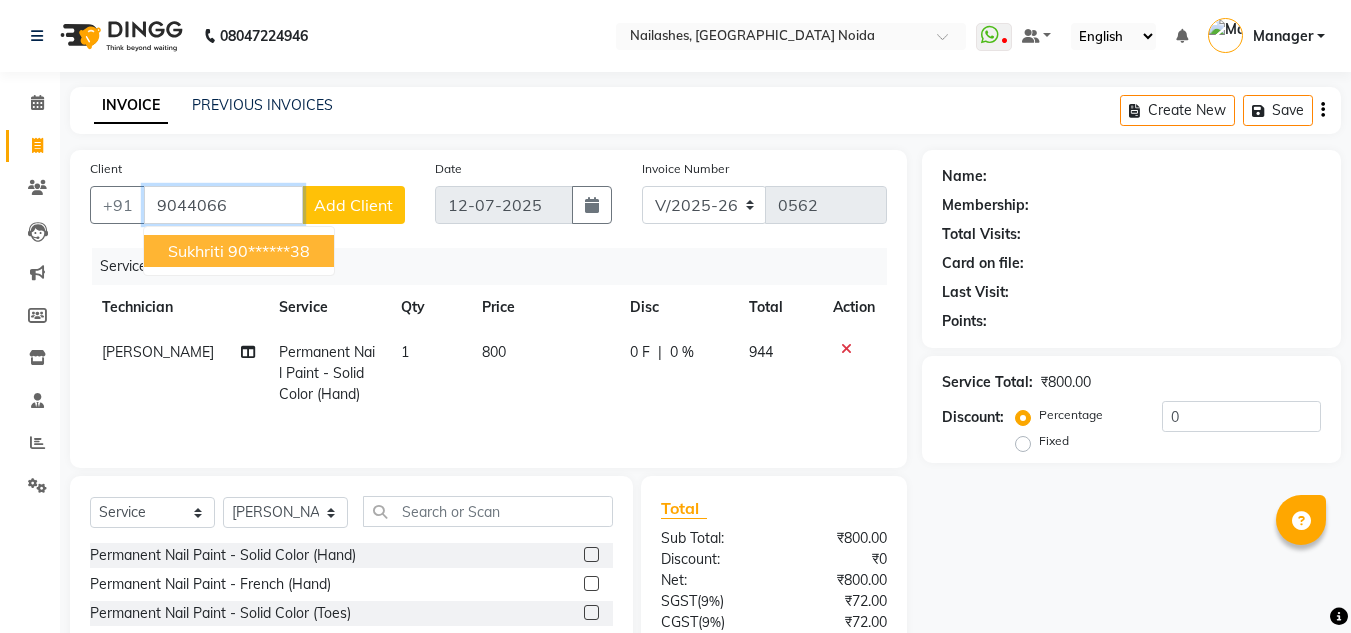 click on "Sukhriti" at bounding box center (196, 251) 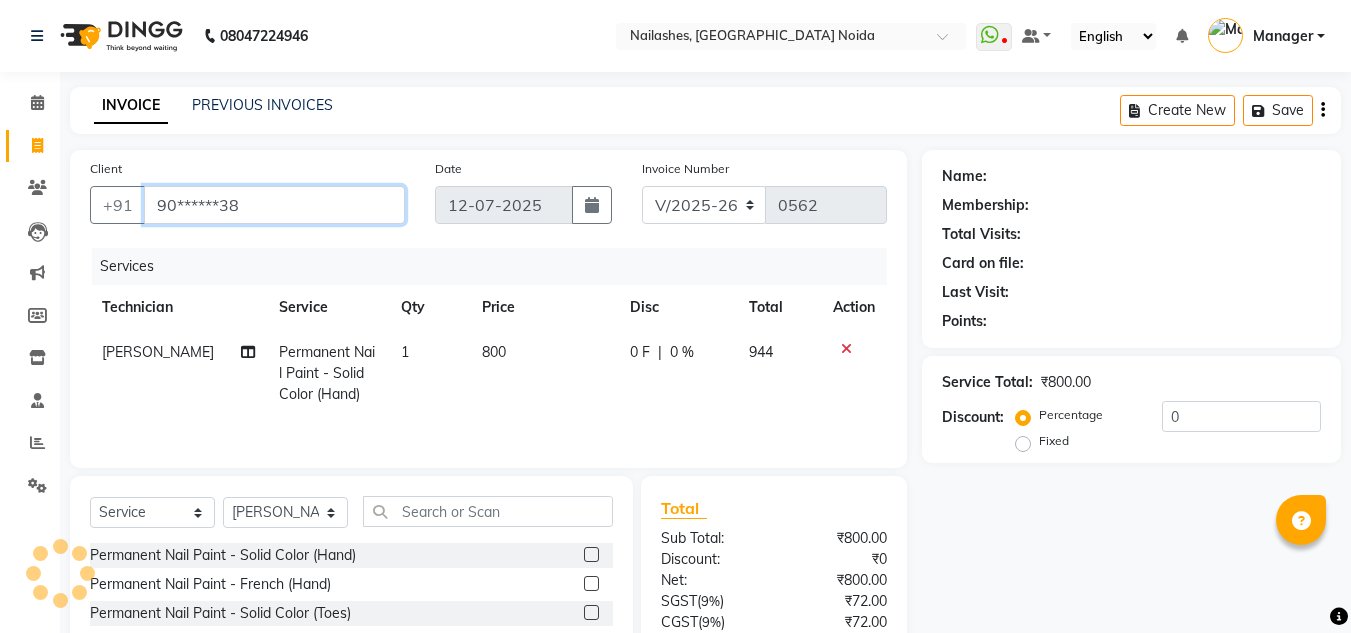 type on "90******38" 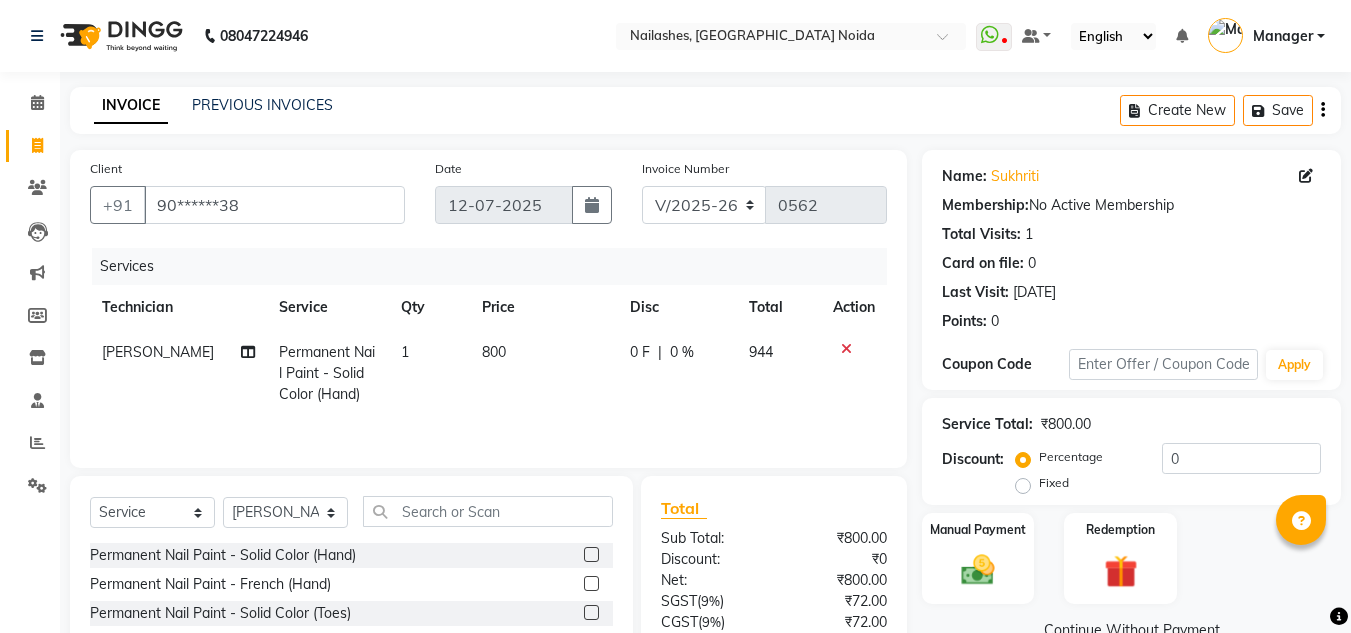 scroll, scrollTop: 168, scrollLeft: 0, axis: vertical 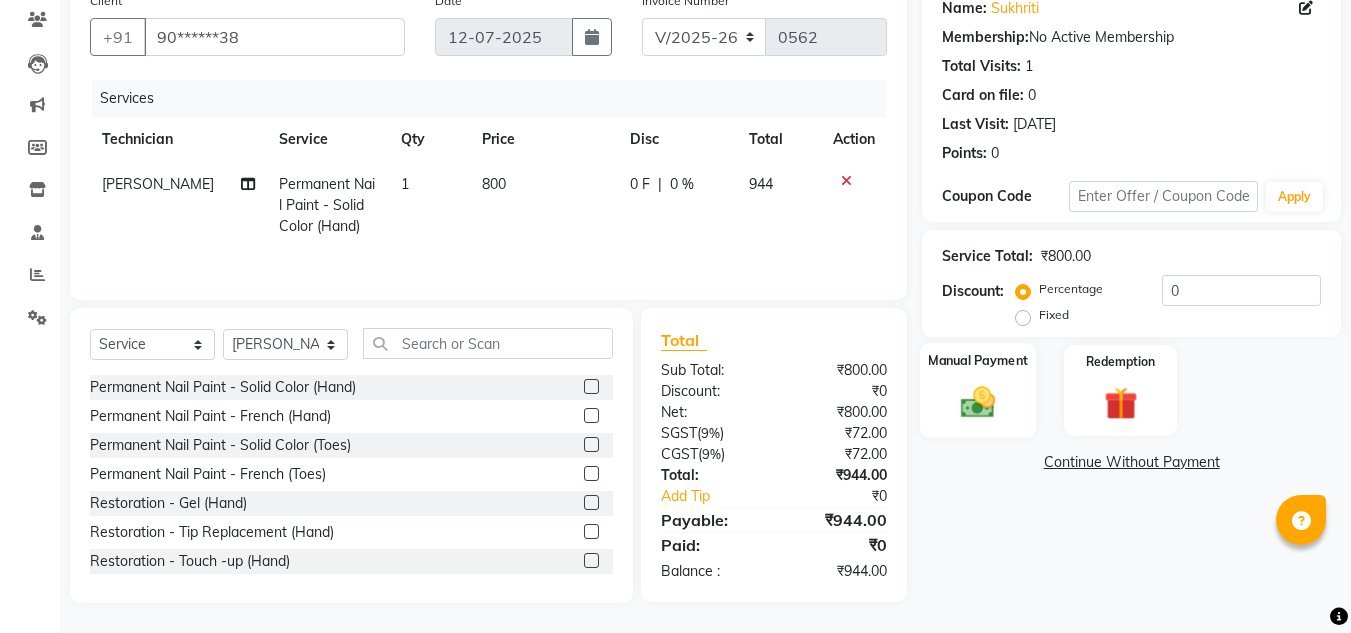 click 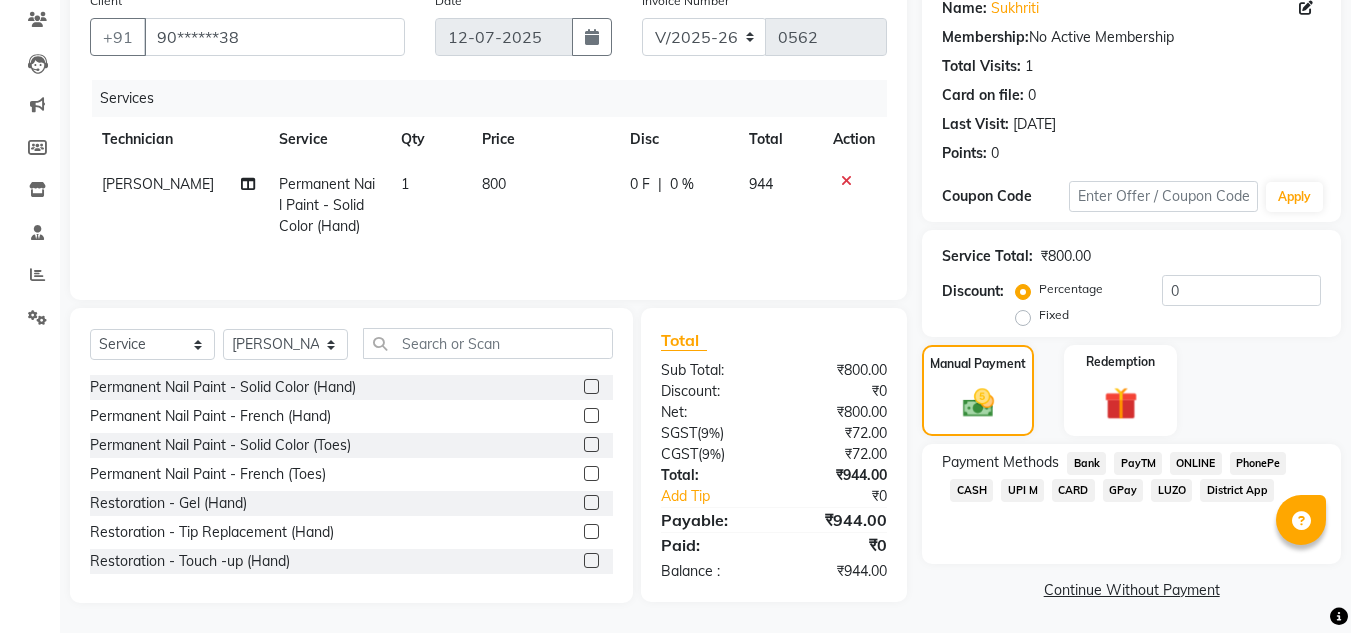 click on "CASH" 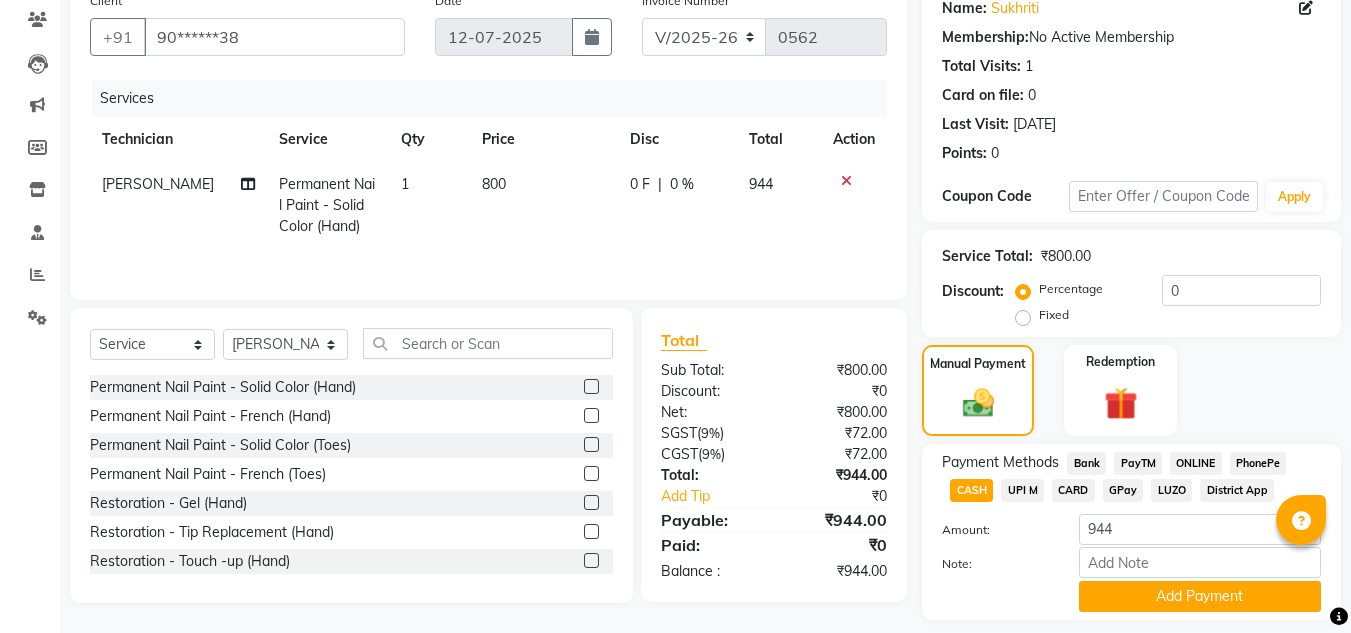 scroll, scrollTop: 226, scrollLeft: 0, axis: vertical 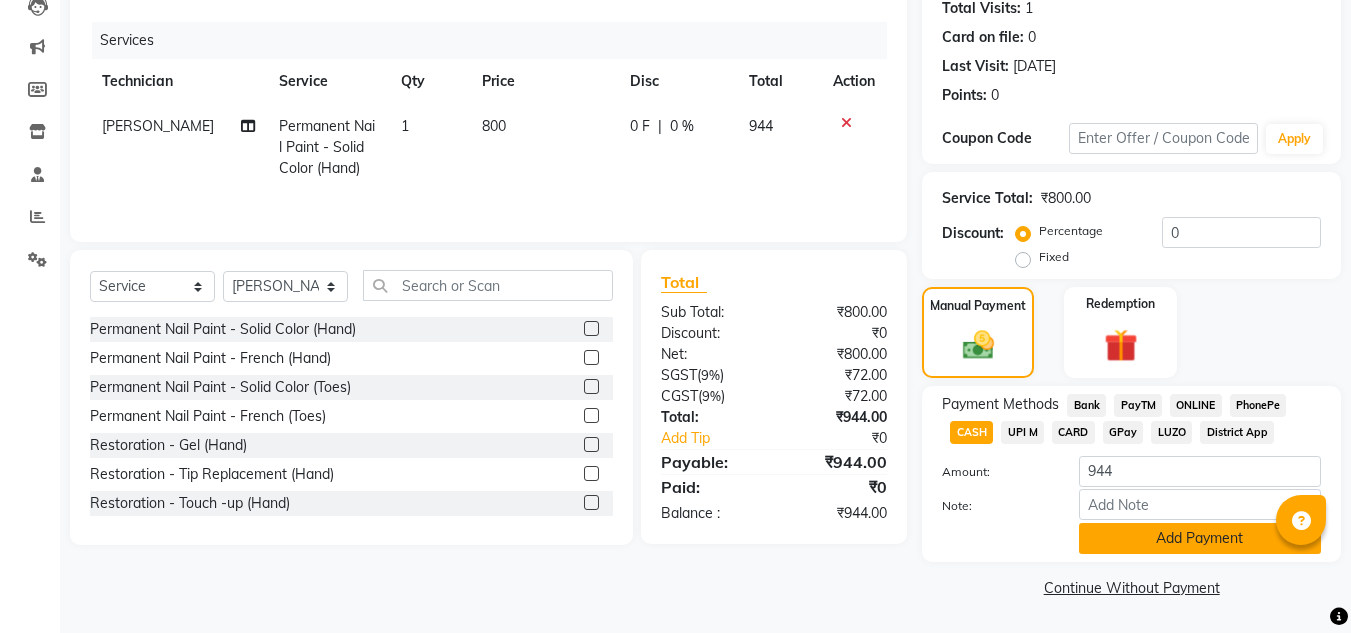 click on "Add Payment" 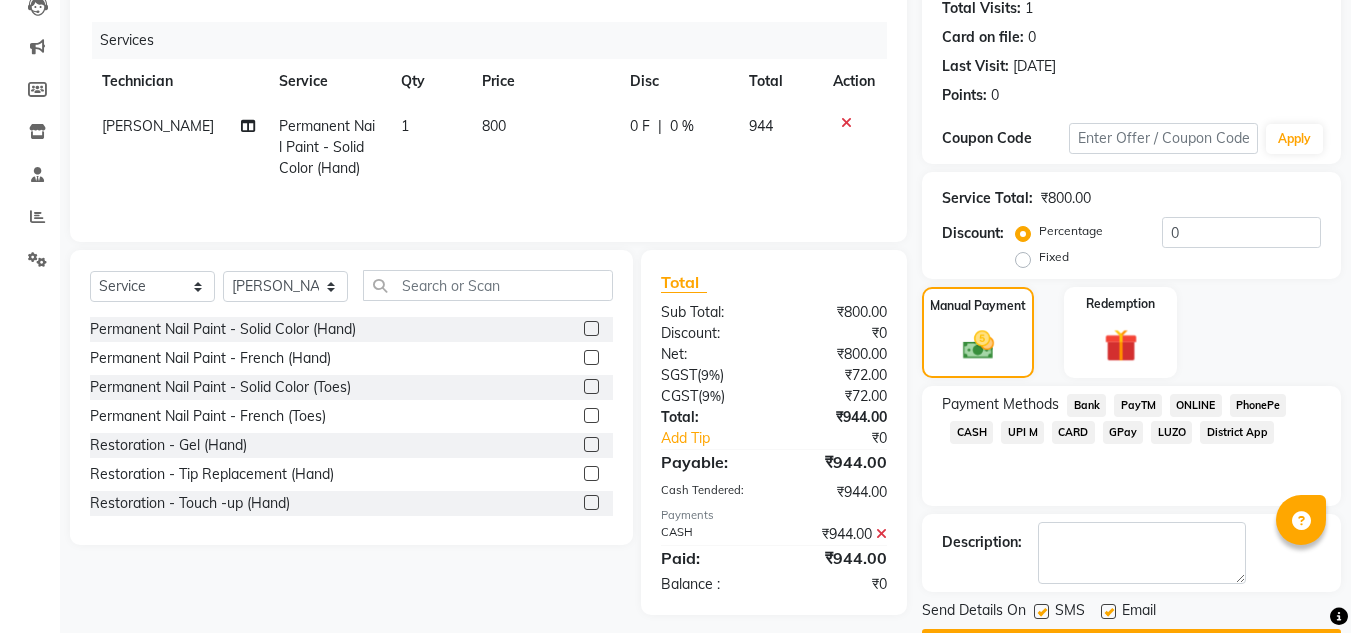 scroll, scrollTop: 283, scrollLeft: 0, axis: vertical 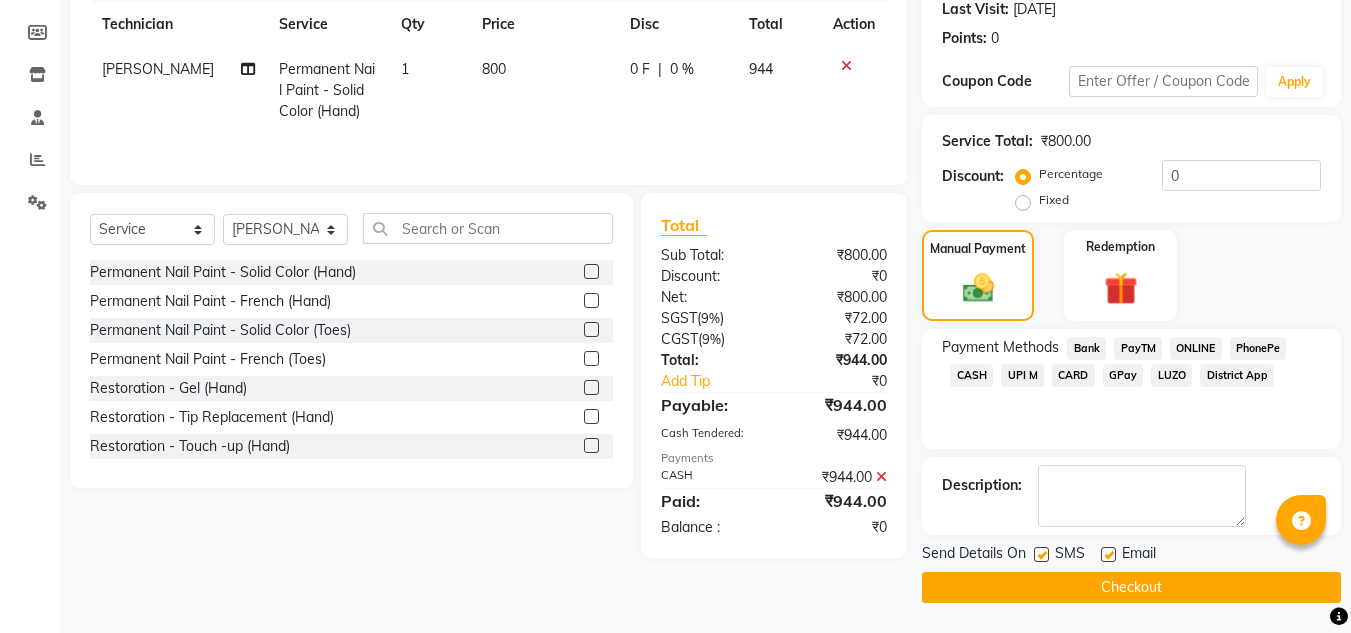 click on "Checkout" 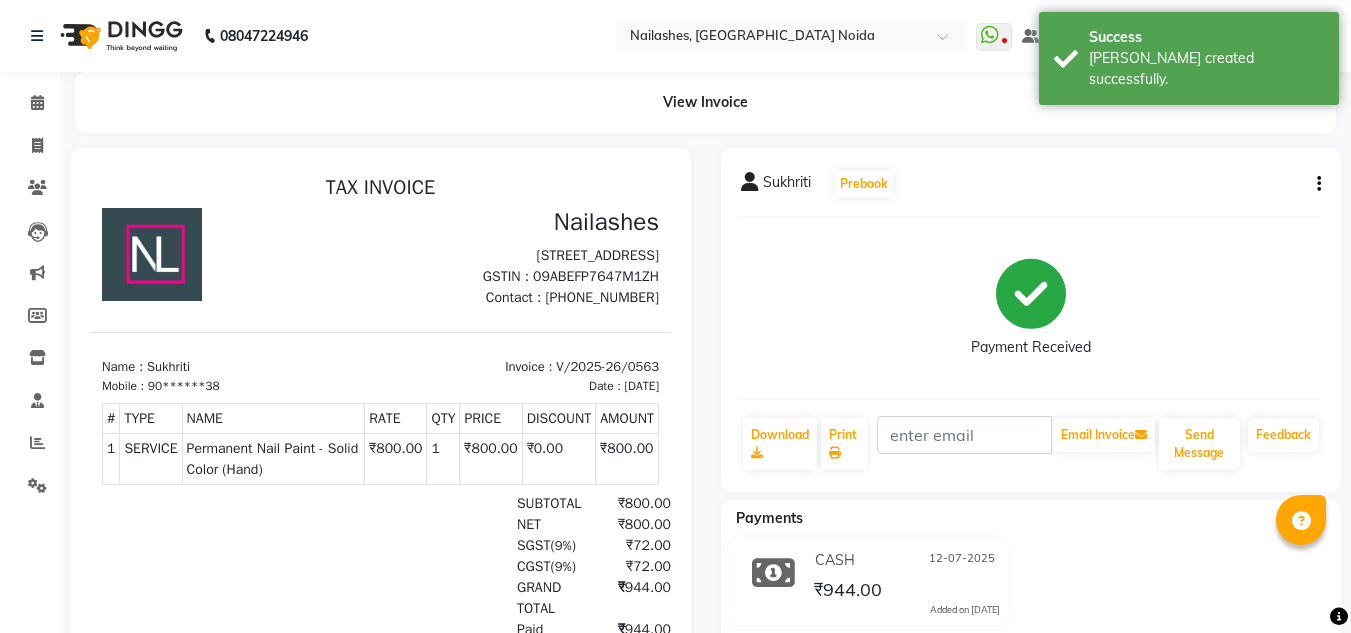 scroll, scrollTop: 0, scrollLeft: 0, axis: both 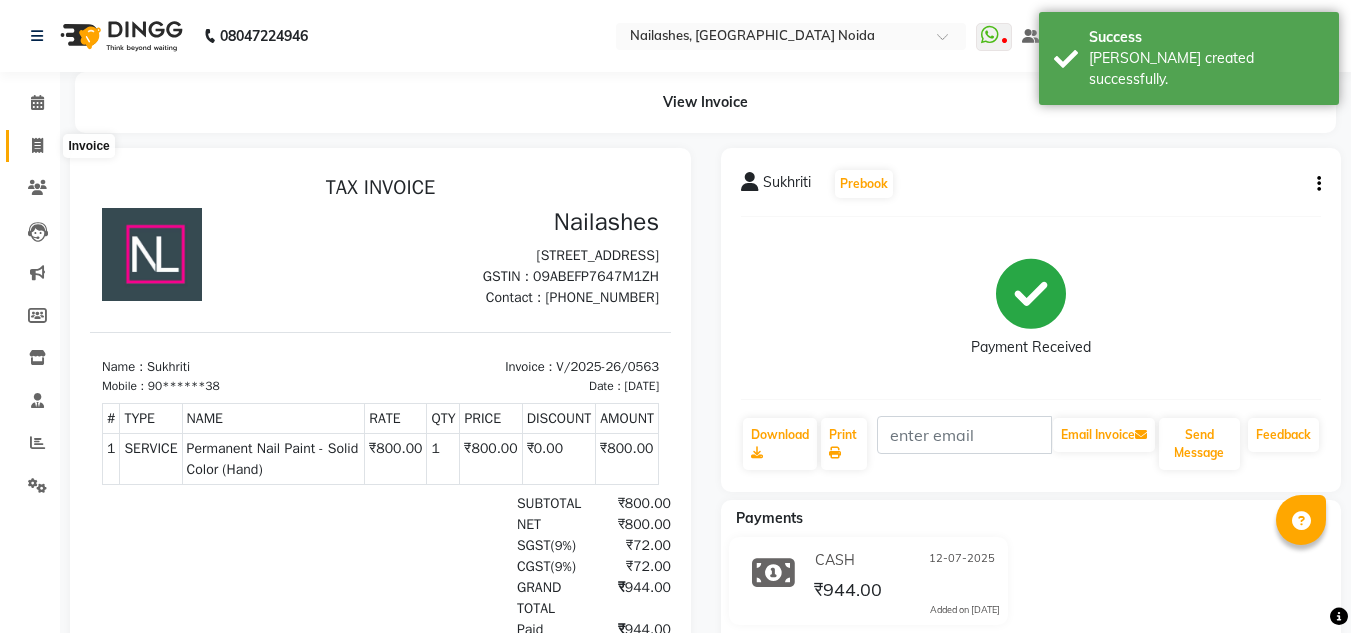 click 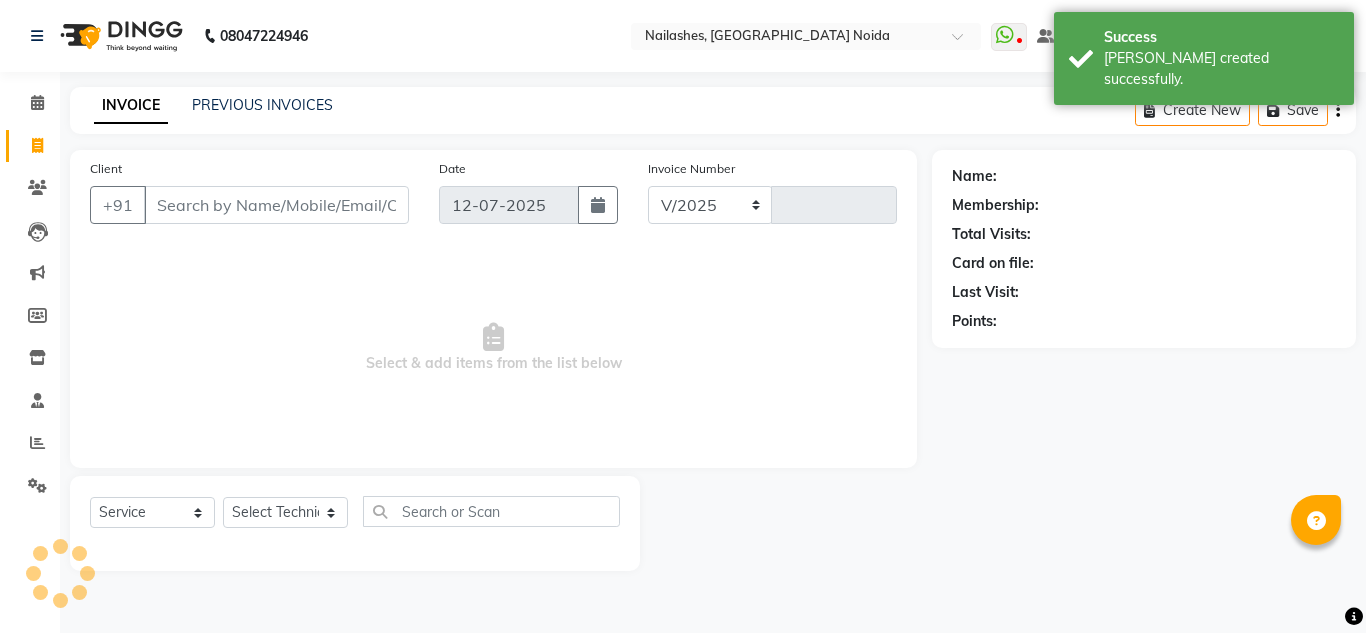 select on "6068" 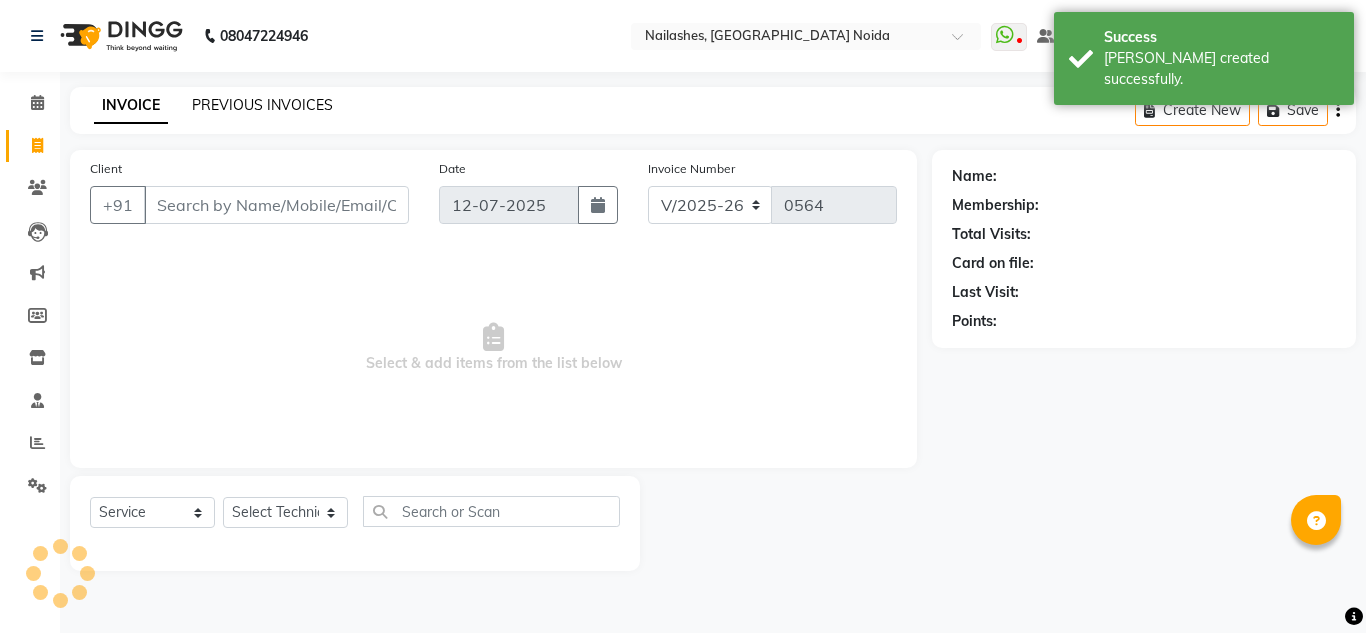 click on "PREVIOUS INVOICES" 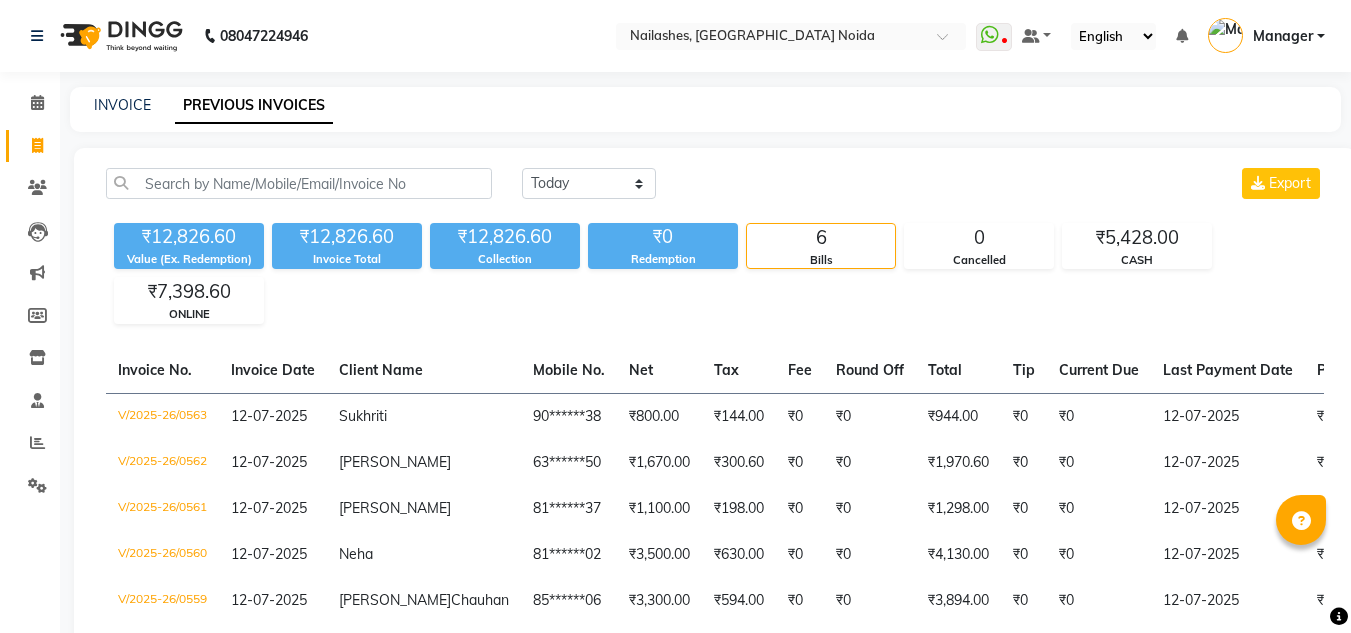 click on "₹12,826.60 Value (Ex. Redemption) ₹12,826.60 Invoice Total  ₹12,826.60 Collection ₹0 Redemption 6 Bills 0 Cancelled ₹5,428.00 CASH ₹7,398.60 ONLINE" 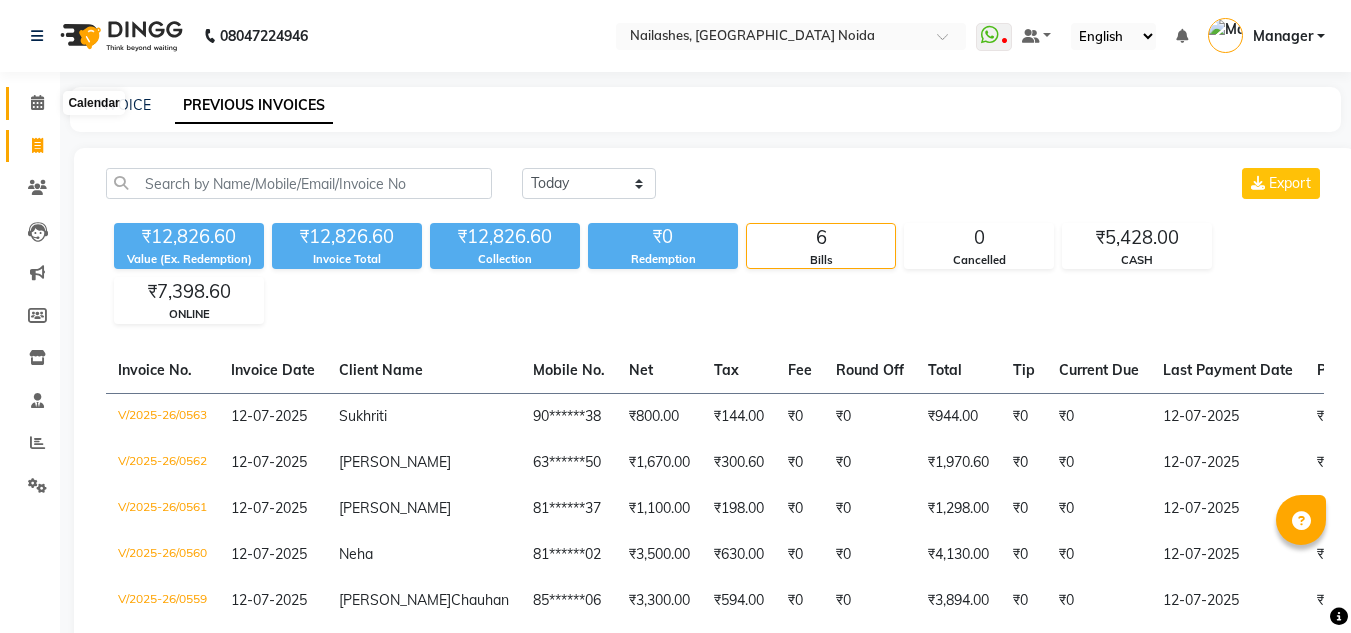 click 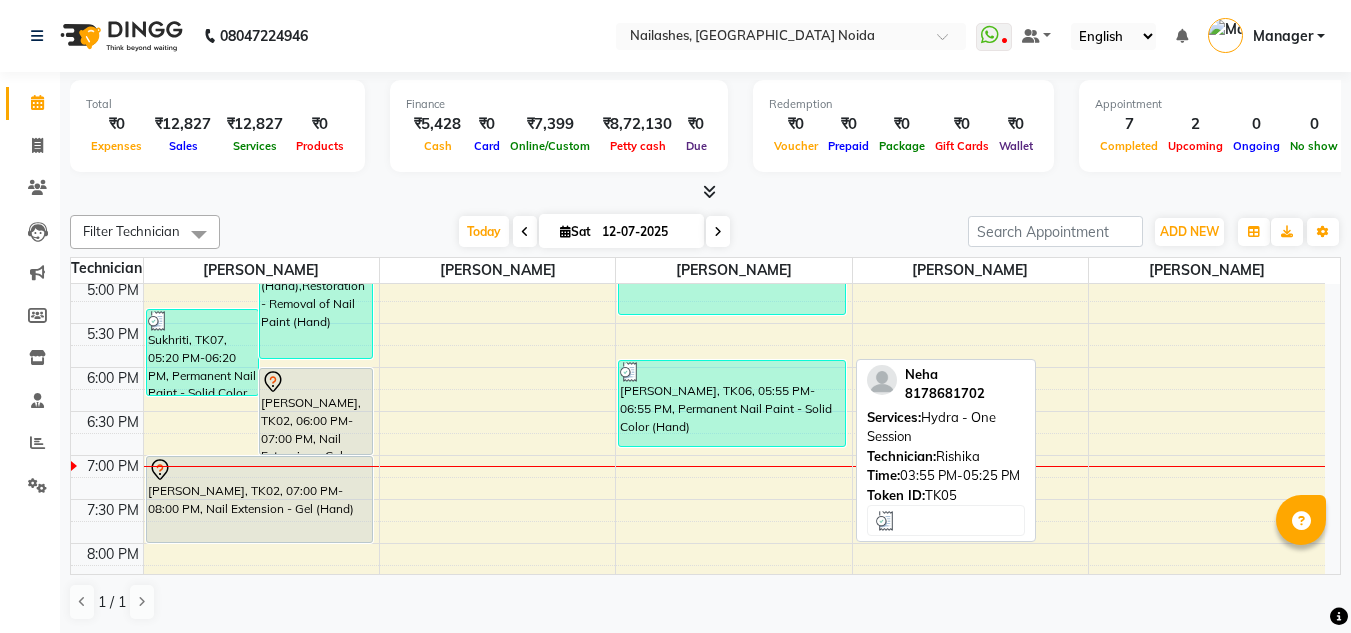 scroll, scrollTop: 853, scrollLeft: 0, axis: vertical 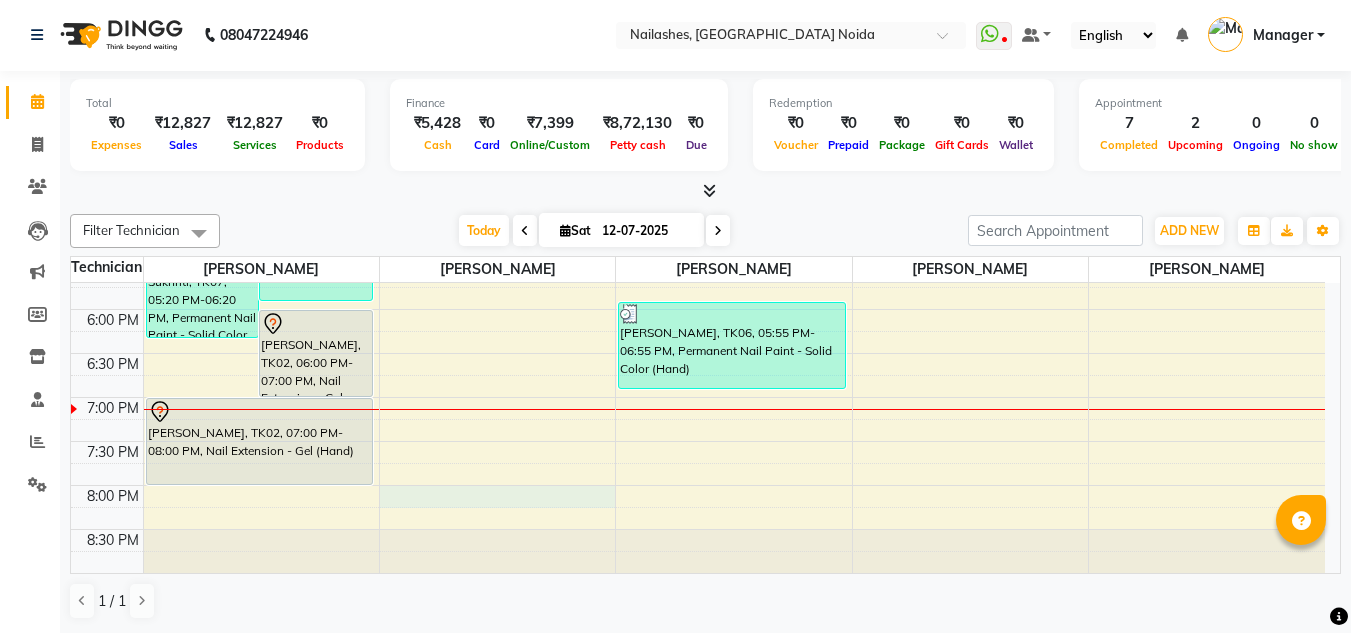 click on "8:00 AM 8:30 AM 9:00 AM 9:30 AM 10:00 AM 10:30 AM 11:00 AM 11:30 AM 12:00 PM 12:30 PM 1:00 PM 1:30 PM 2:00 PM 2:30 PM 3:00 PM 3:30 PM 4:00 PM 4:30 PM 5:00 PM 5:30 PM 6:00 PM 6:30 PM 7:00 PM 7:30 PM 8:00 PM 8:30 PM     Shubhi, TK03, 03:30 PM-04:30 PM, Nail Extension - Gel (Hand)     Meghna, TK06, 03:55 PM-05:55 PM, Nail Art - Chrome (Hand),Restoration - Removal of Nail Paint (Hand)     Sukhriti, TK07, 05:20 PM-06:20 PM, Permanent Nail Paint - Solid Color (Hand)             Akshita, TK02, 06:00 PM-07:00 PM, Nail Extension - Gel (Hand)     Akanksha Chauhan, TK01, 12:00 PM-01:00 PM, Nail Extension - Gel (Hand)             Akshita, TK02, 07:00 PM-08:00 PM, Nail Extension - Gel (Hand)     Namrata, TK04, 02:10 PM-03:10 PM, Permanent Nail Paint - Solid Color (Hand)     Shubhi, TK03, 03:30 PM-04:30 PM, Nail Extension - Gel (Hand)     Neha, TK05, 03:55 PM-05:25 PM, Hydra  - One Session     Meghna, TK06, 05:55 PM-06:55 PM, Permanent Nail Paint - Solid Color (Hand)" at bounding box center (698, 1) 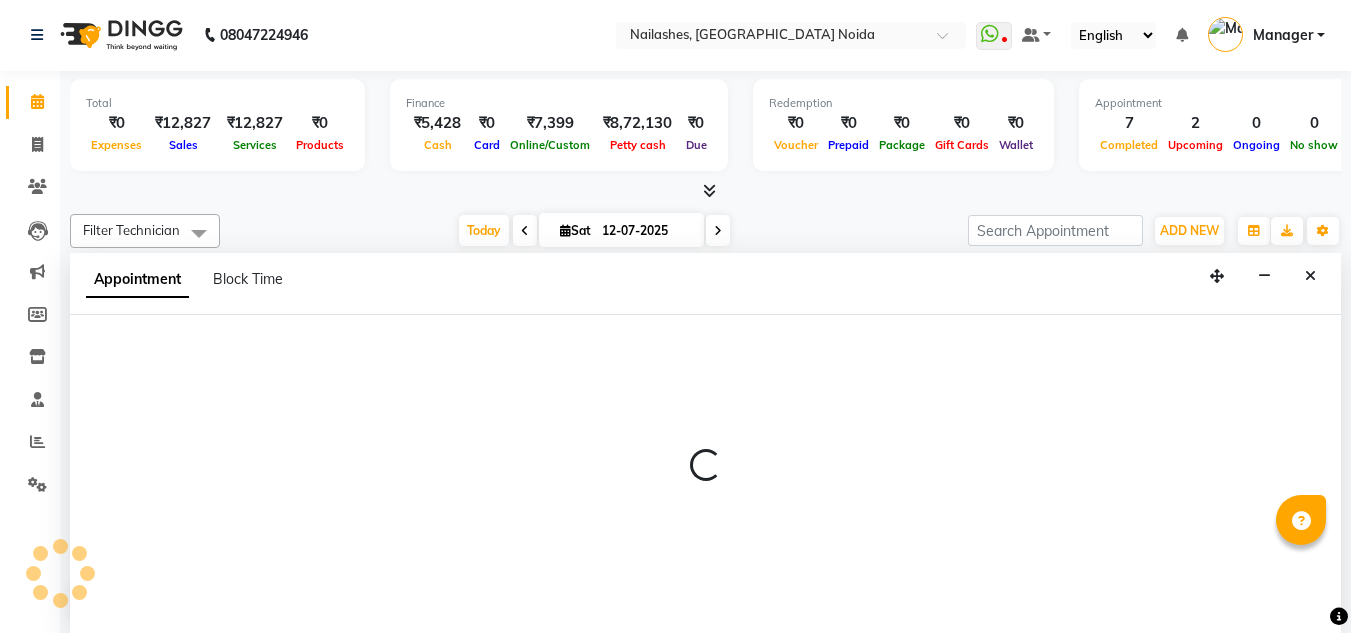 select on "46557" 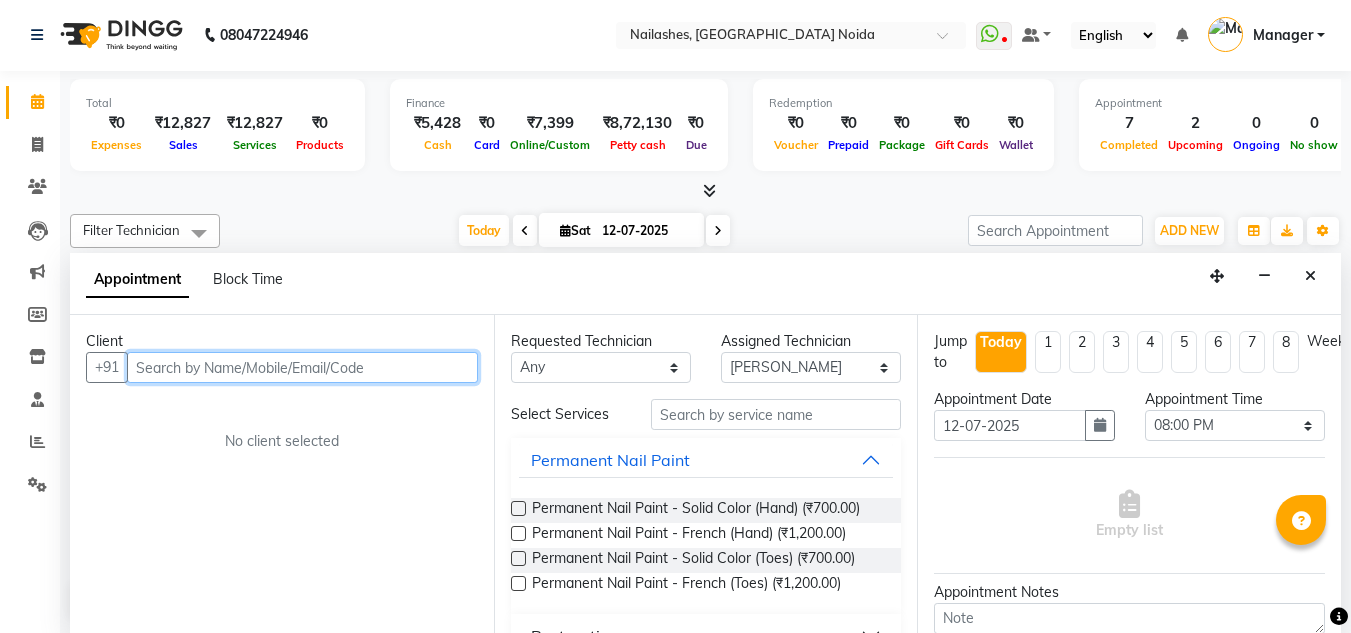 click at bounding box center (302, 367) 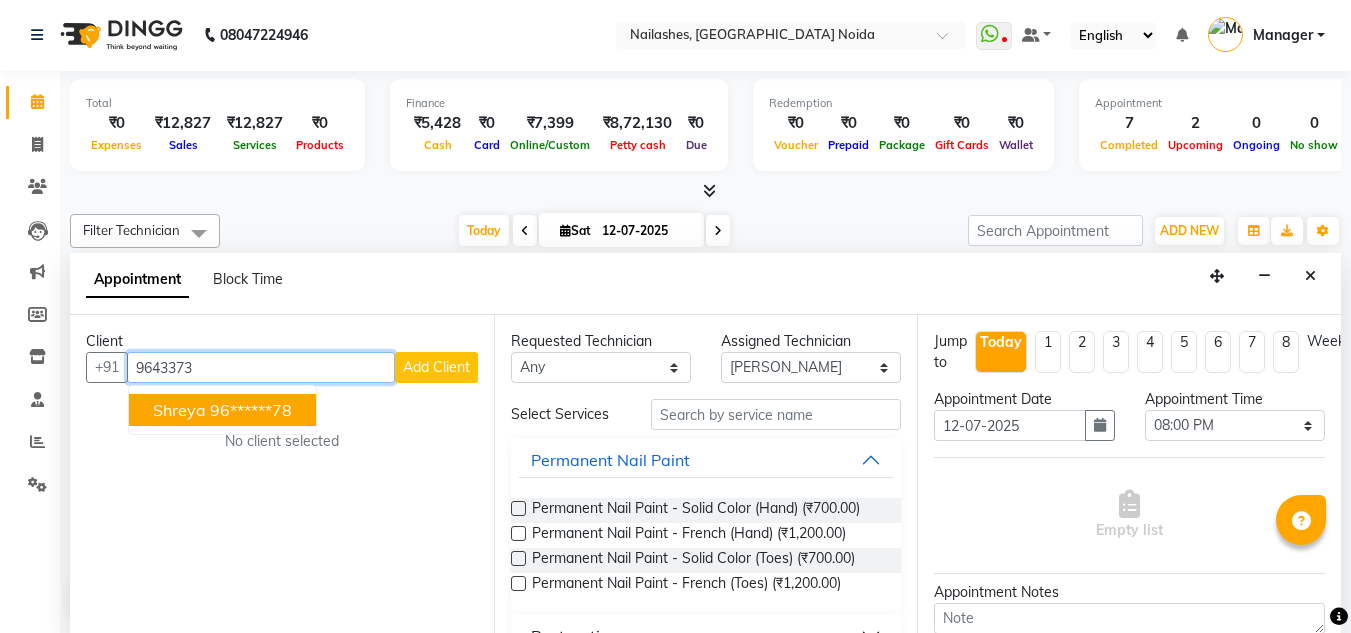 click on "96******78" at bounding box center [251, 410] 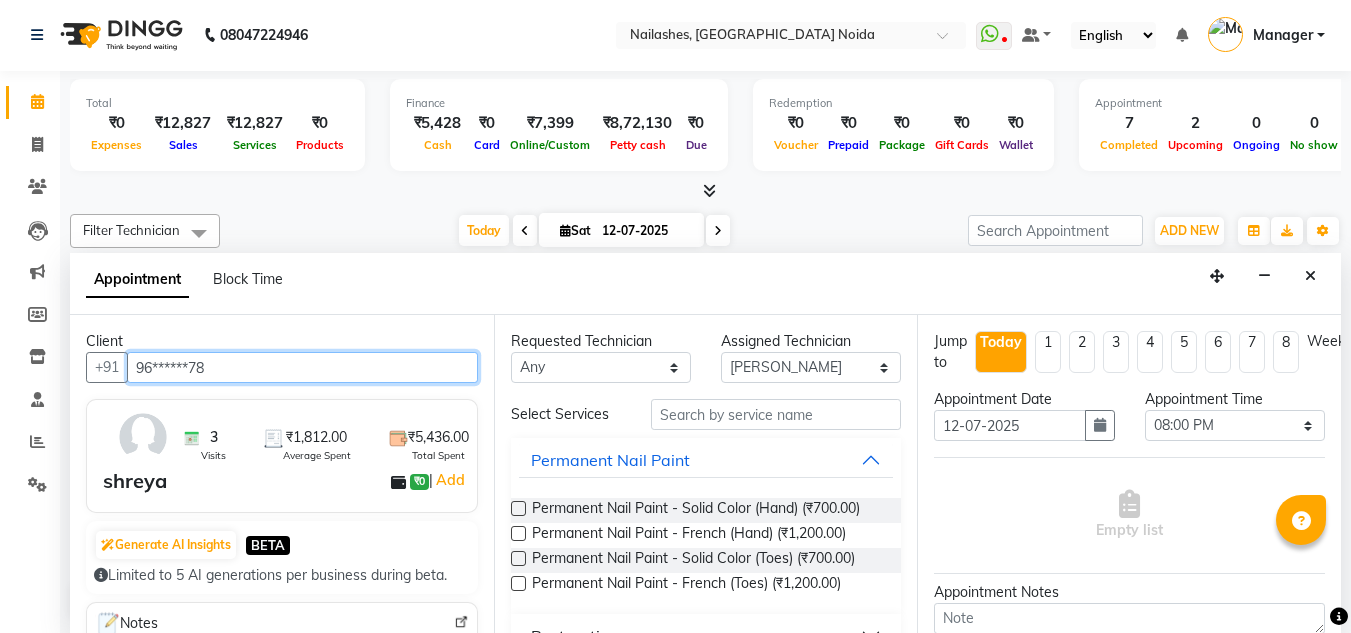 type on "96******78" 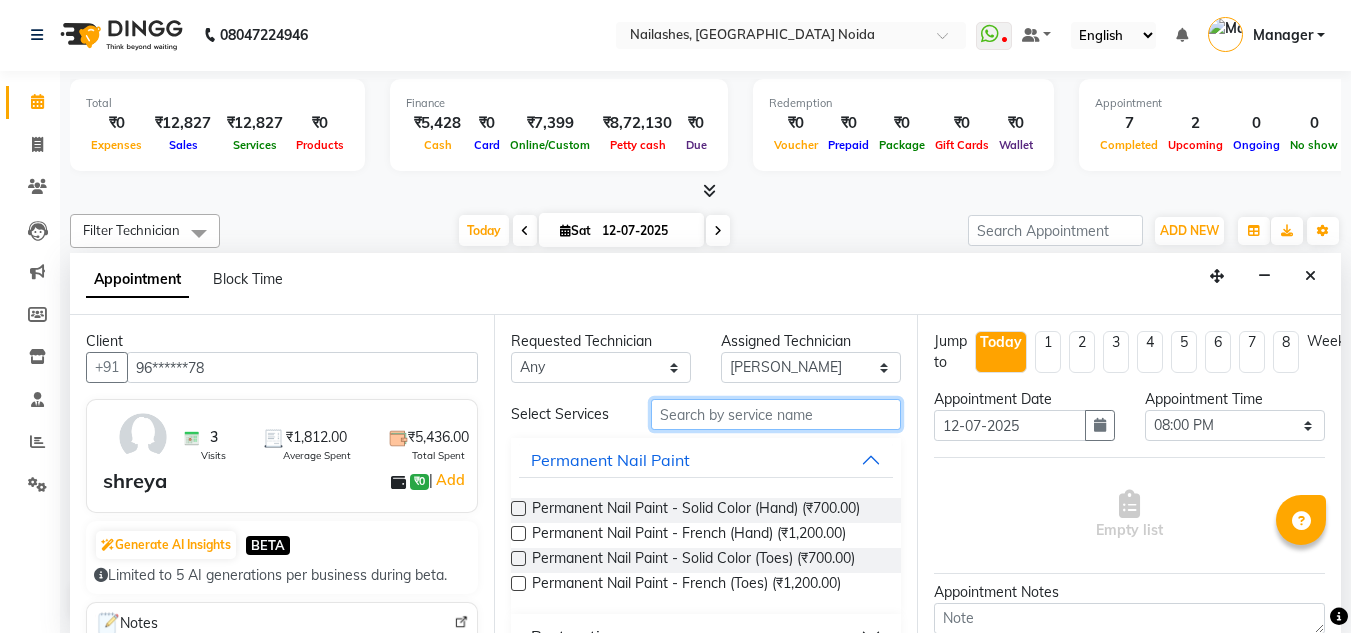 click at bounding box center (776, 414) 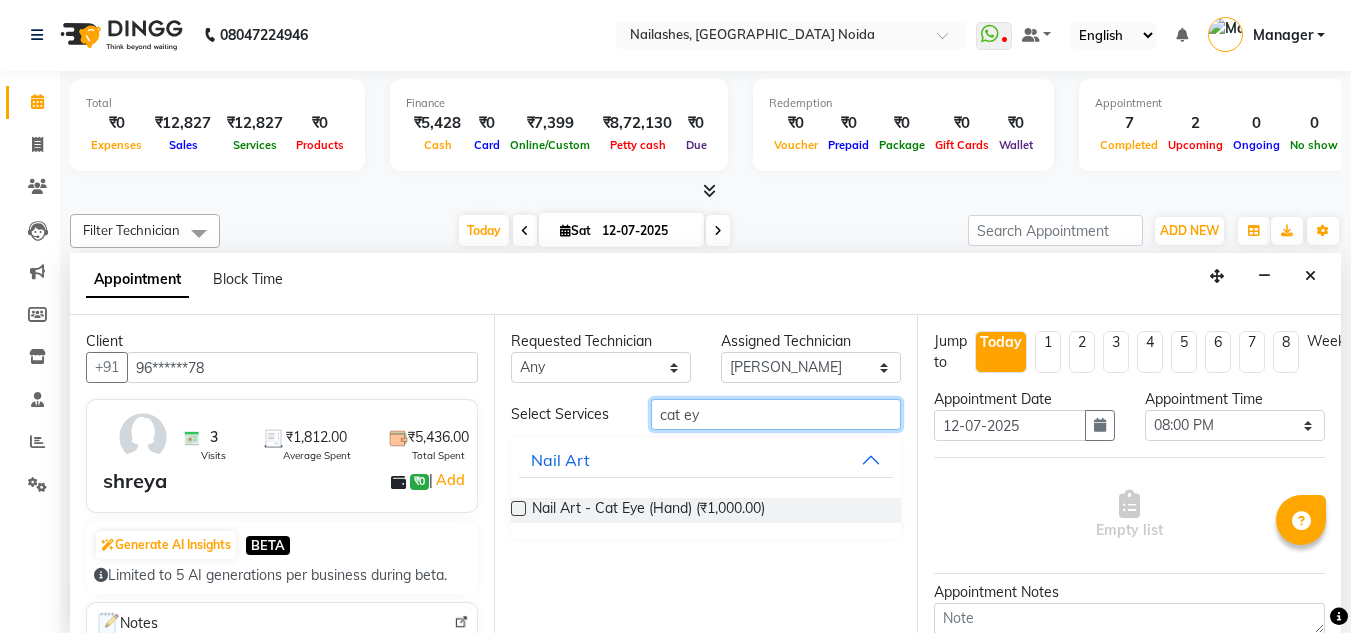 type on "cat ey" 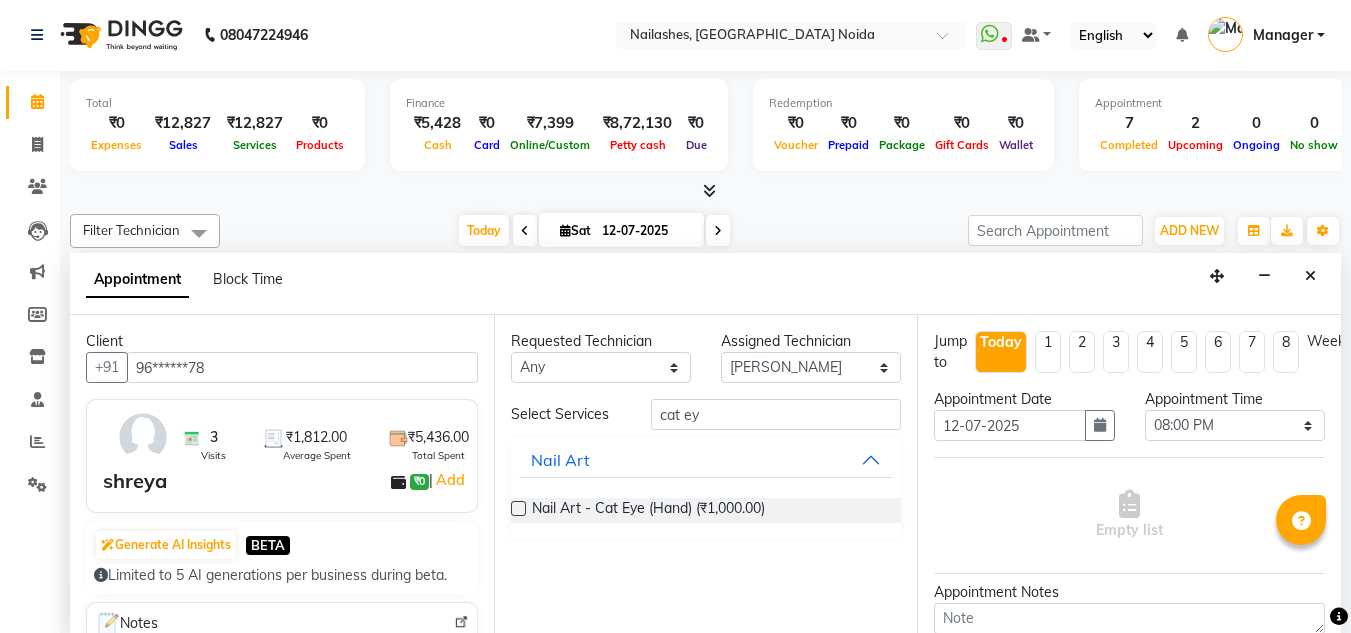 click at bounding box center (518, 508) 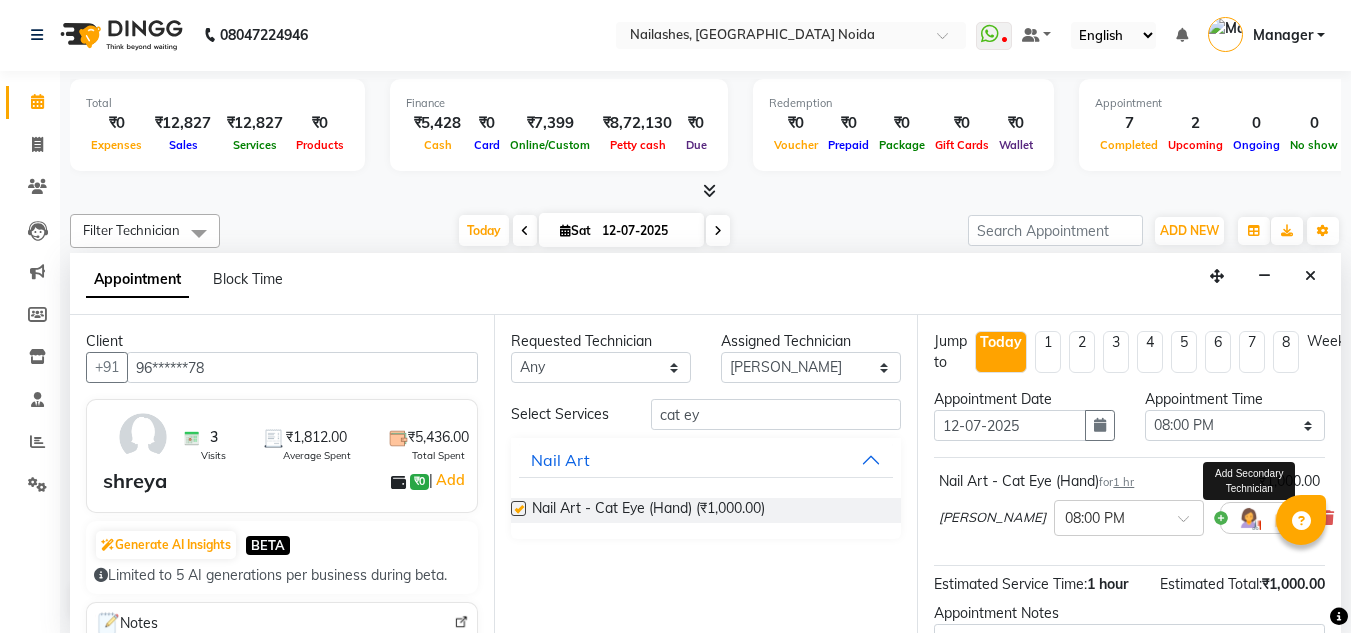 checkbox on "false" 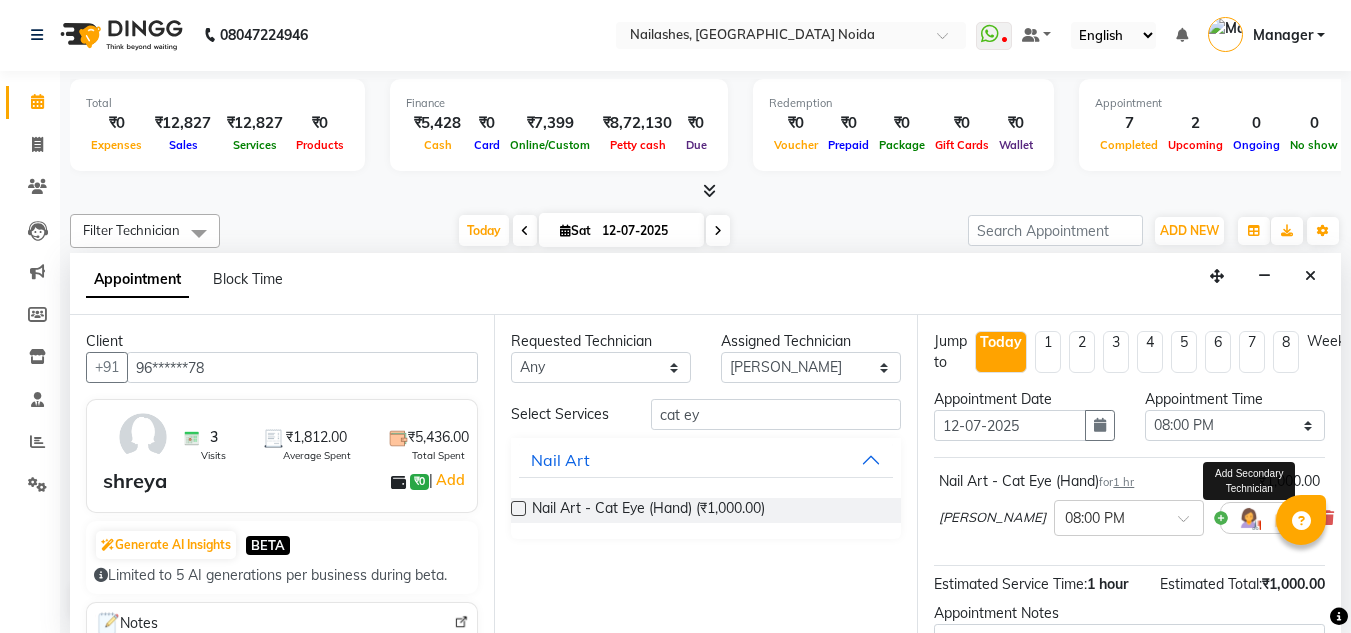 scroll, scrollTop: 223, scrollLeft: 0, axis: vertical 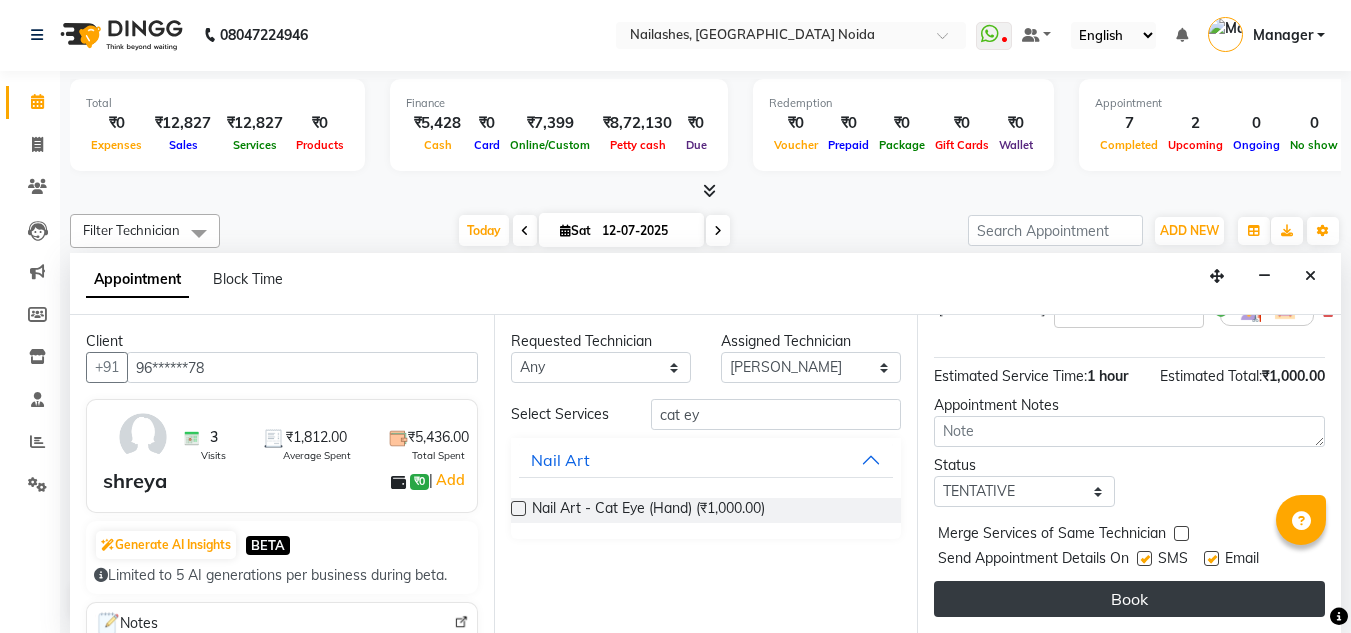 click on "Book" at bounding box center (1129, 599) 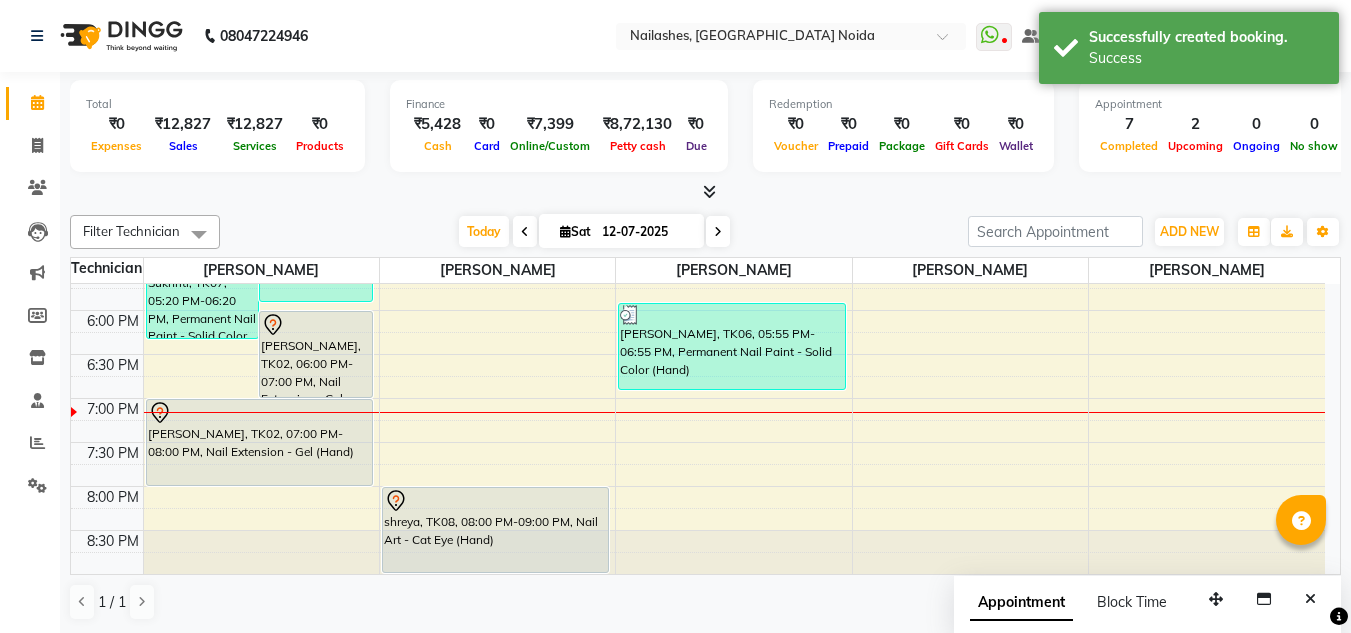 scroll, scrollTop: 1, scrollLeft: 0, axis: vertical 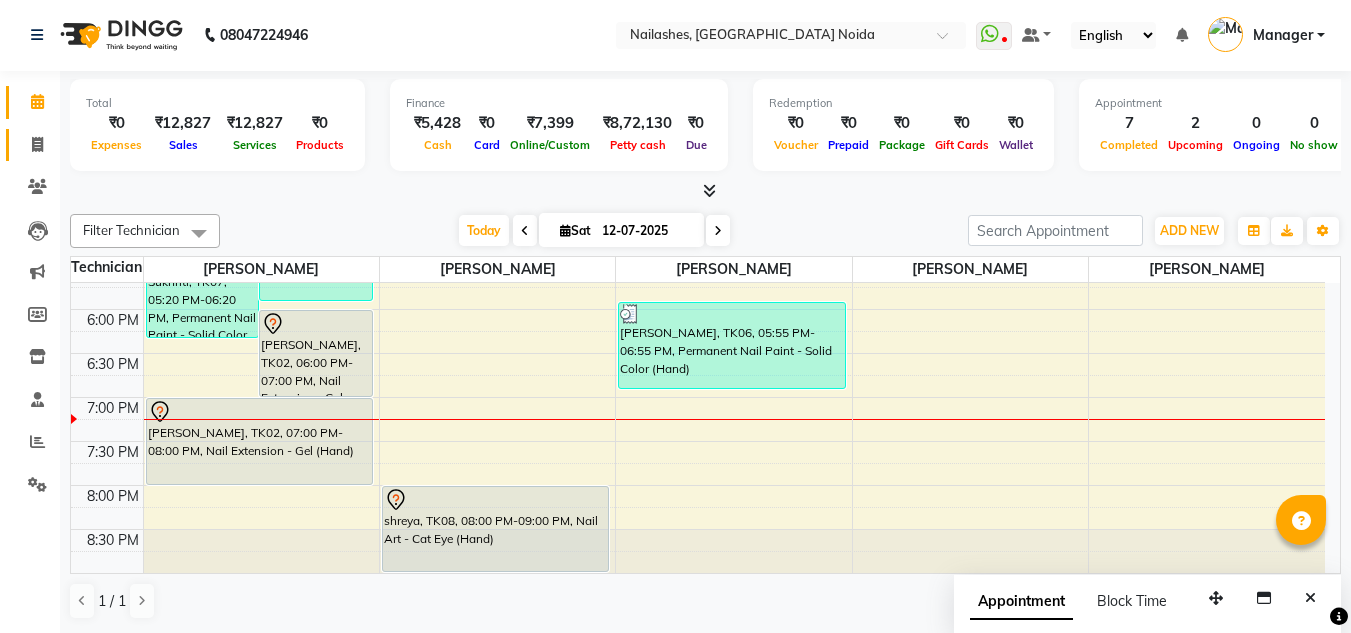 click on "Invoice" 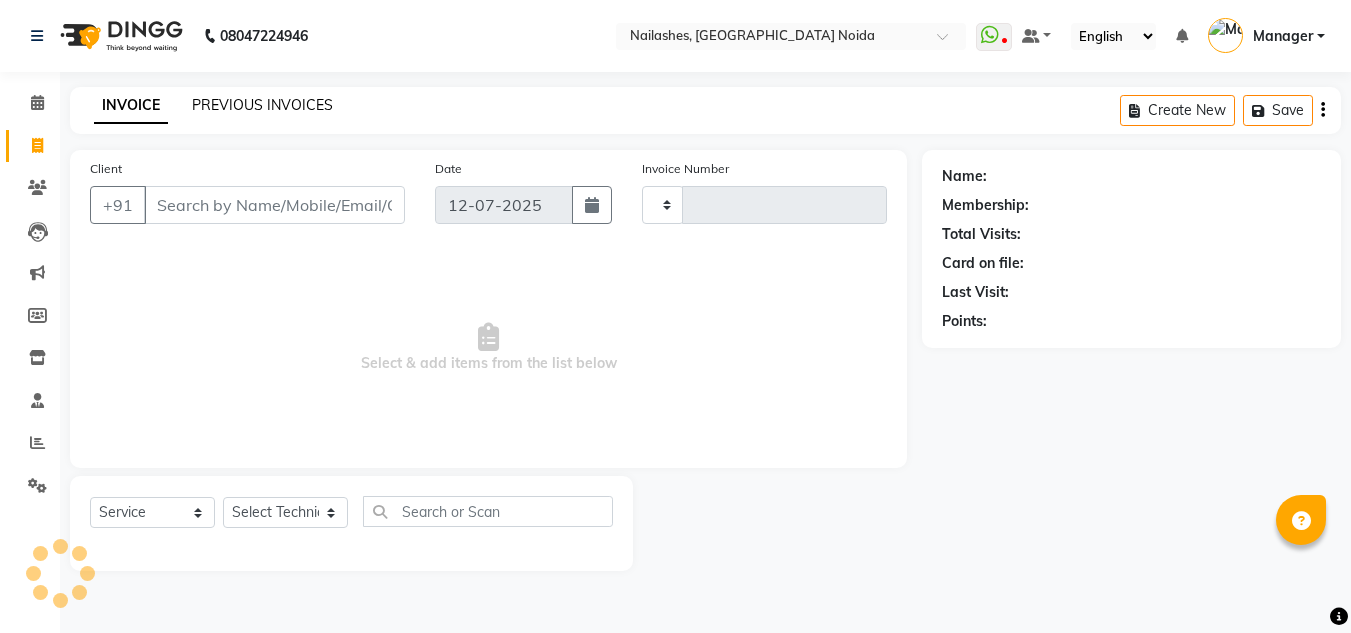 type on "0564" 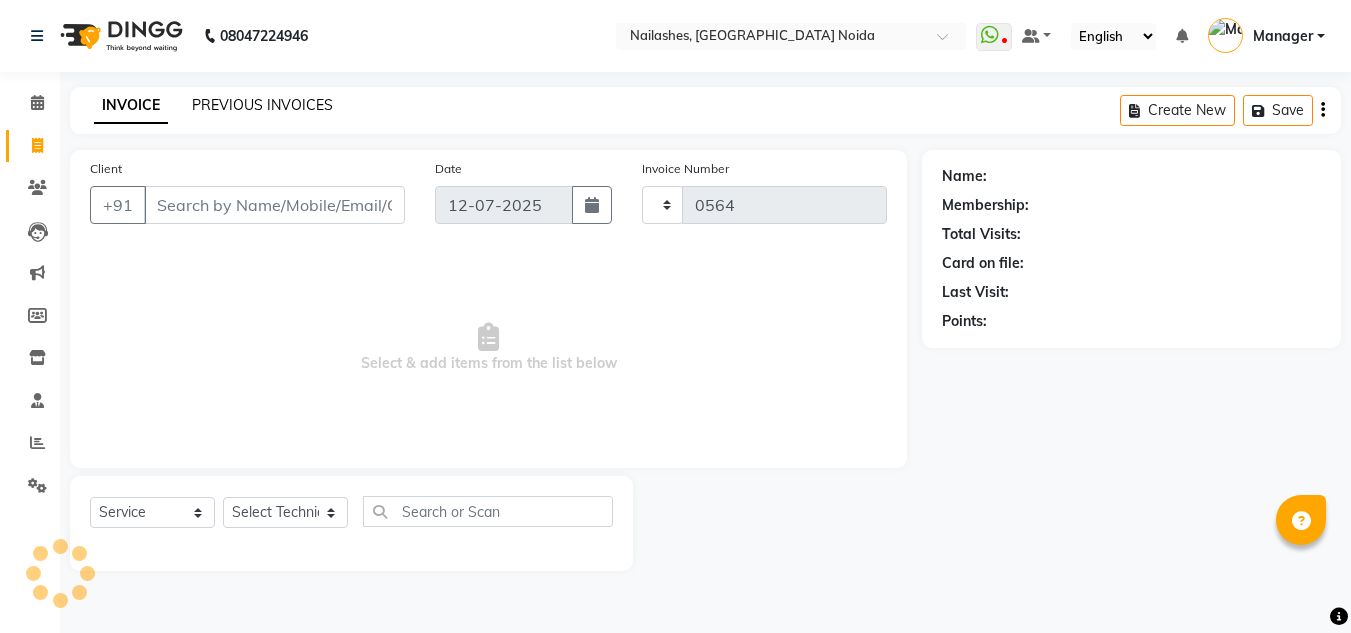 select on "6068" 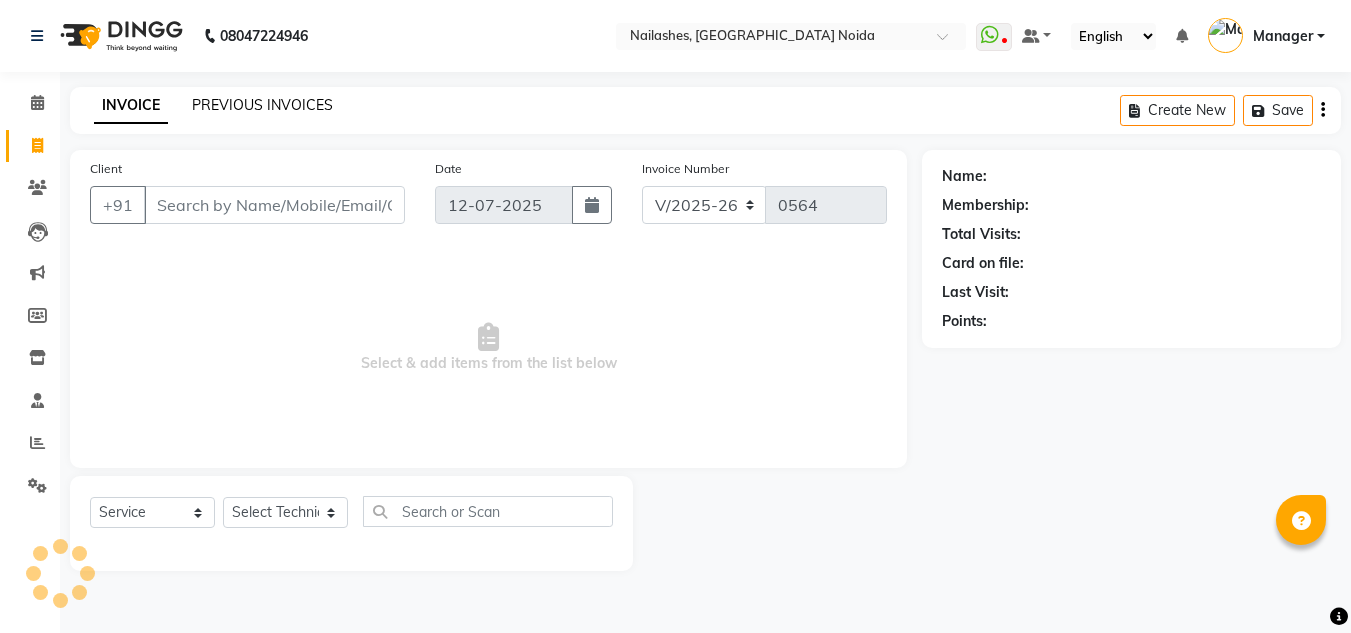 scroll, scrollTop: 0, scrollLeft: 0, axis: both 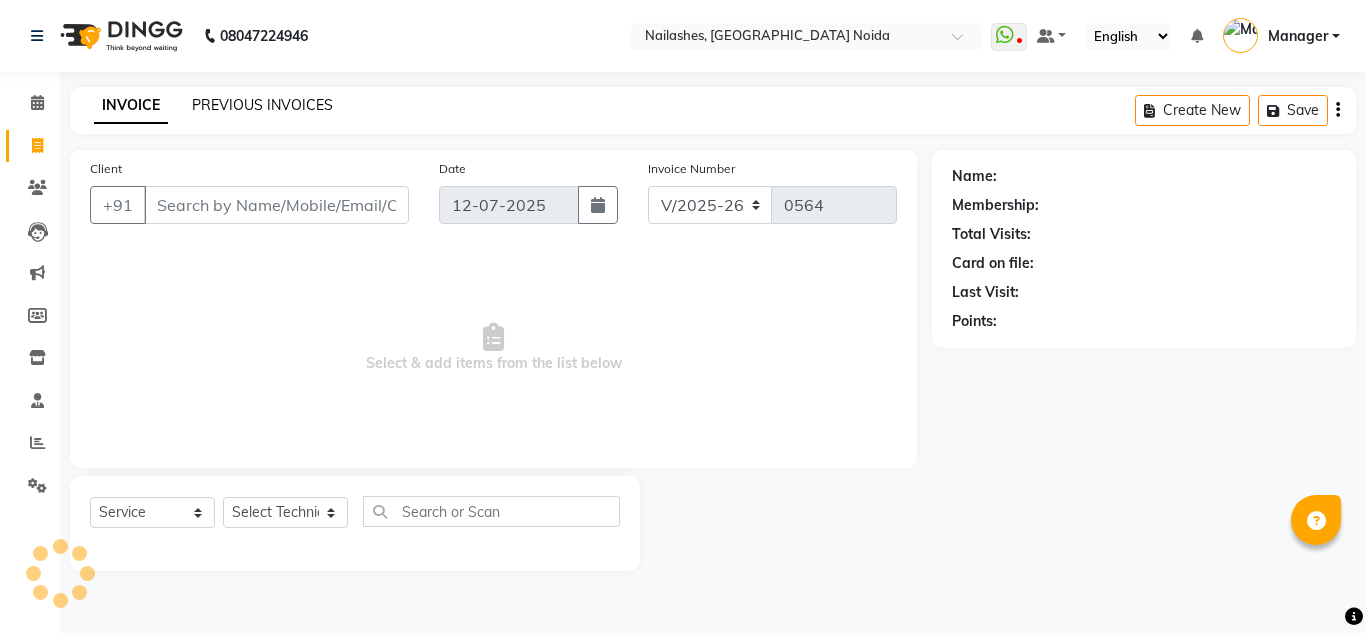 click on "PREVIOUS INVOICES" 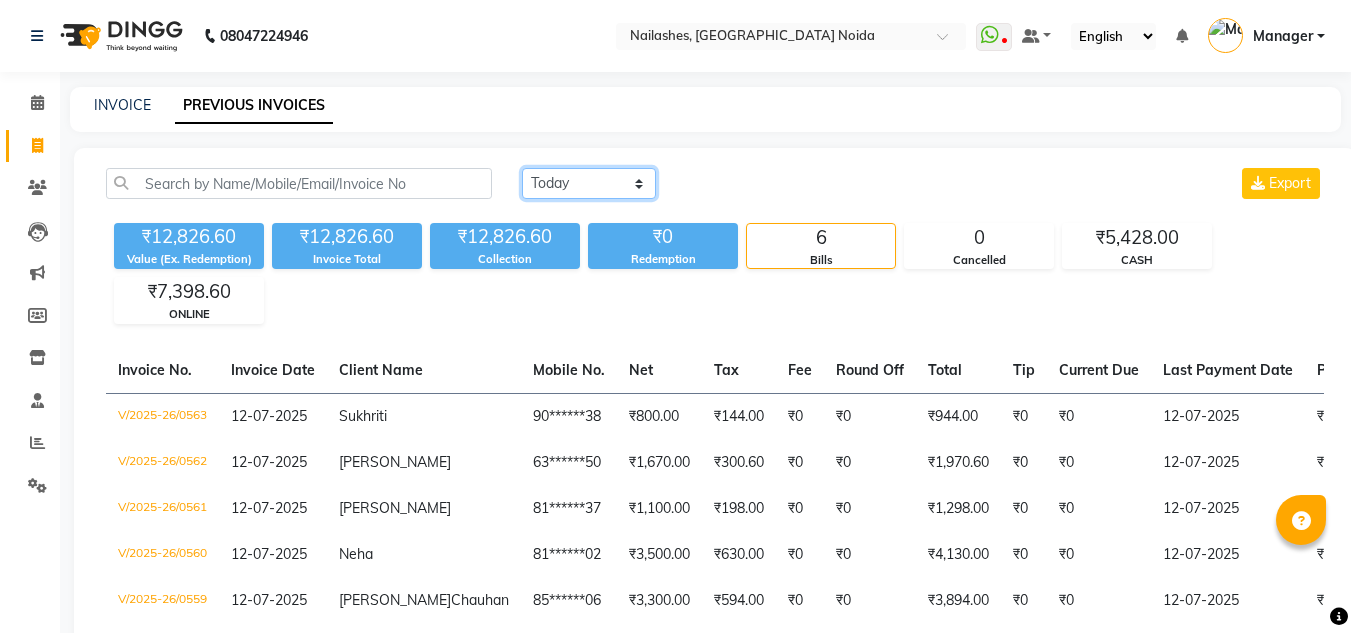 click on "Today Yesterday Custom Range" 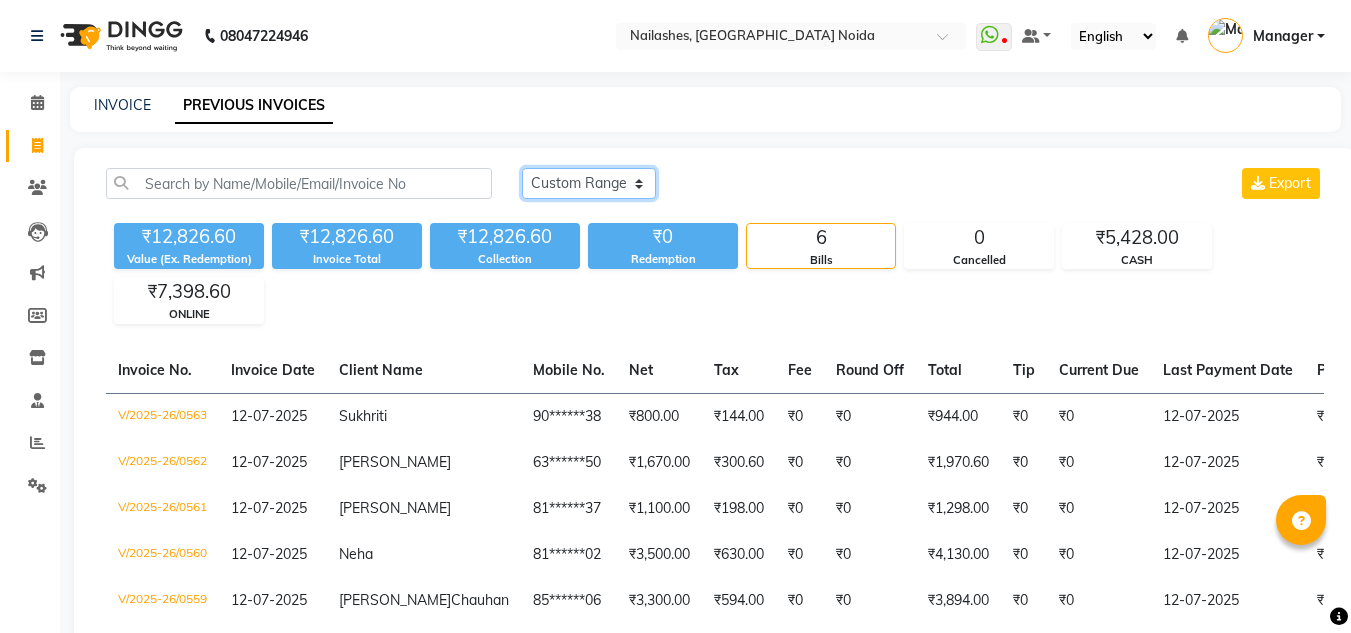 click on "Today Yesterday Custom Range" 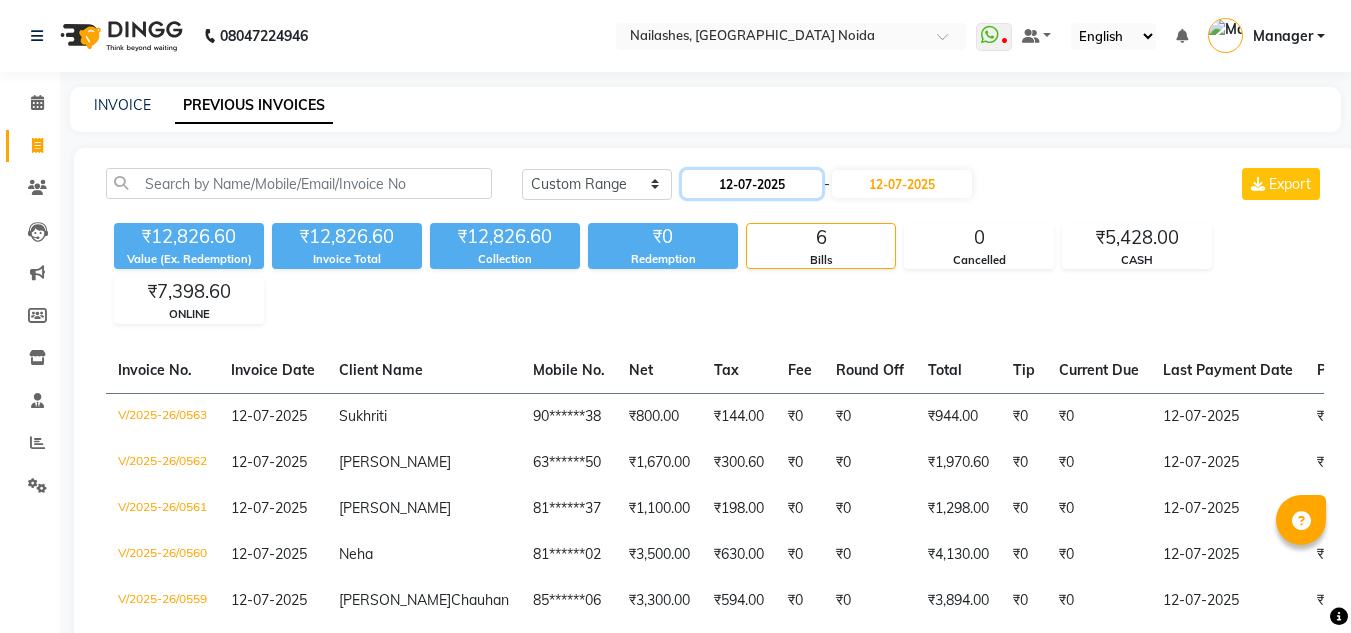 click on "12-07-2025" 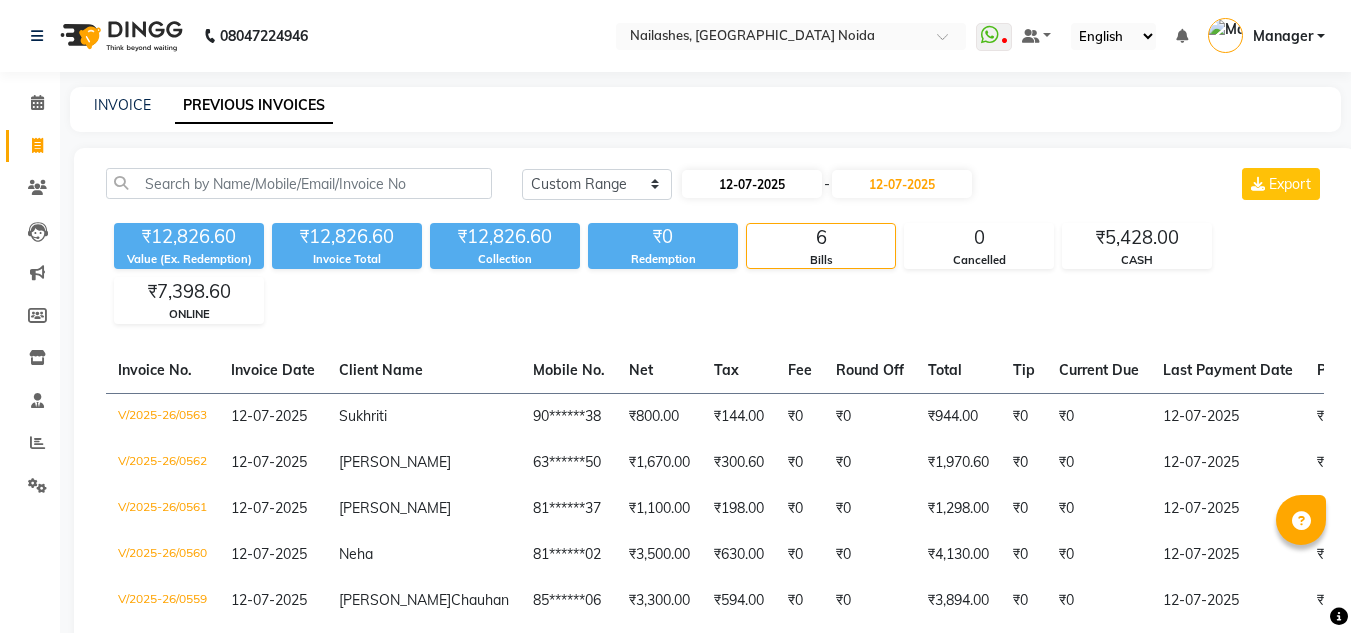 select on "7" 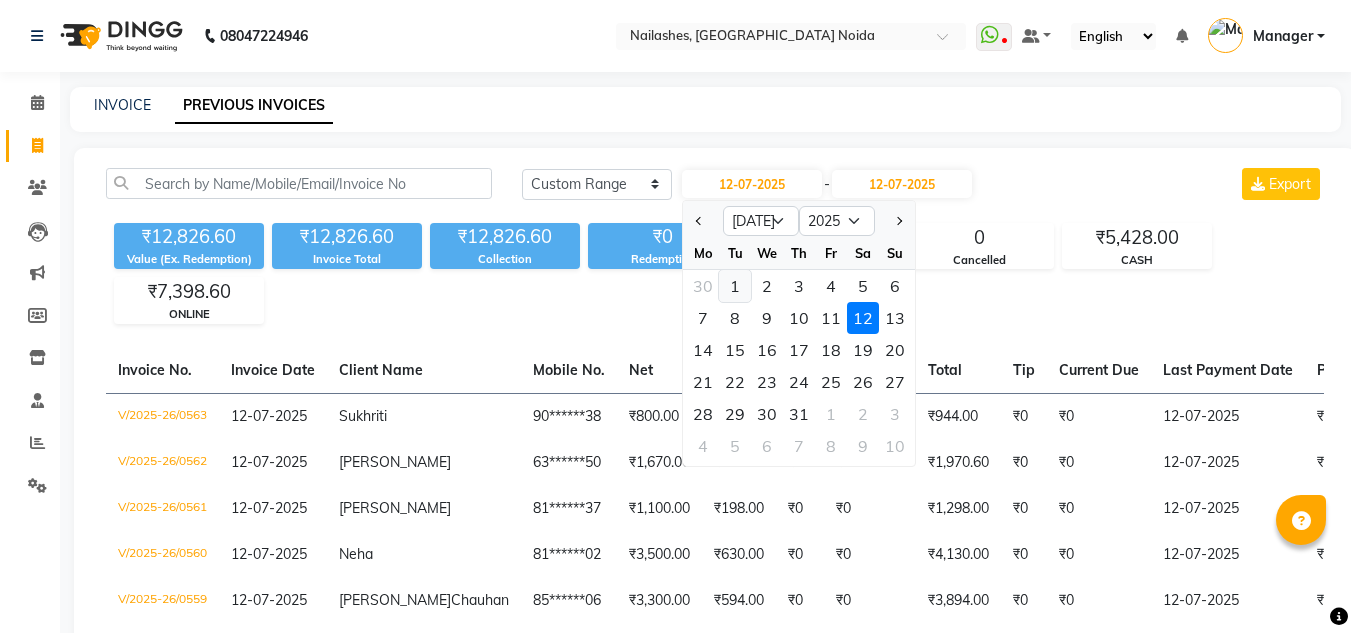 click on "1" 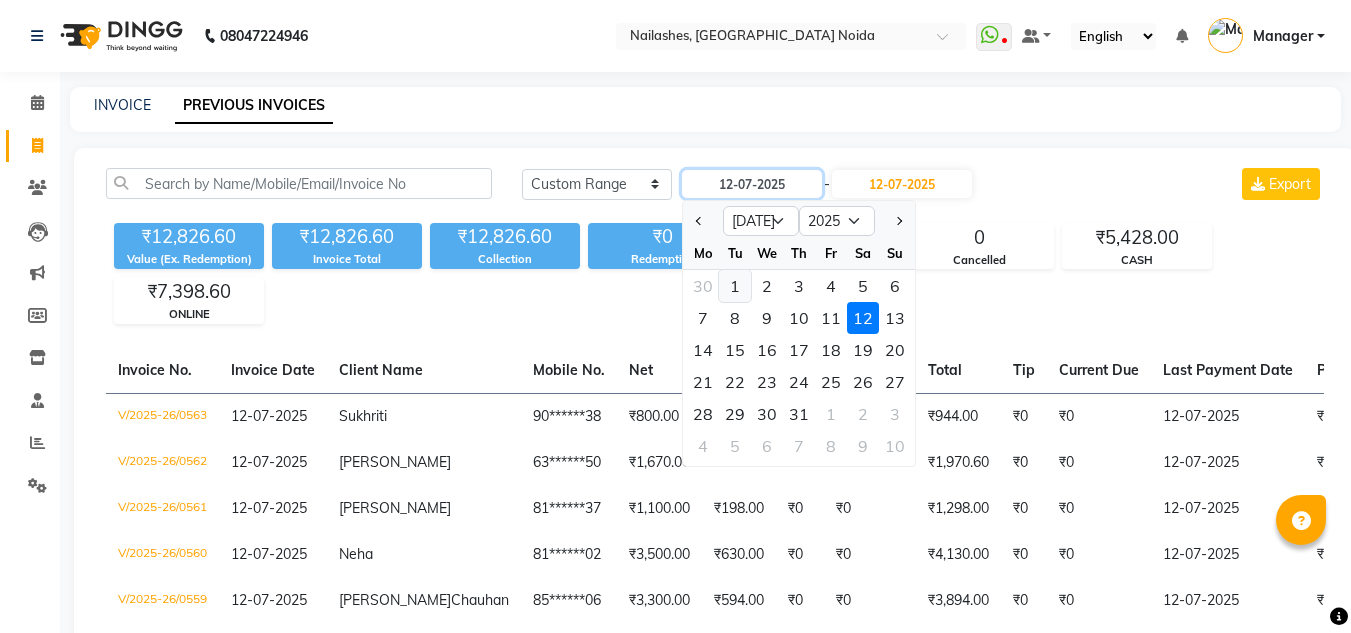 type on "01-07-2025" 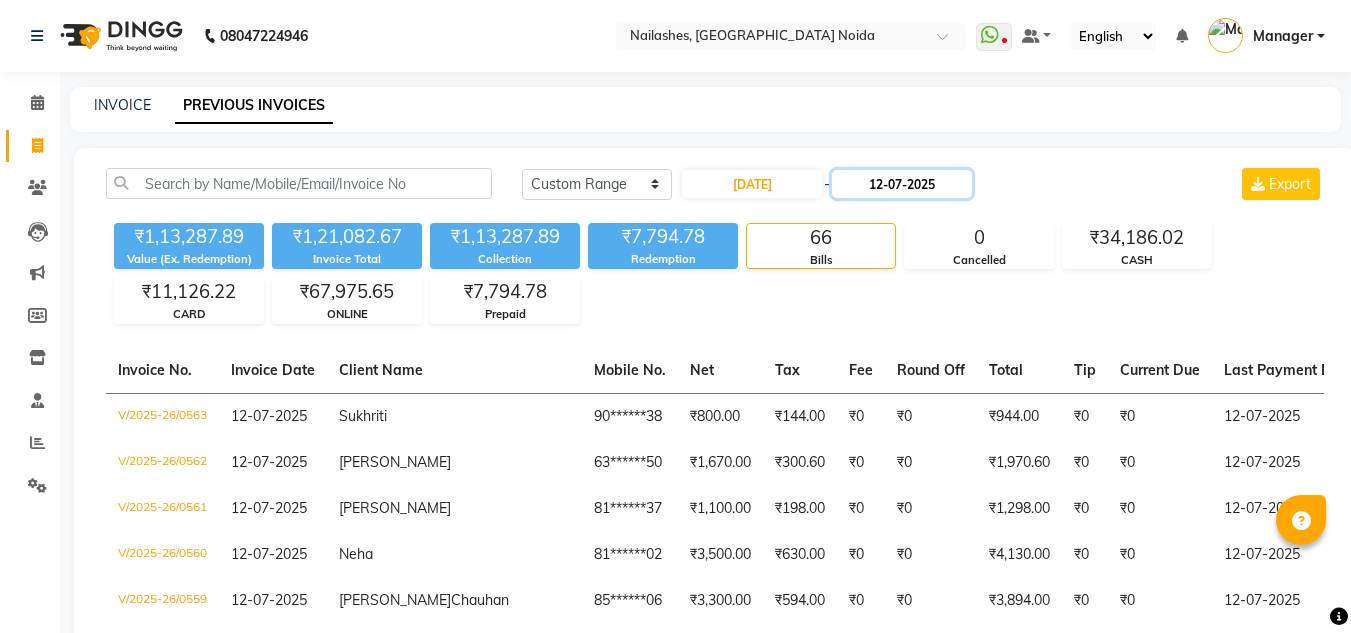 click on "12-07-2025" 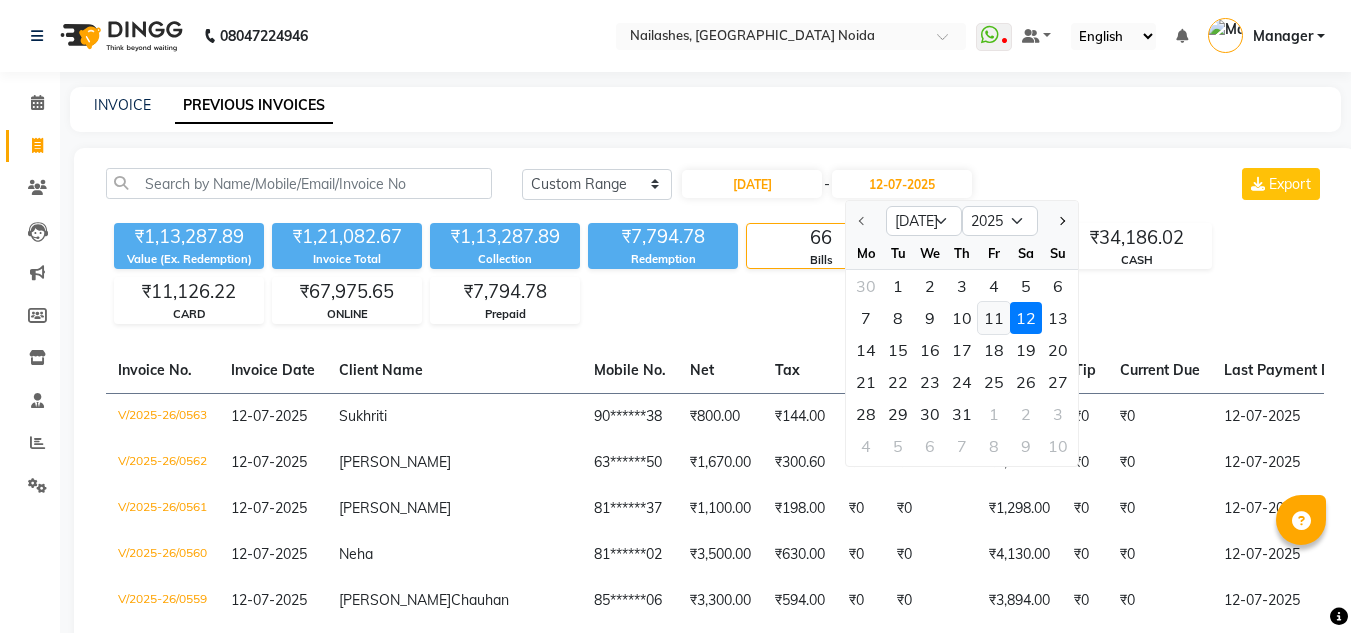 click on "11" 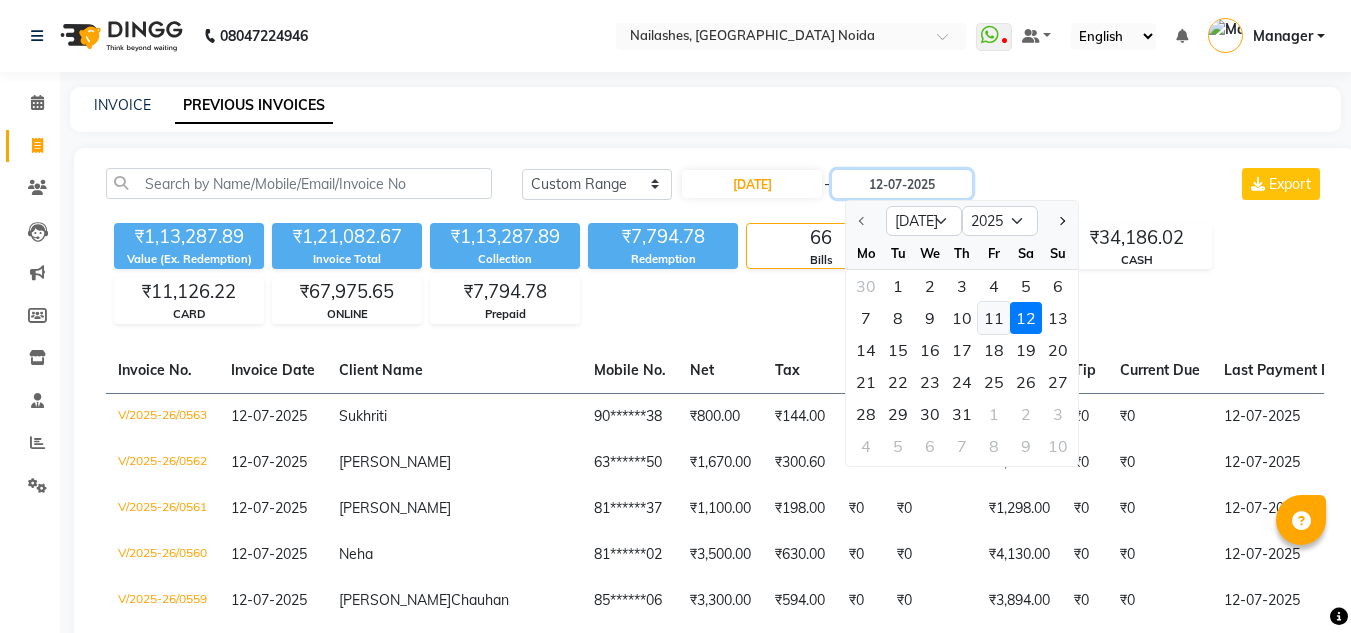 type on "11-07-2025" 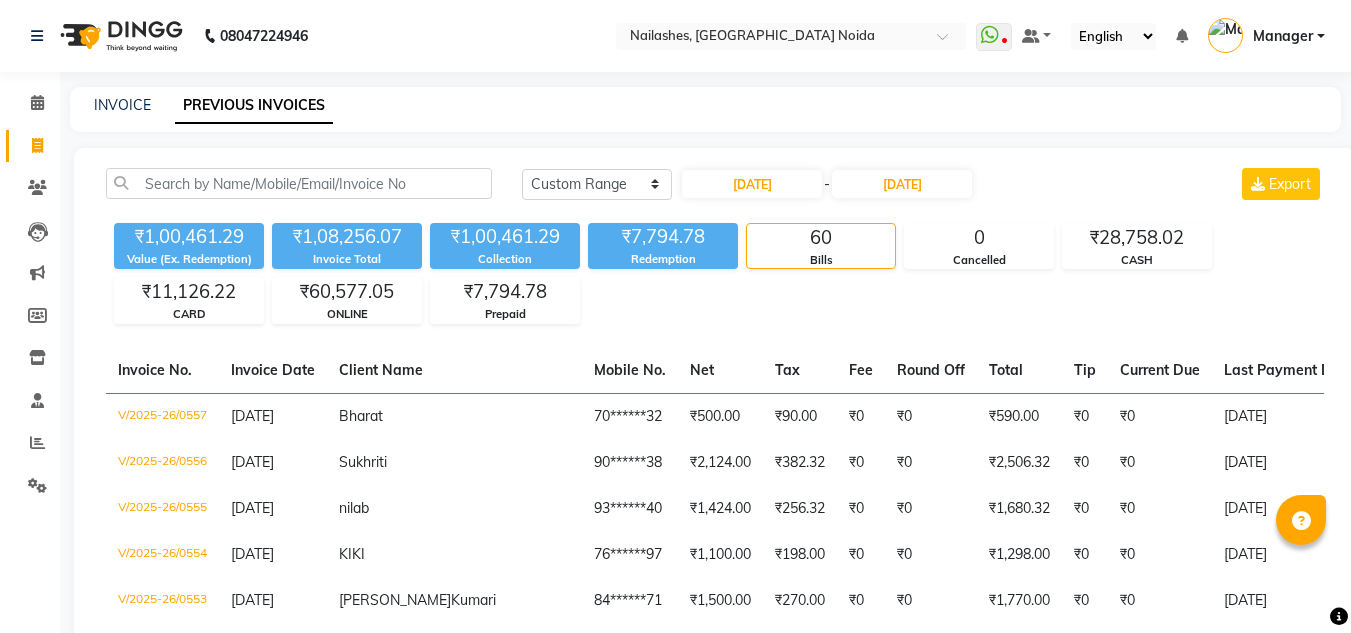 click on "PREVIOUS INVOICES" 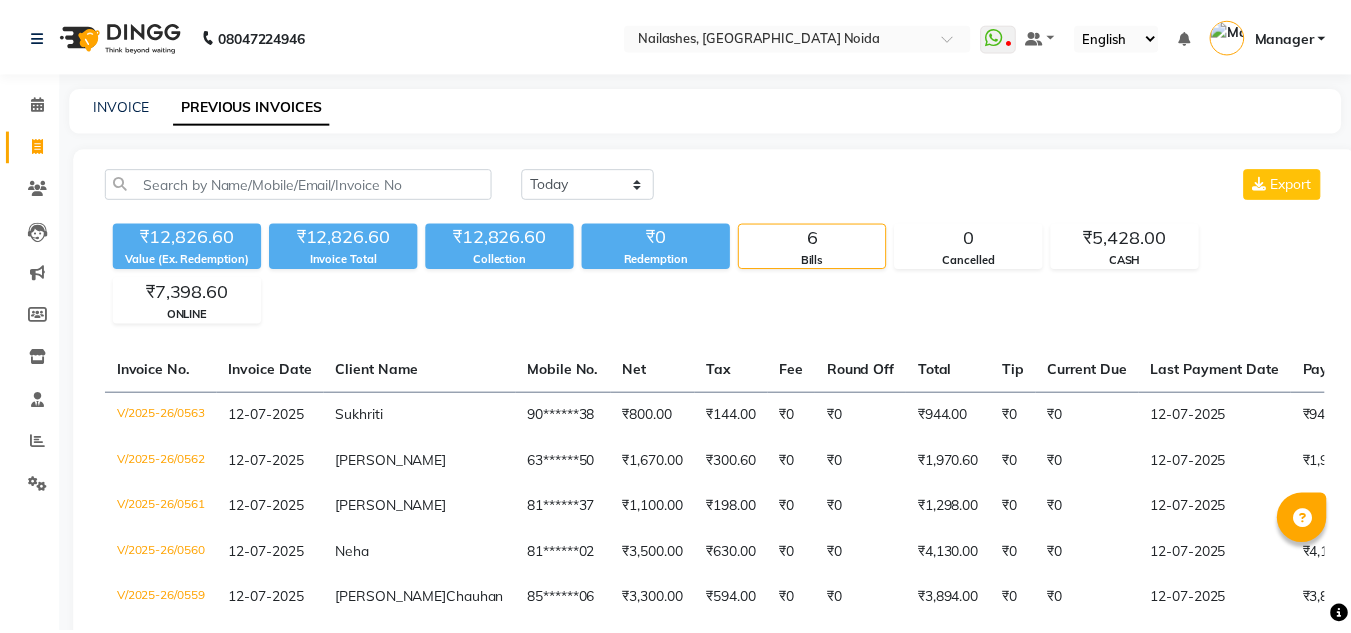 scroll, scrollTop: 0, scrollLeft: 0, axis: both 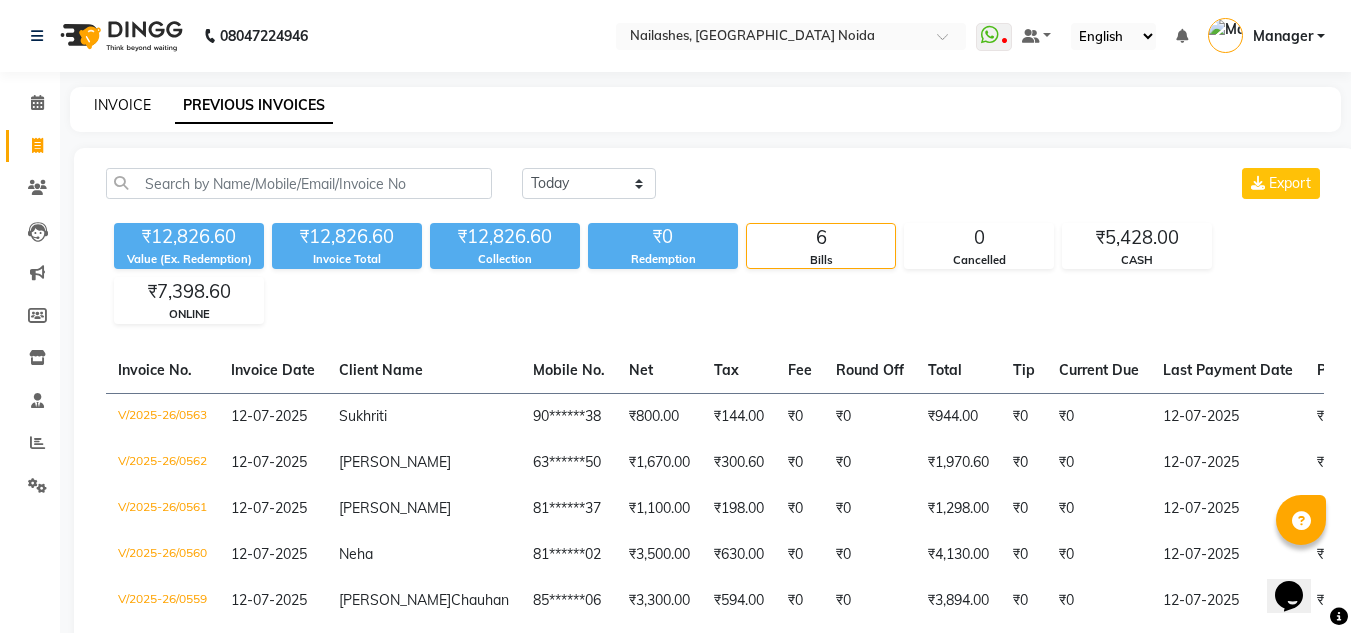 click on "INVOICE" 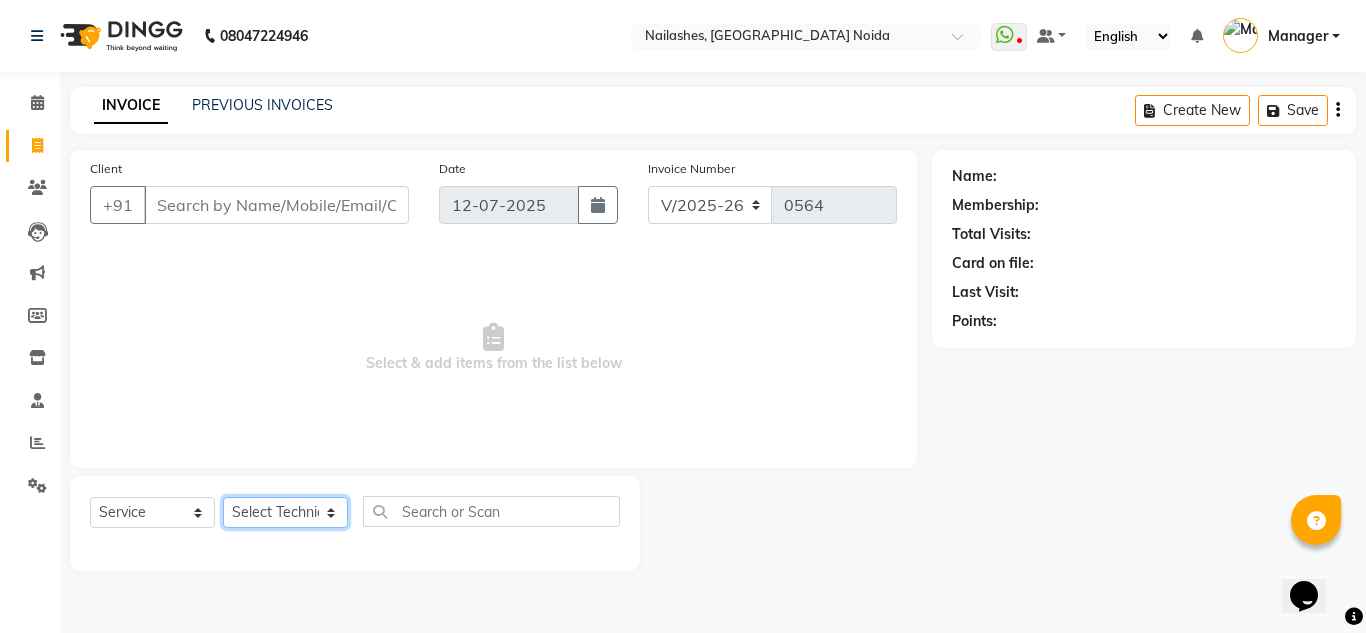click on "Select Technician [PERSON_NAME] [PERSON_NAME] [PERSON_NAME] Manager [PERSON_NAME]" 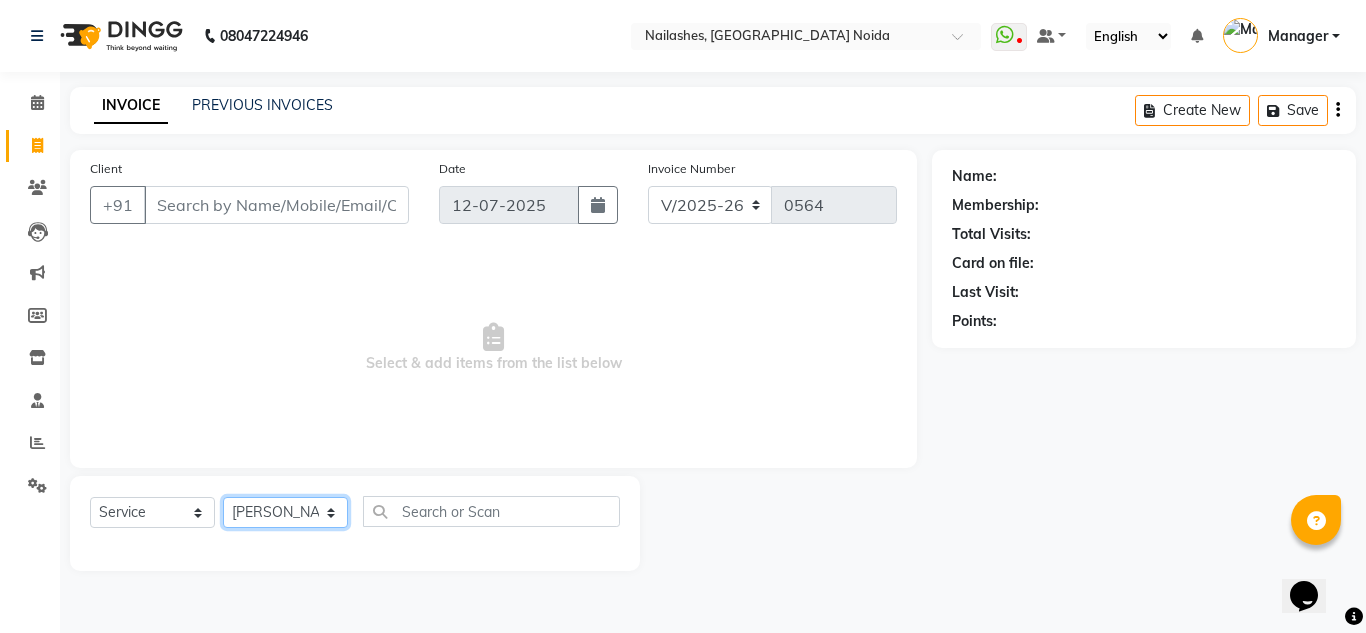 click on "Select Technician [PERSON_NAME] [PERSON_NAME] [PERSON_NAME] Manager [PERSON_NAME]" 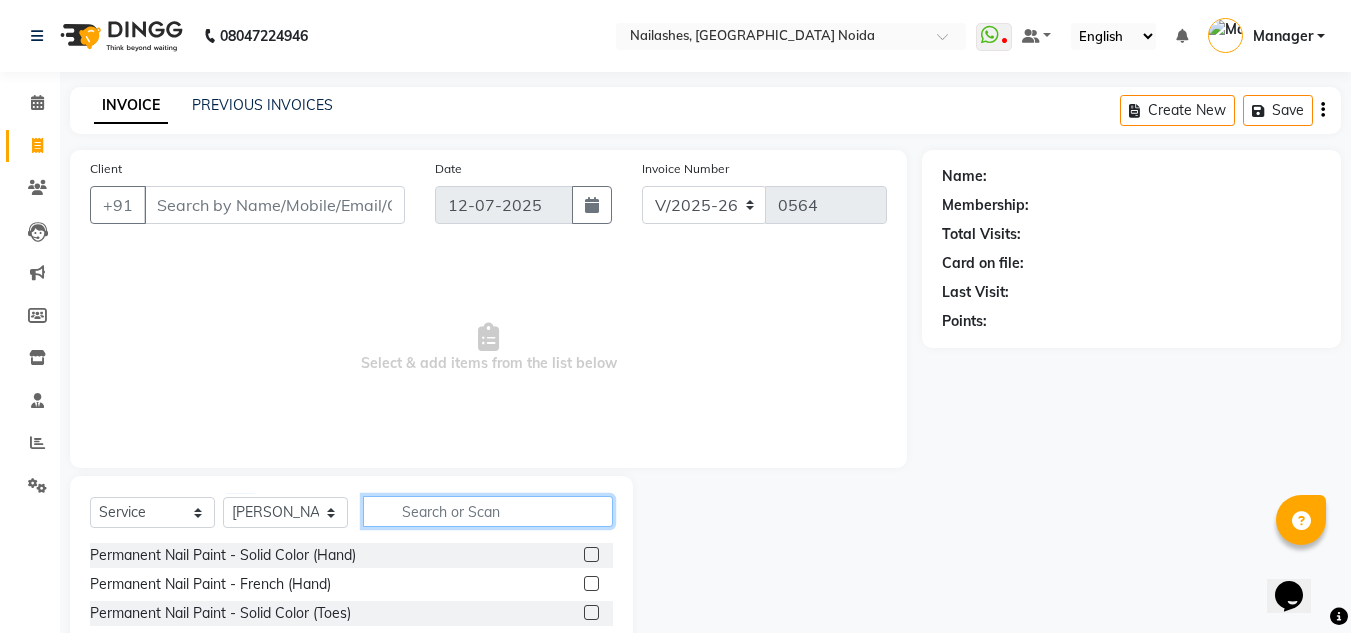 click 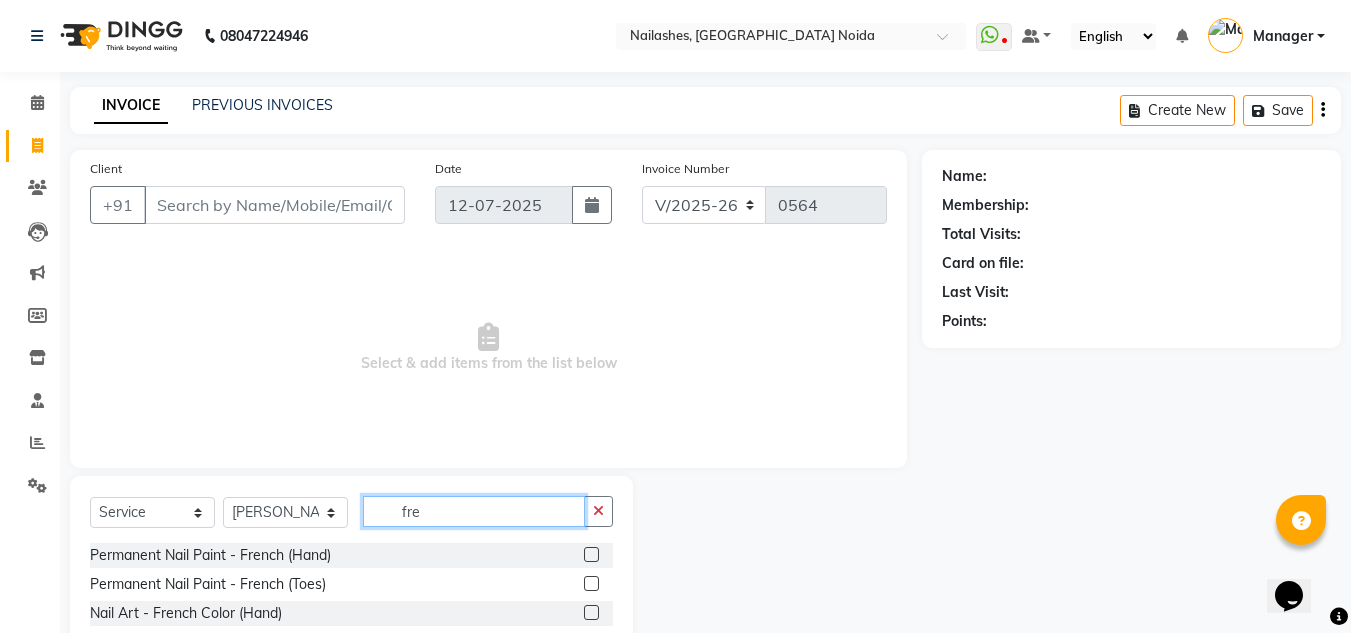 type on "fre" 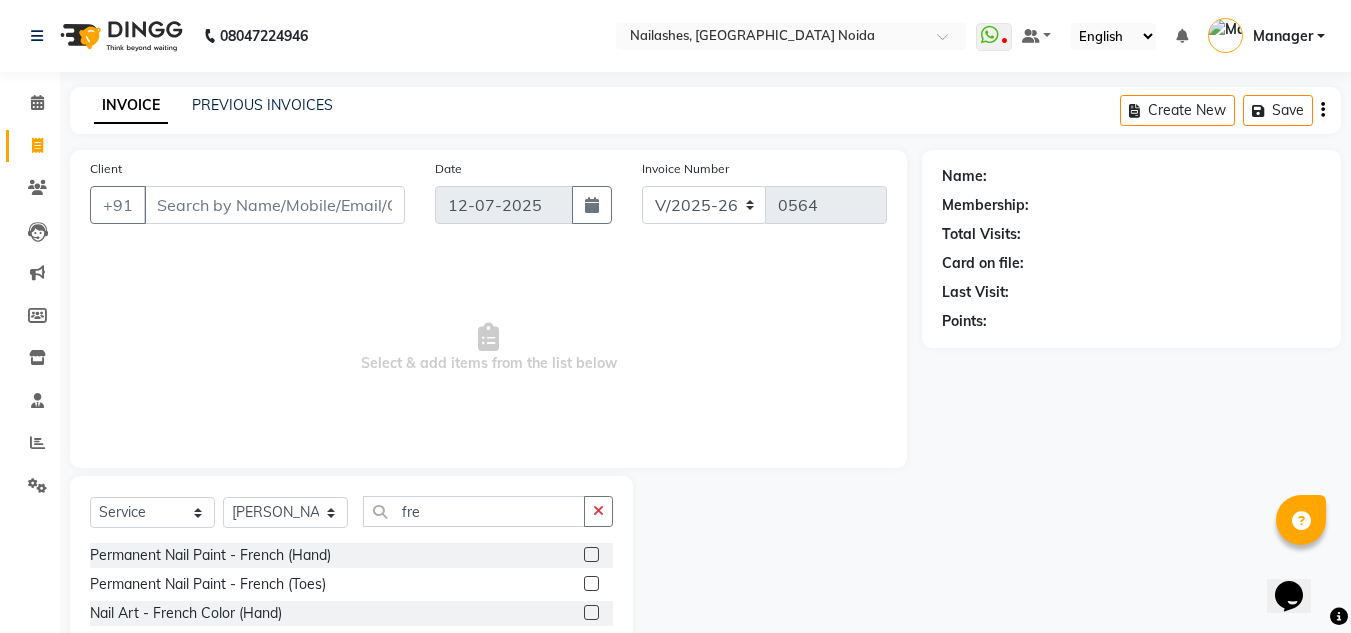 click 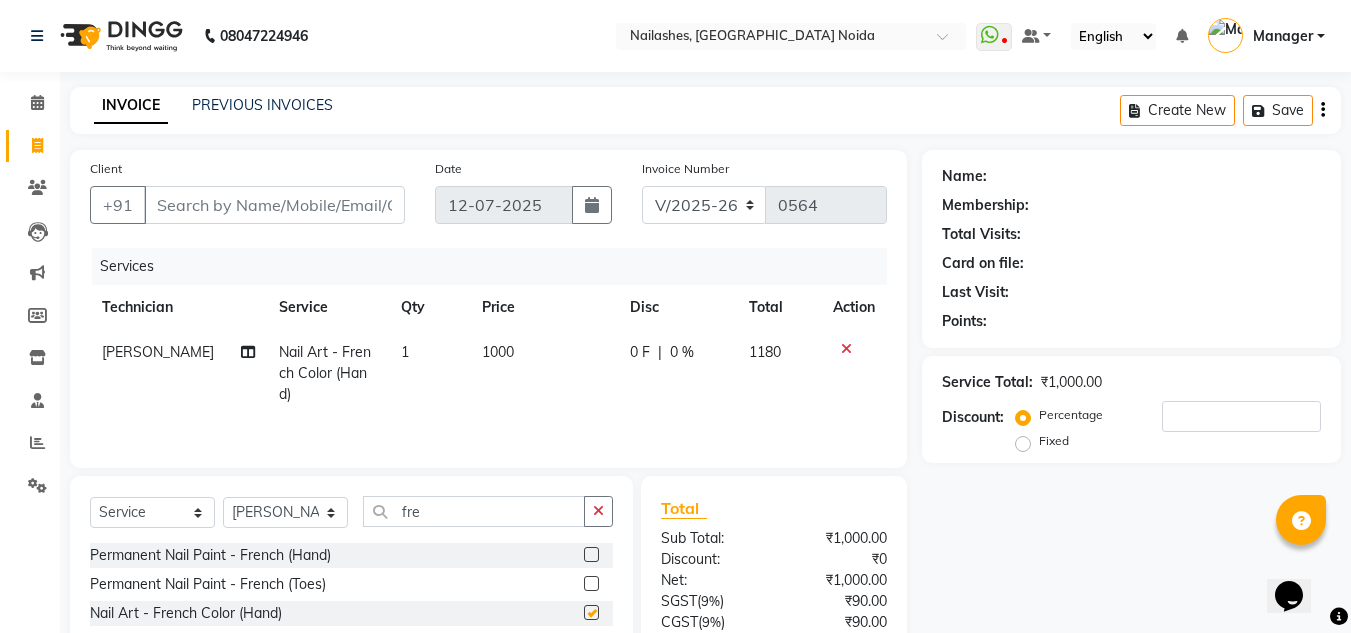 checkbox on "false" 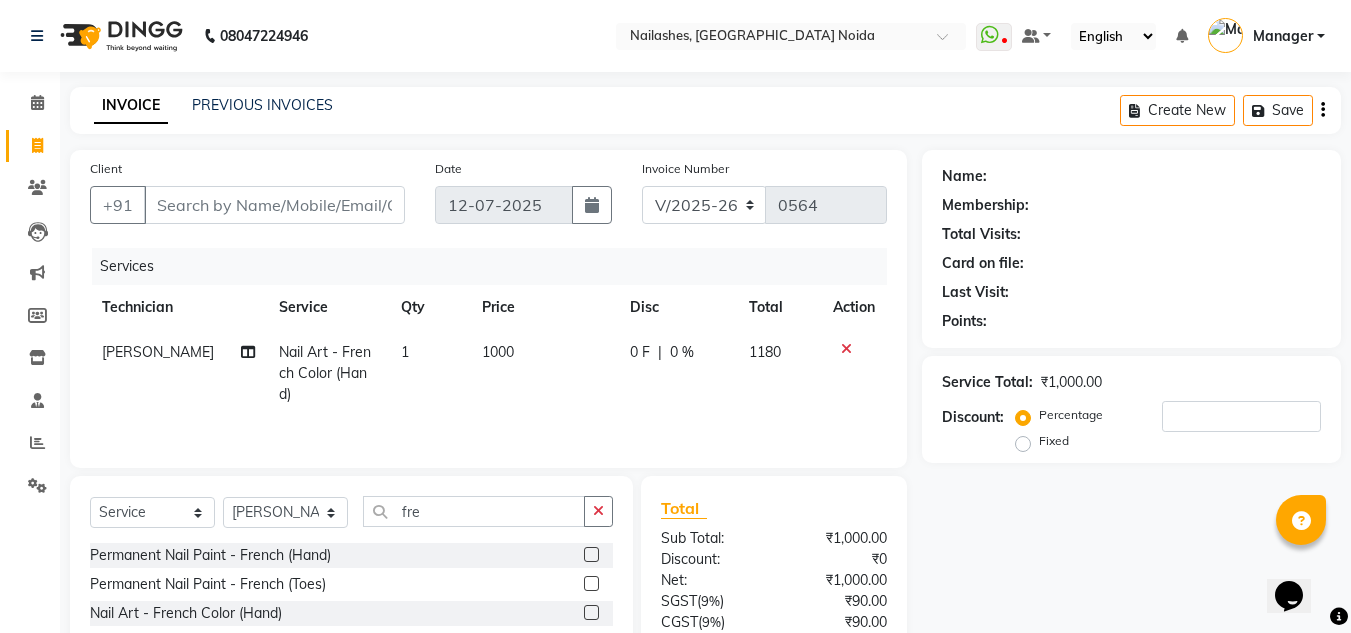 click on "1000" 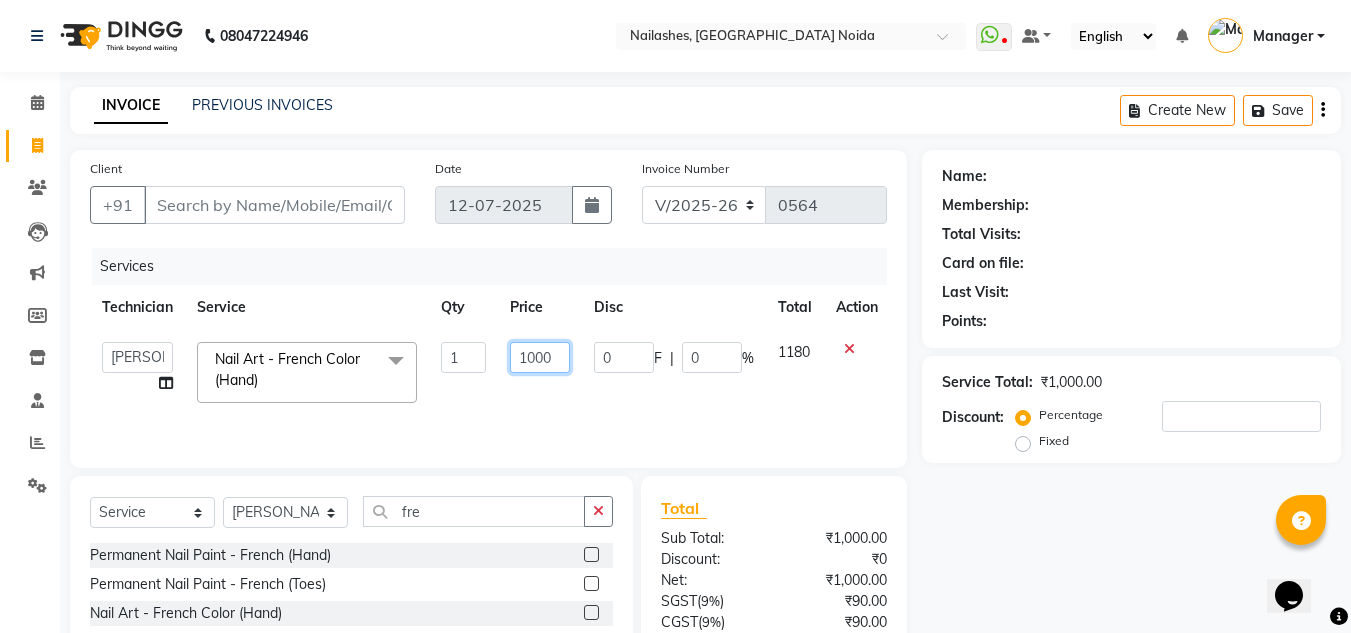 click on "1000" 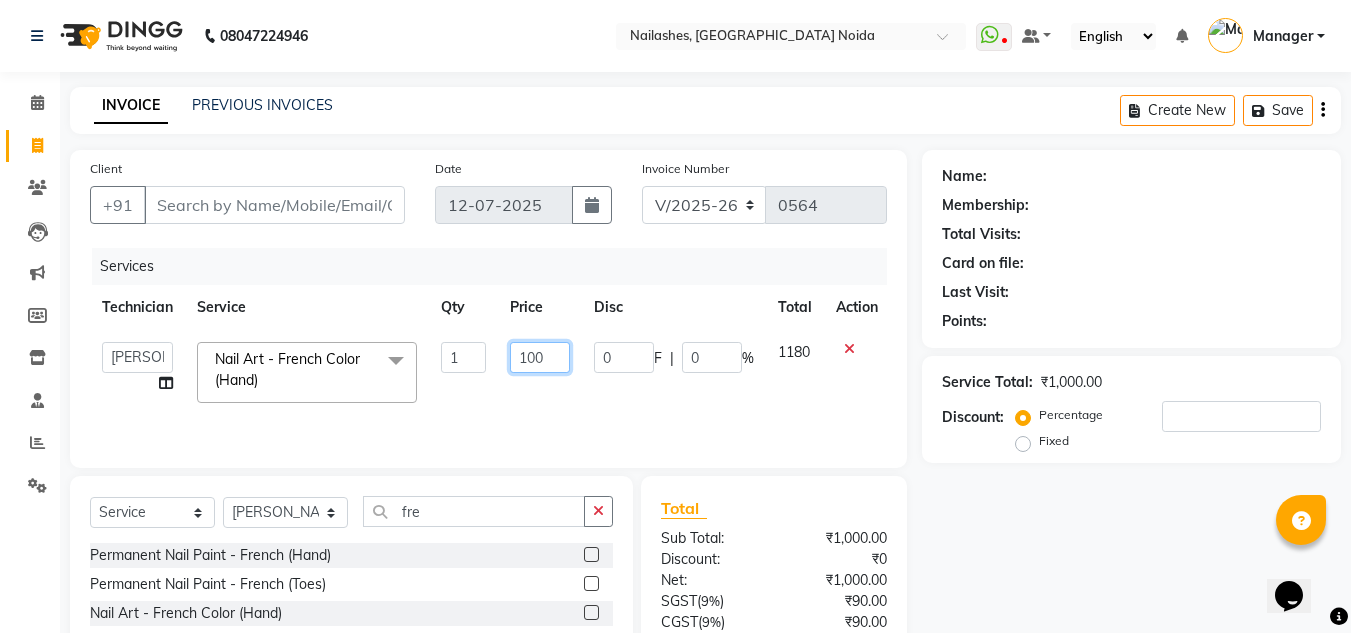 type on "1300" 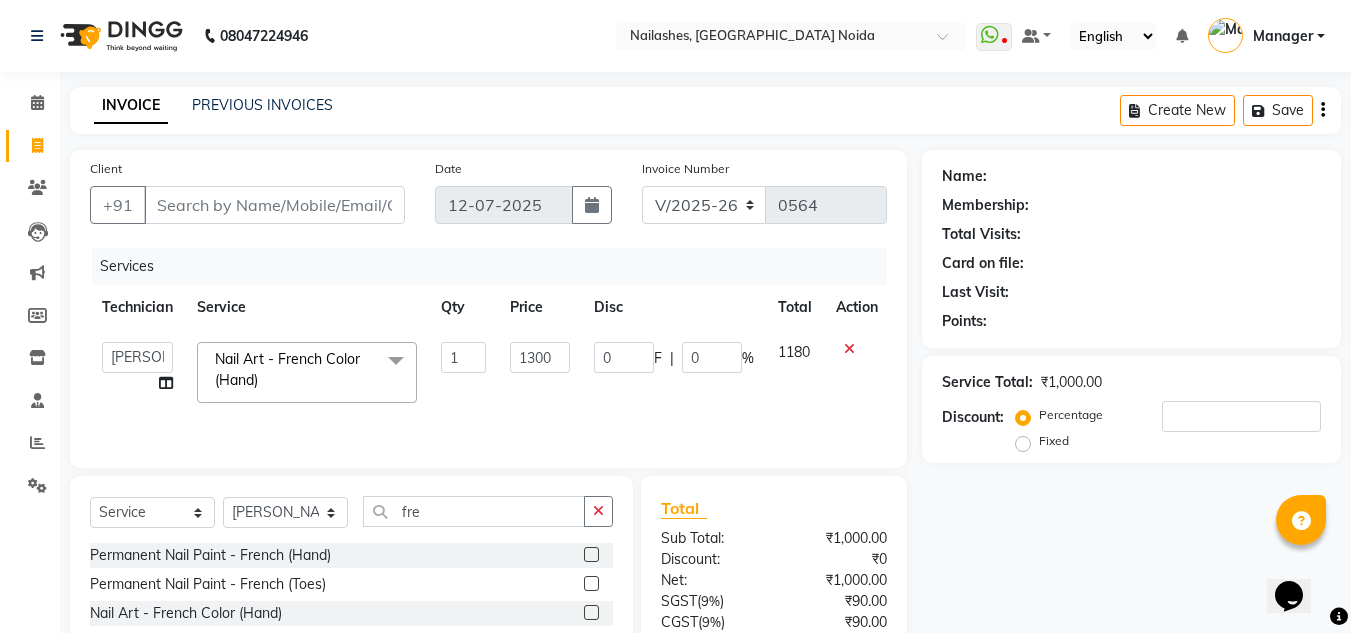 click on "1300" 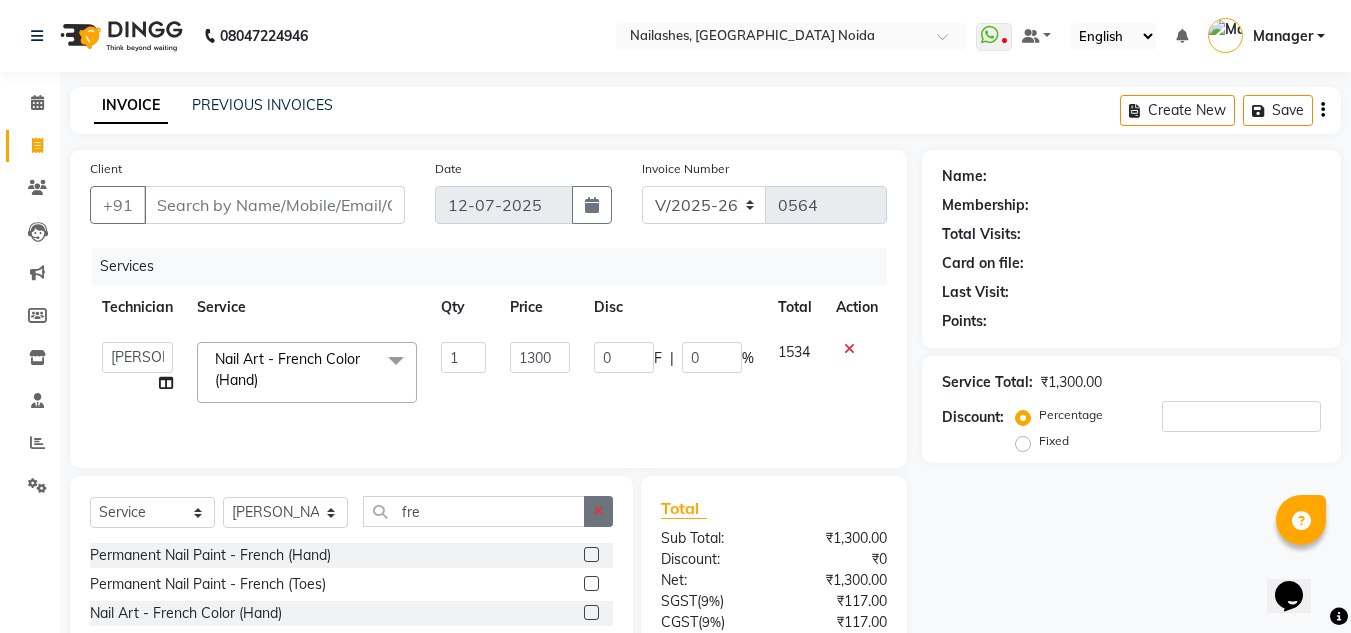 click 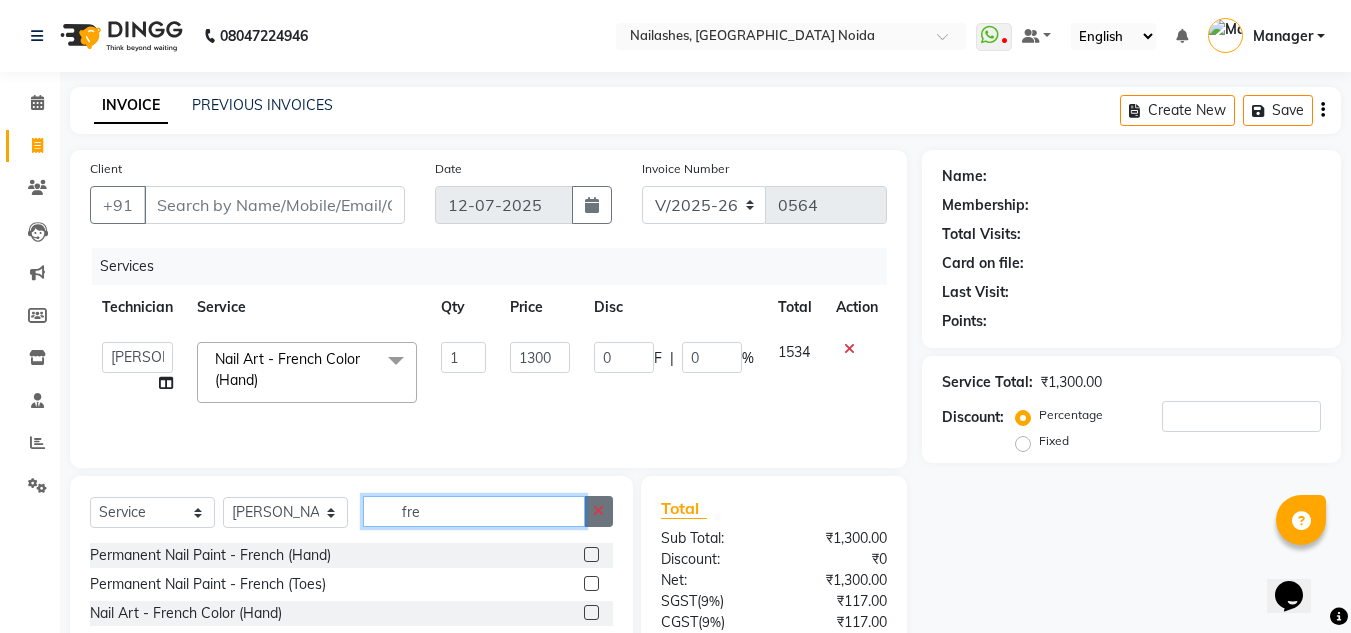 type 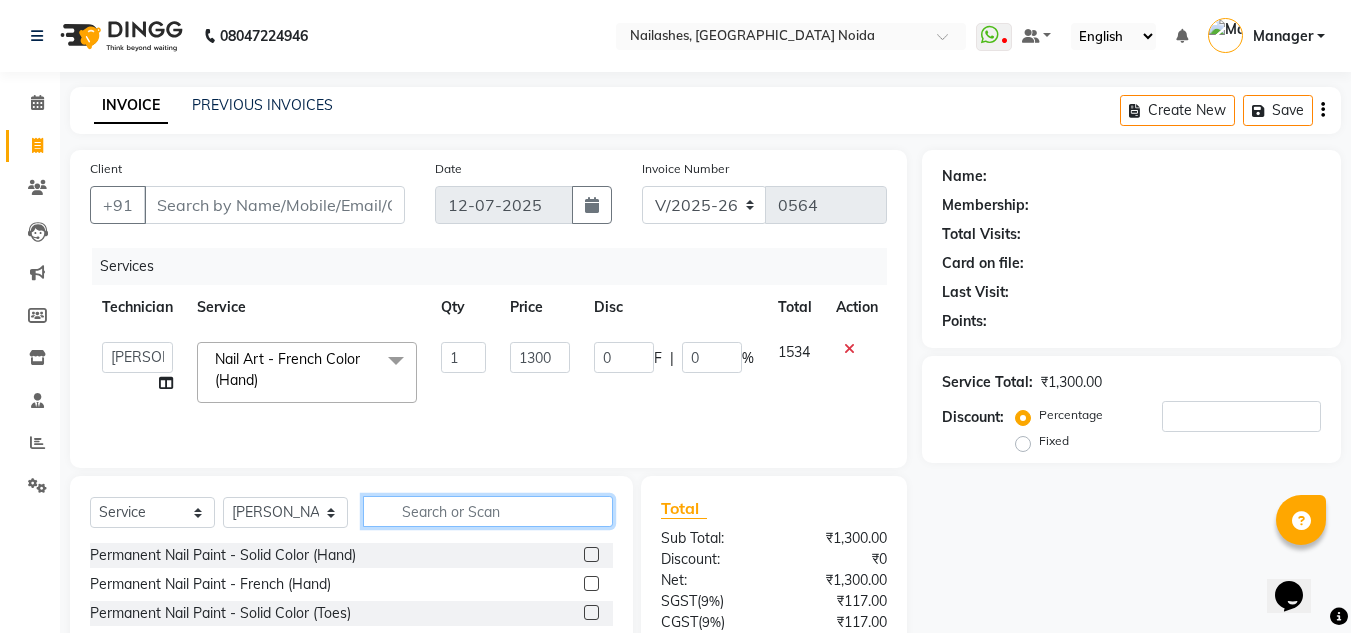 scroll, scrollTop: 168, scrollLeft: 0, axis: vertical 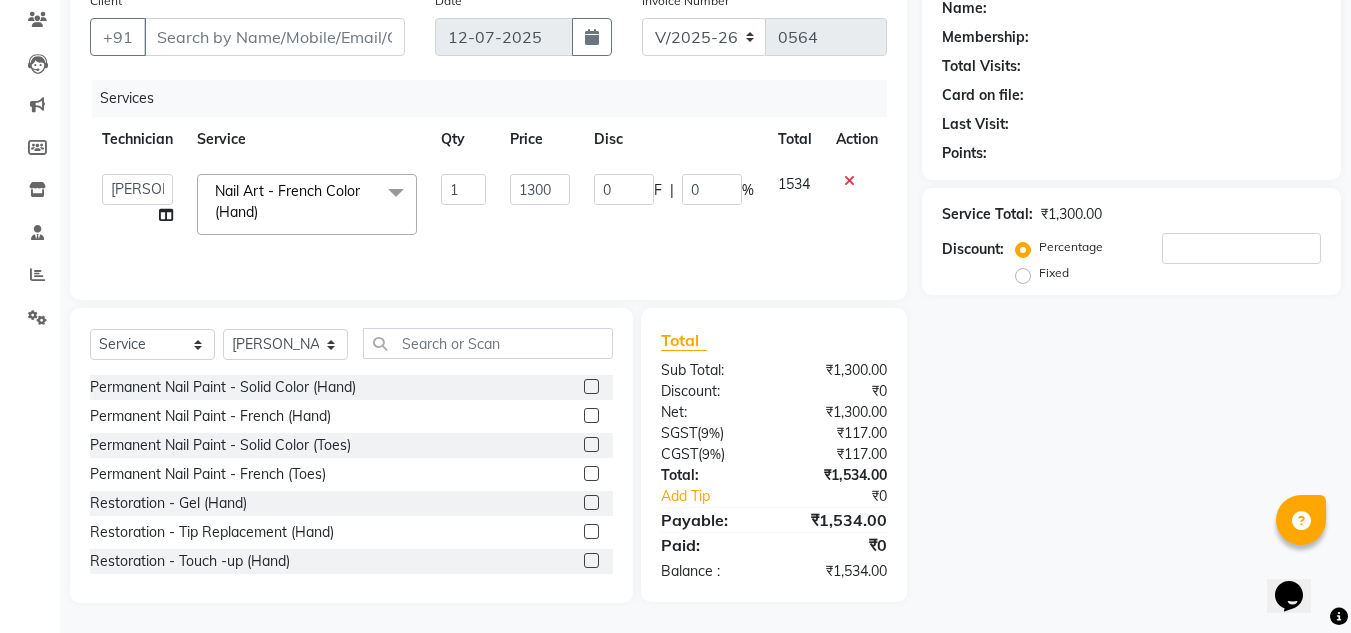 click 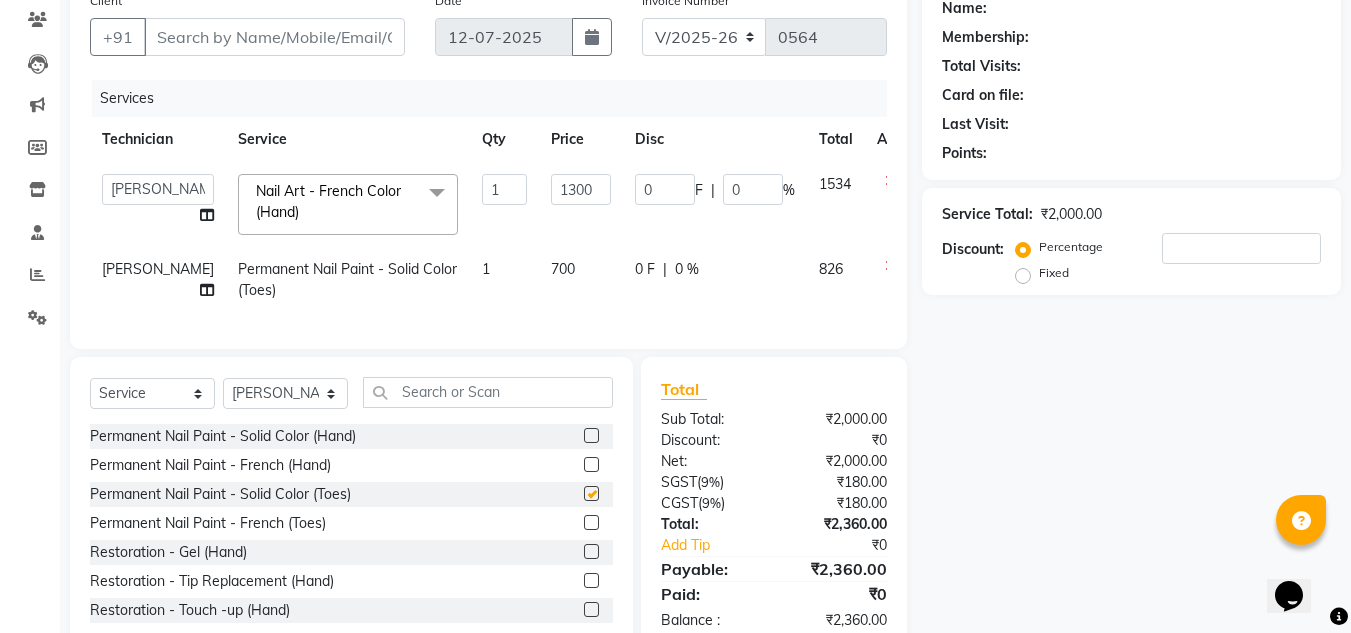 checkbox on "false" 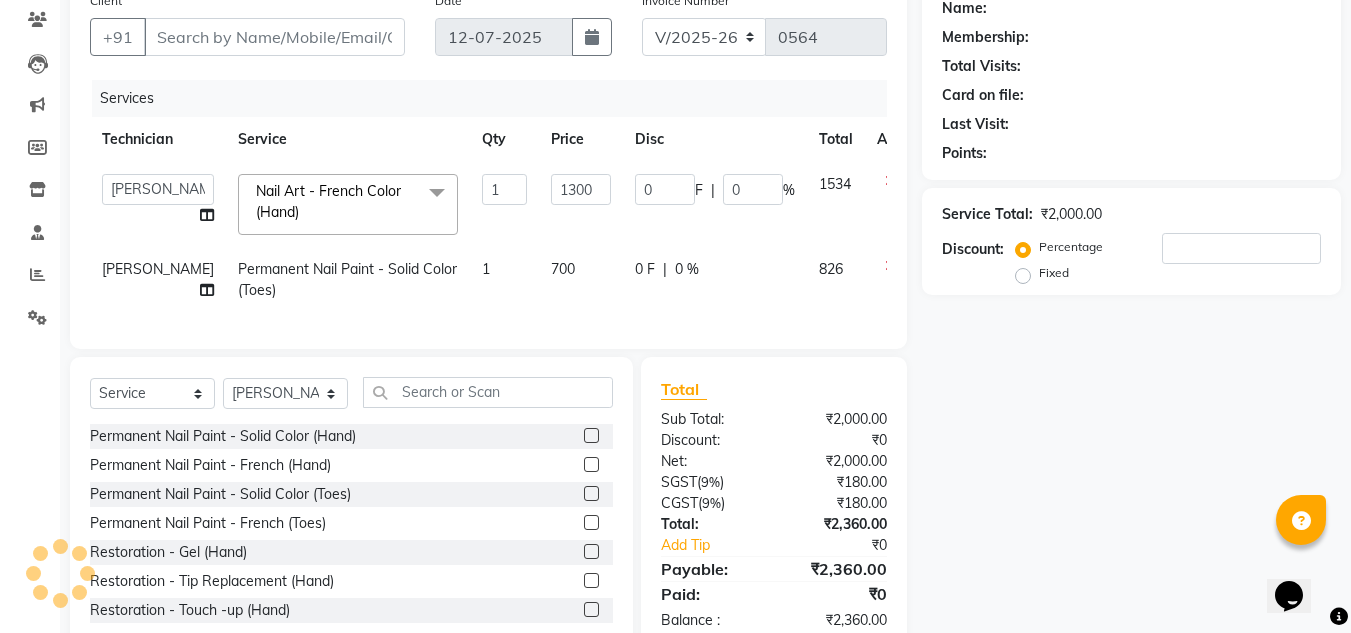 click on "700" 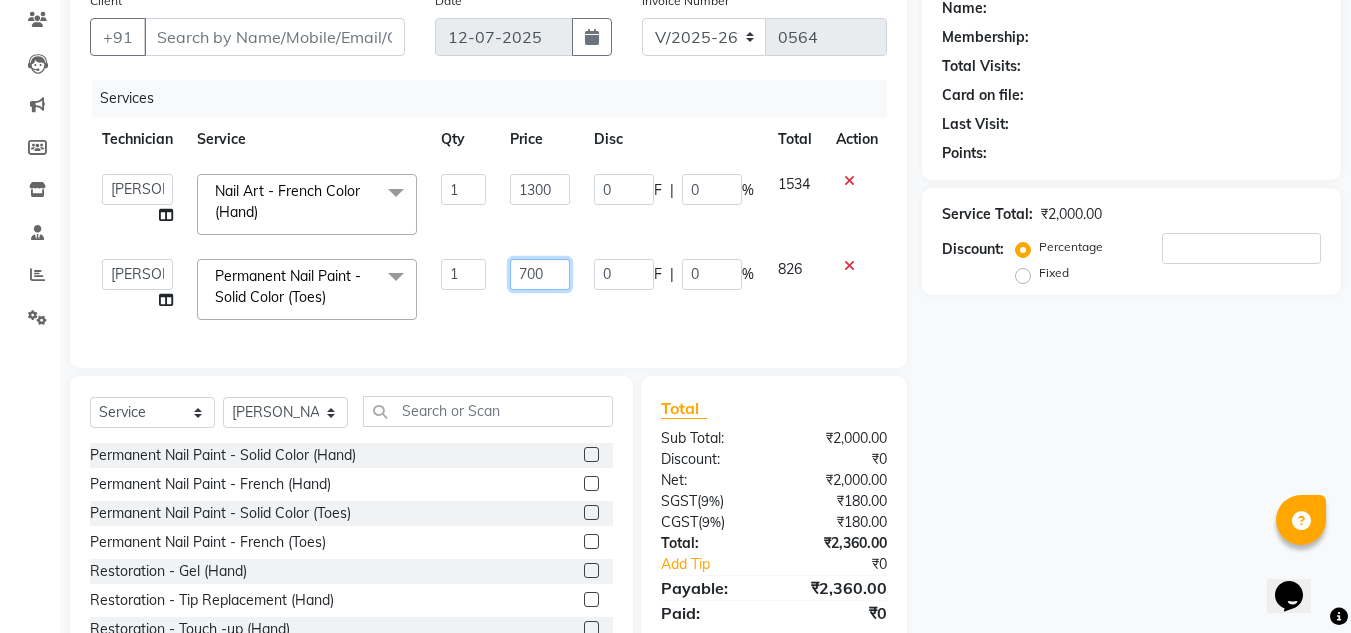 click on "700" 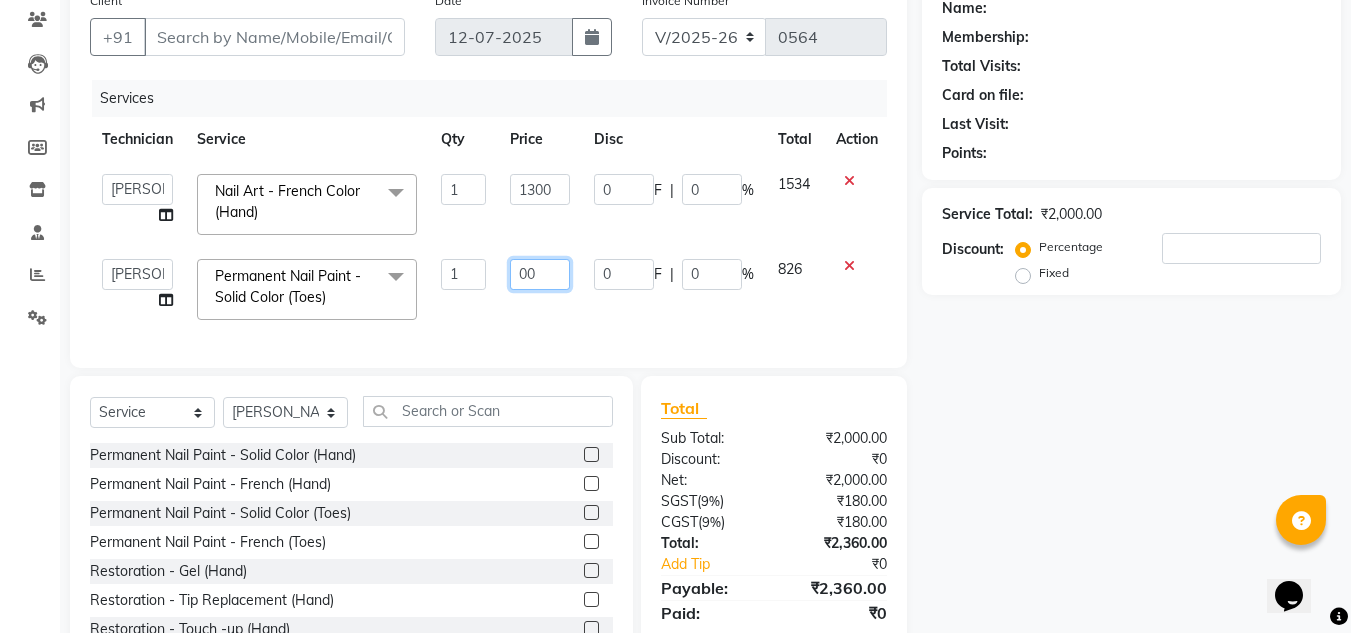 type on "500" 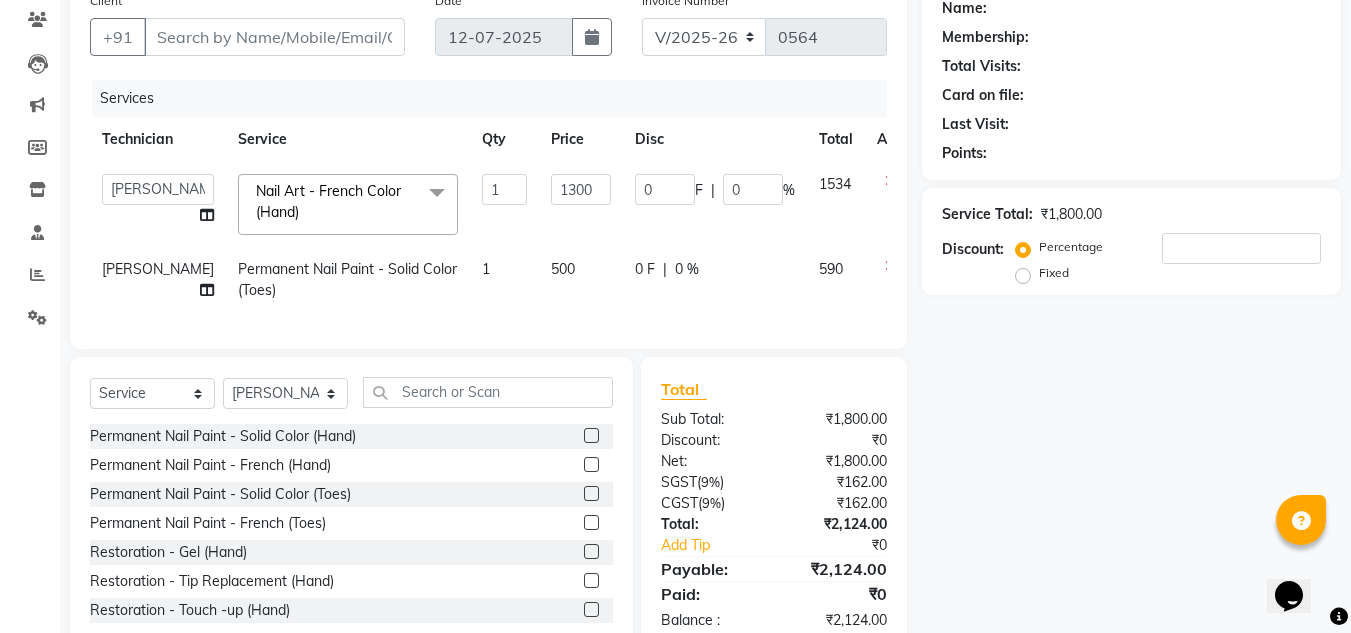 click on "0 F | 0 %" 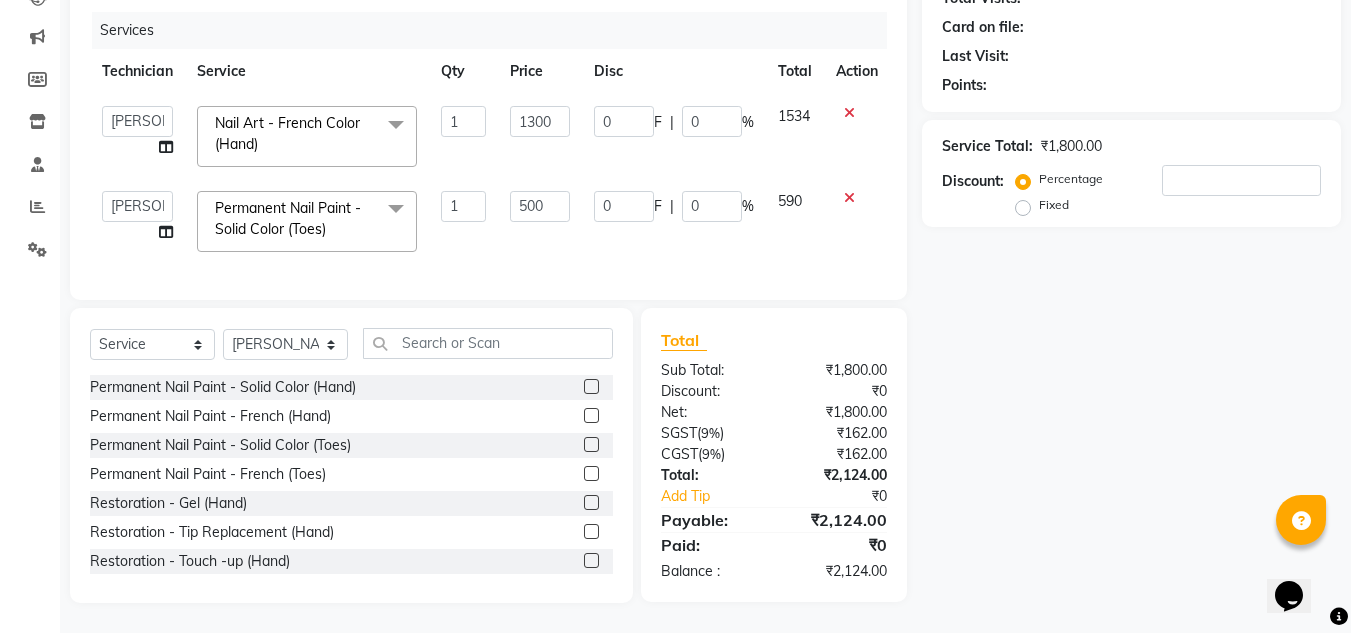 scroll, scrollTop: 0, scrollLeft: 0, axis: both 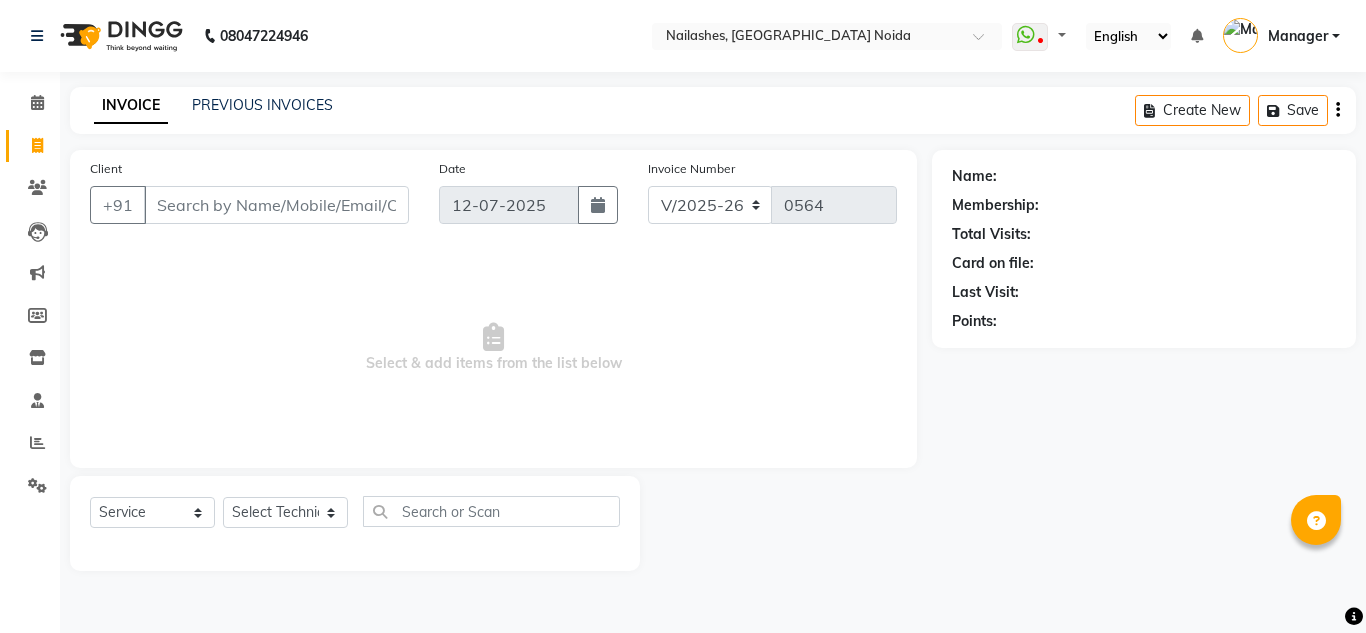 select on "6068" 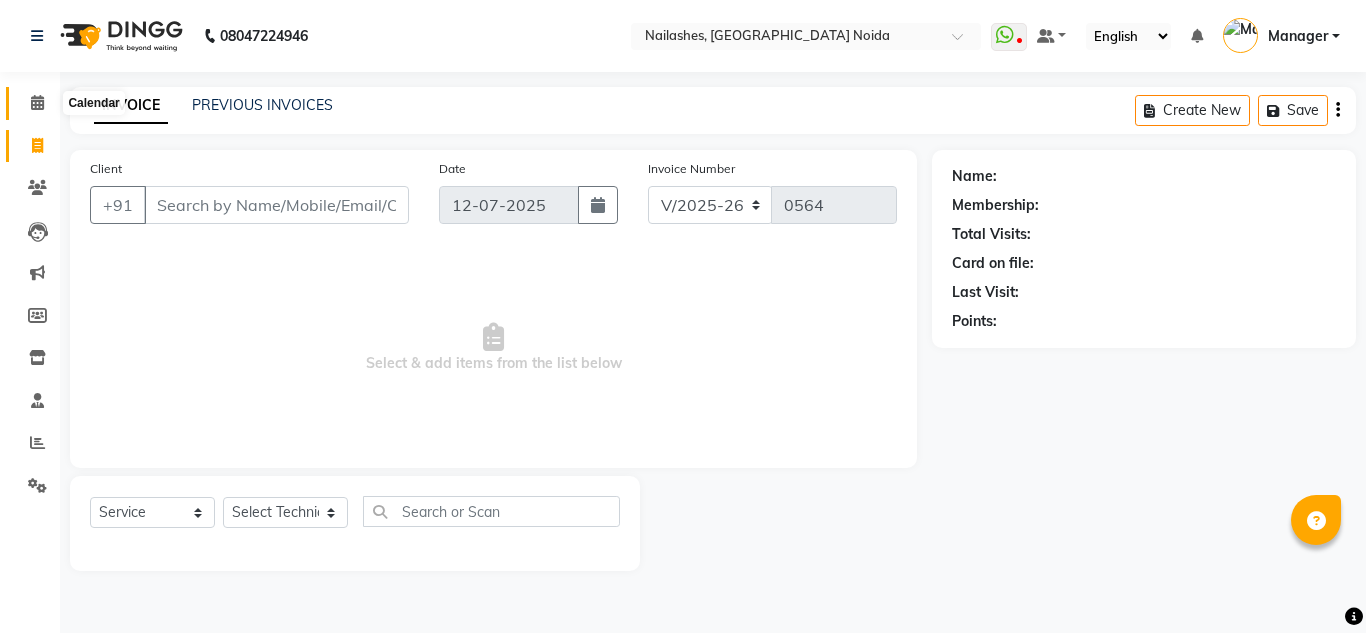 click 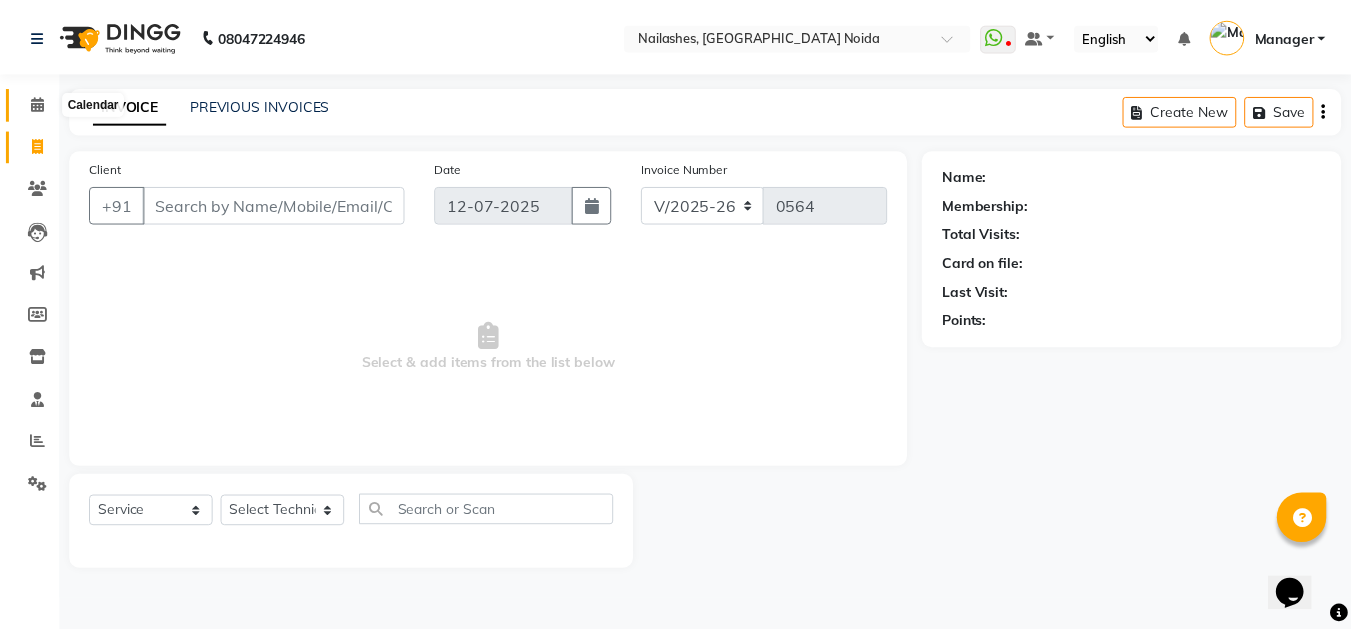 scroll, scrollTop: 0, scrollLeft: 0, axis: both 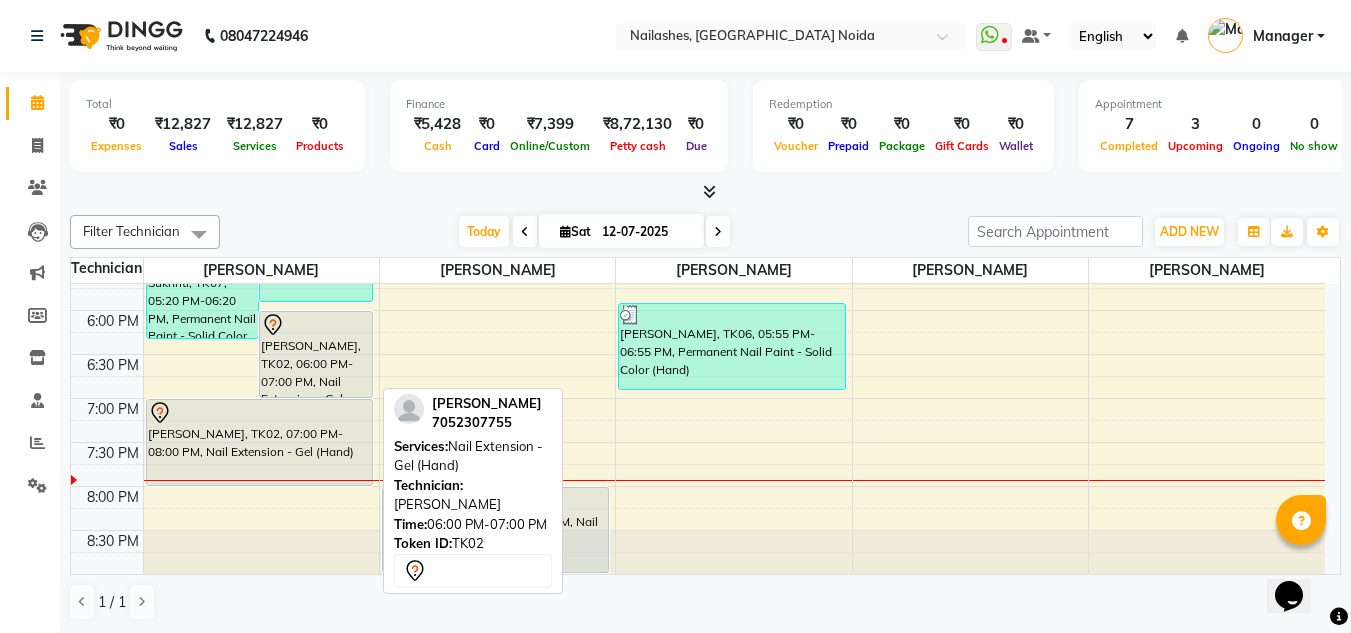 click on "[PERSON_NAME], TK02, 06:00 PM-07:00 PM, Nail Extension - Gel (Hand)" at bounding box center [316, 354] 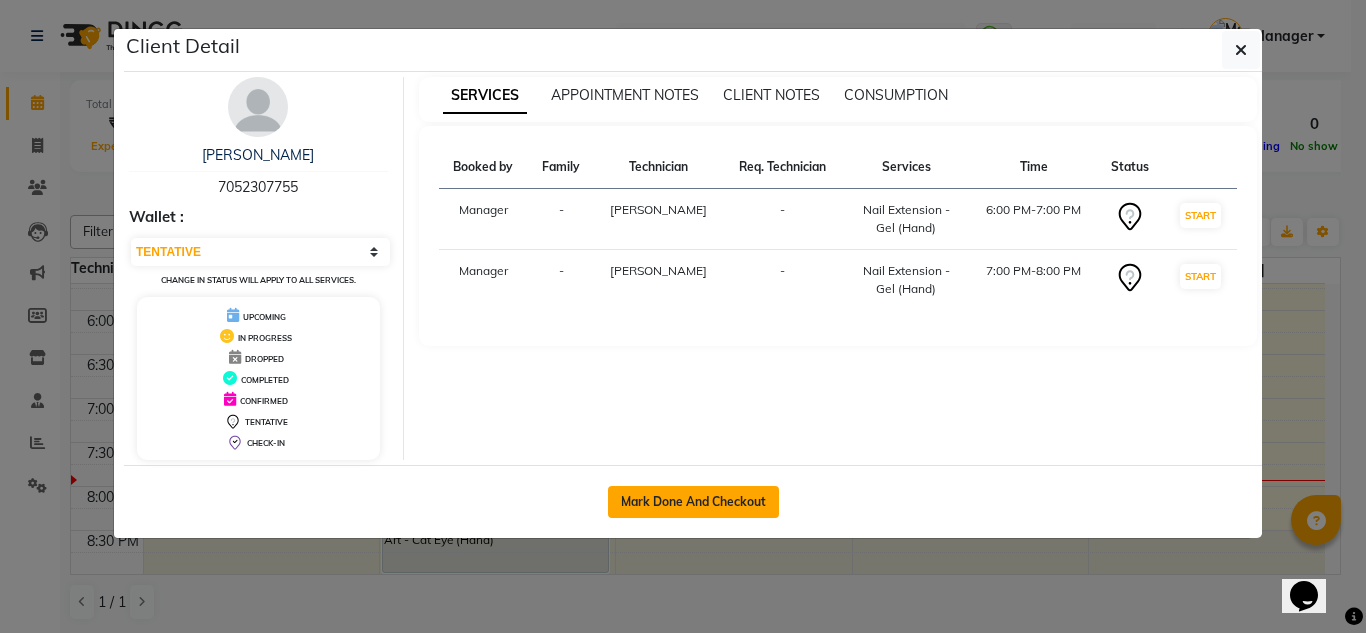 click on "Mark Done And Checkout" 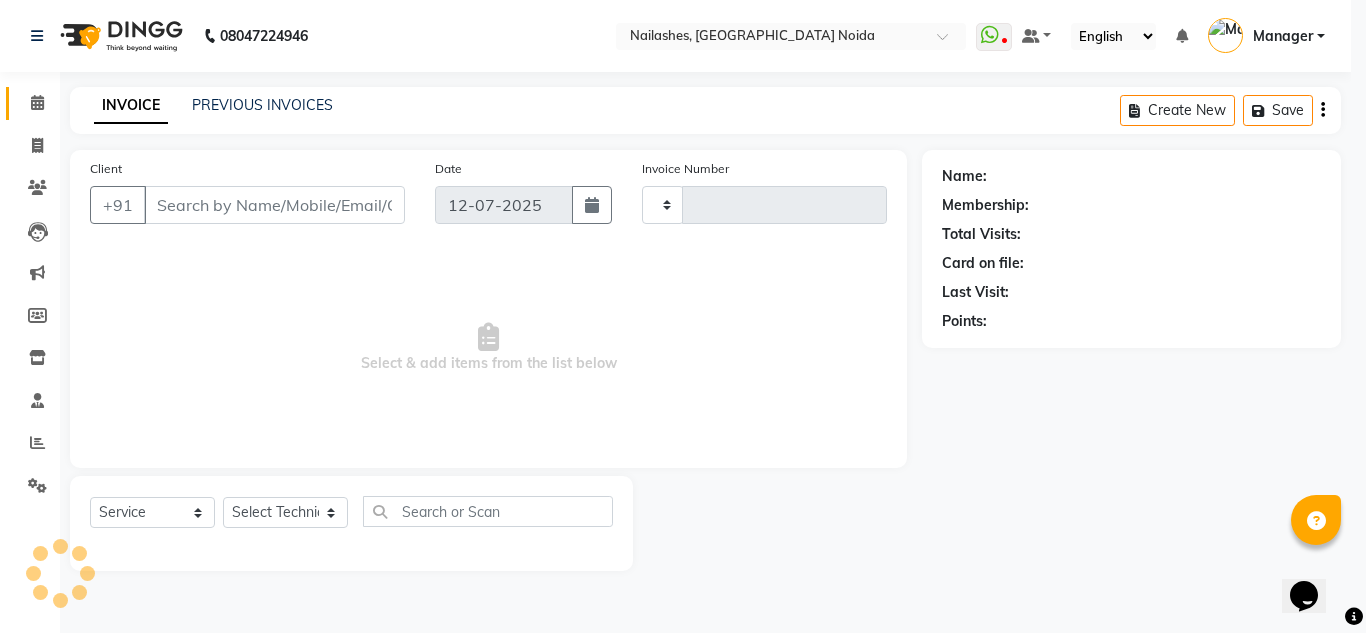 type on "0564" 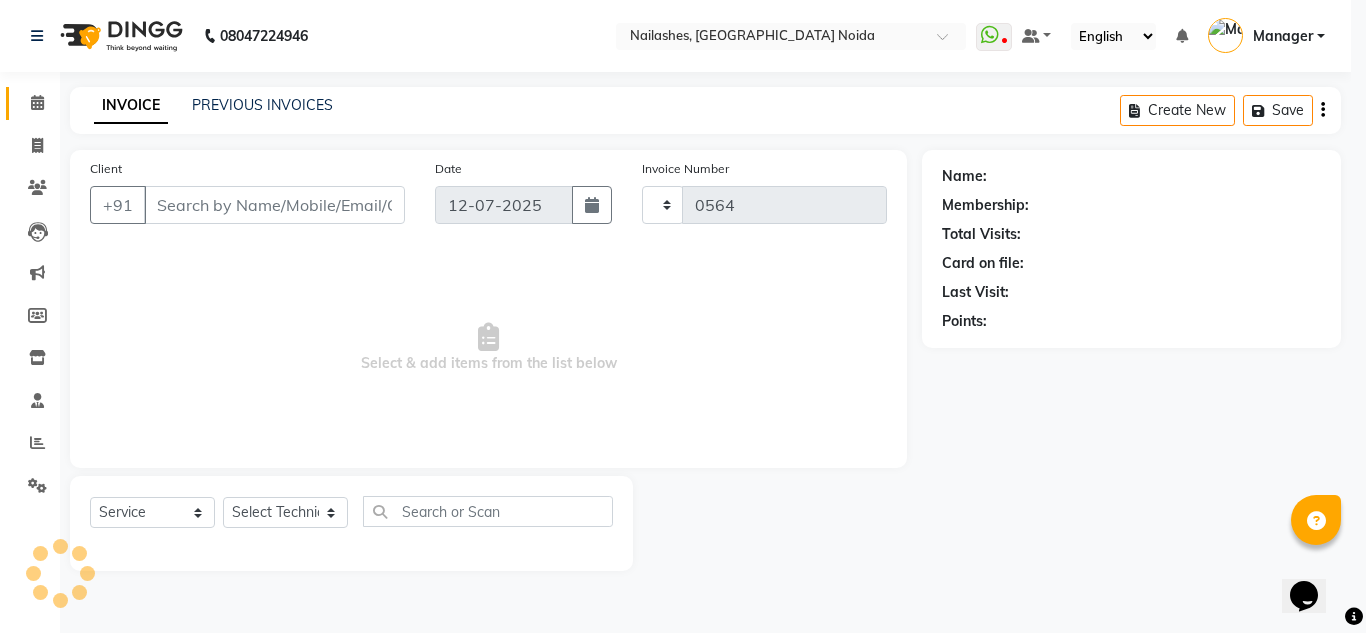 select on "6068" 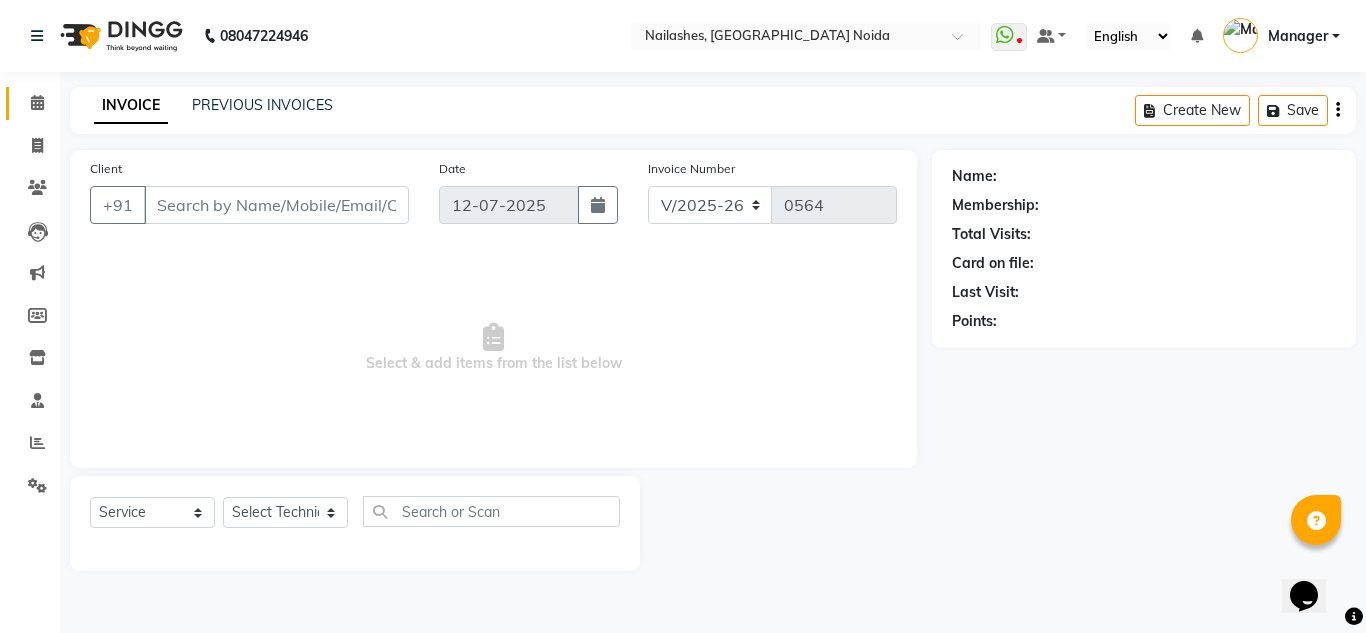 type on "70******55" 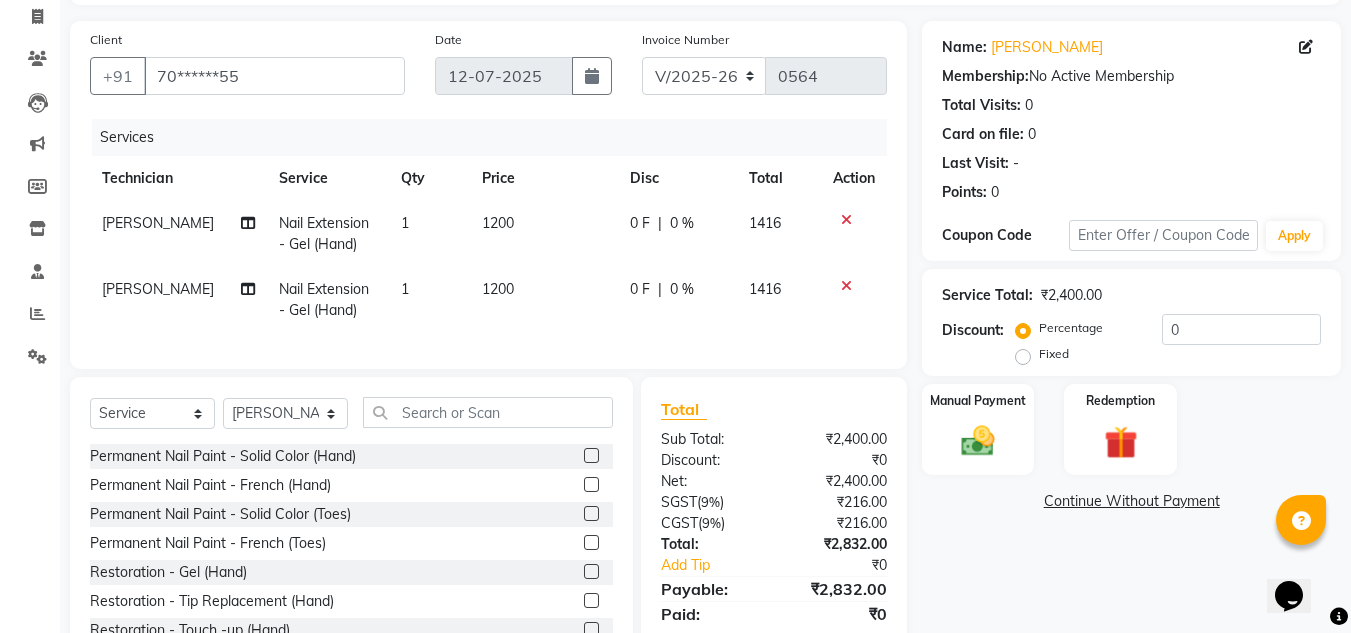 scroll, scrollTop: 188, scrollLeft: 0, axis: vertical 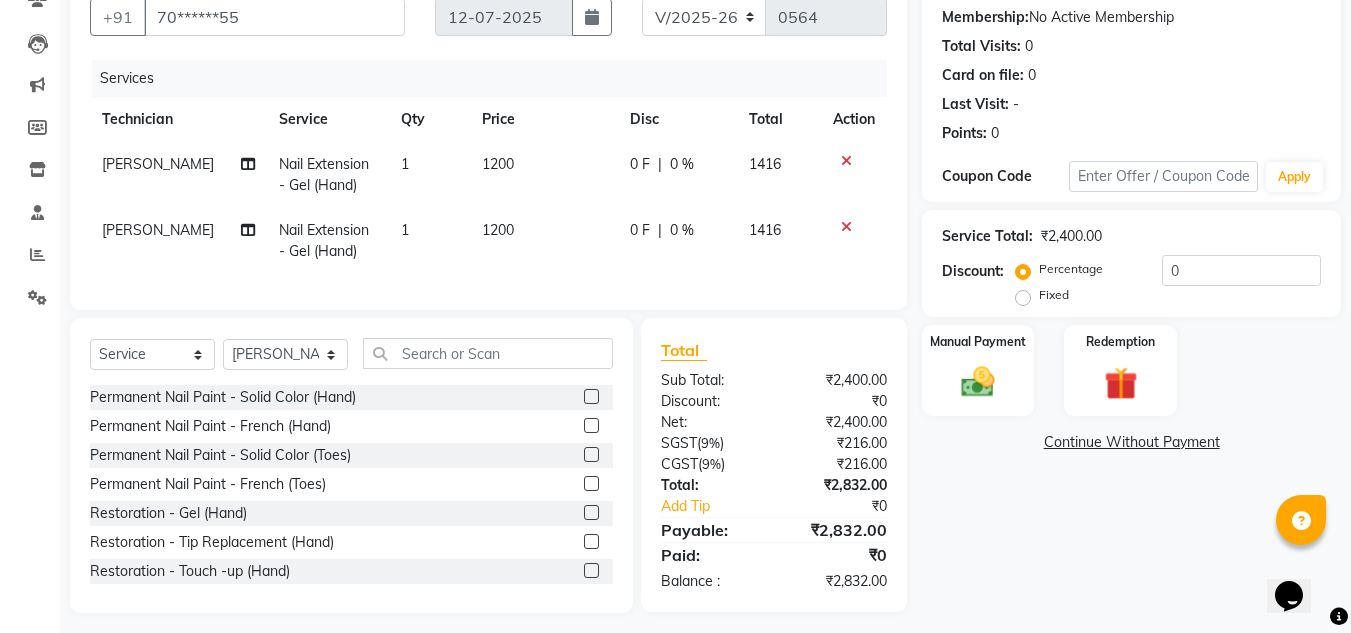 click on "[PERSON_NAME]" 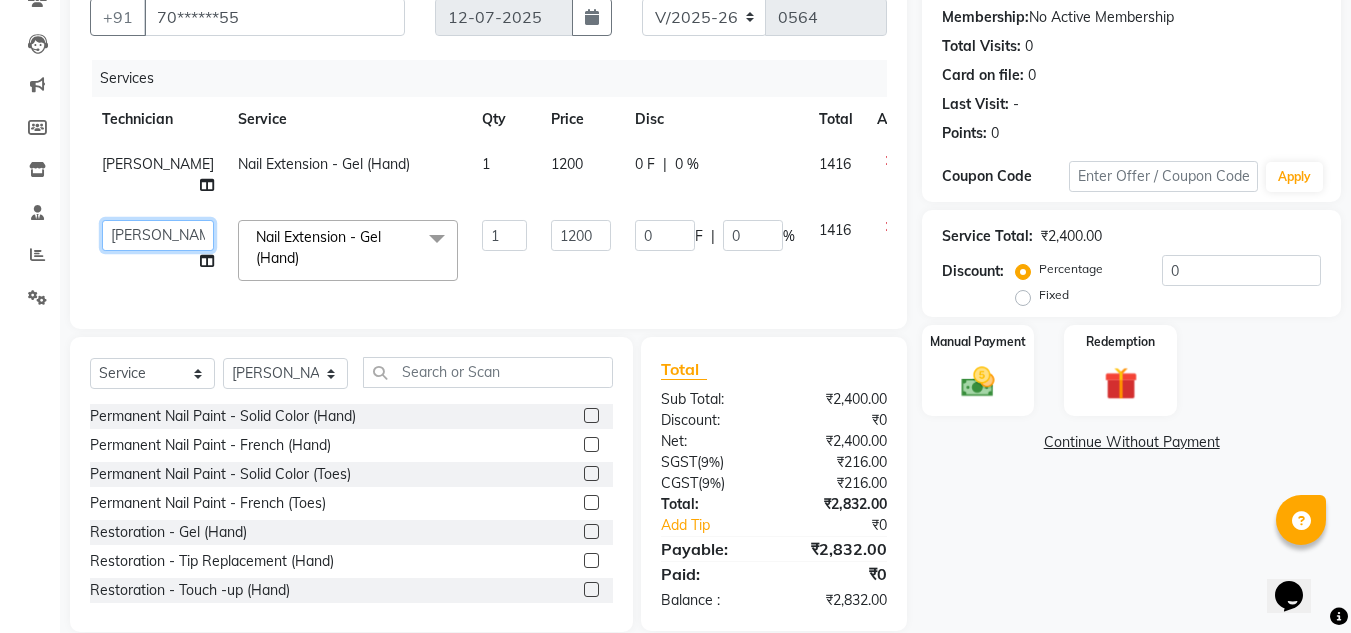 click on "[PERSON_NAME] [PERSON_NAME]   [PERSON_NAME]   Manager   [PERSON_NAME]" 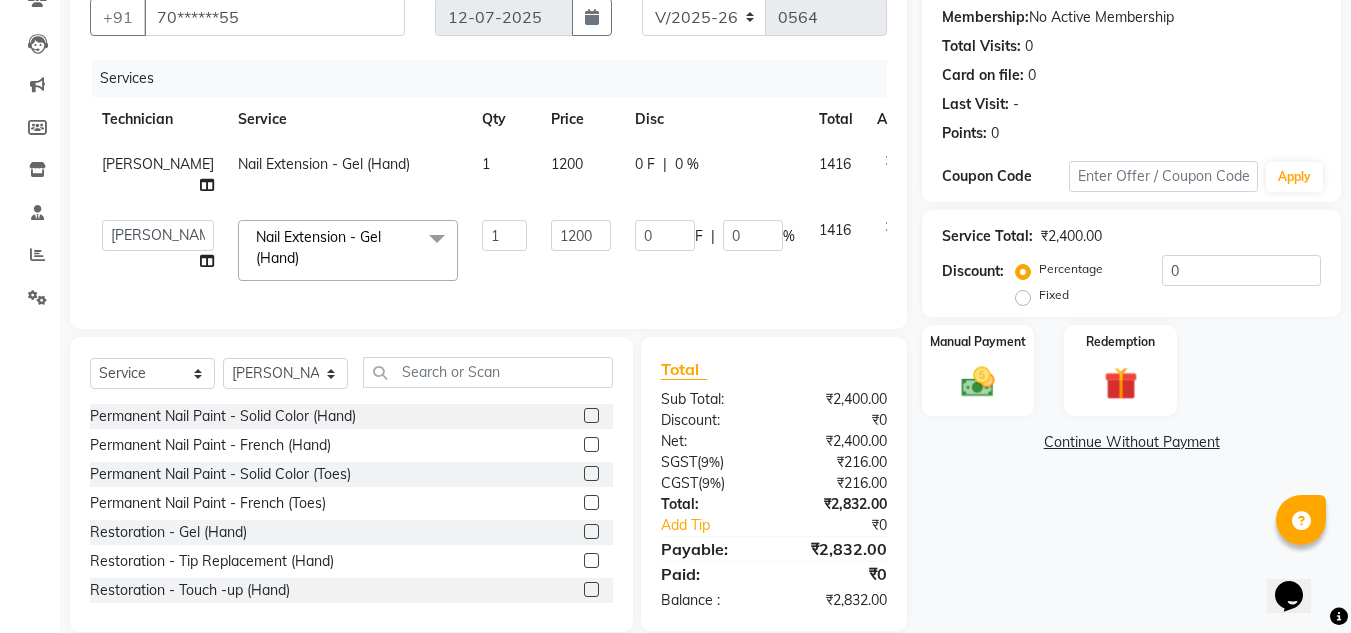 select on "46557" 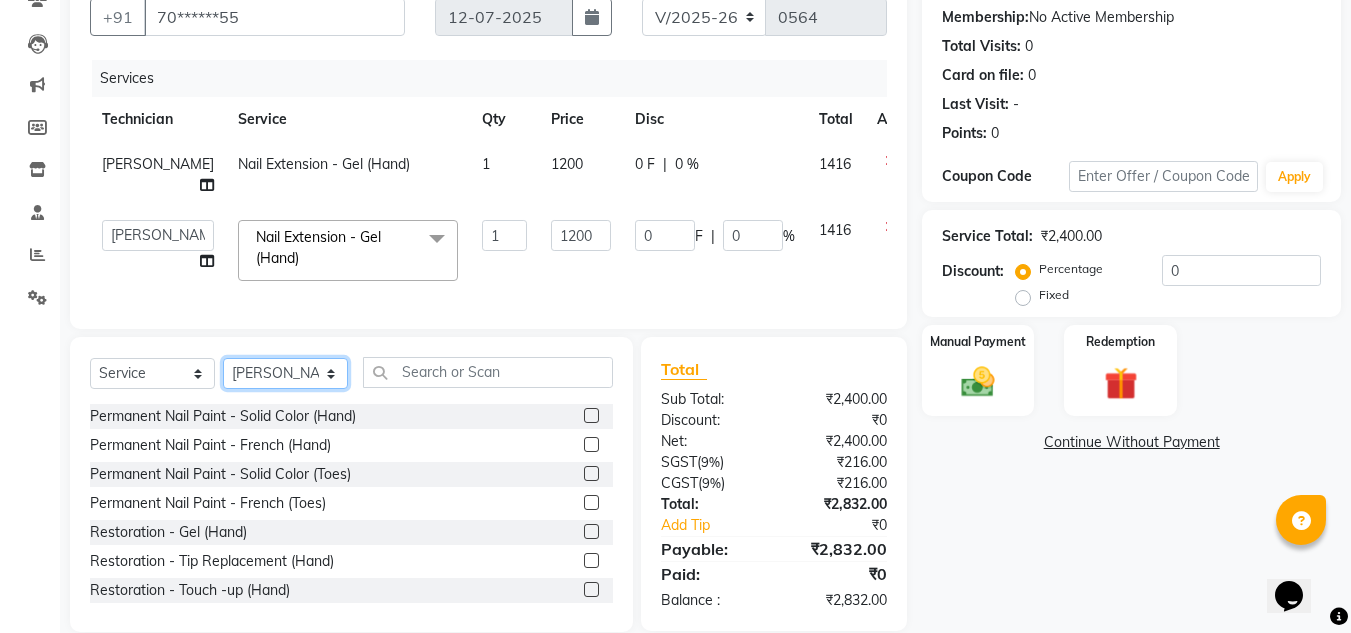 click on "Select Technician [PERSON_NAME] [PERSON_NAME] [PERSON_NAME] Manager [PERSON_NAME]" 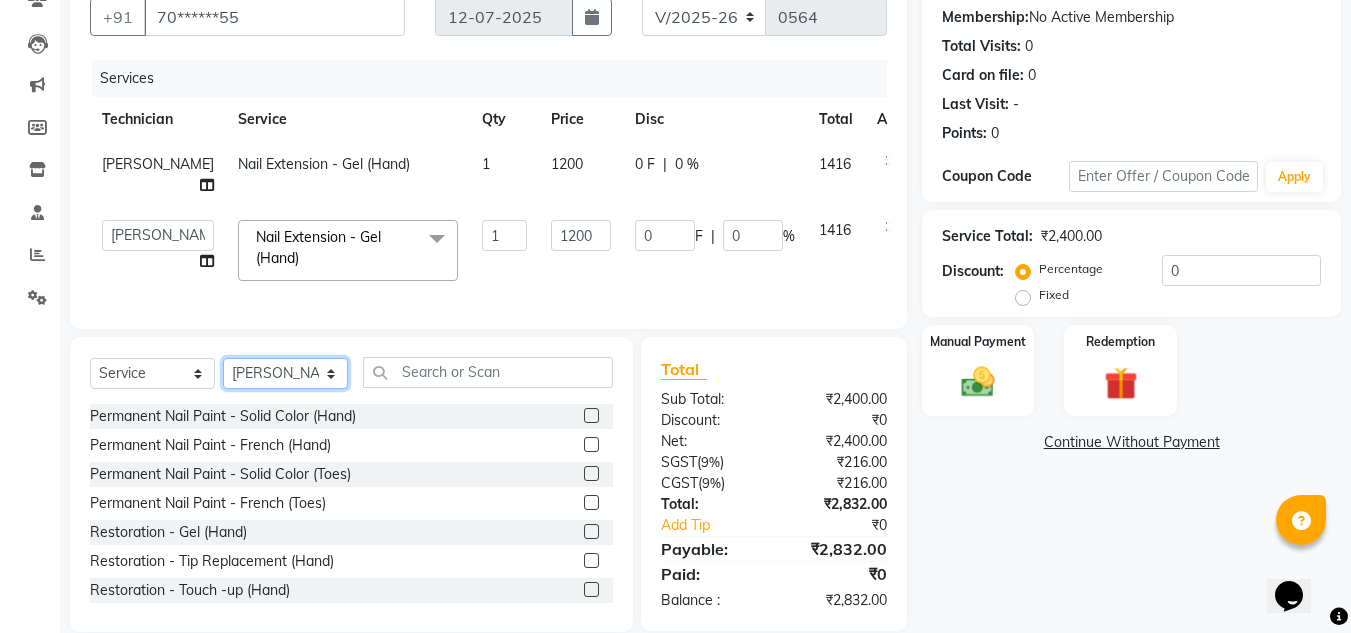 select on "46557" 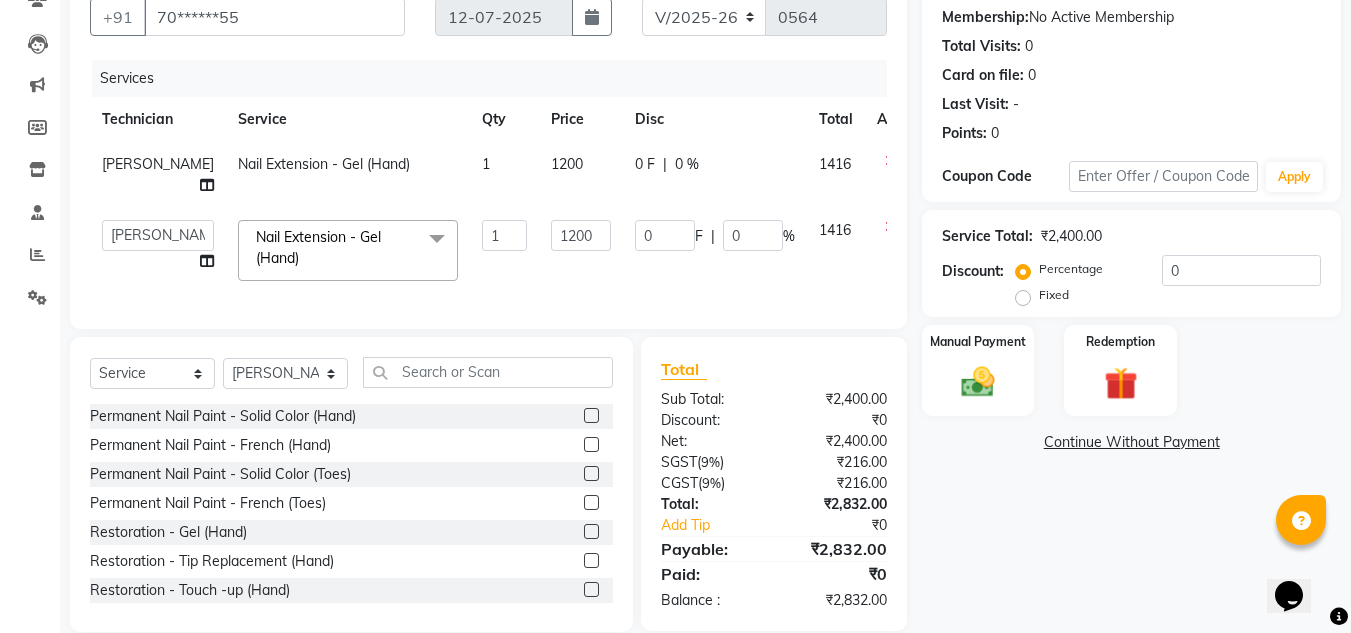 click 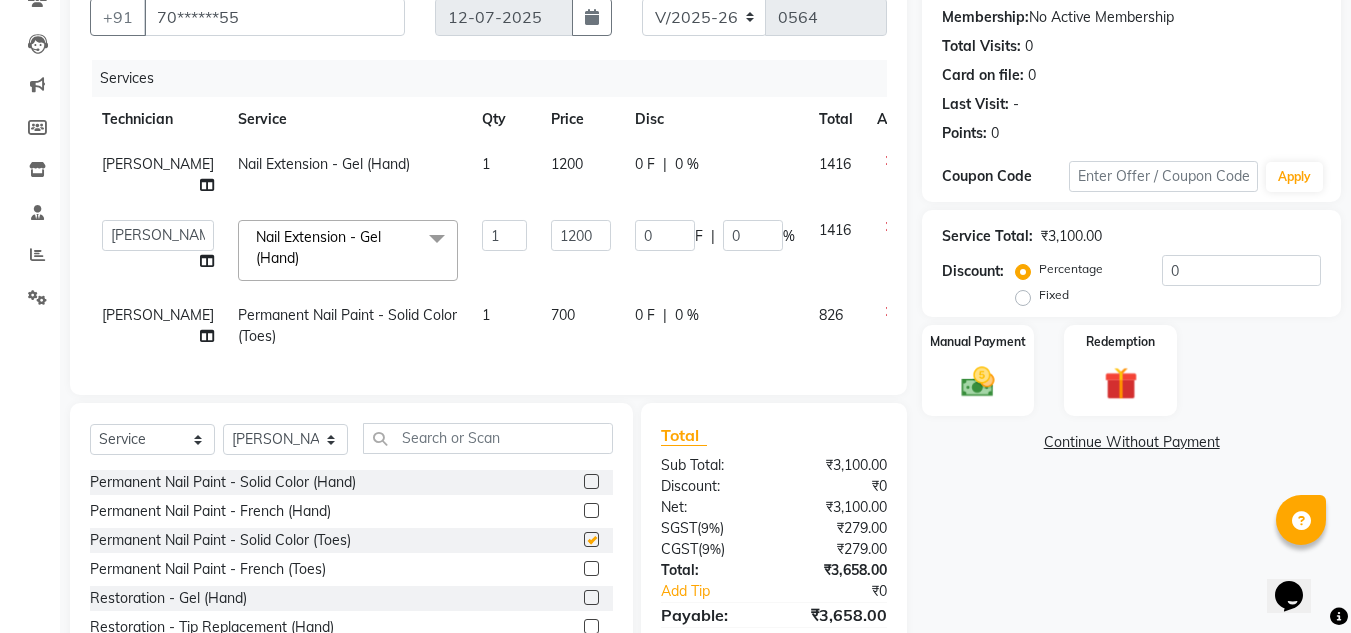 checkbox on "false" 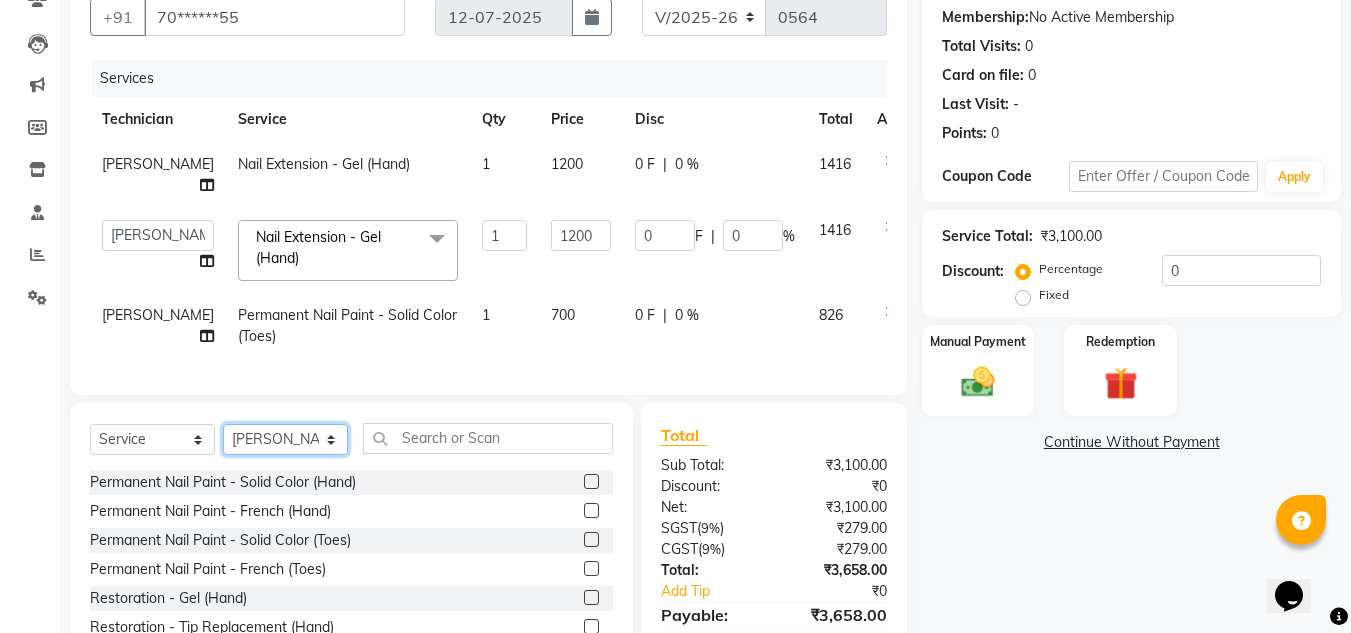 drag, startPoint x: 310, startPoint y: 457, endPoint x: 278, endPoint y: 291, distance: 169.0562 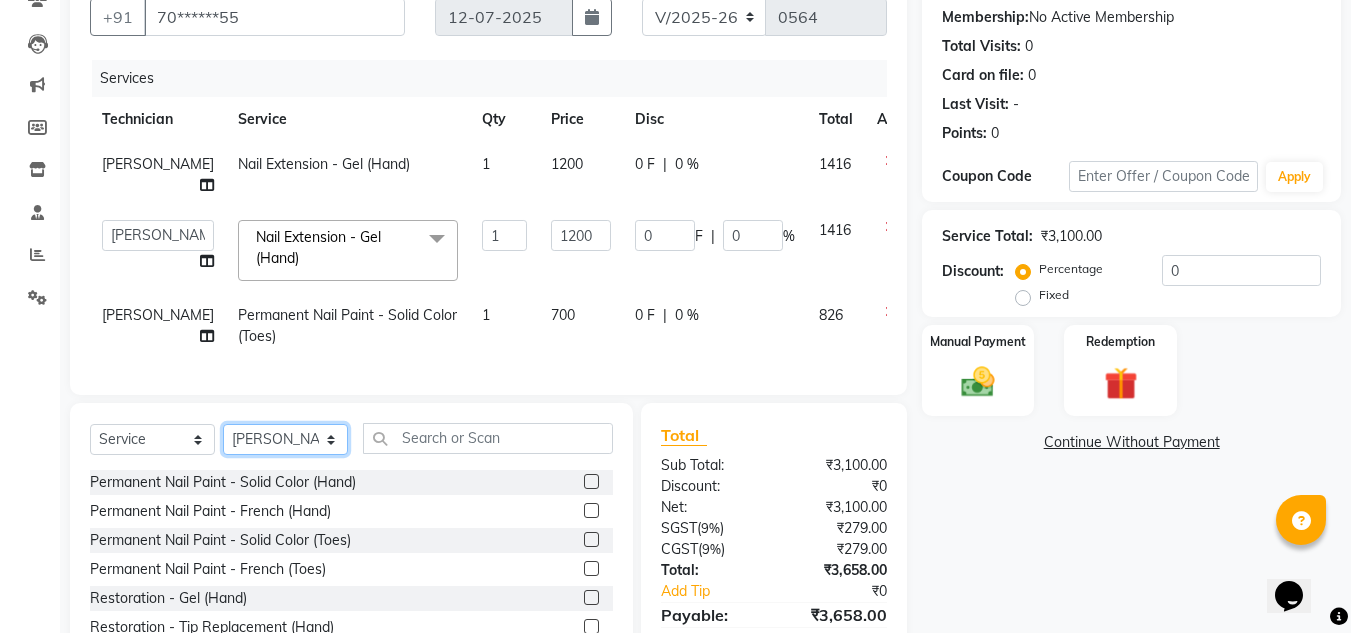 click on "Select Technician Aman Gill keshav LAVANYA Manager Manpreet rishika" 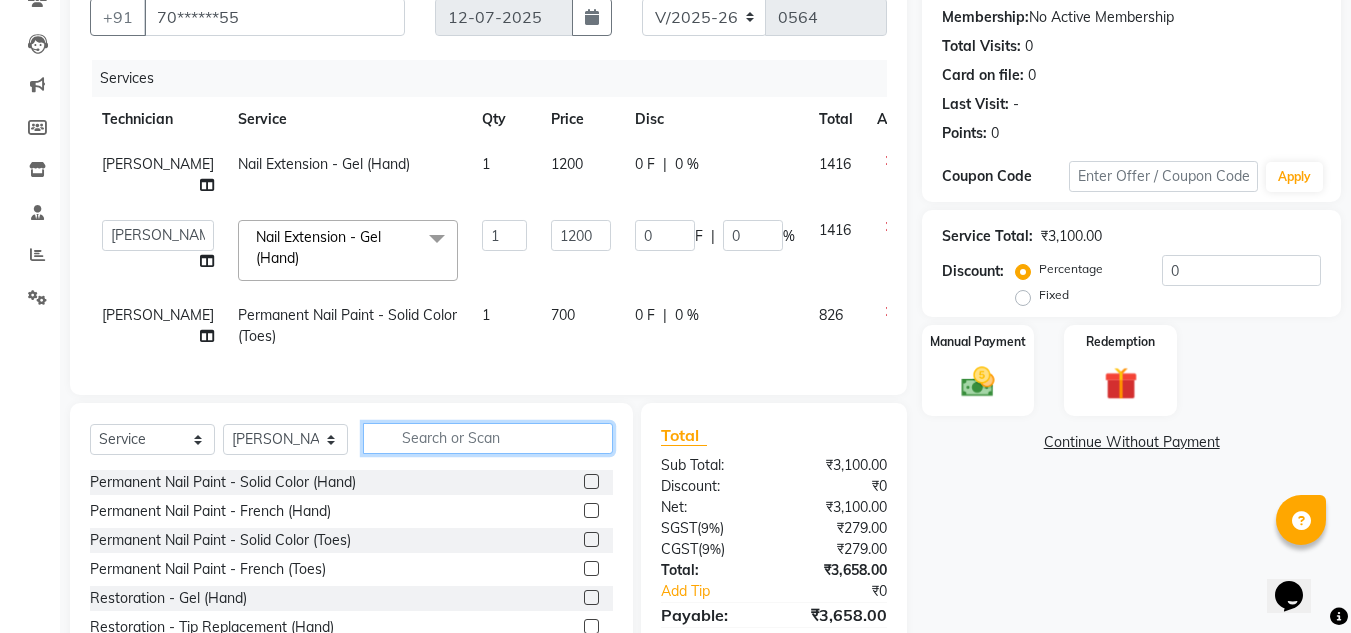 click 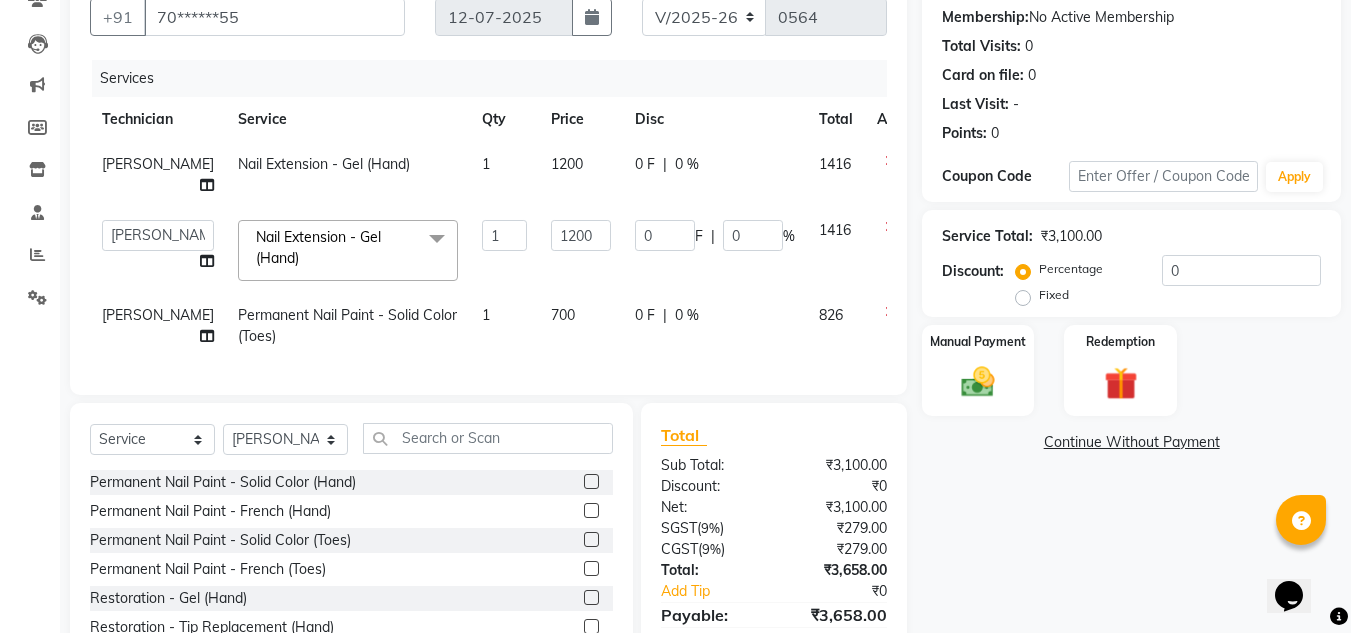 click 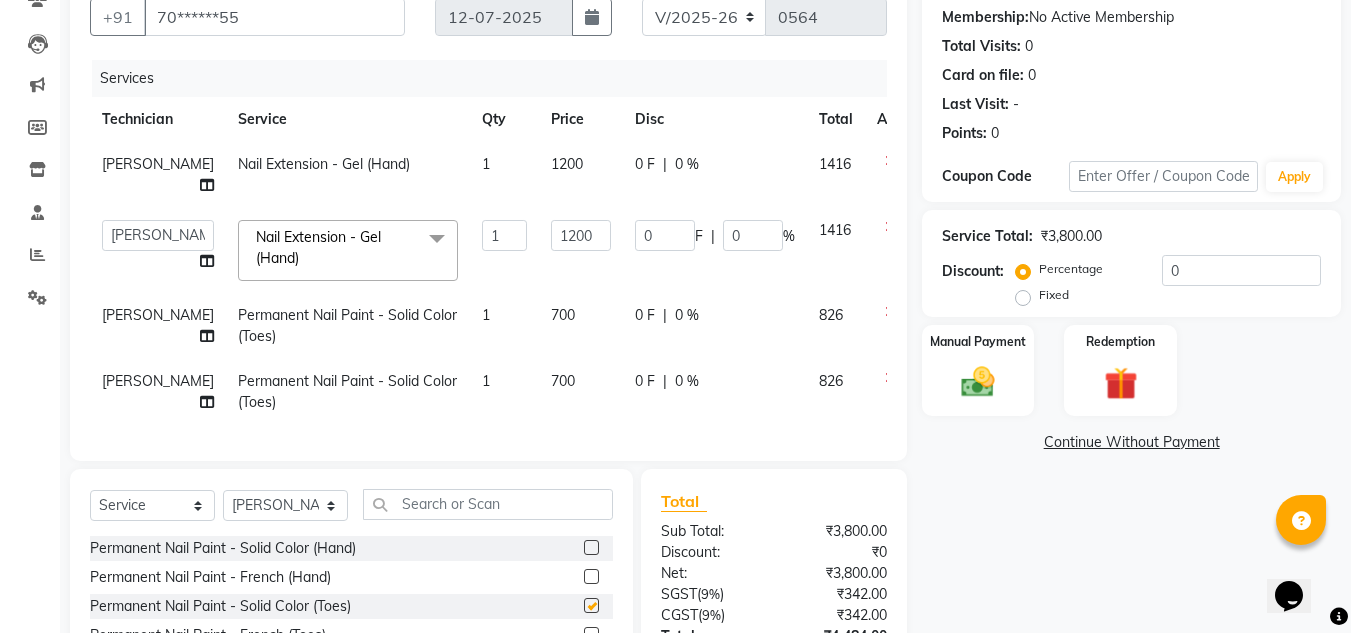 checkbox on "false" 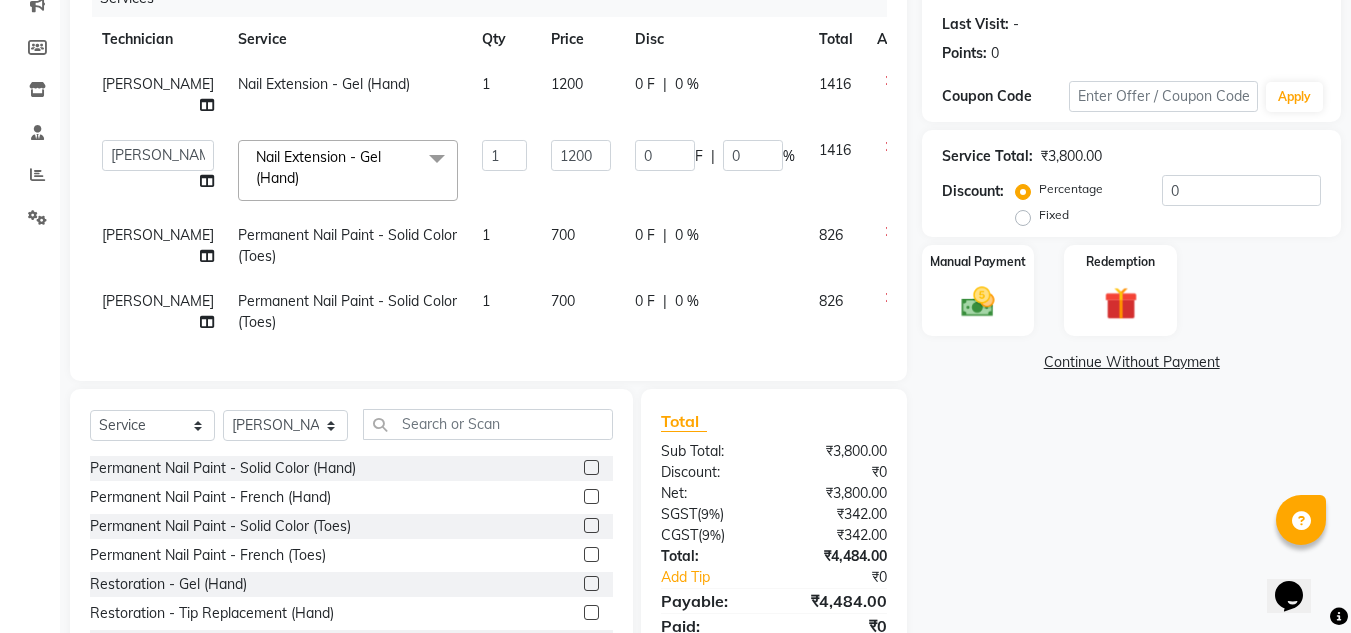 scroll, scrollTop: 269, scrollLeft: 0, axis: vertical 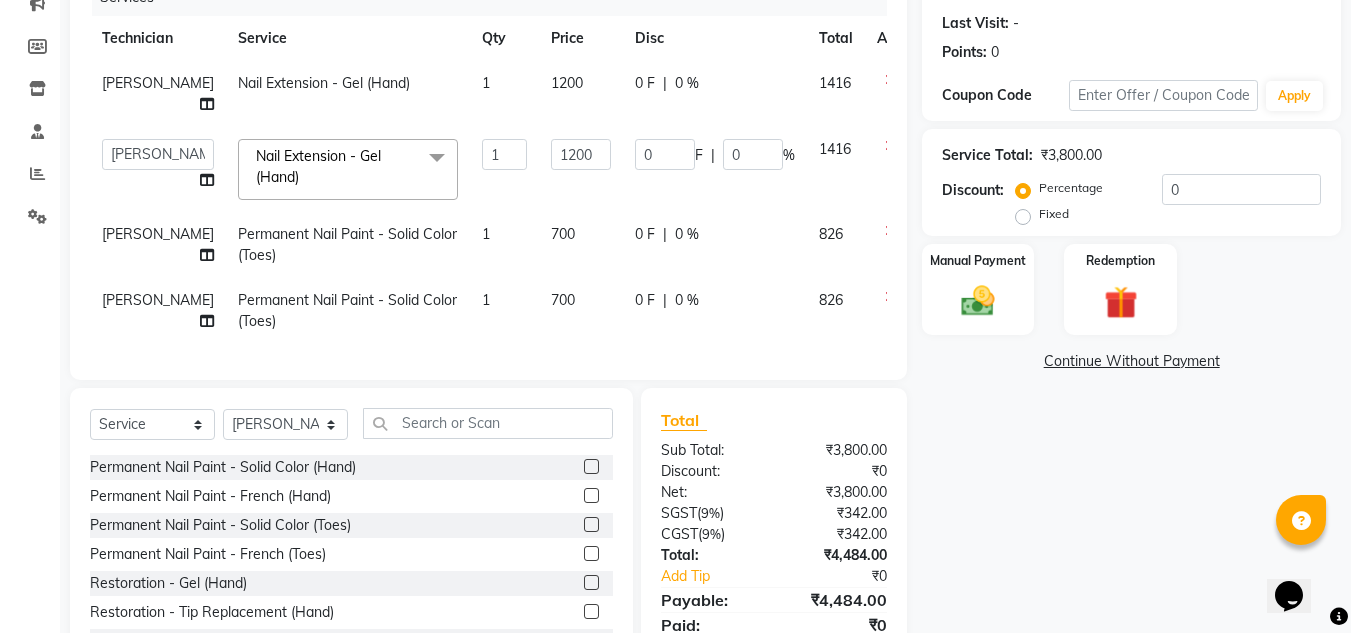 click on "700" 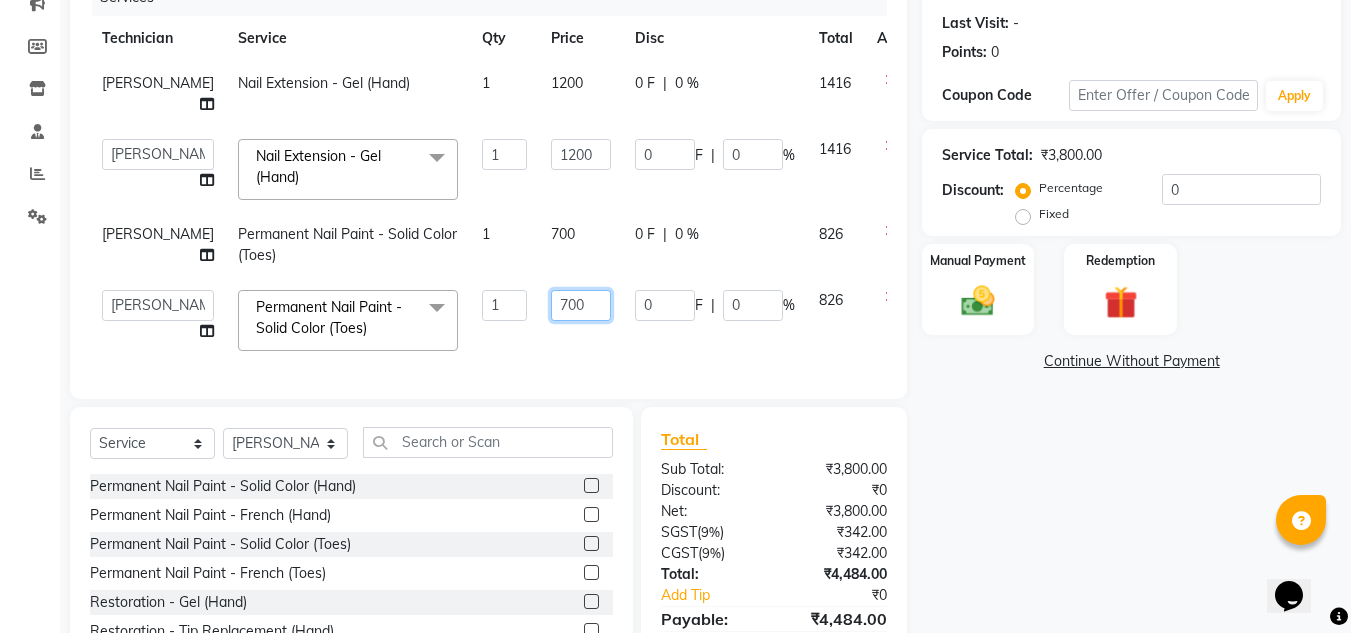 click on "700" 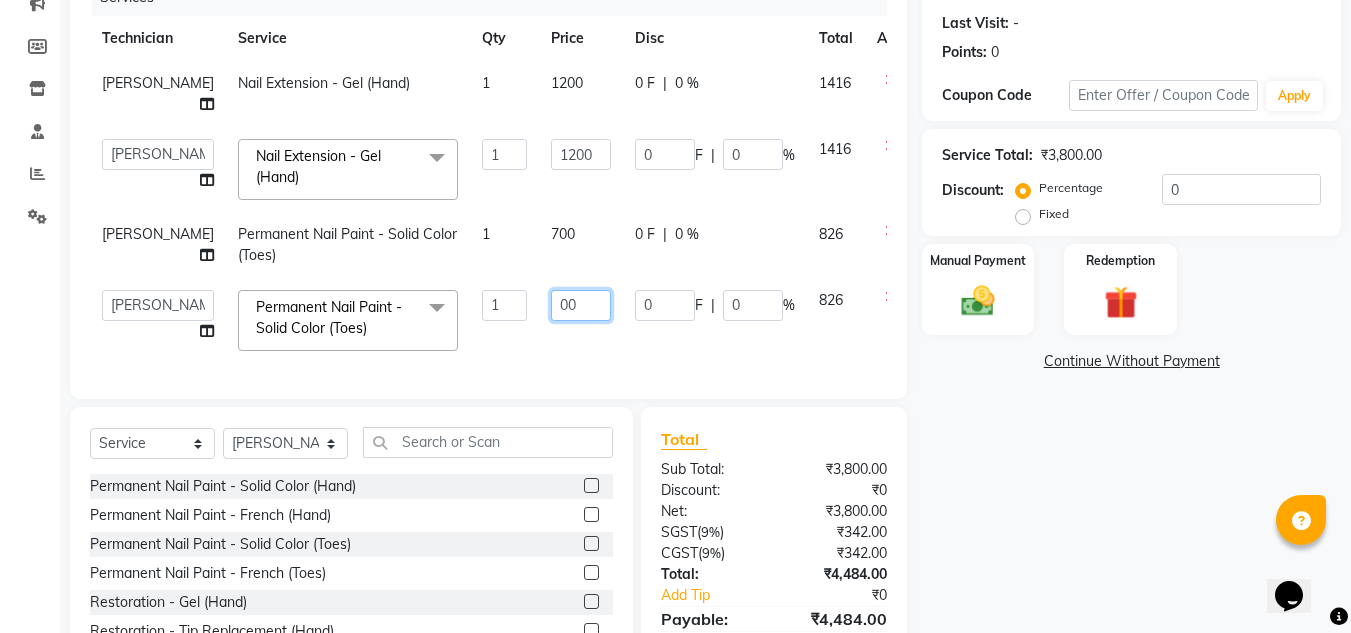 type on "500" 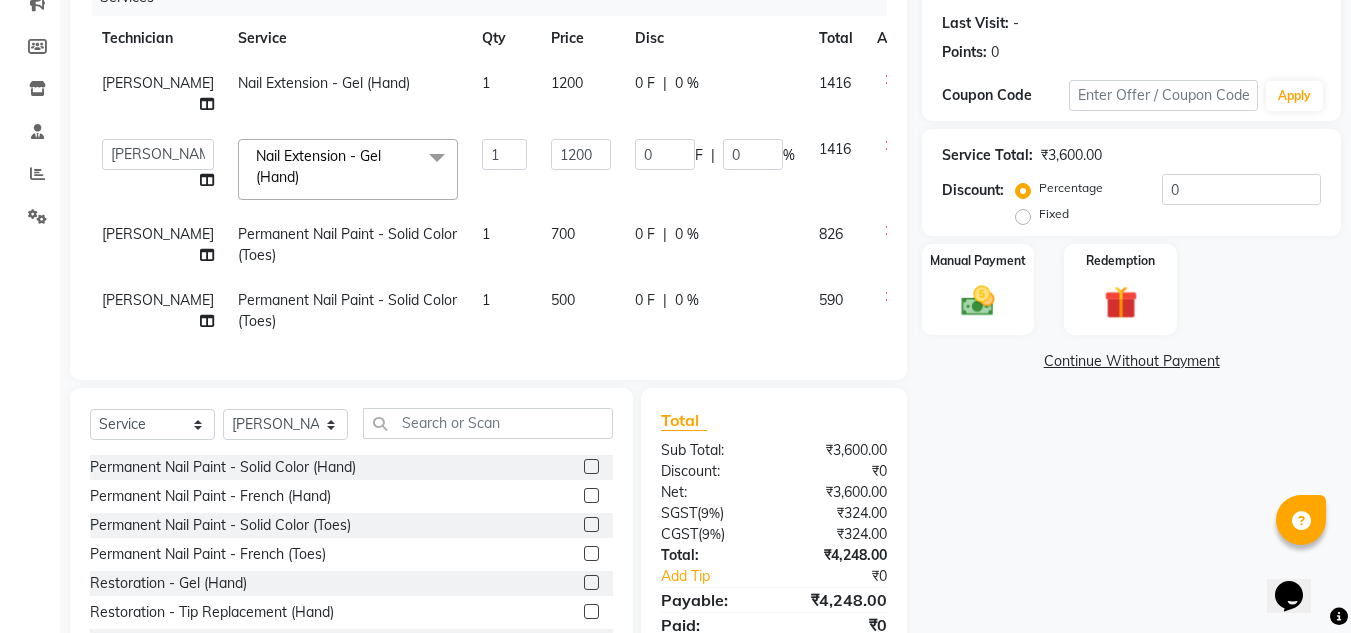 click on "700" 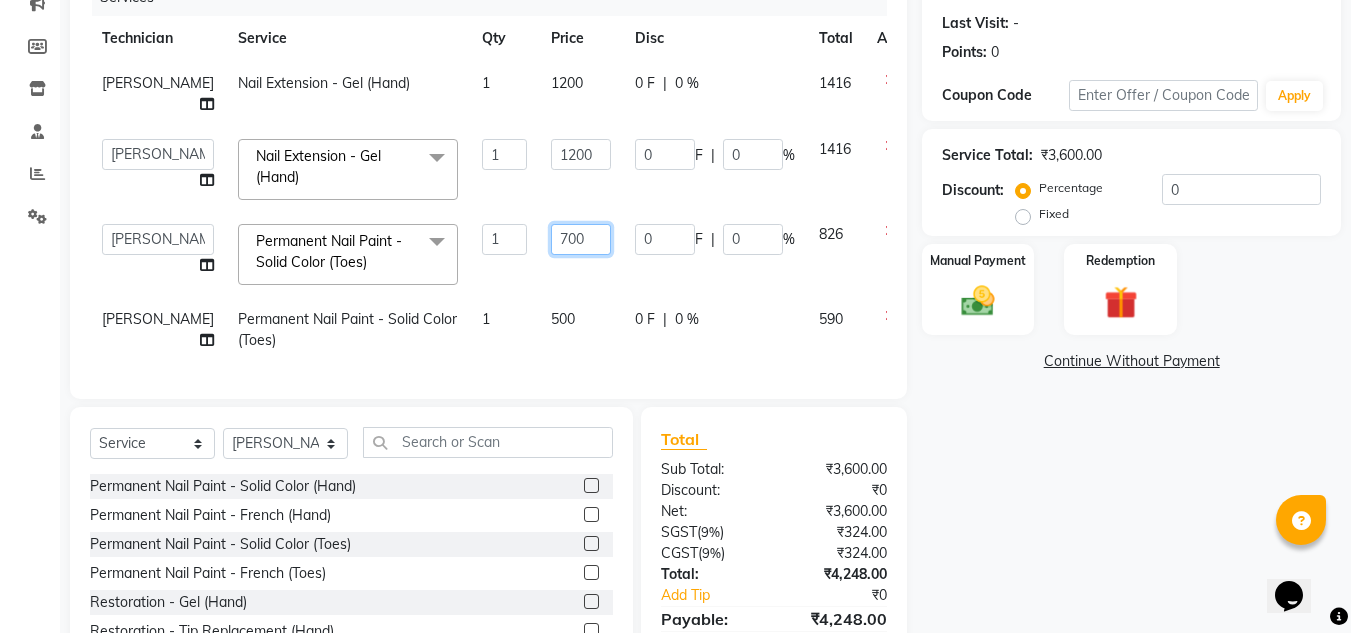 click on "700" 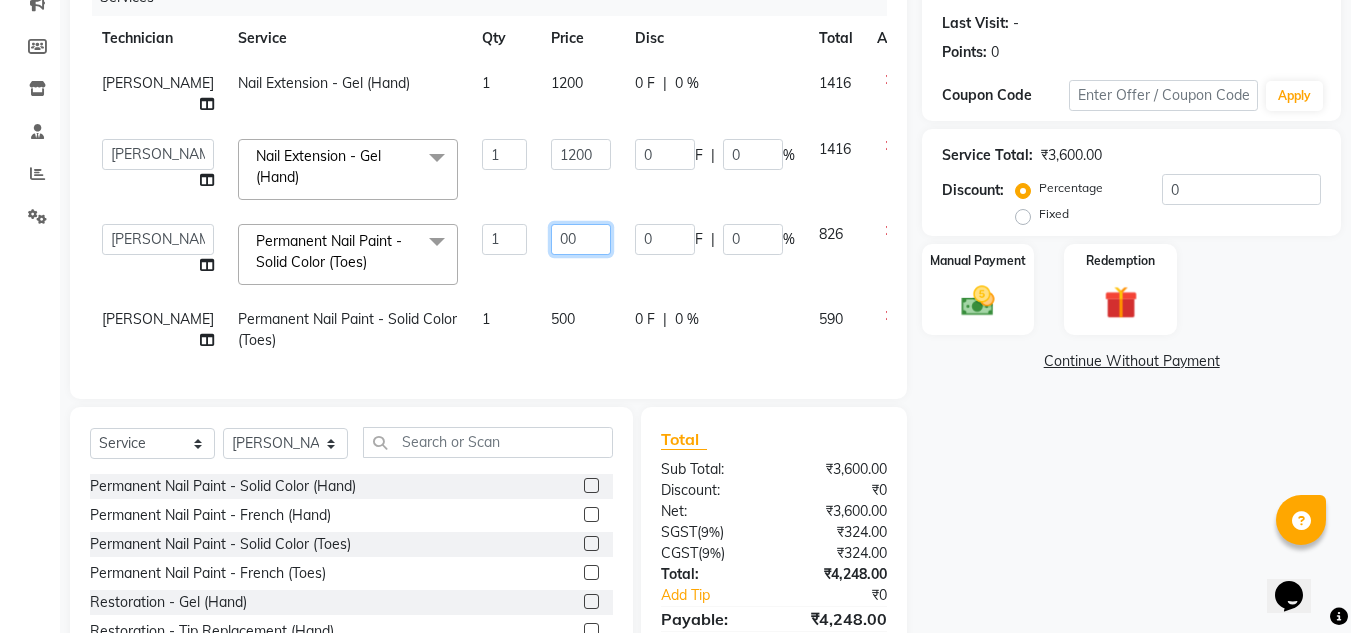 type on "500" 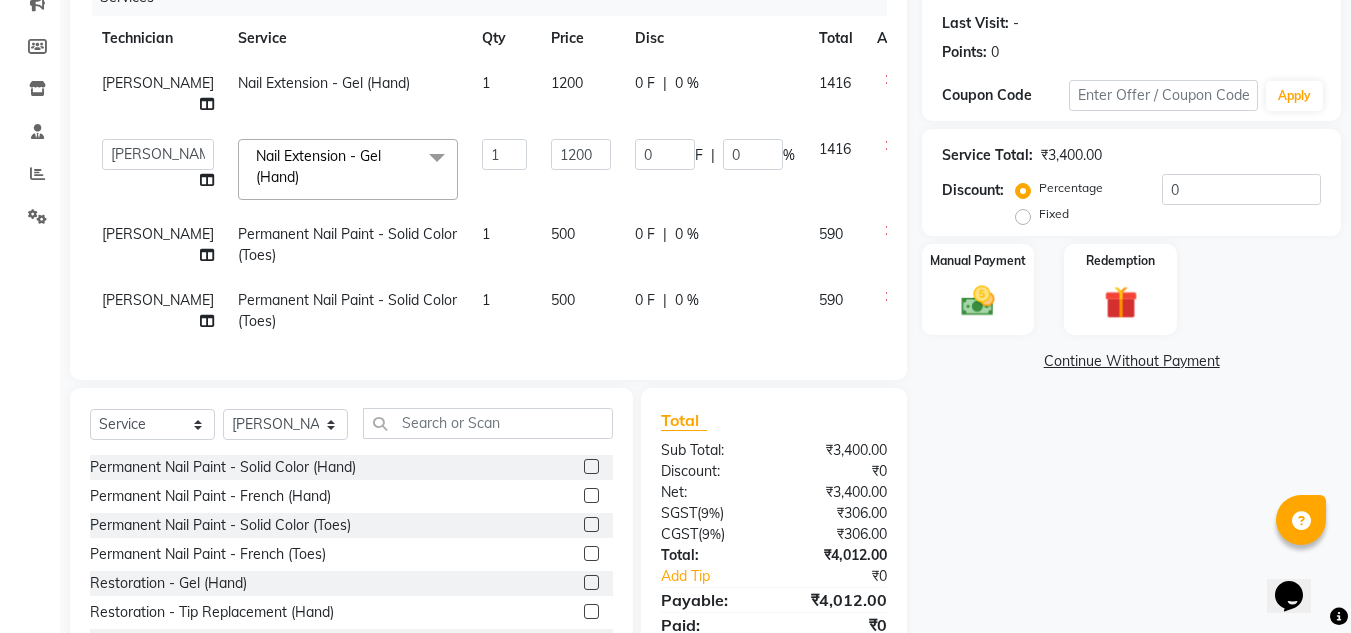 click on "0 F | 0 %" 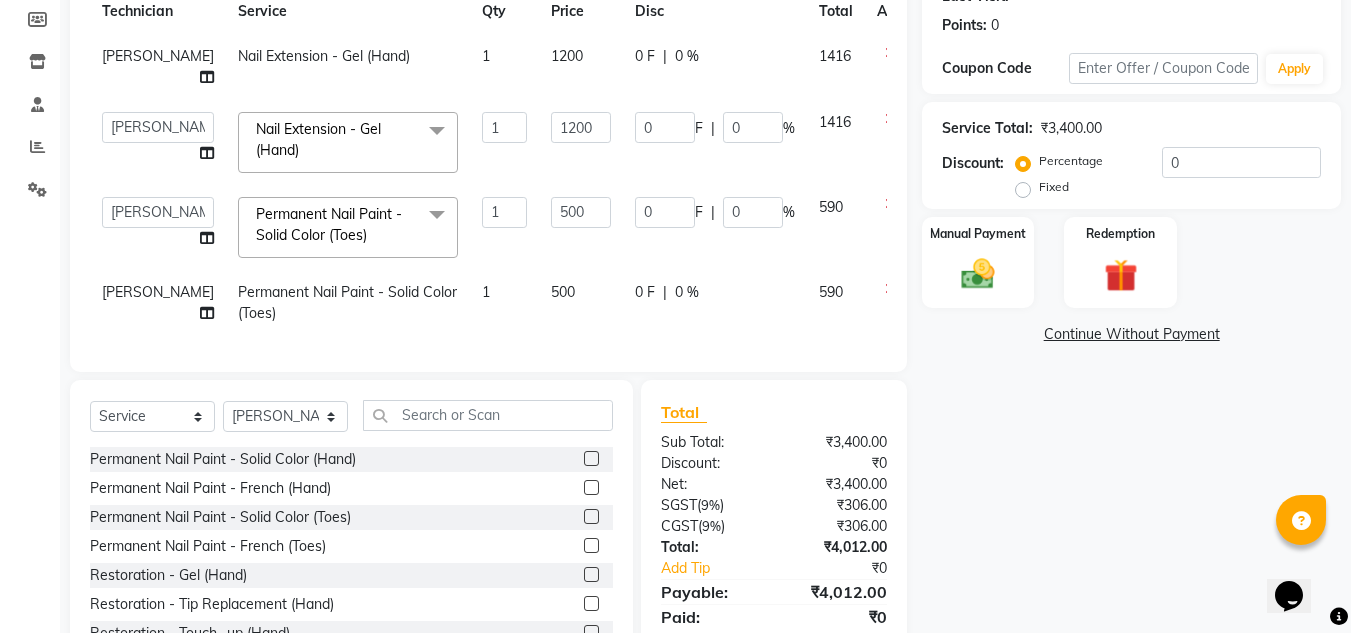 scroll, scrollTop: 300, scrollLeft: 0, axis: vertical 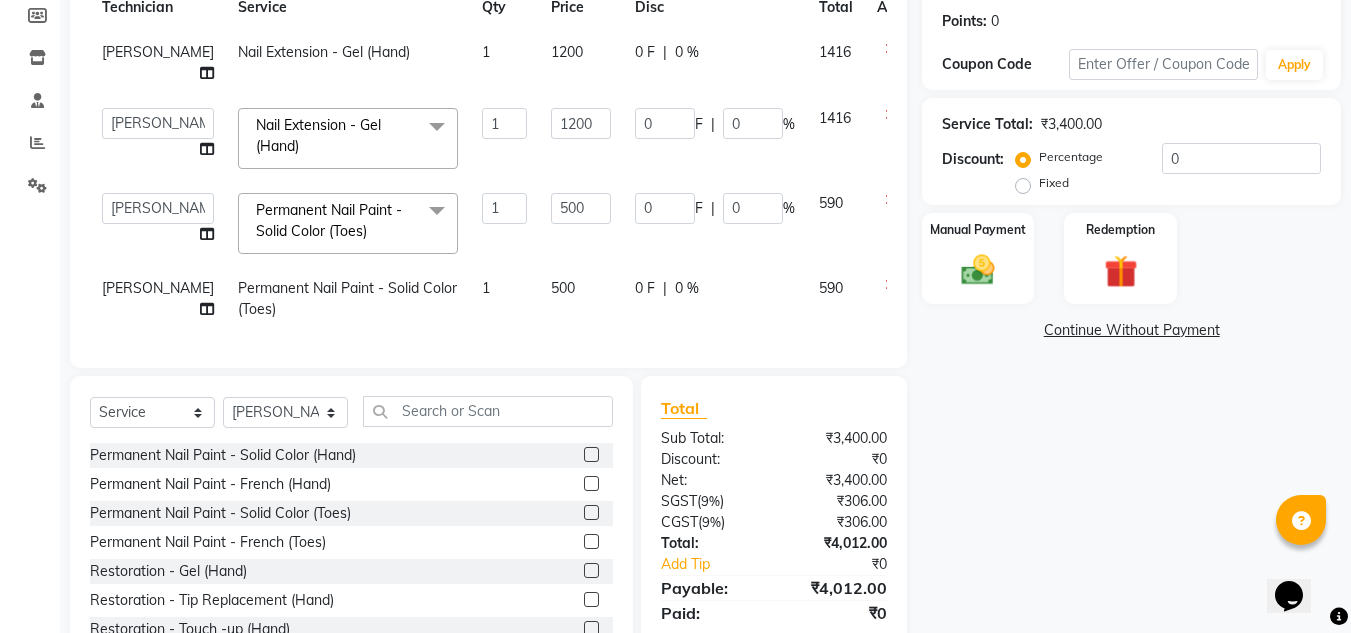 click on "1200" 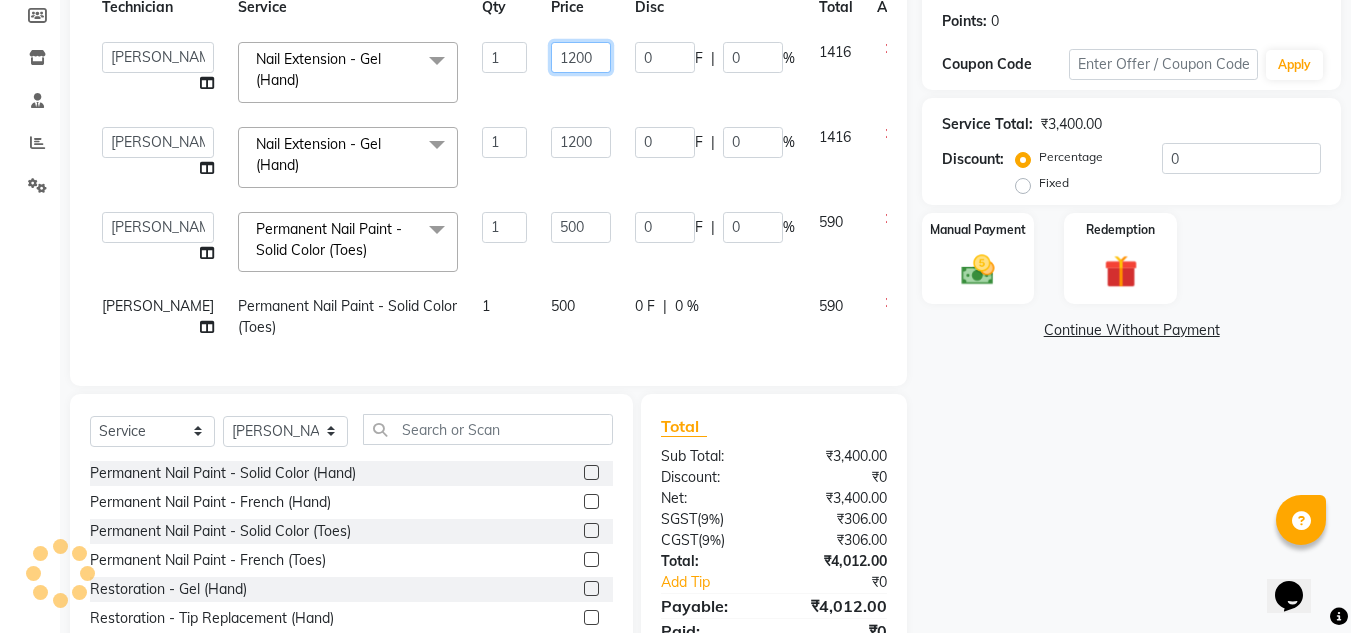 click on "1200" 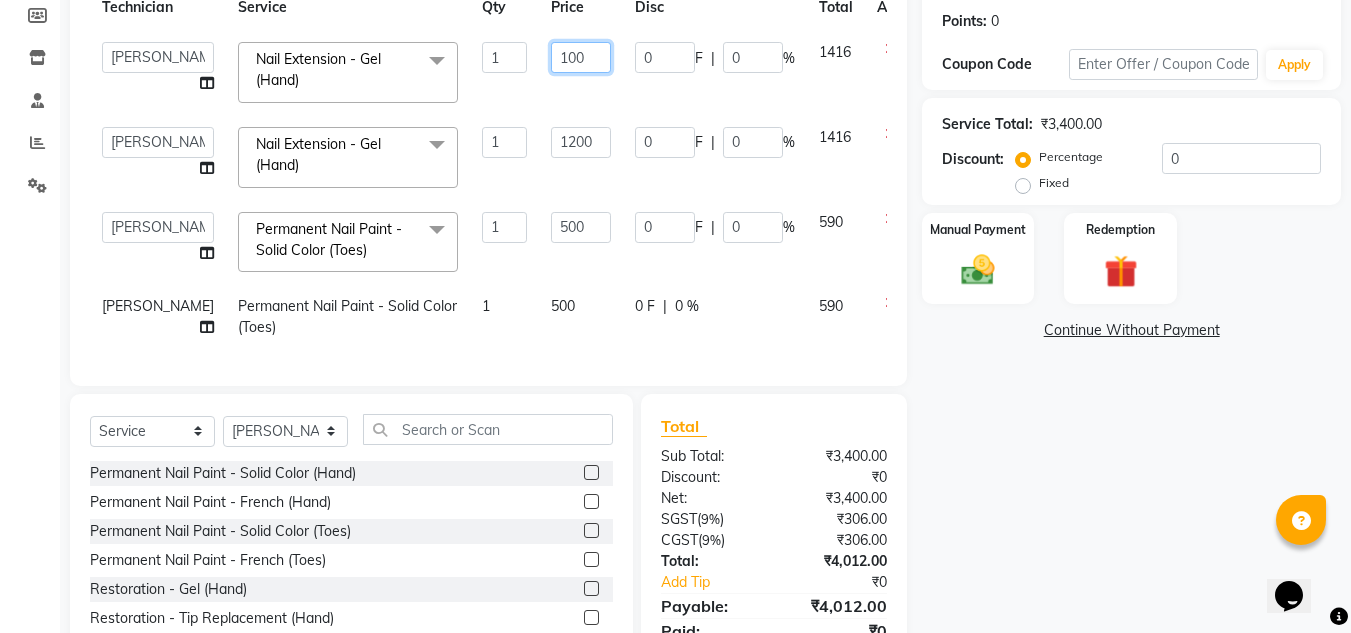 type on "1700" 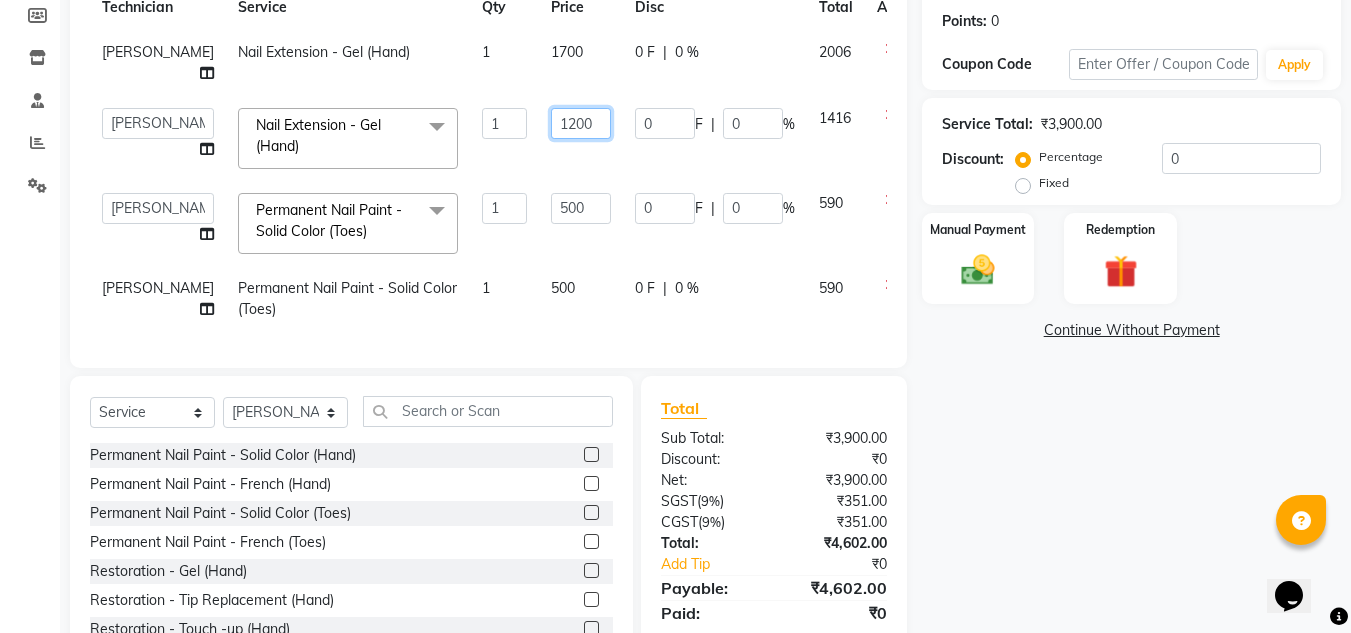 click on "1200" 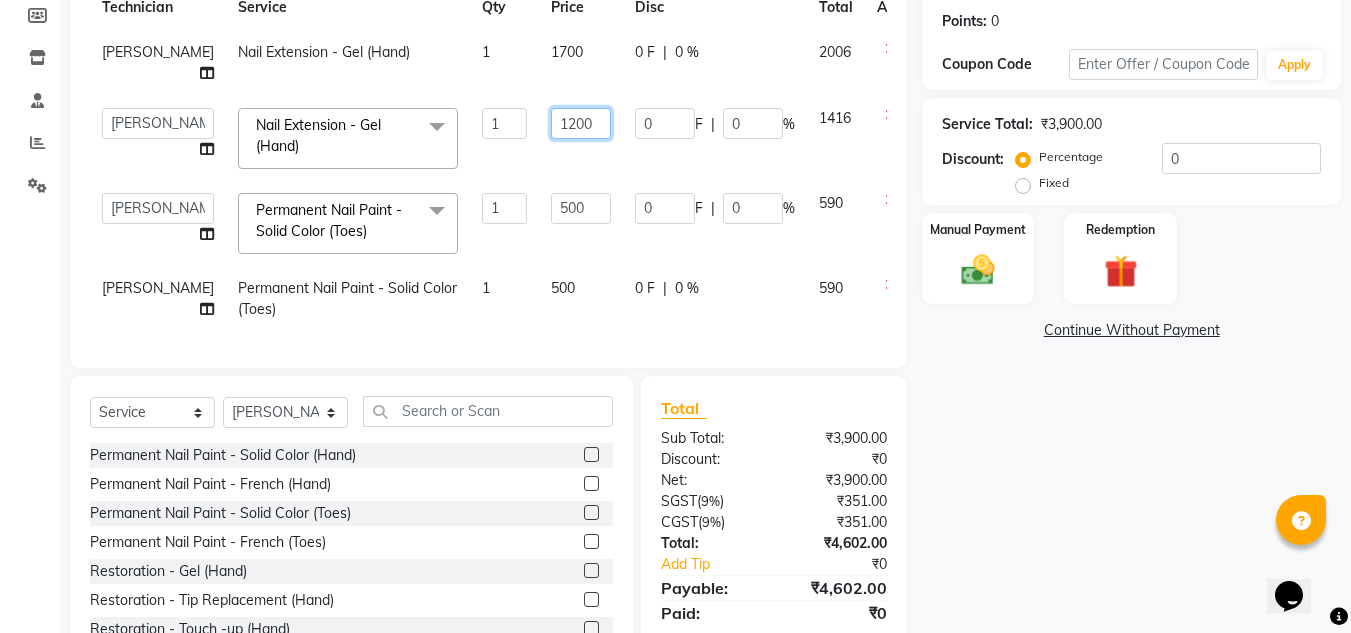 click on "1200" 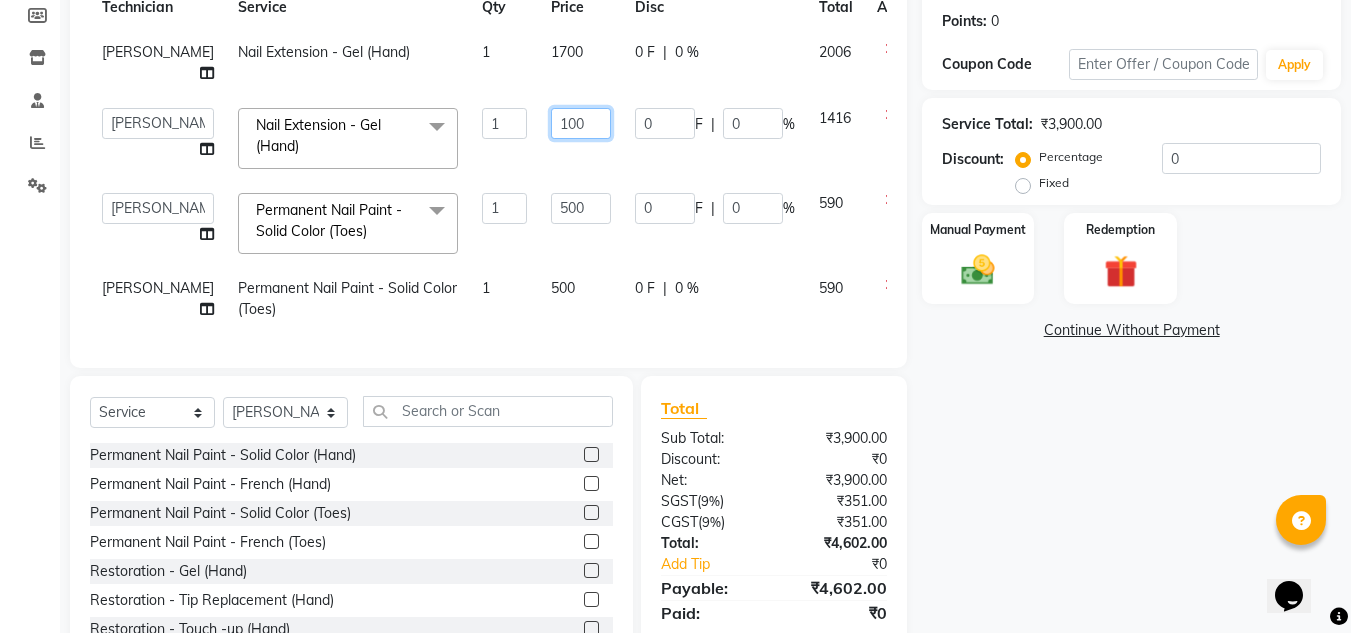 type on "1300" 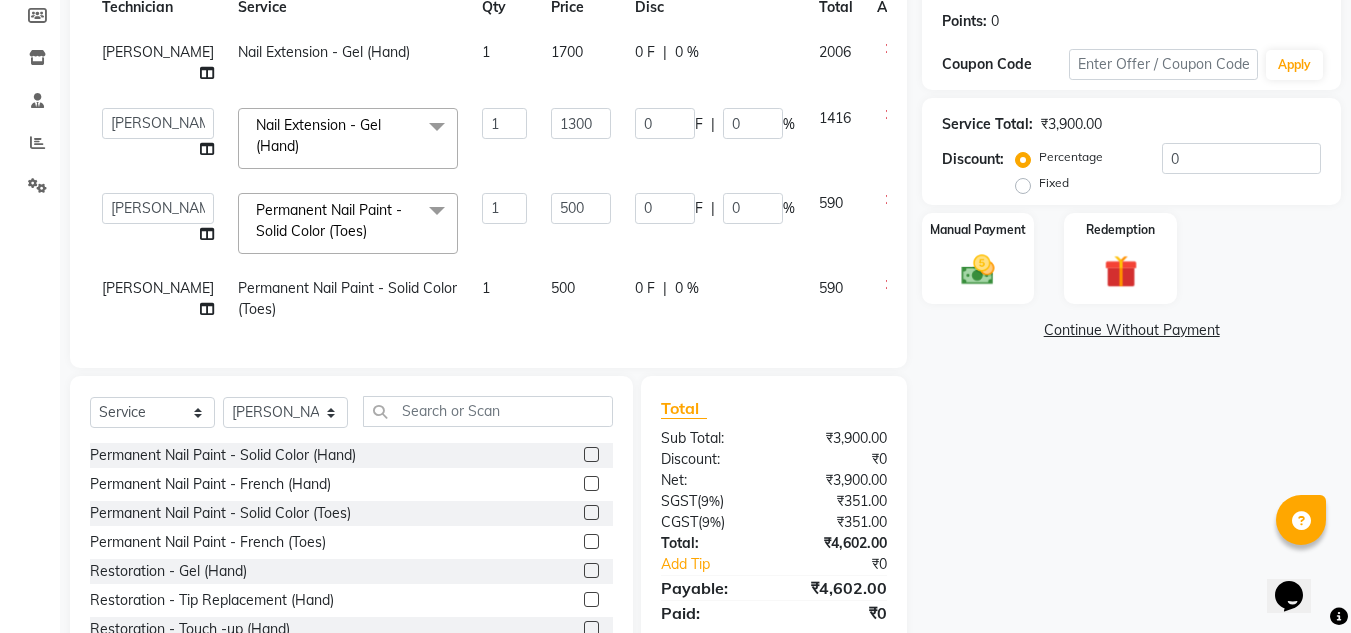click on "Aman Gill Nail Extension - Gel (Hand) 1 1700 0 F | 0 % 2006  Aman Gill   keshav   LAVANYA   Manager   Manpreet   rishika  Nail Extension - Gel (Hand)  x Permanent Nail Paint - Solid Color (Hand) Permanent Nail Paint - French (Hand) Permanent Nail Paint - Solid Color (Toes) Permanent Nail Paint - French (Toes) Restoration - Gel (Hand) Restoration - Tip Replacement (Hand) Restoration - Touch -up (Hand) Restoration - Gel Color Changes (Hand) Restoration - Removal of Extension (Hand) Restoration - Removal of Nail Paint (Hand) Restoration - Gel (Toes) Restoration - Tip Replacement (Toes) Restoration - Touch -up (Toes) Restoration - Gel Color Changes (Toes) Restoration - Removal of Extension (Toes) Restoration - Removal of Nail Paint (Toes) Pedicure - Classic Pedicure - Deluxe Pedicure - Premium Pedicure - Platinum Manicure  - Classic Manicure  - Deluxe Manicure  - Premium Eyelash Refil - Classic Eyelash Refil - Hybrid Eyelash Refil - Volume Eyelash Refil - Mega Volume Eyelash Refil - Lash Removal O3+Facial 1 1300" 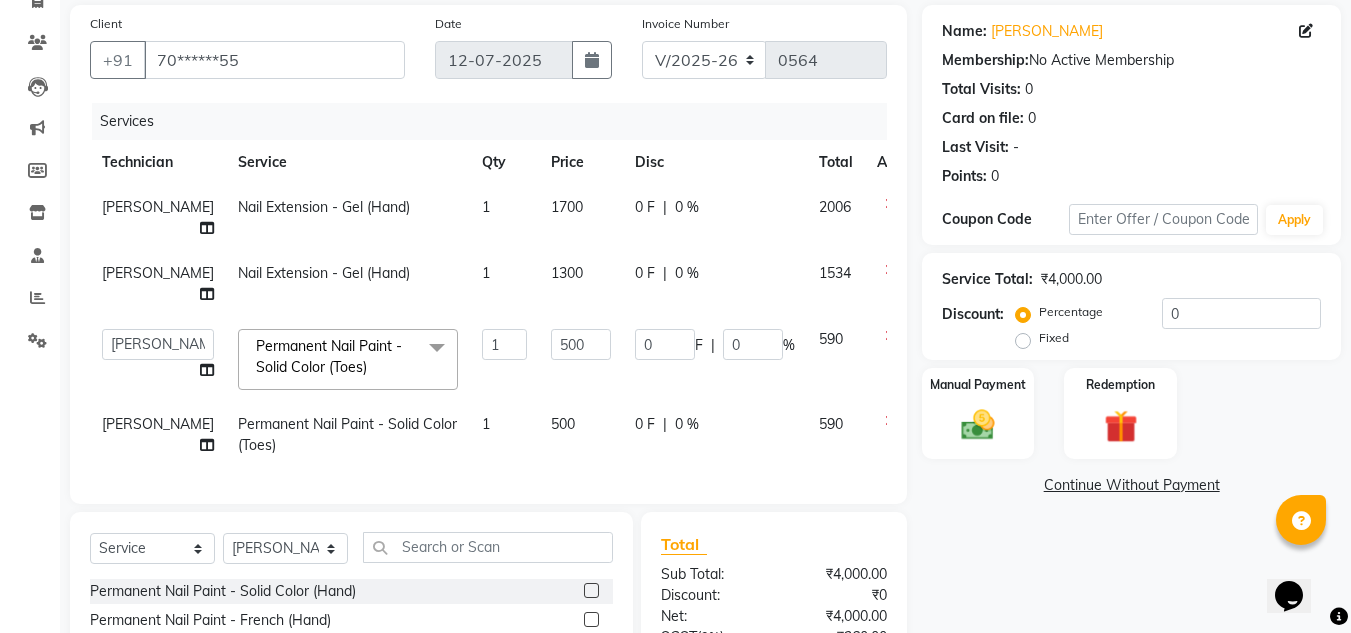 scroll, scrollTop: 137, scrollLeft: 0, axis: vertical 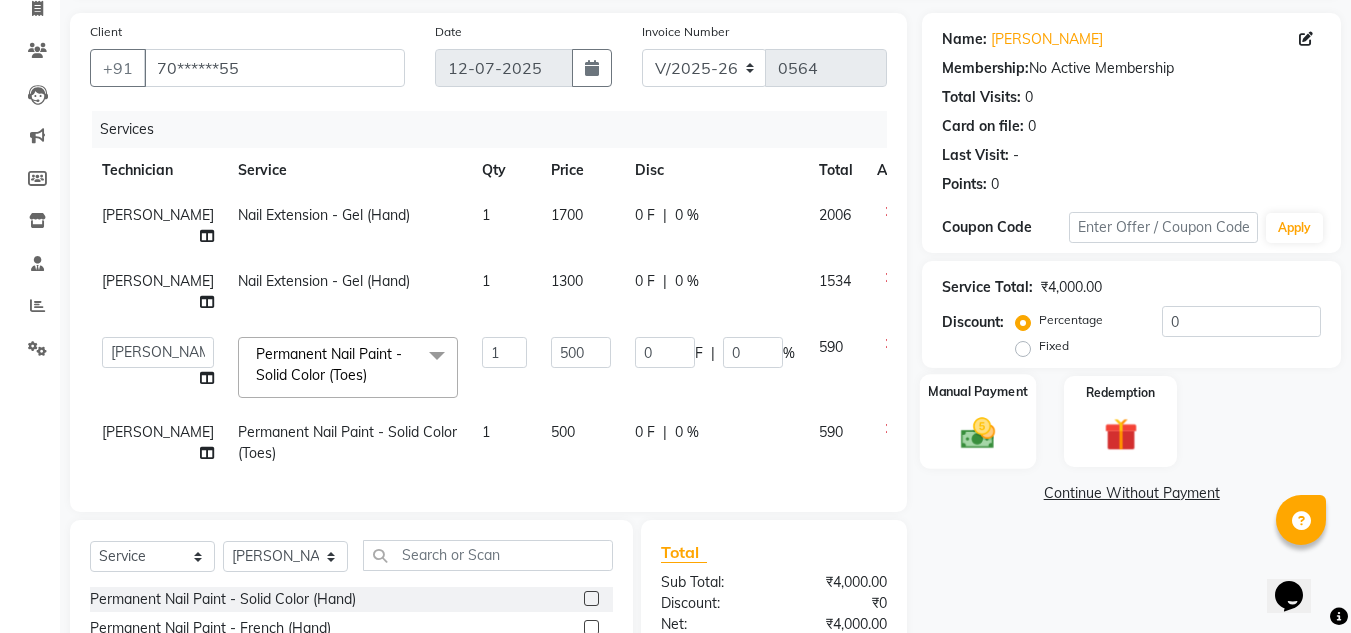 click on "Manual Payment" 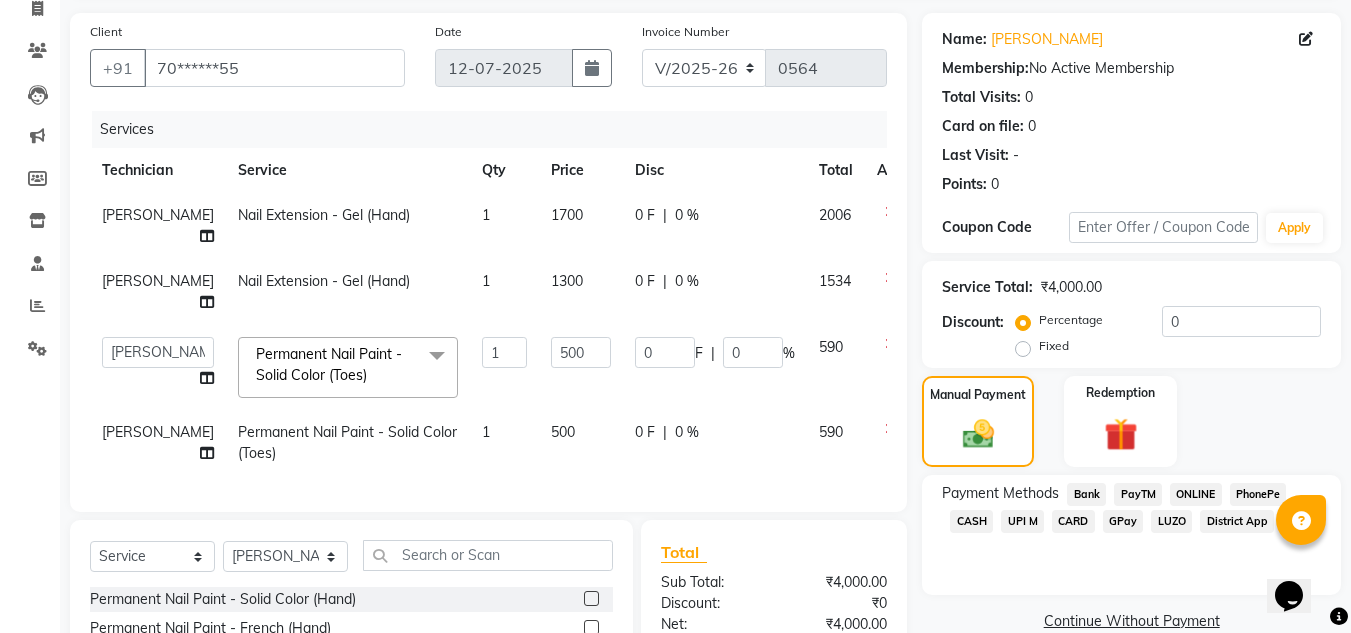 click on "ONLINE" 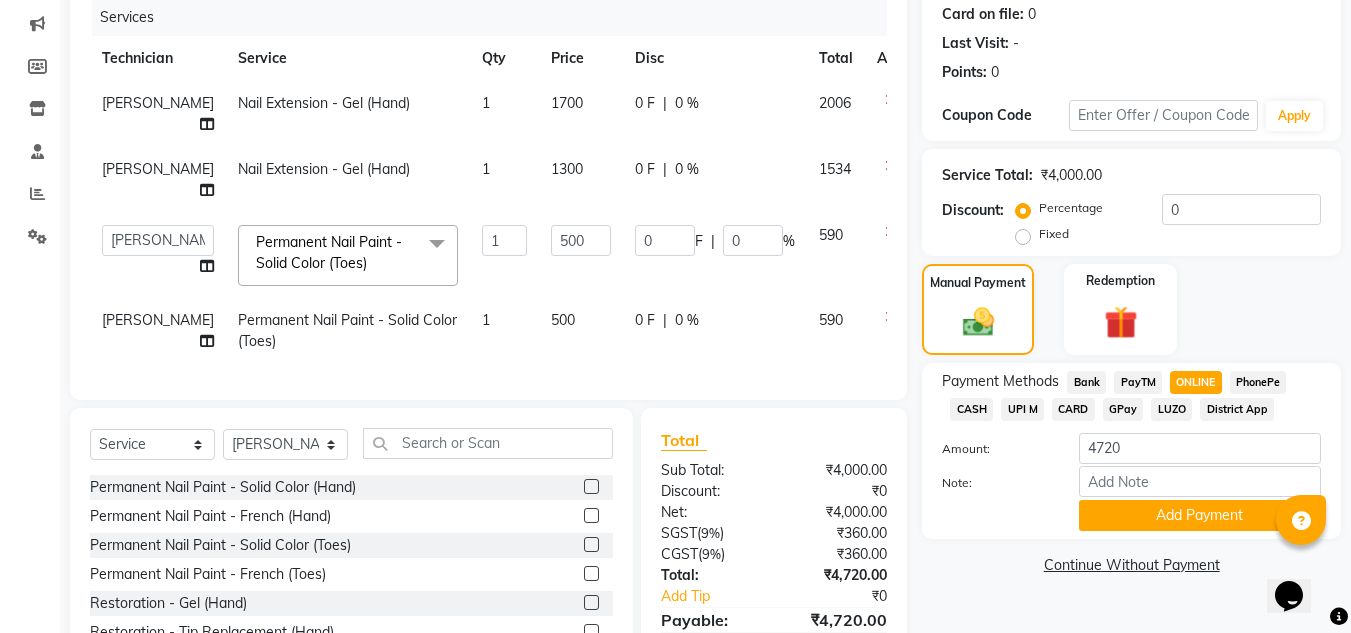scroll, scrollTop: 343, scrollLeft: 0, axis: vertical 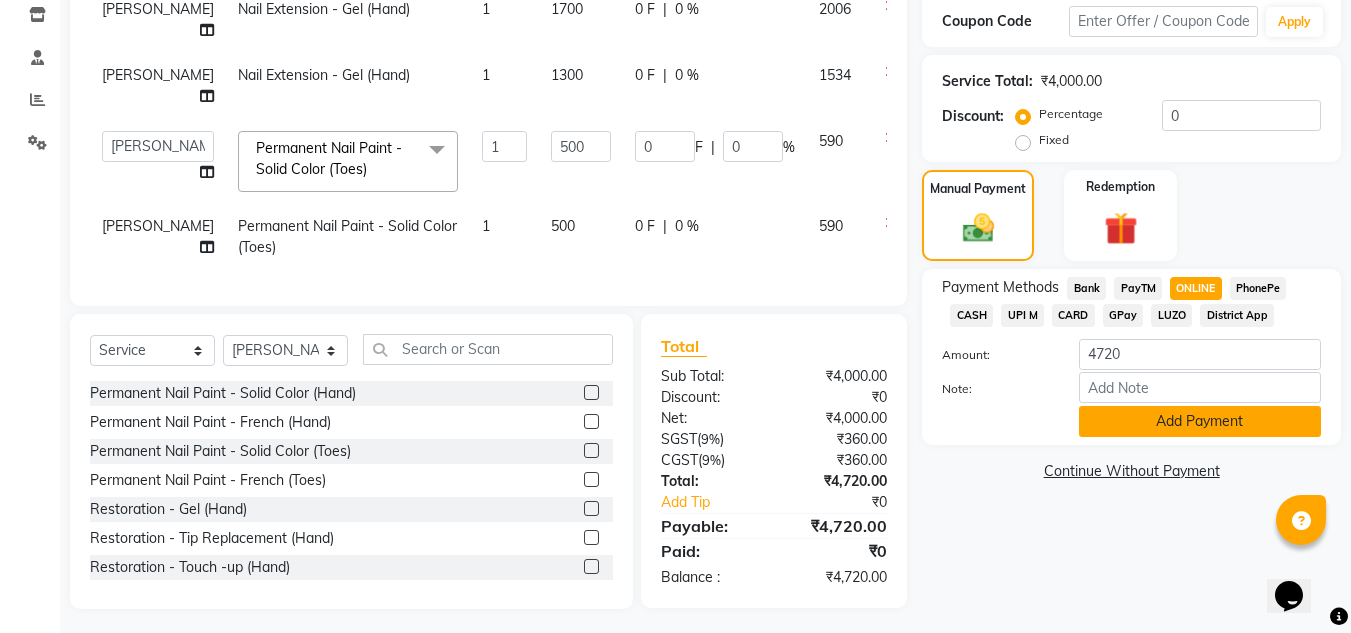 click on "Add Payment" 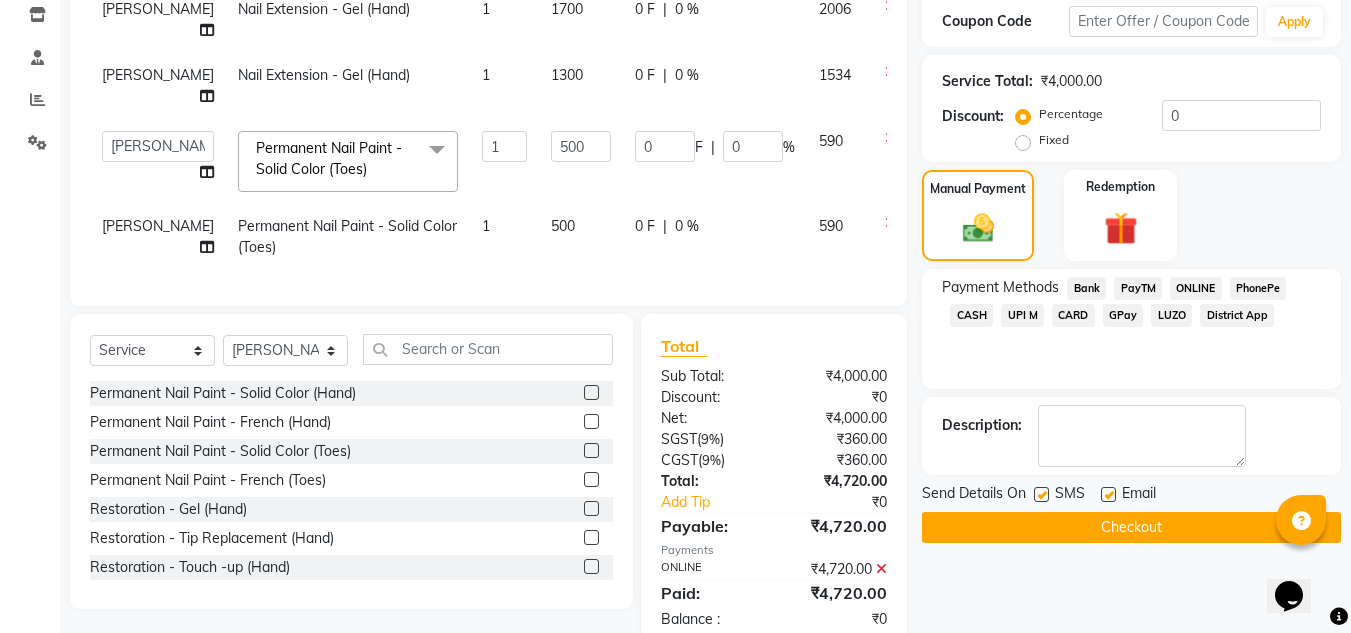 scroll, scrollTop: 384, scrollLeft: 0, axis: vertical 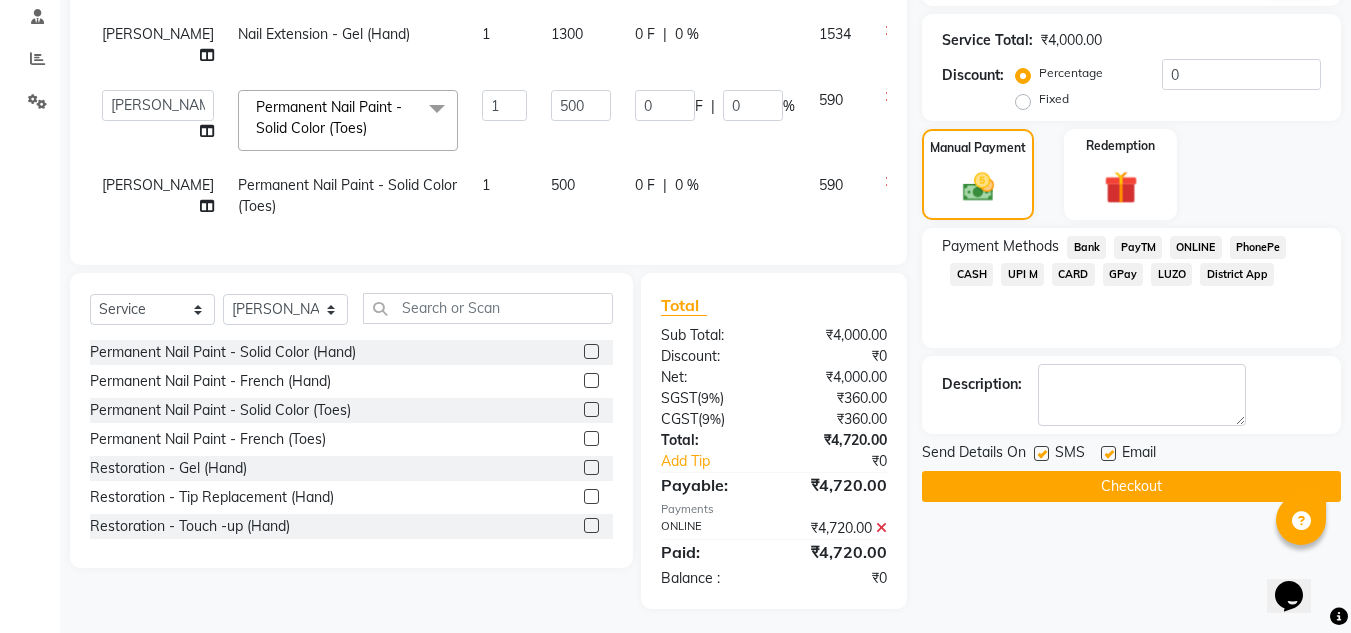 click on "Checkout" 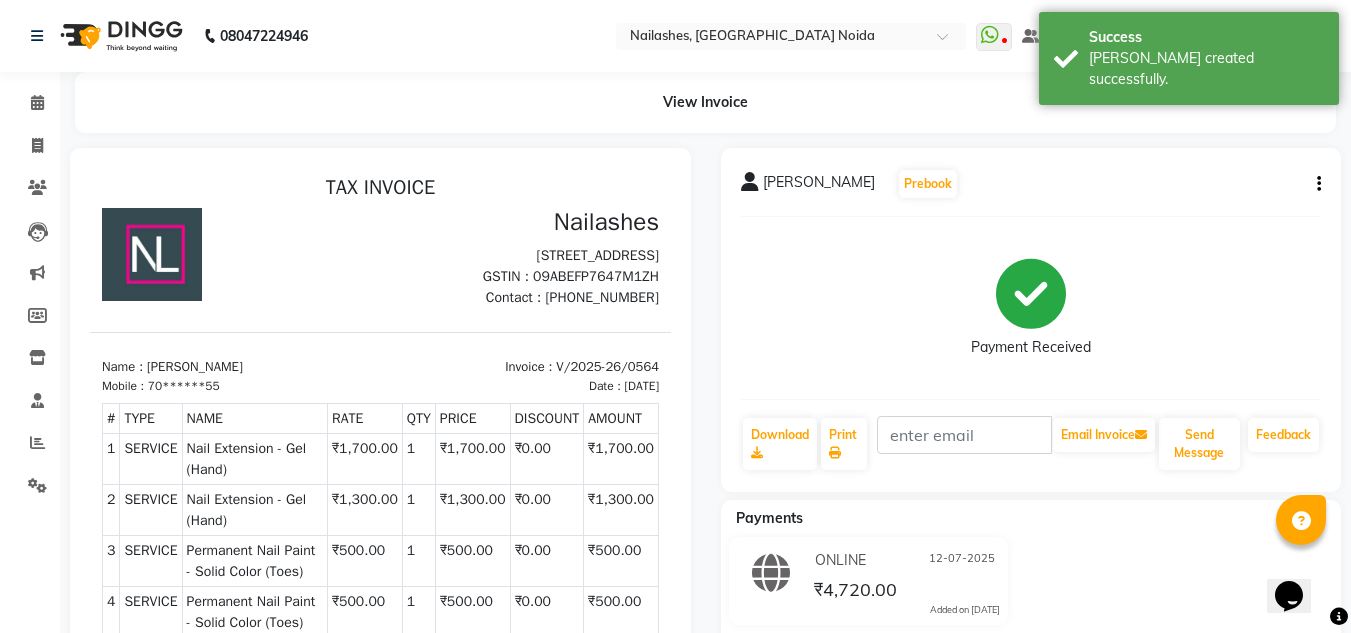scroll, scrollTop: 0, scrollLeft: 0, axis: both 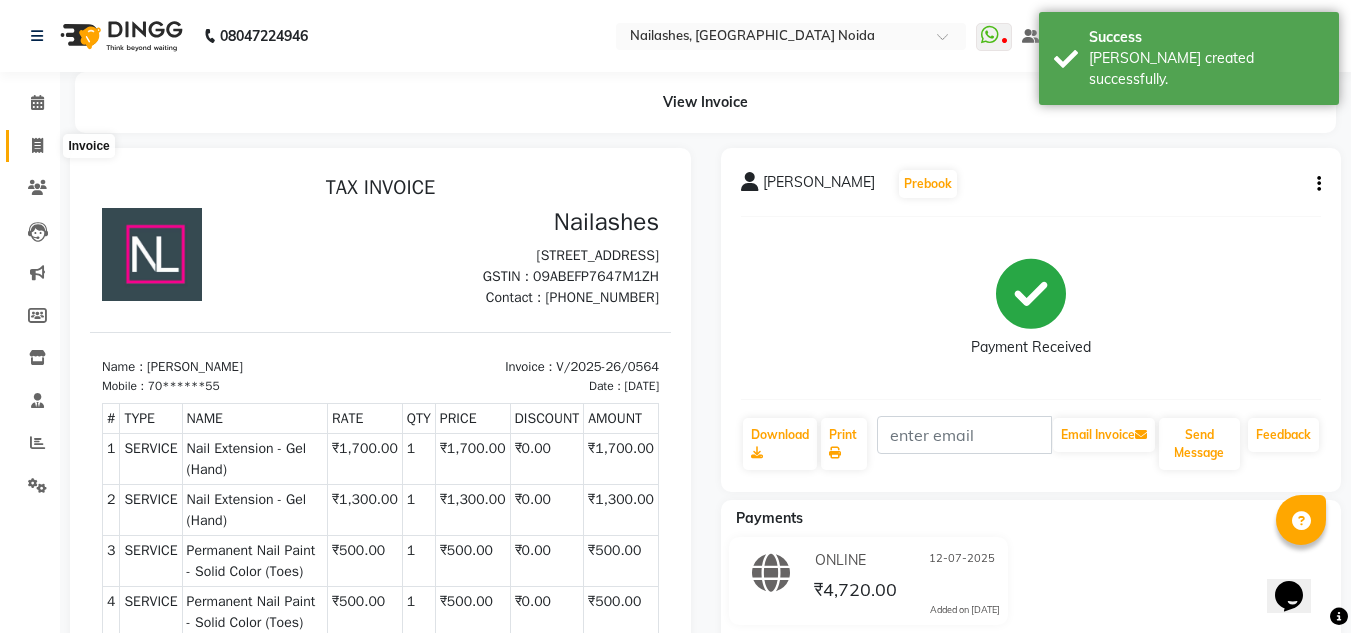click 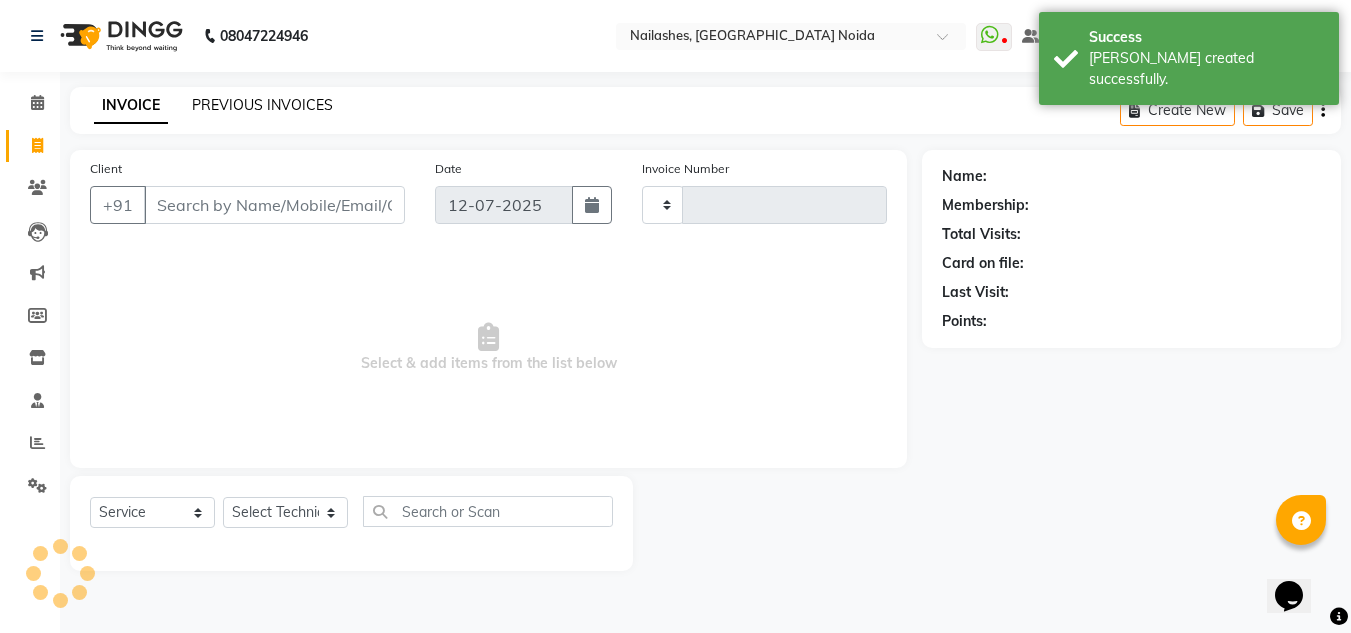 click on "PREVIOUS INVOICES" 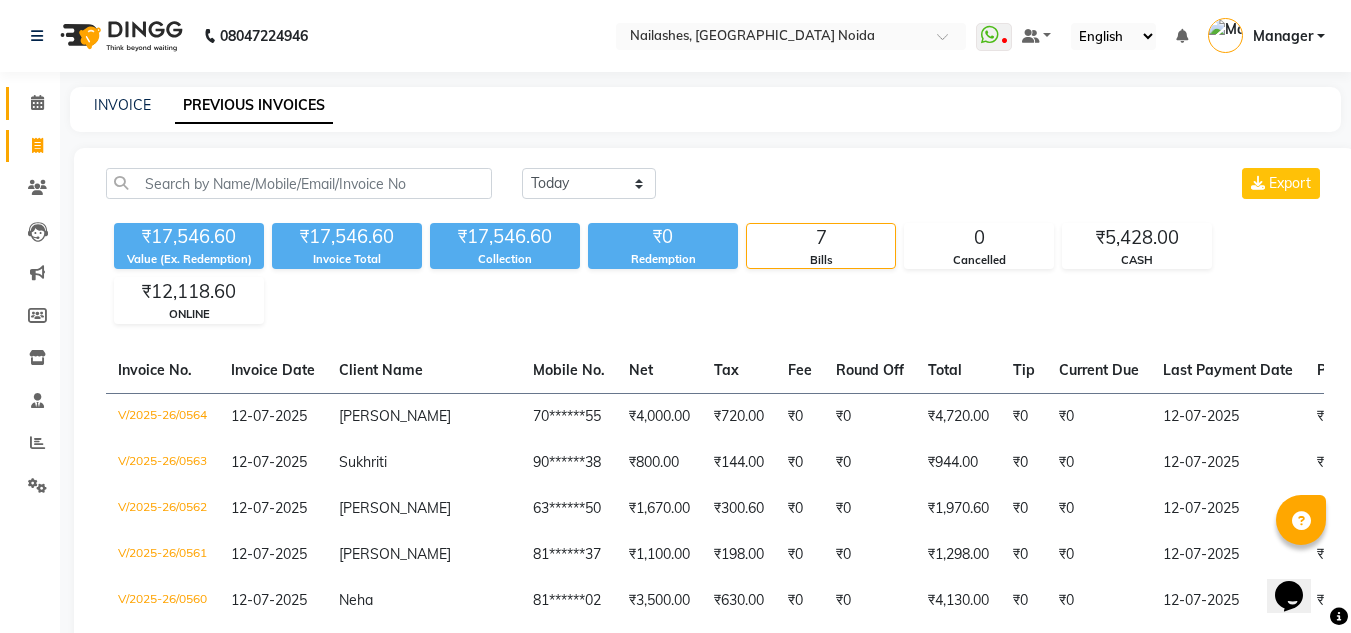click on "Calendar" 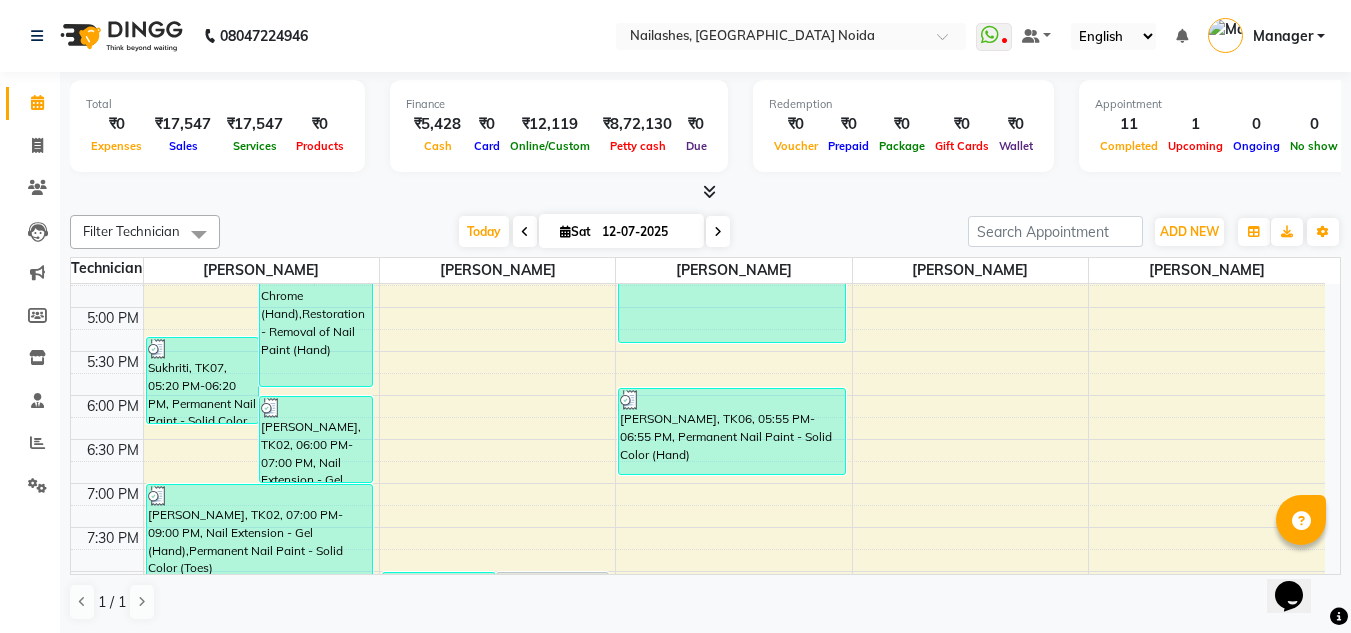 scroll, scrollTop: 853, scrollLeft: 0, axis: vertical 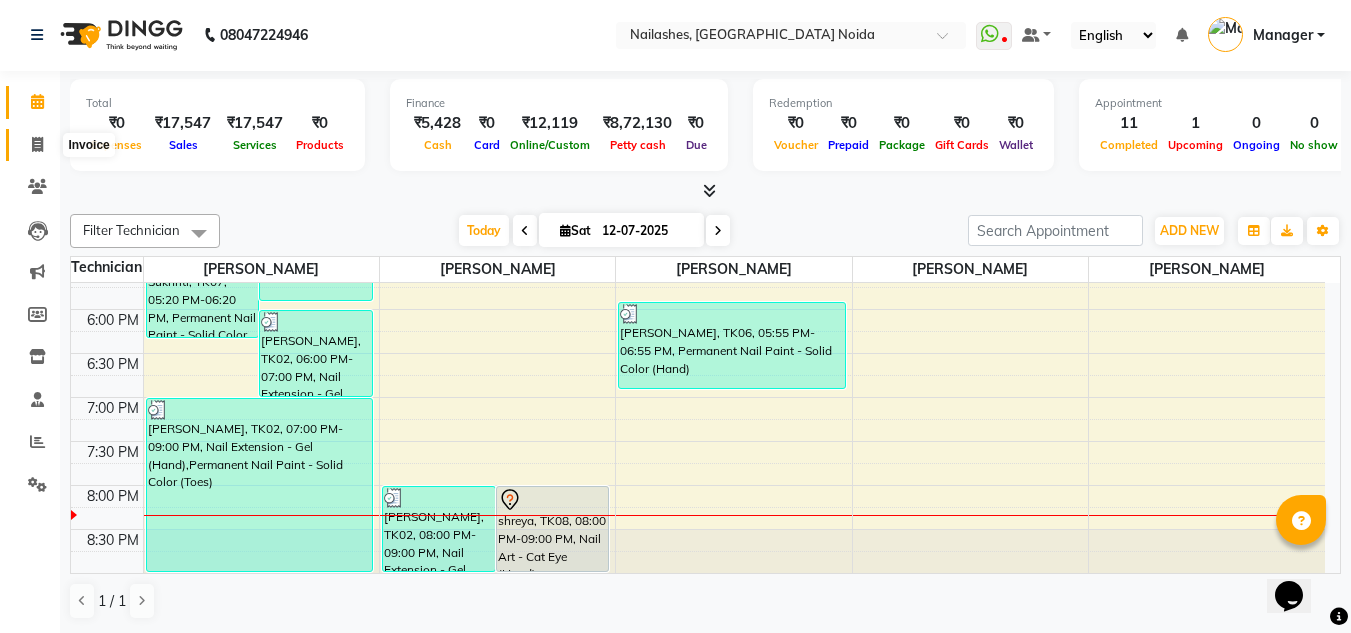 click 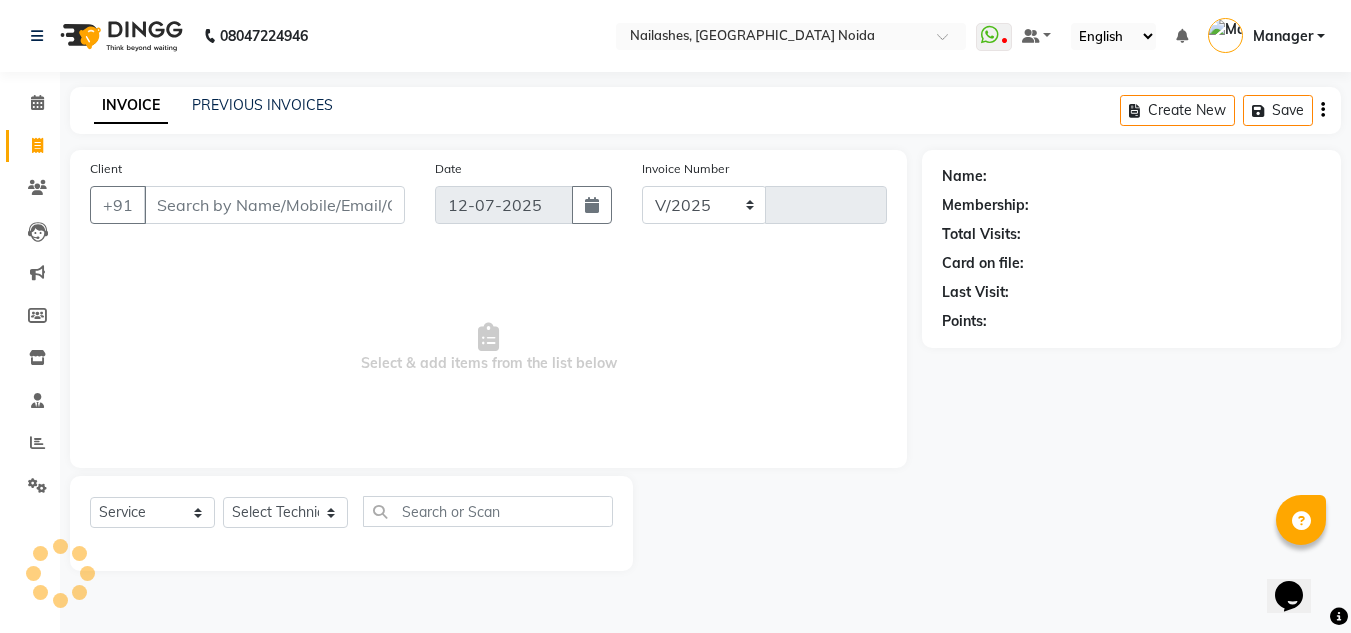 scroll, scrollTop: 0, scrollLeft: 0, axis: both 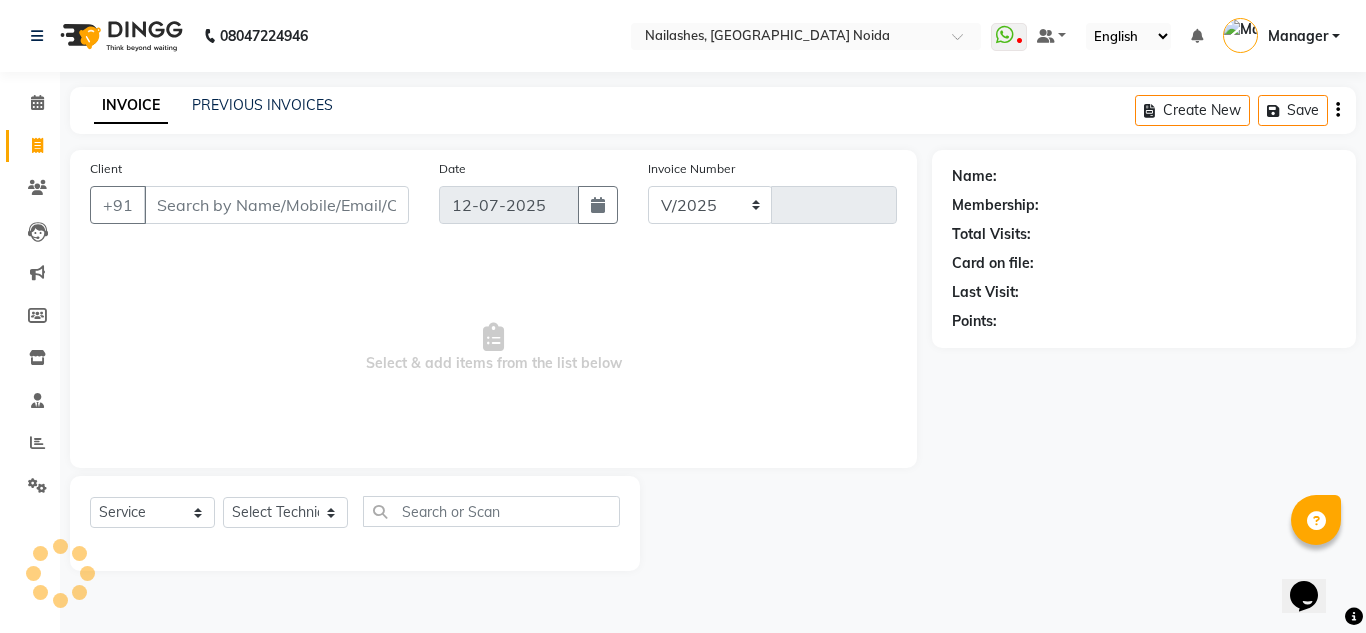 select on "6068" 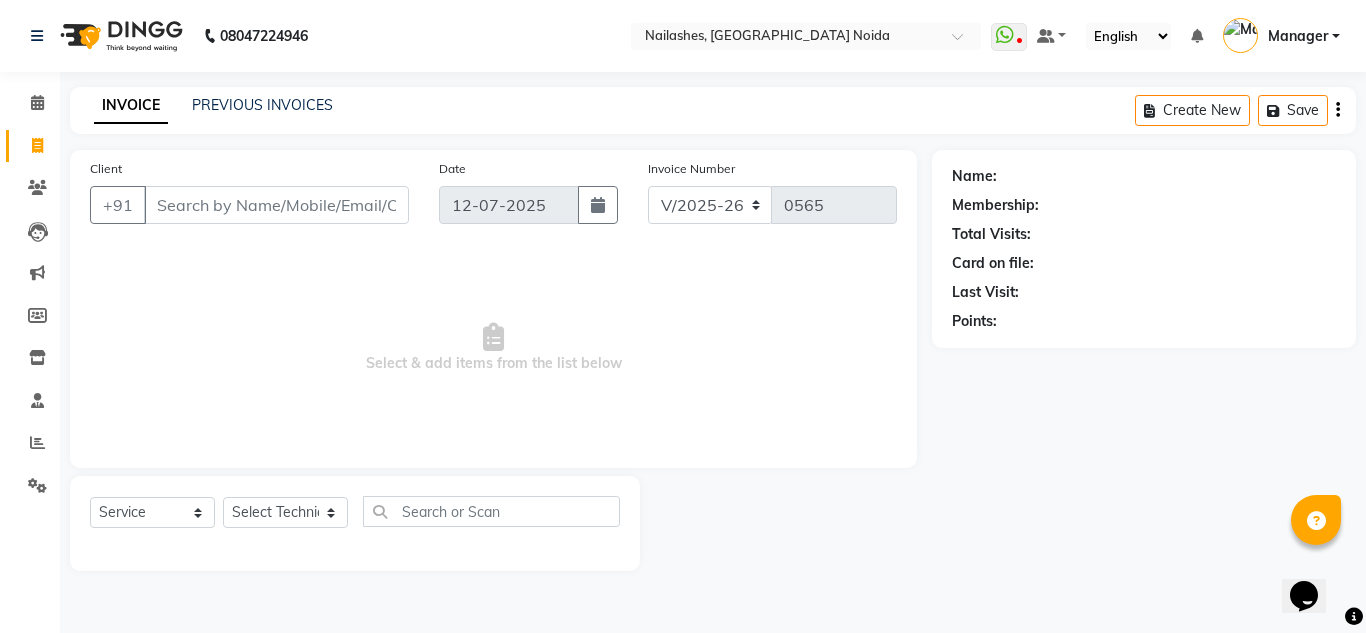 click on "INVOICE PREVIOUS INVOICES Create New   Save" 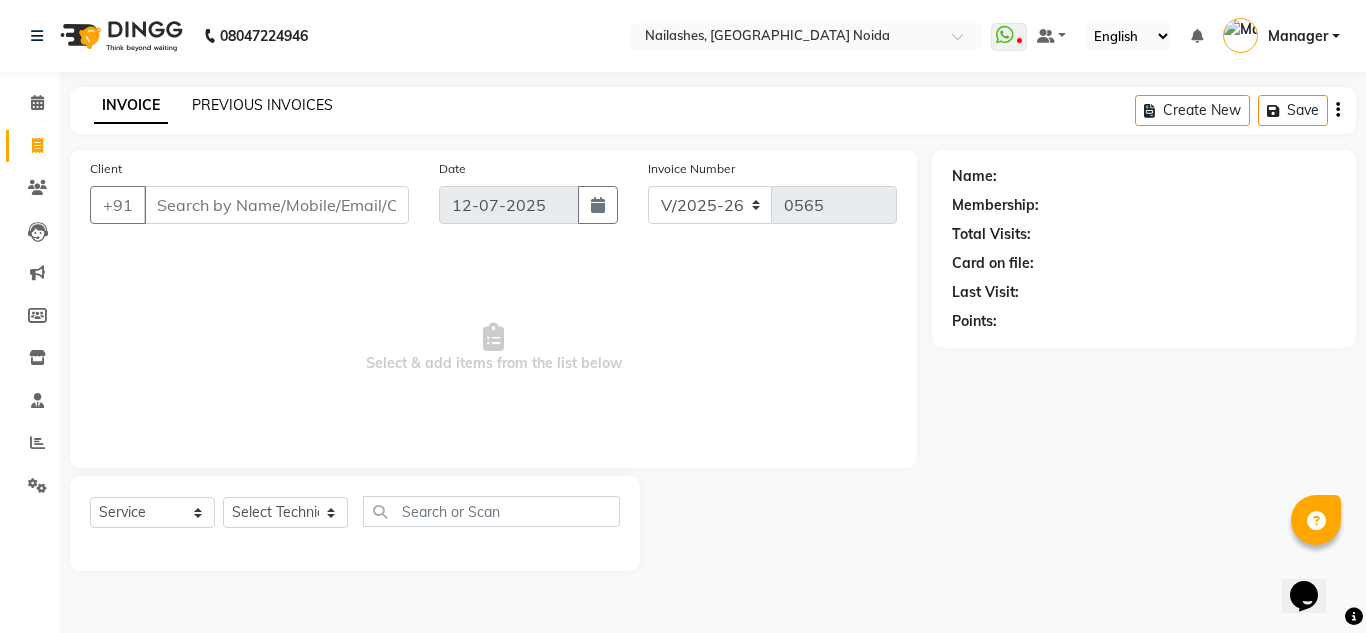 click on "PREVIOUS INVOICES" 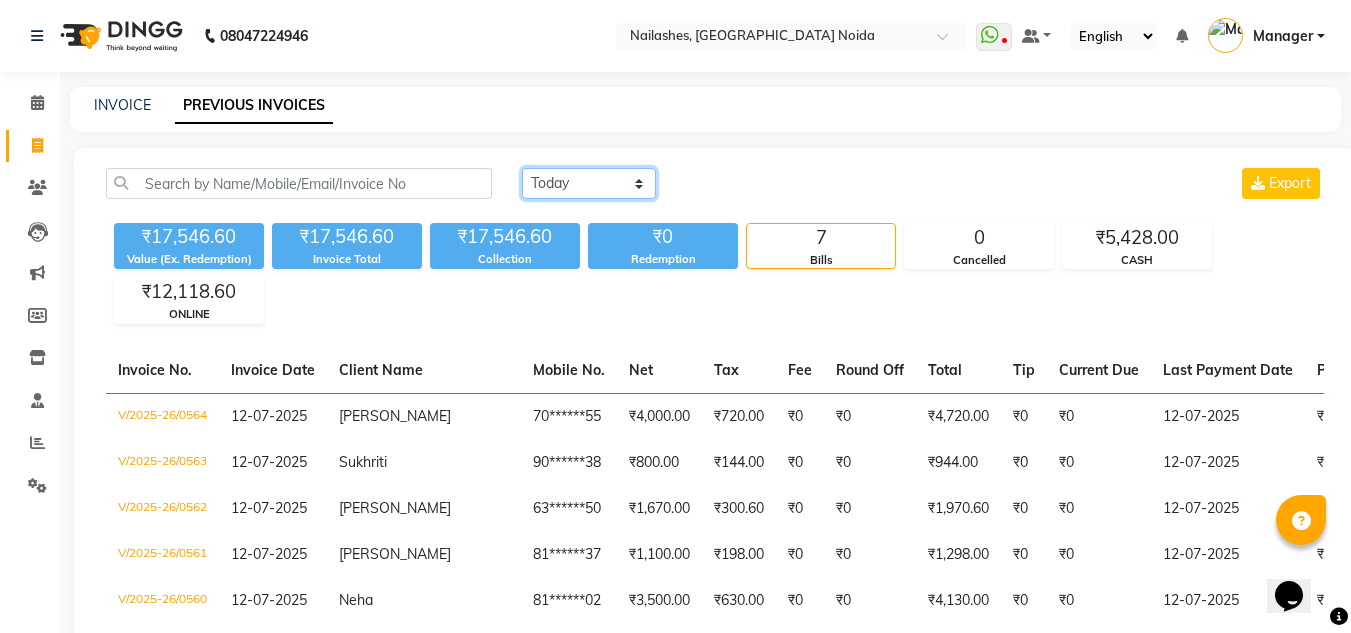 click on "Today Yesterday Custom Range" 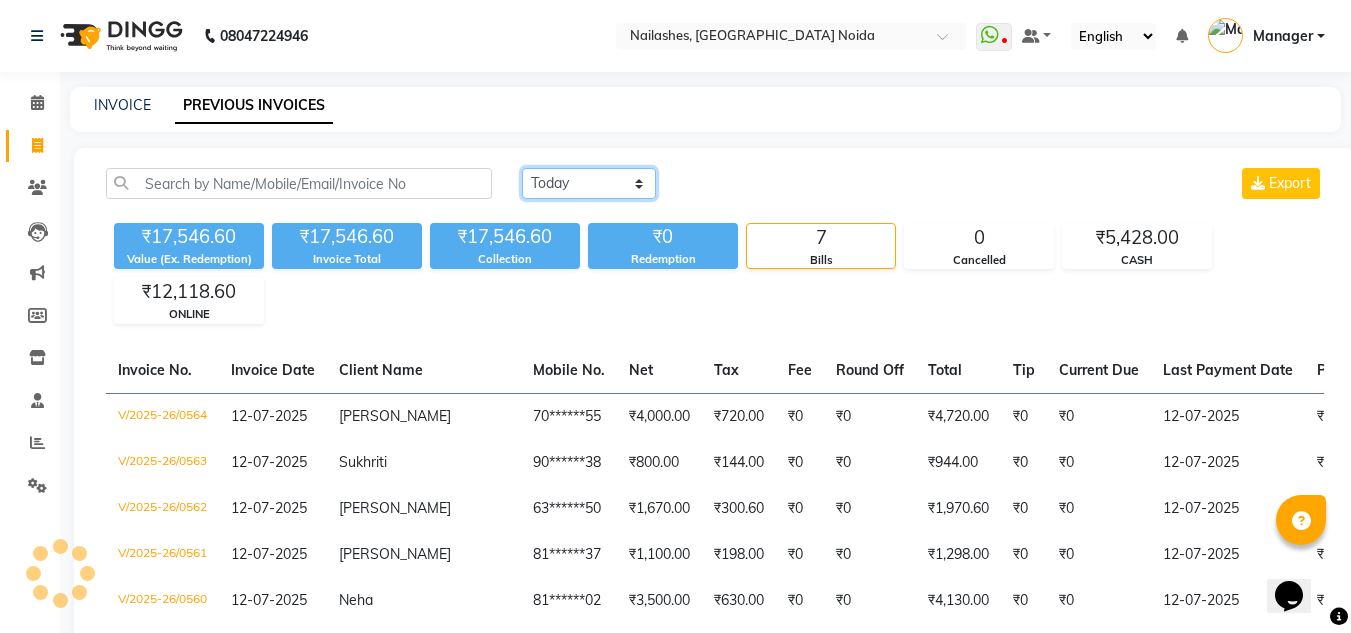 select on "range" 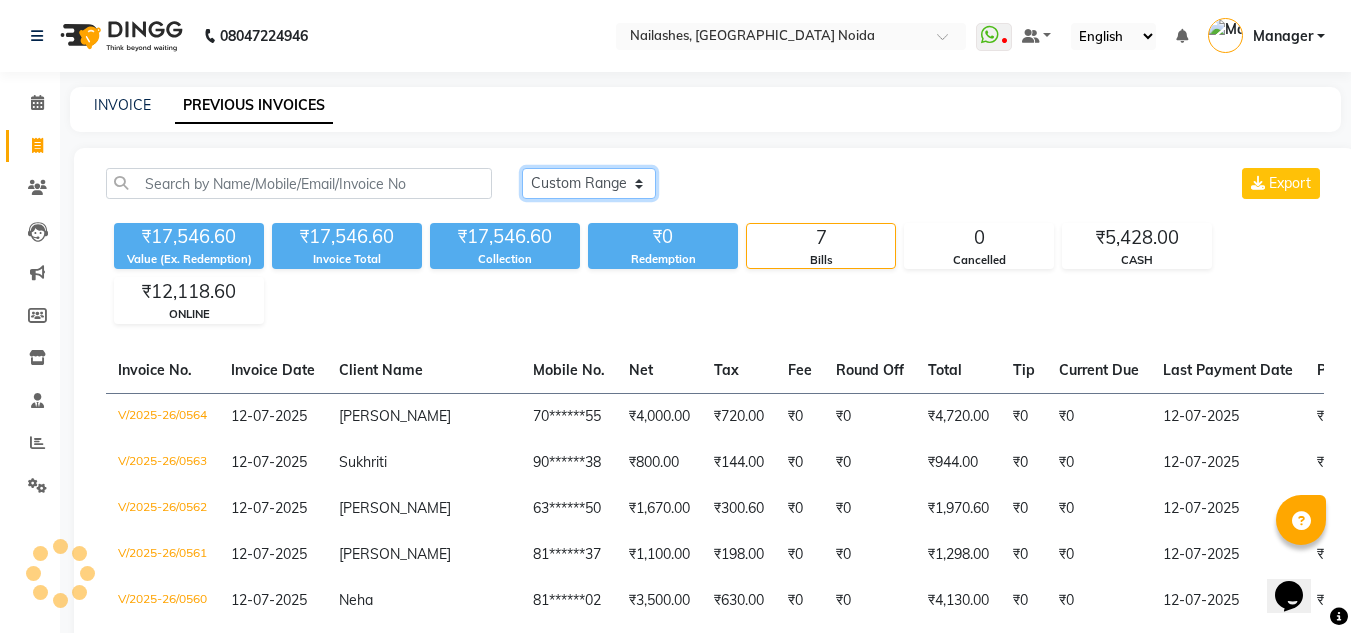 click on "Today Yesterday Custom Range" 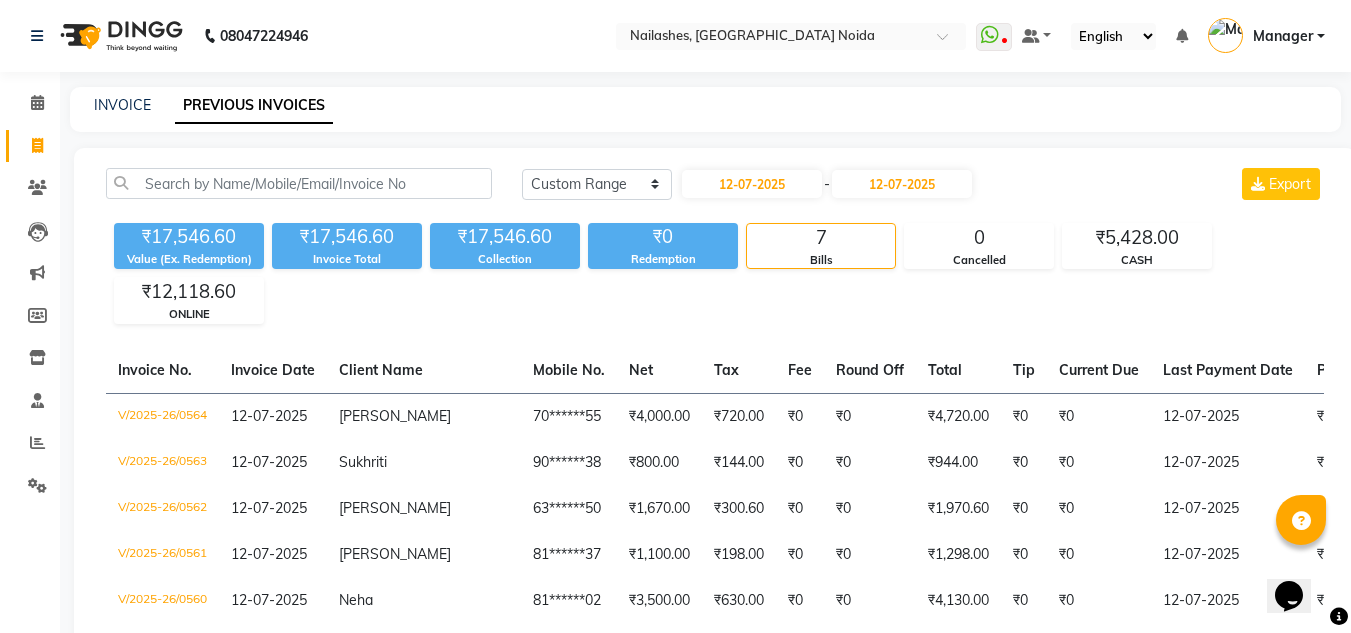 click on "12-07-2025 - 12-07-2025" 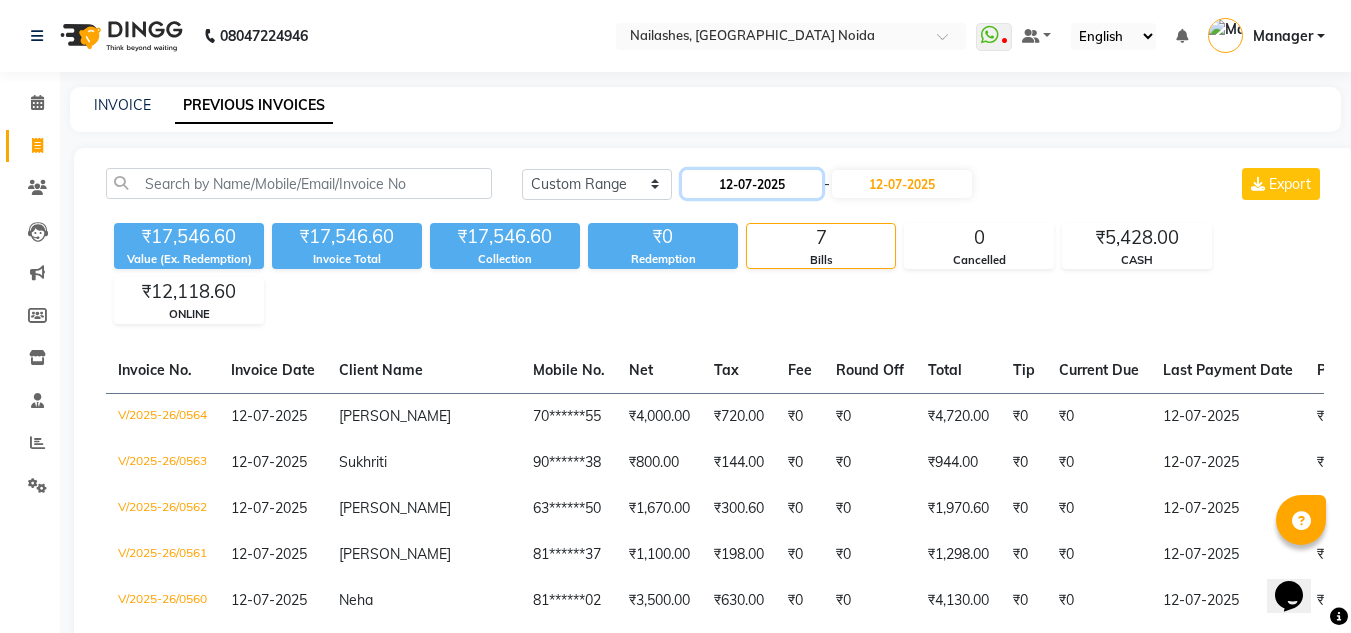 click on "12-07-2025" 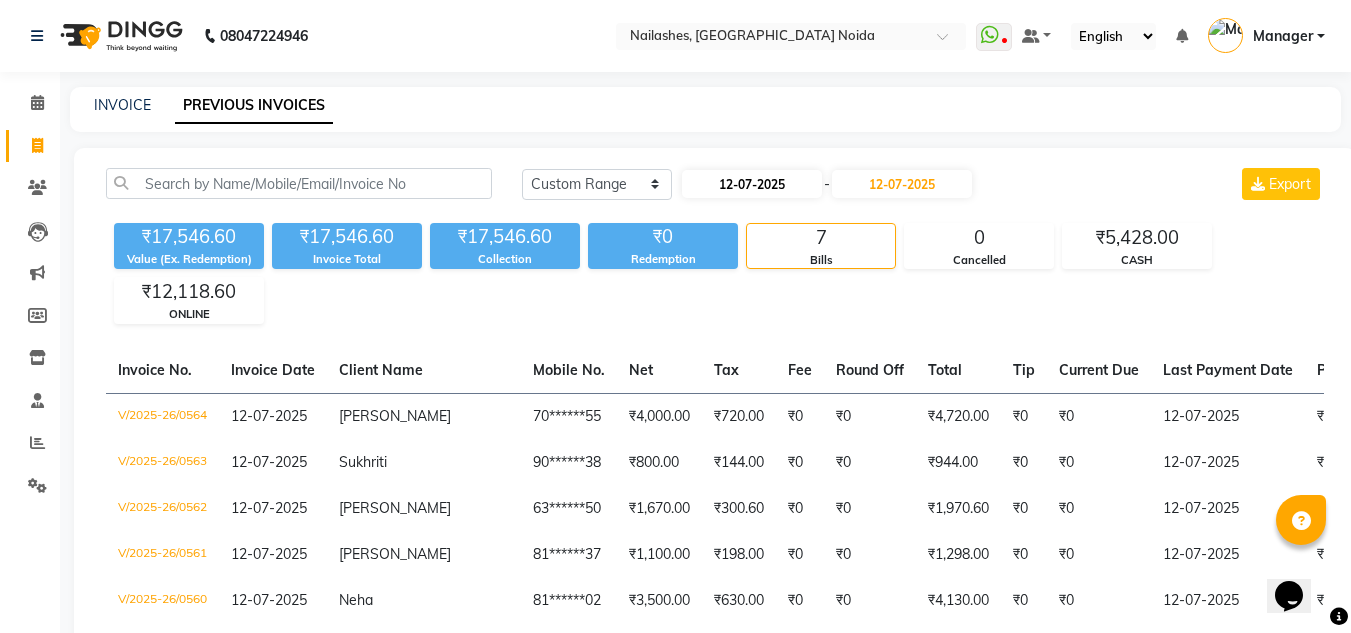 select on "7" 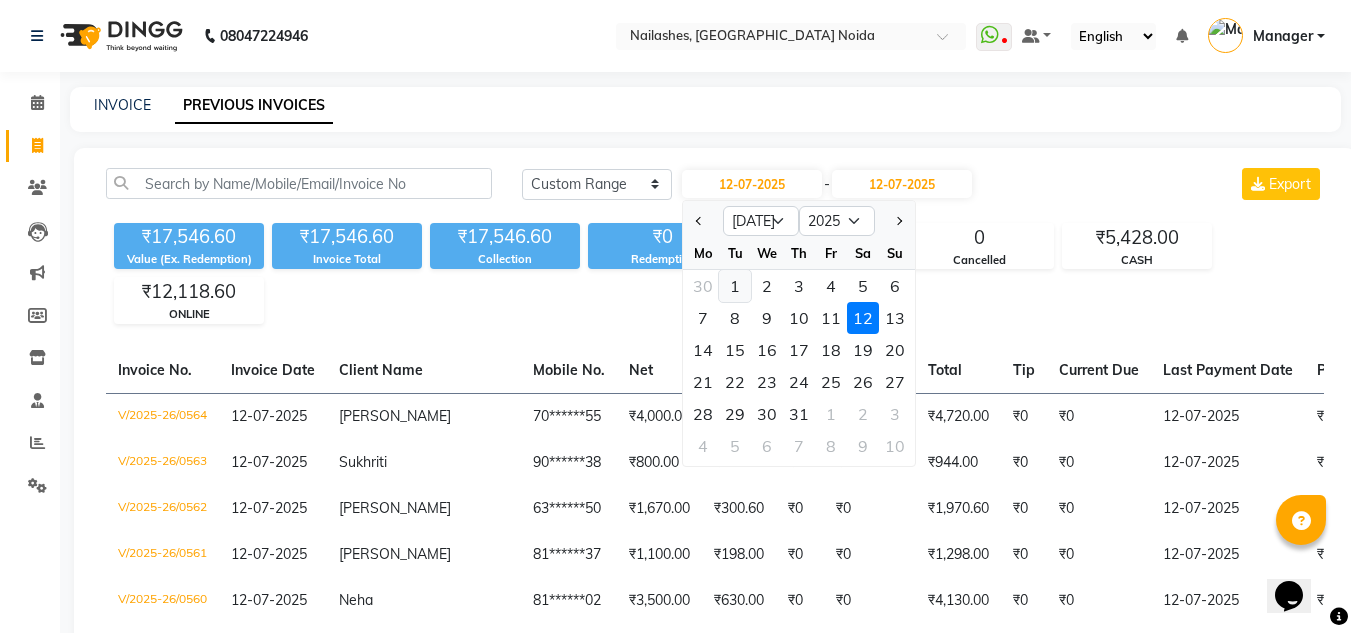 click on "1" 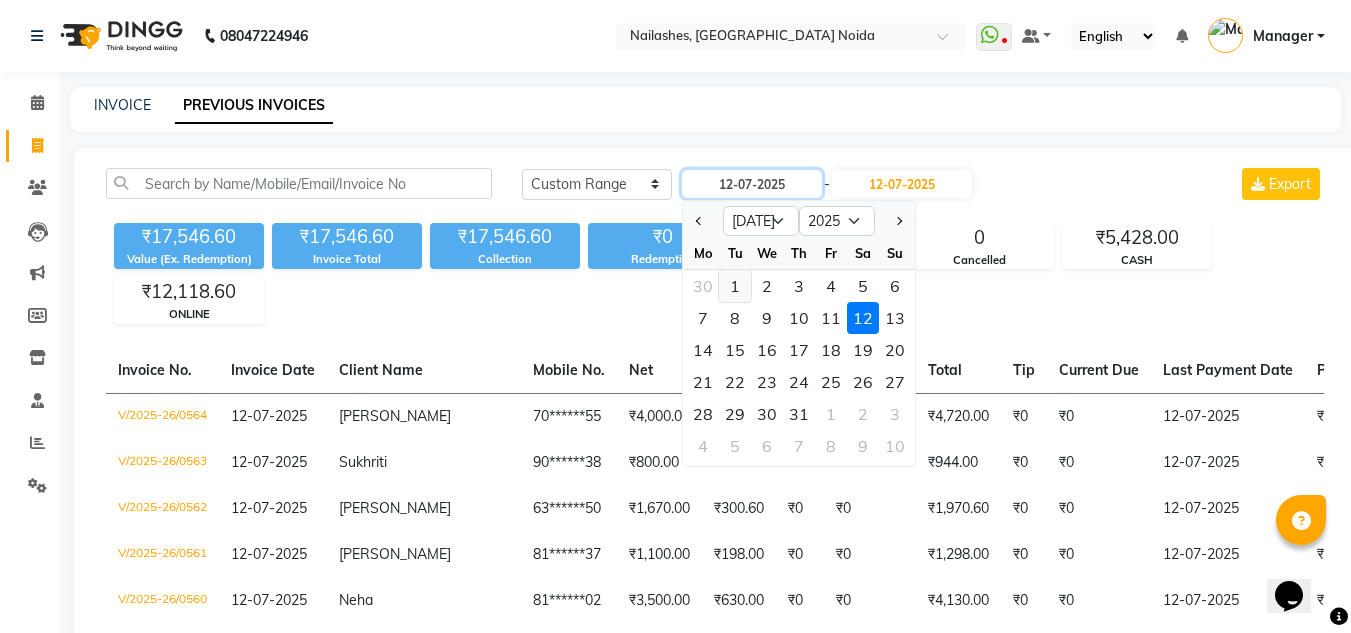 type on "01-07-2025" 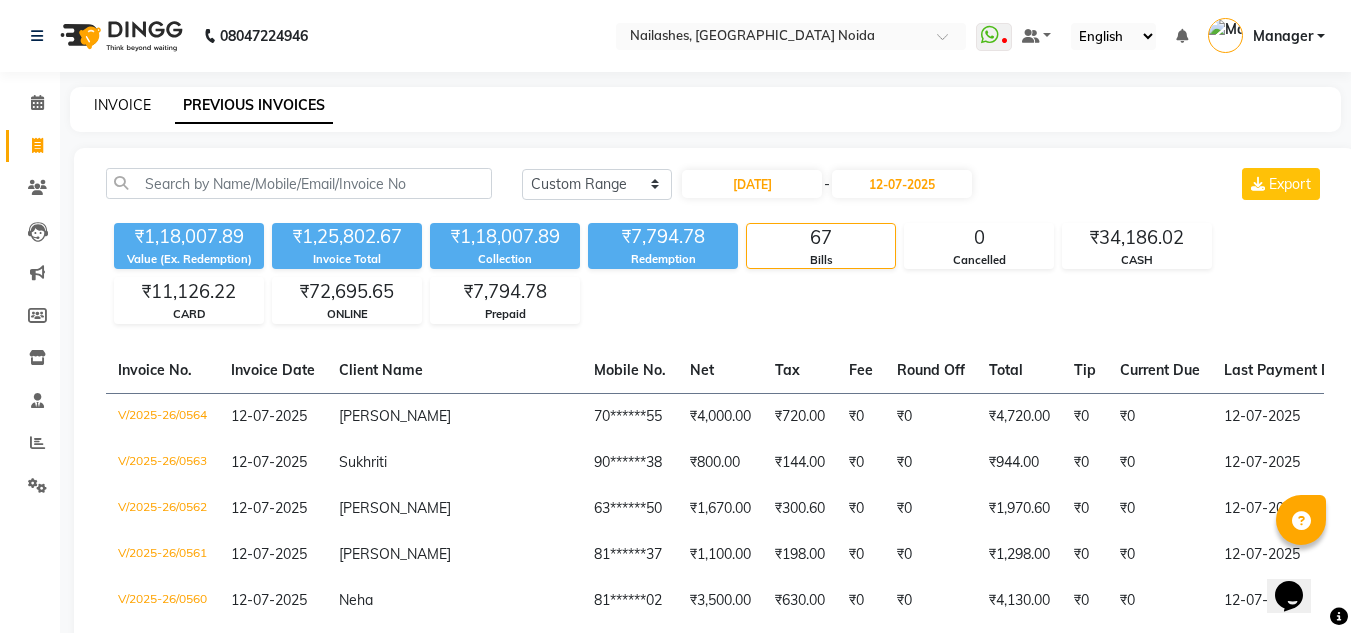 click on "INVOICE" 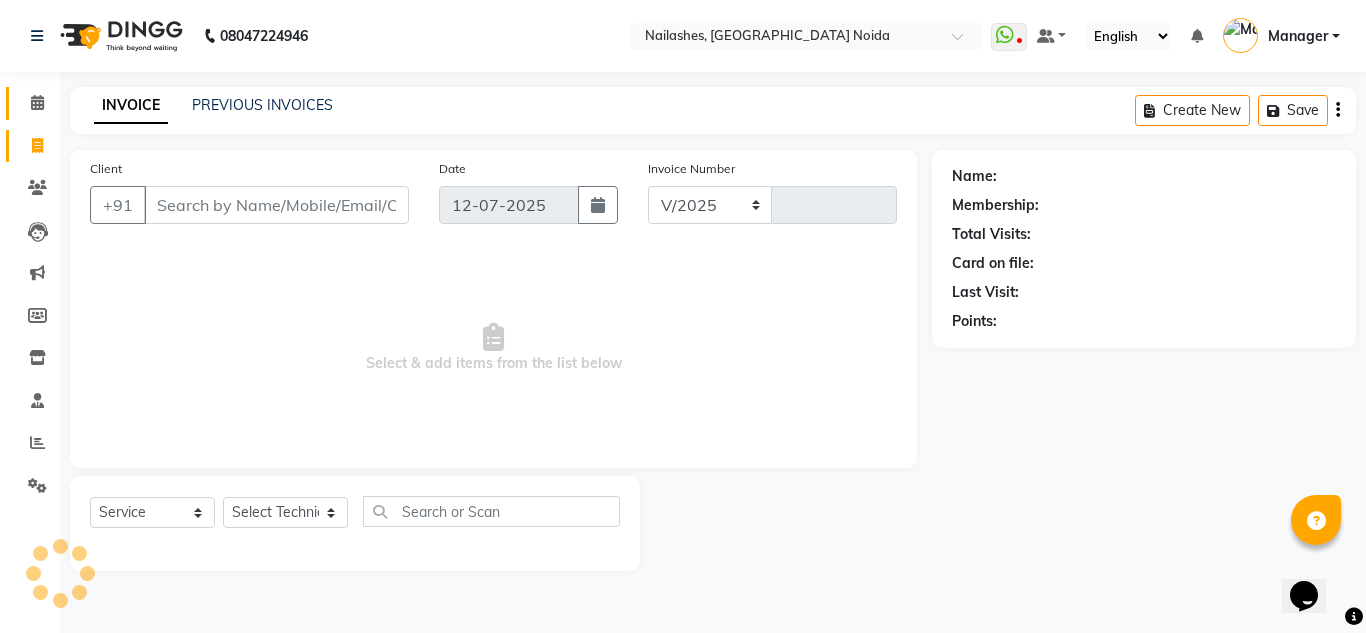 select on "6068" 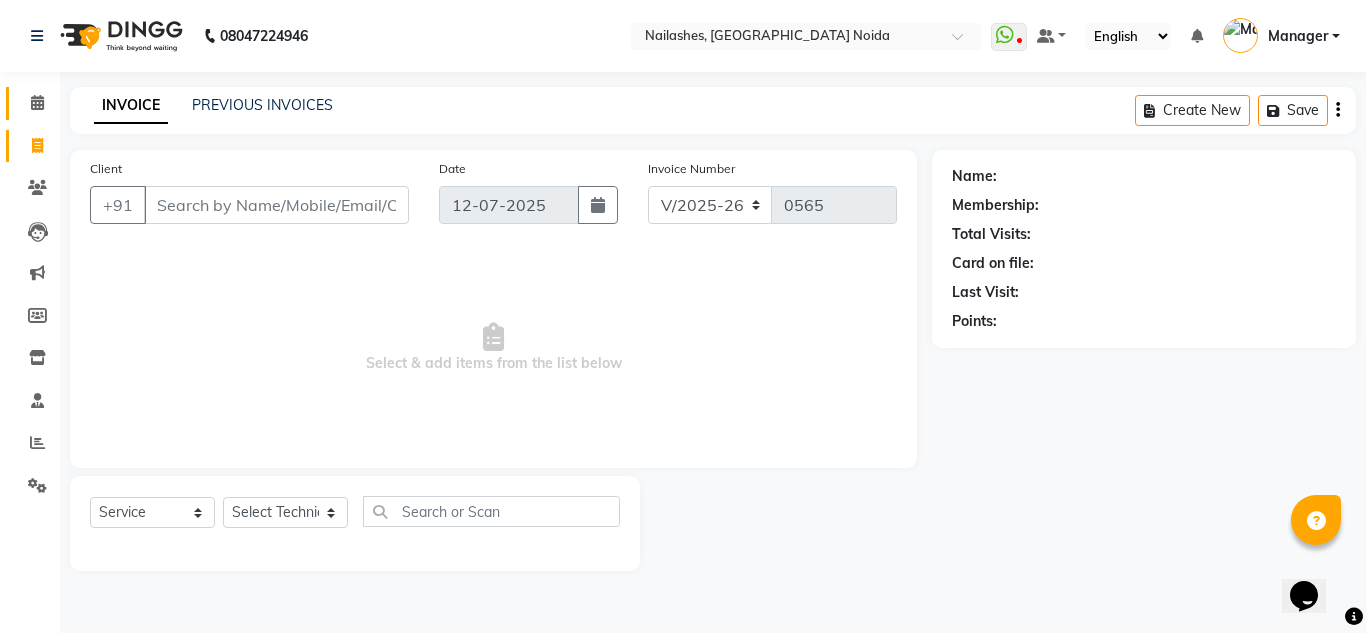 click 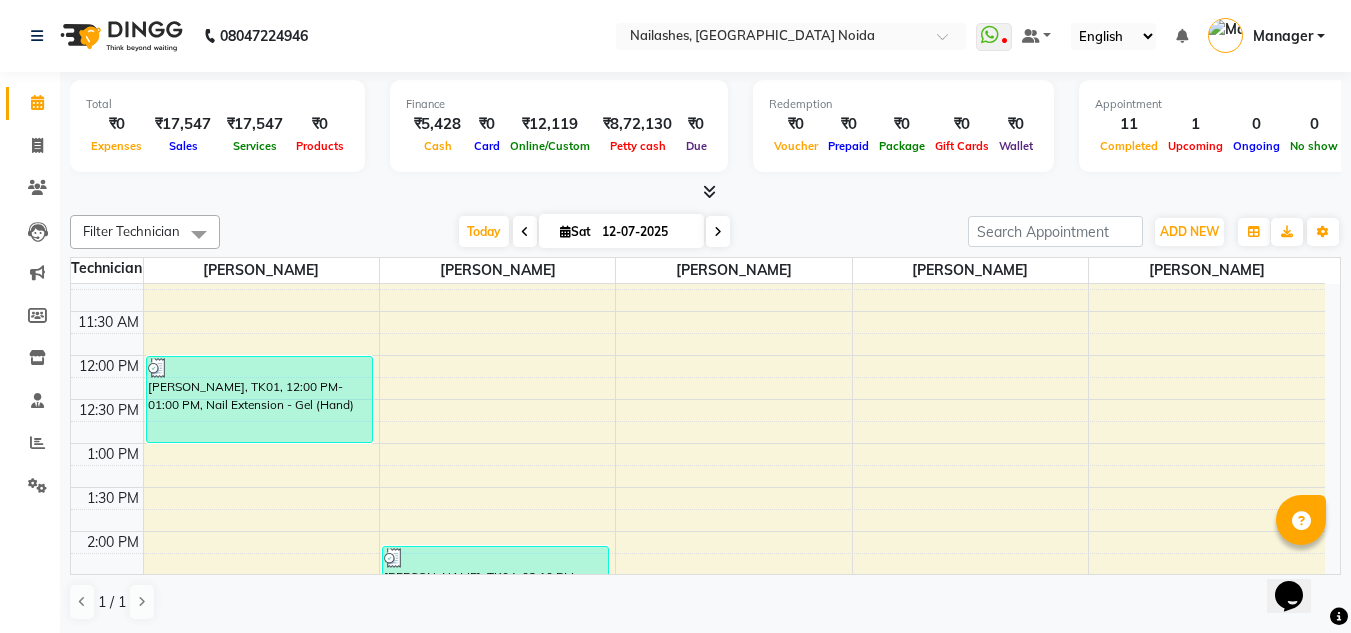 scroll, scrollTop: 294, scrollLeft: 0, axis: vertical 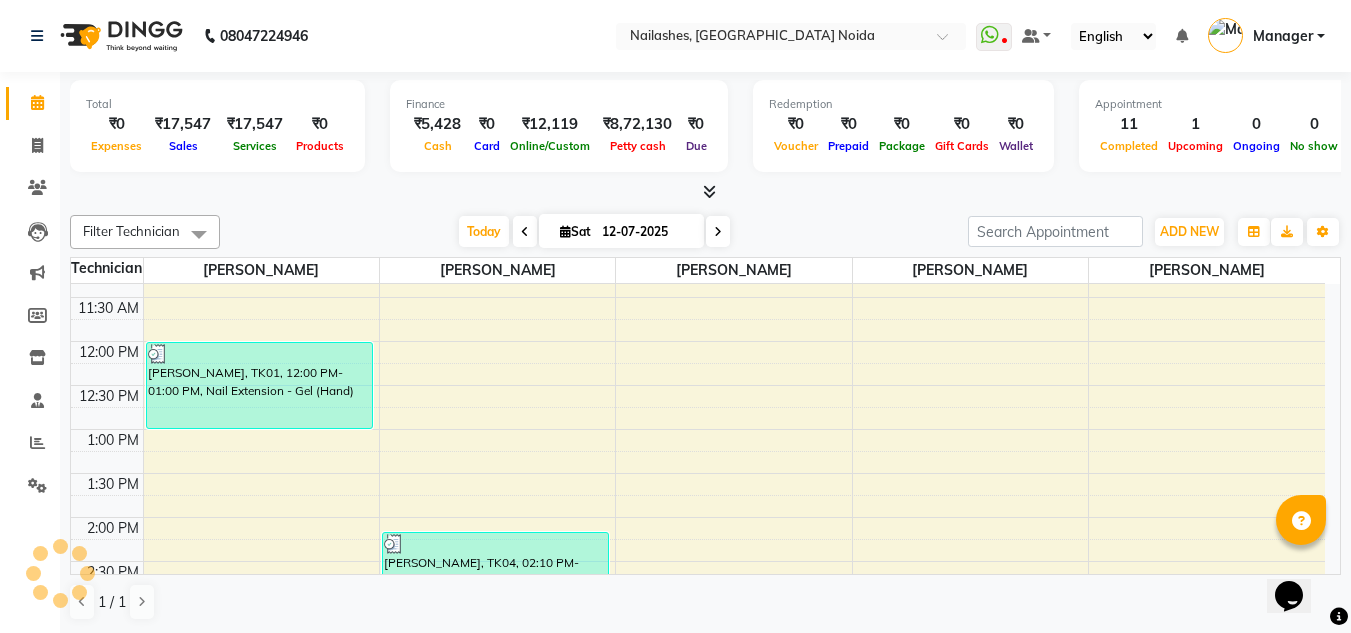 click at bounding box center (718, 231) 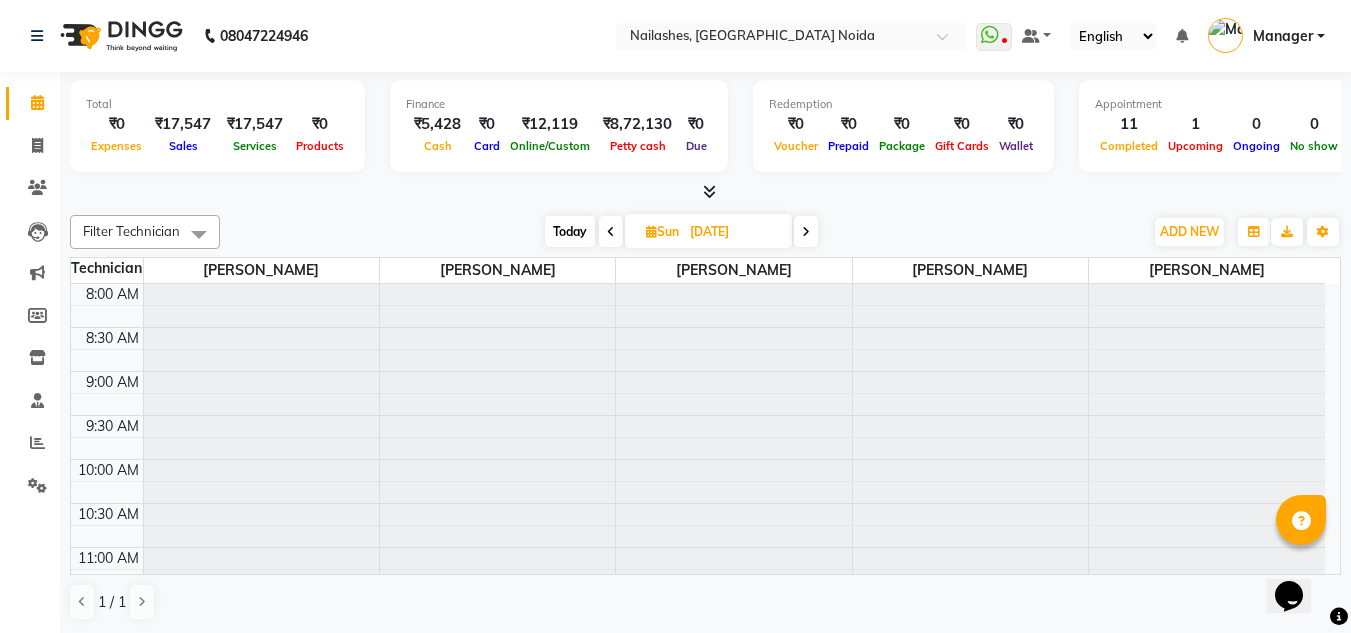 scroll, scrollTop: 853, scrollLeft: 0, axis: vertical 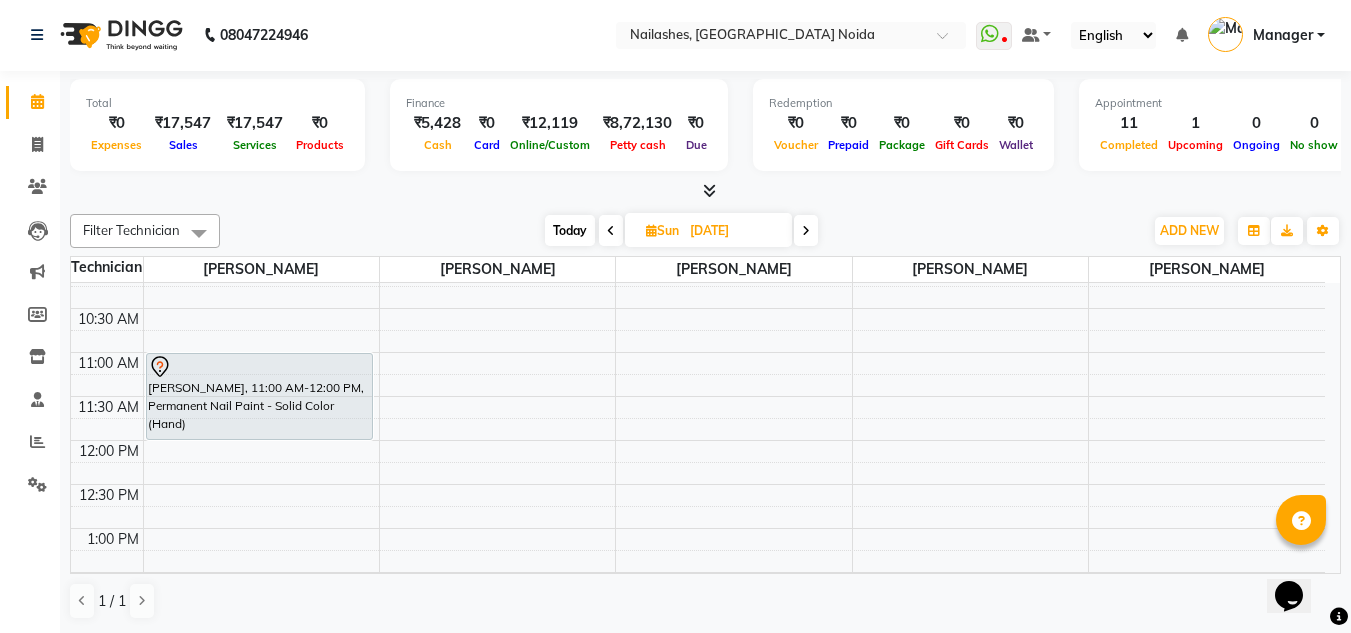 click at bounding box center (611, 230) 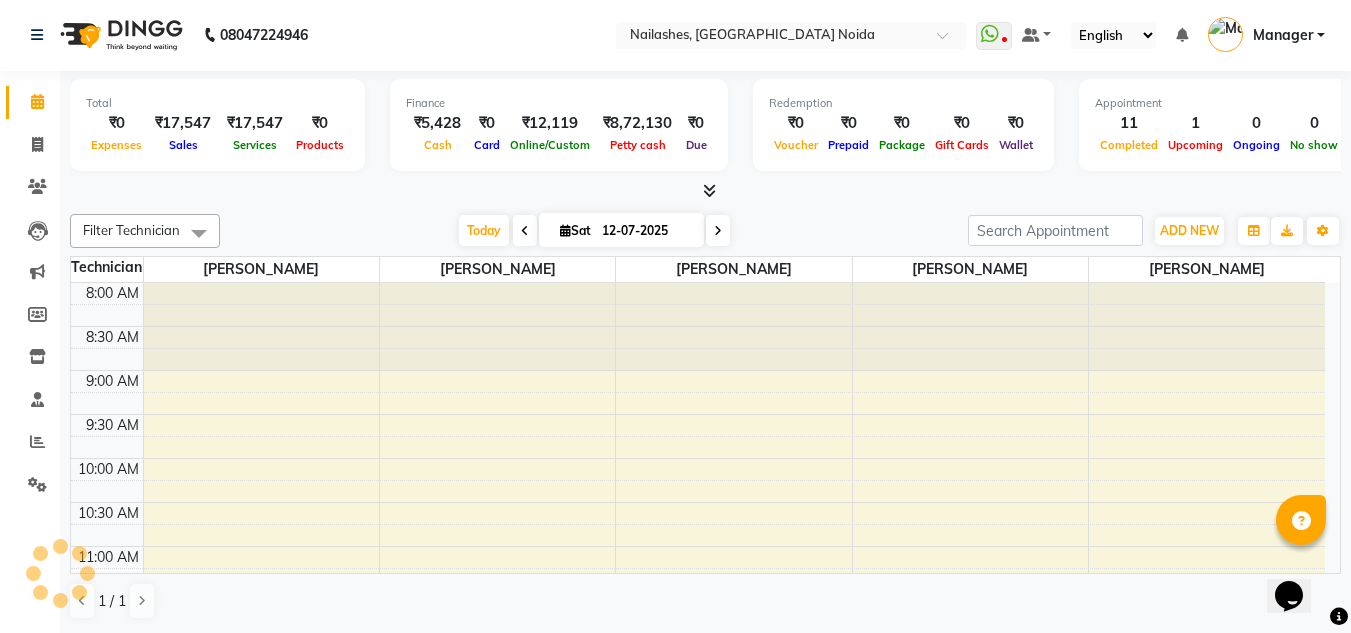 scroll, scrollTop: 853, scrollLeft: 0, axis: vertical 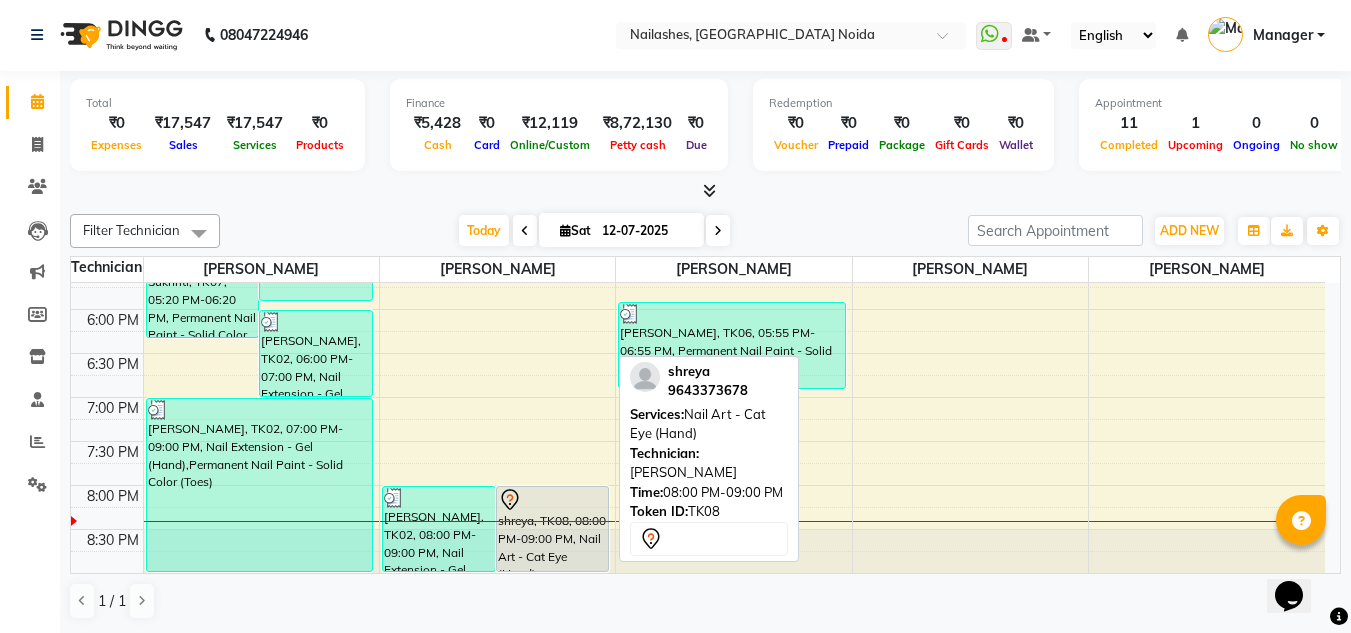 click on "shreya, TK08, 08:00 PM-09:00 PM, Nail Art - Cat Eye (Hand)" at bounding box center [553, 529] 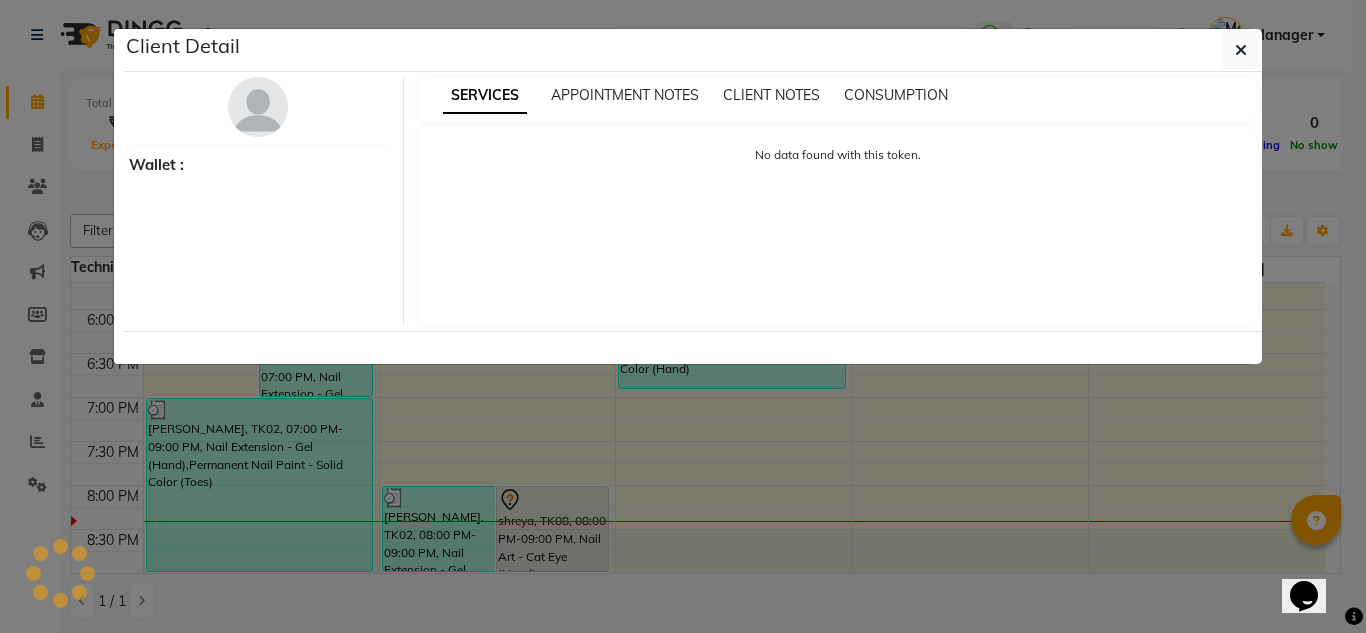 select on "7" 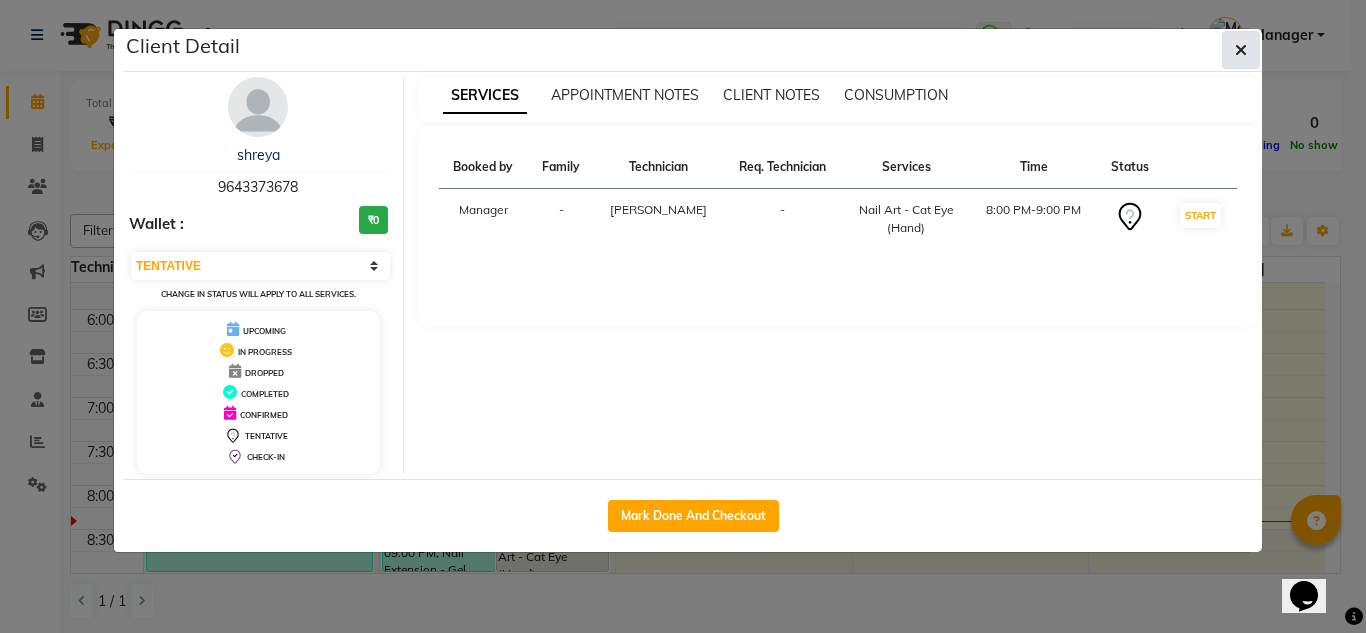 click 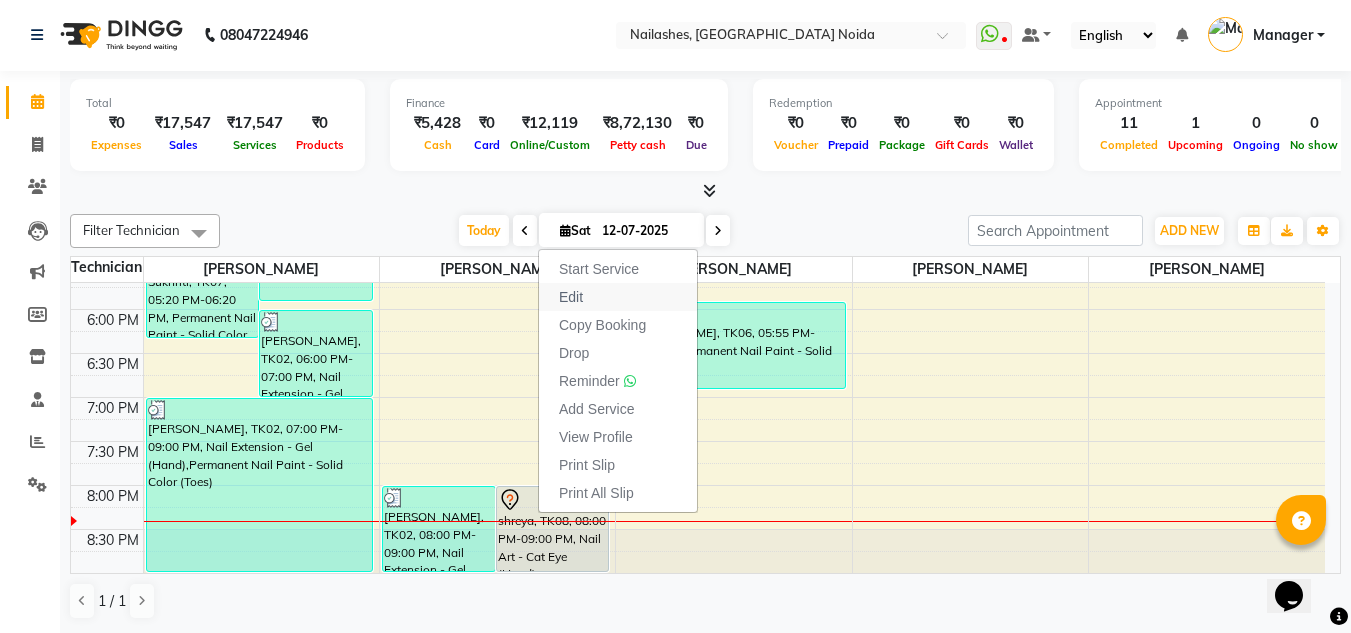 click on "Edit" at bounding box center (571, 297) 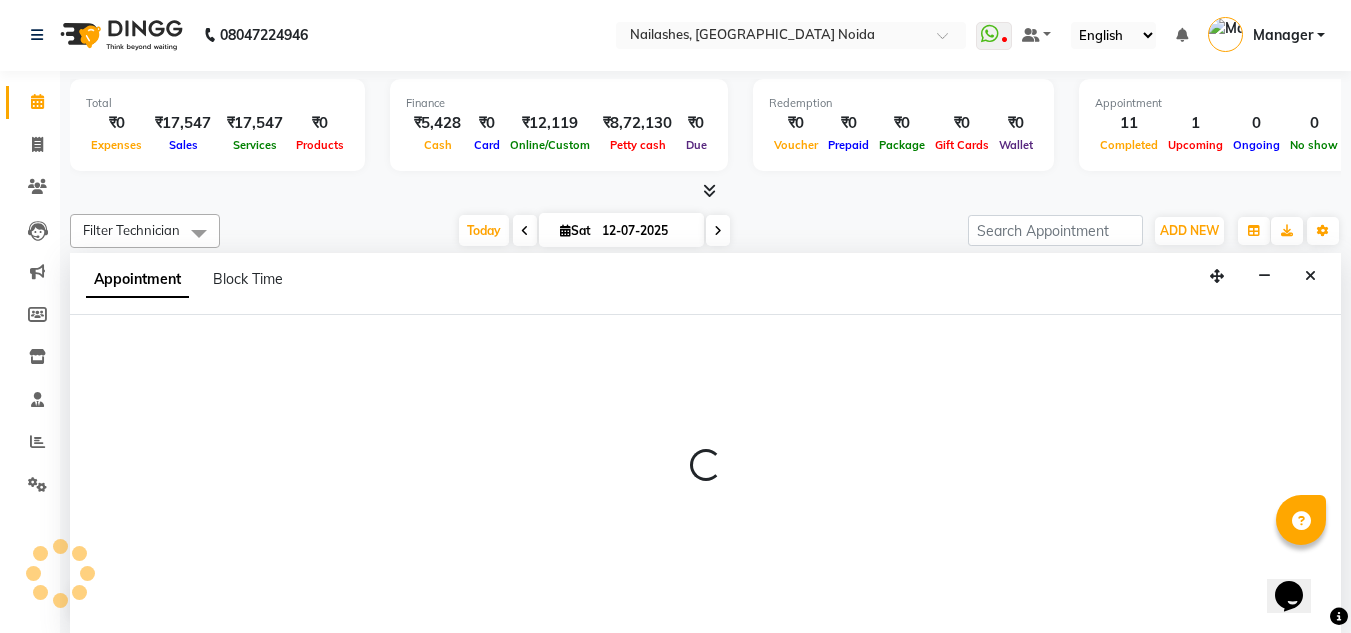select on "tentative" 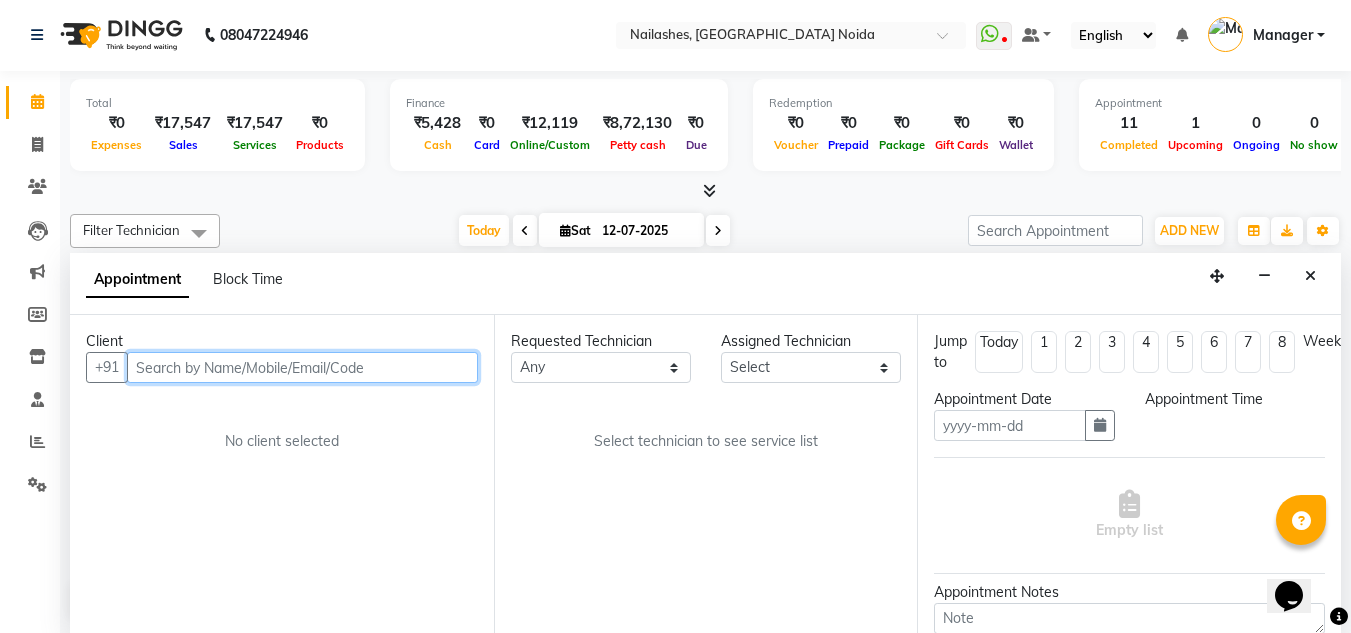 type on "12-07-2025" 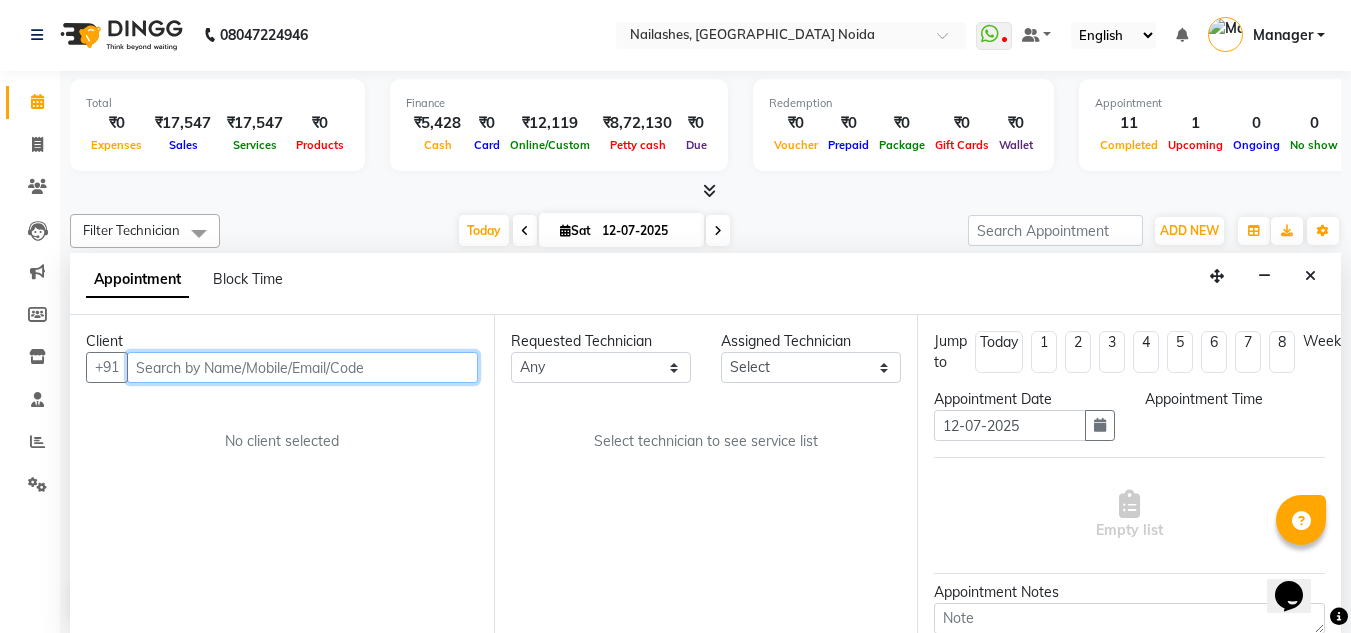 select on "1200" 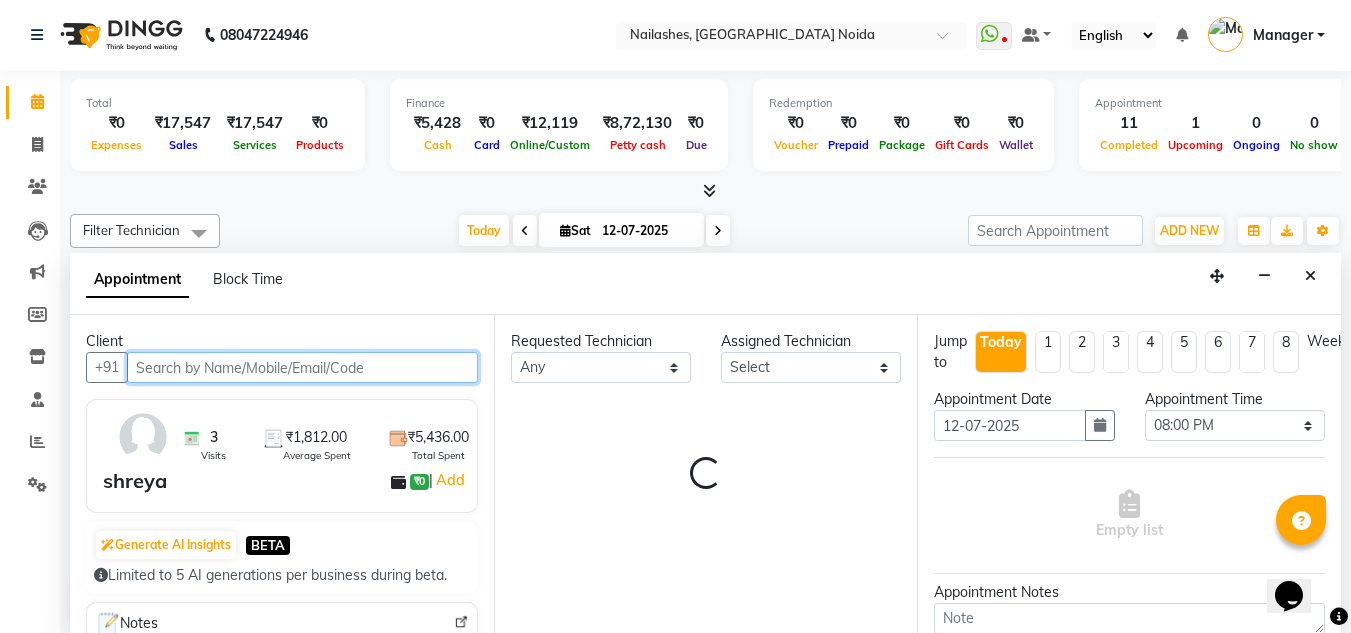 select on "46557" 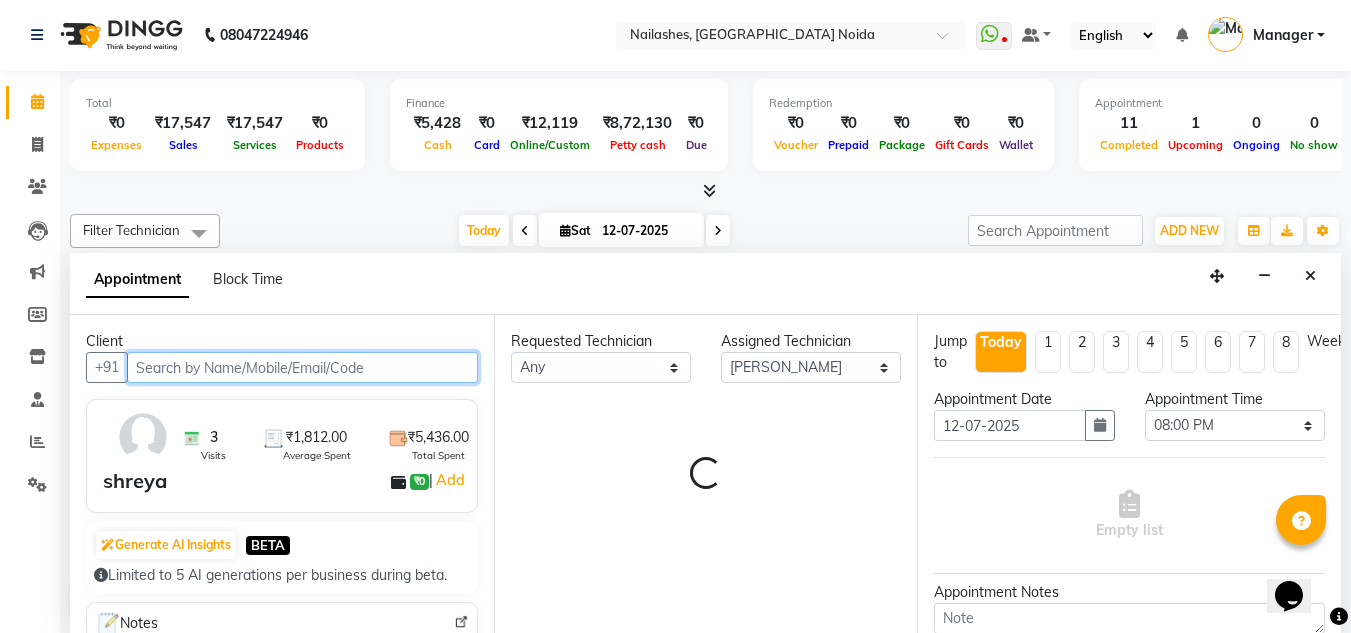 scroll, scrollTop: 853, scrollLeft: 0, axis: vertical 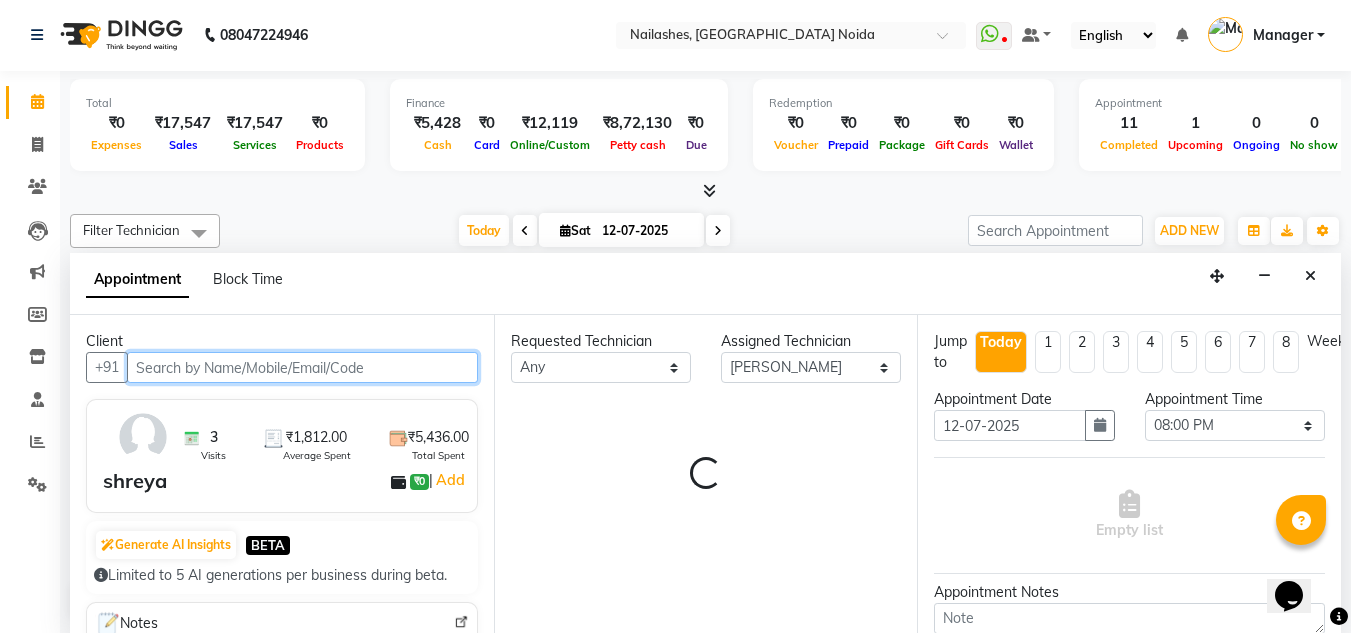 select on "2975" 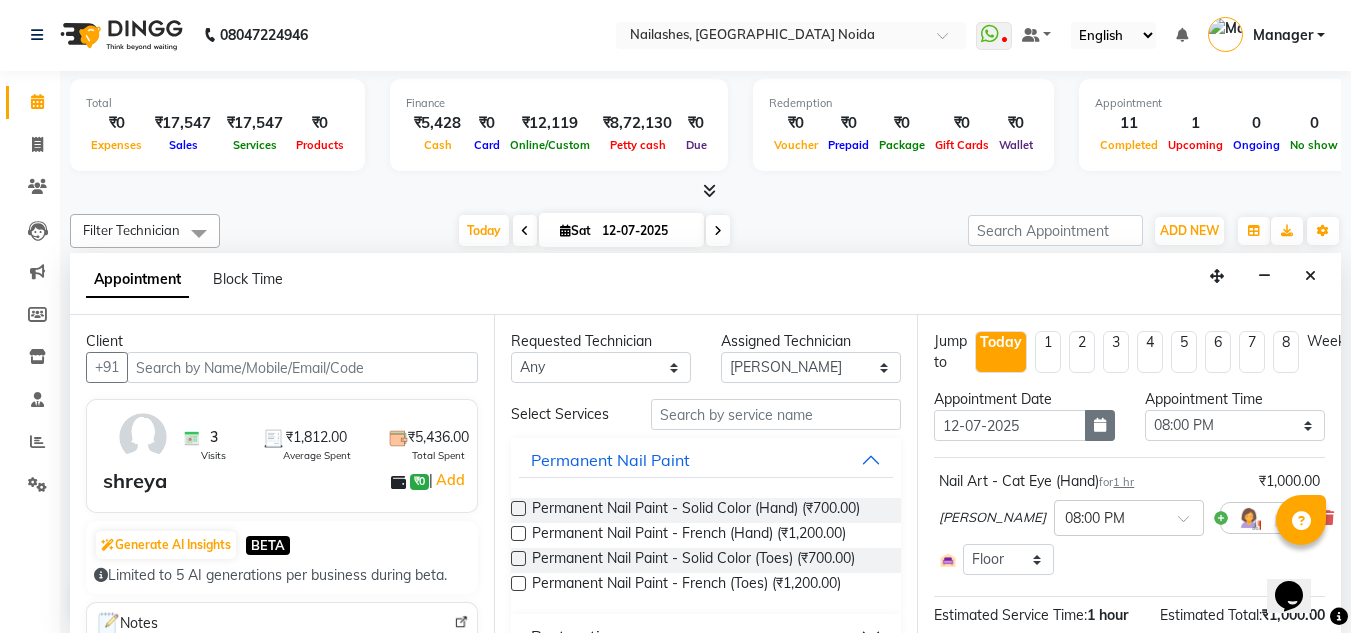 click at bounding box center [1100, 425] 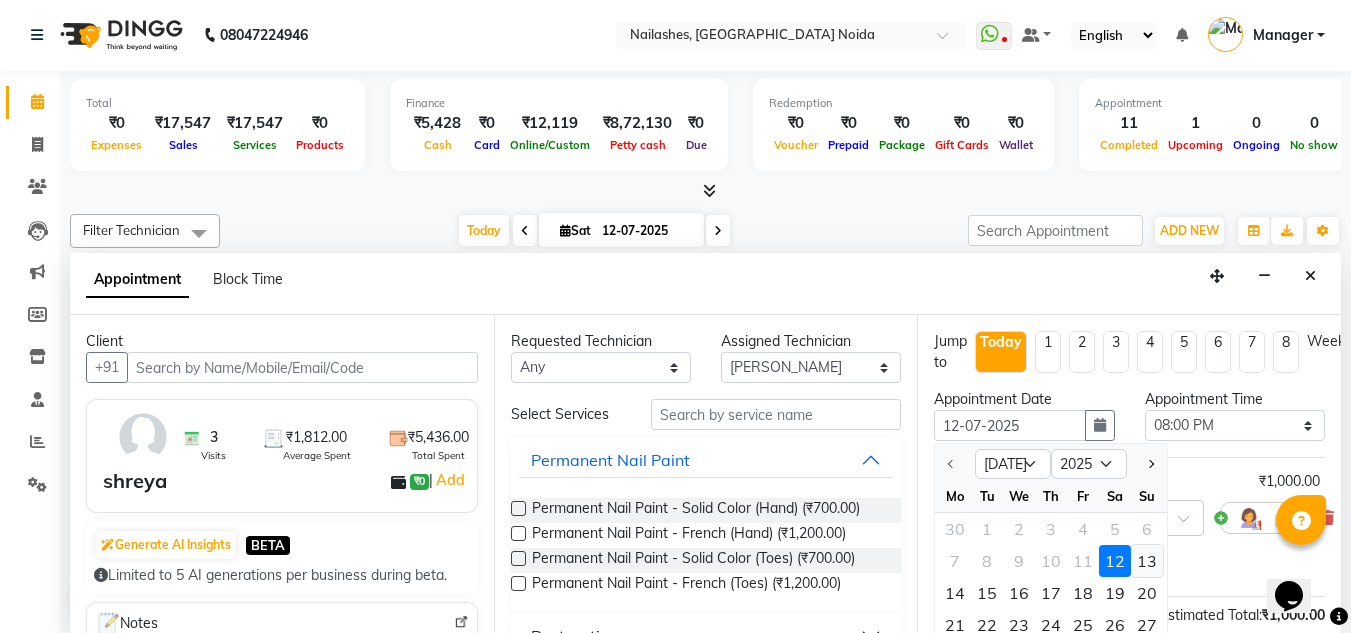 click on "13" at bounding box center [1147, 561] 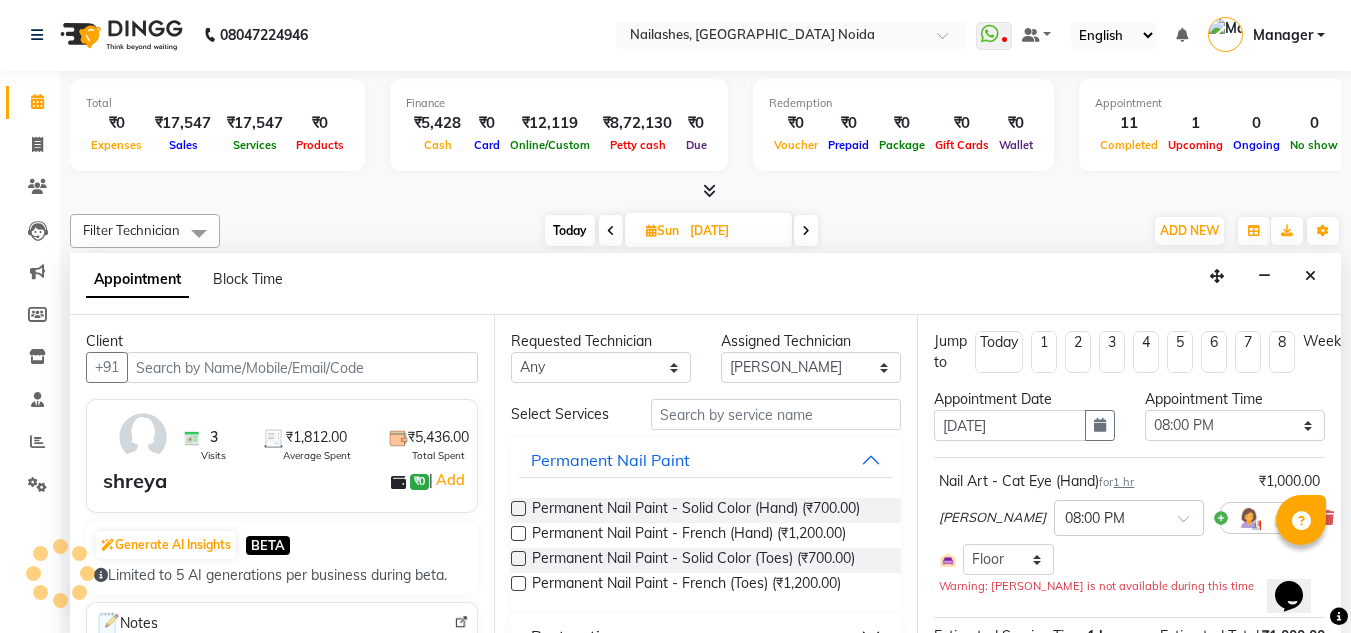 scroll, scrollTop: 853, scrollLeft: 0, axis: vertical 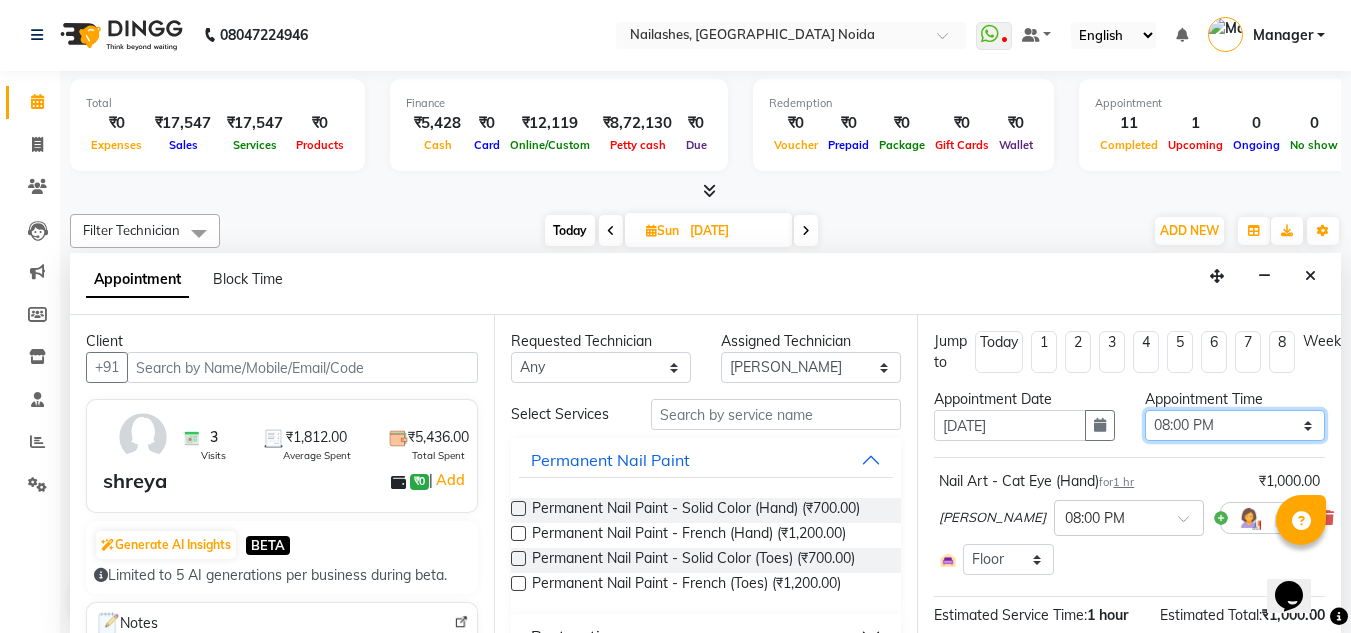 click on "Select 09:00 AM 09:15 AM 09:30 AM 09:45 AM 10:00 AM 10:15 AM 10:30 AM 10:45 AM 11:00 AM 11:15 AM 11:30 AM 11:45 AM 12:00 PM 12:15 PM 12:30 PM 12:45 PM 01:00 PM 01:15 PM 01:30 PM 01:45 PM 02:00 PM 02:15 PM 02:30 PM 02:45 PM 03:00 PM 03:15 PM 03:30 PM 03:45 PM 04:00 PM 04:15 PM 04:30 PM 04:45 PM 05:00 PM 05:15 PM 05:30 PM 05:45 PM 06:00 PM 06:15 PM 06:30 PM 06:45 PM 07:00 PM 07:15 PM 07:30 PM 07:45 PM 08:00 PM 08:15 PM 08:30 PM" at bounding box center (1235, 425) 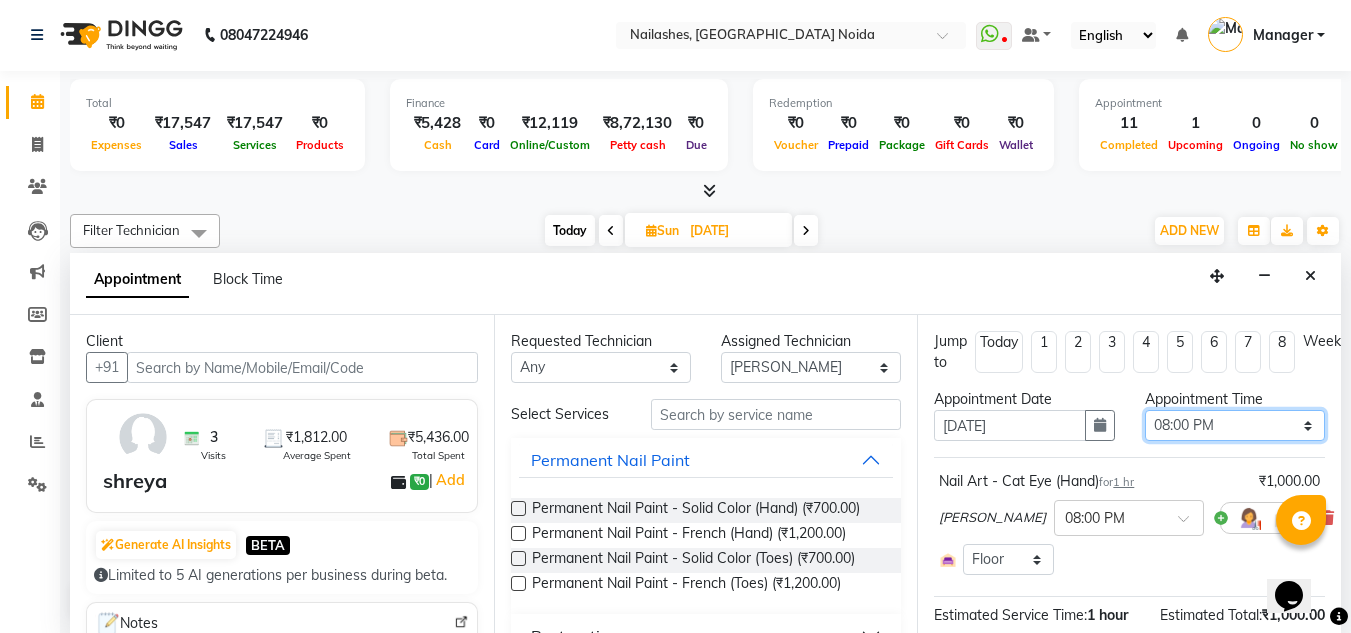 select on "675" 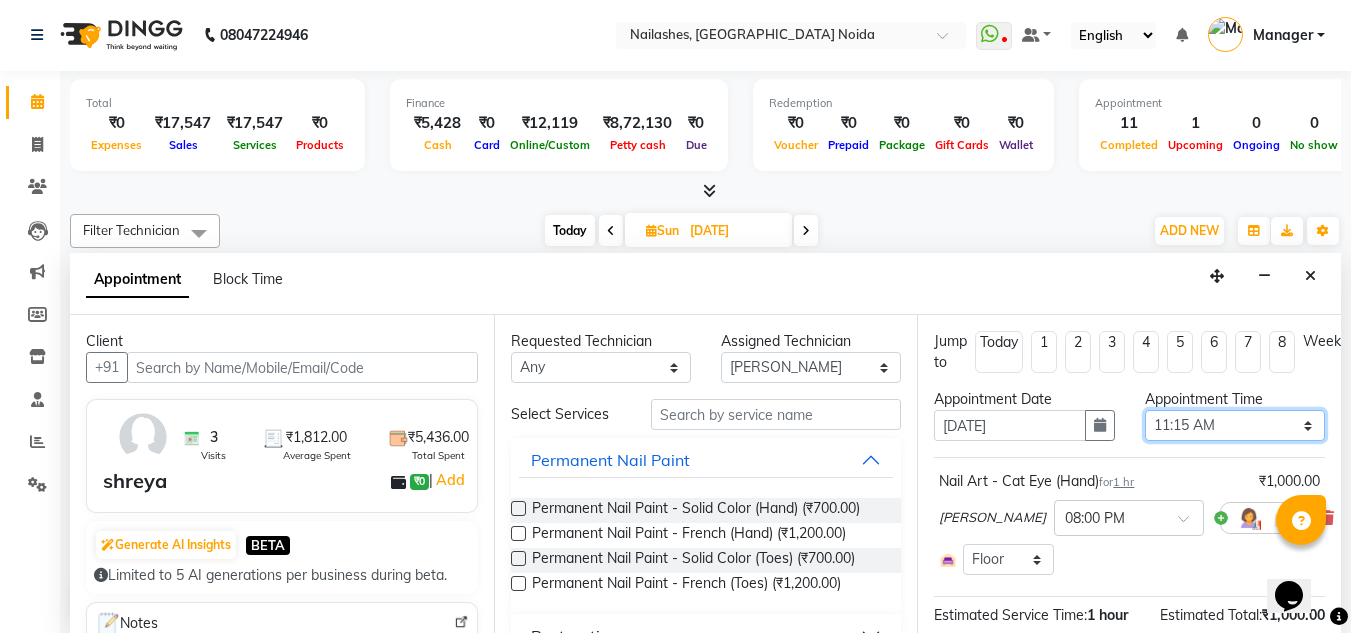 click on "Select 09:00 AM 09:15 AM 09:30 AM 09:45 AM 10:00 AM 10:15 AM 10:30 AM 10:45 AM 11:00 AM 11:15 AM 11:30 AM 11:45 AM 12:00 PM 12:15 PM 12:30 PM 12:45 PM 01:00 PM 01:15 PM 01:30 PM 01:45 PM 02:00 PM 02:15 PM 02:30 PM 02:45 PM 03:00 PM 03:15 PM 03:30 PM 03:45 PM 04:00 PM 04:15 PM 04:30 PM 04:45 PM 05:00 PM 05:15 PM 05:30 PM 05:45 PM 06:00 PM 06:15 PM 06:30 PM 06:45 PM 07:00 PM 07:15 PM 07:30 PM 07:45 PM 08:00 PM 08:15 PM 08:30 PM" at bounding box center [1235, 425] 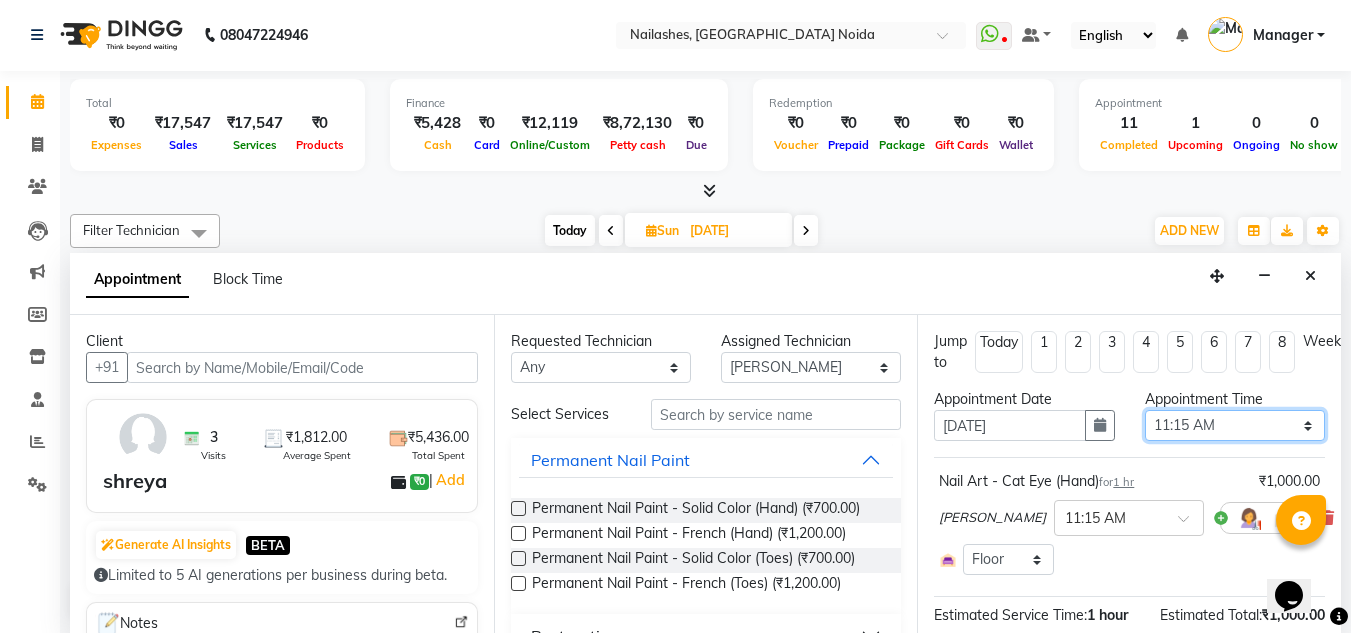 scroll, scrollTop: 196, scrollLeft: 0, axis: vertical 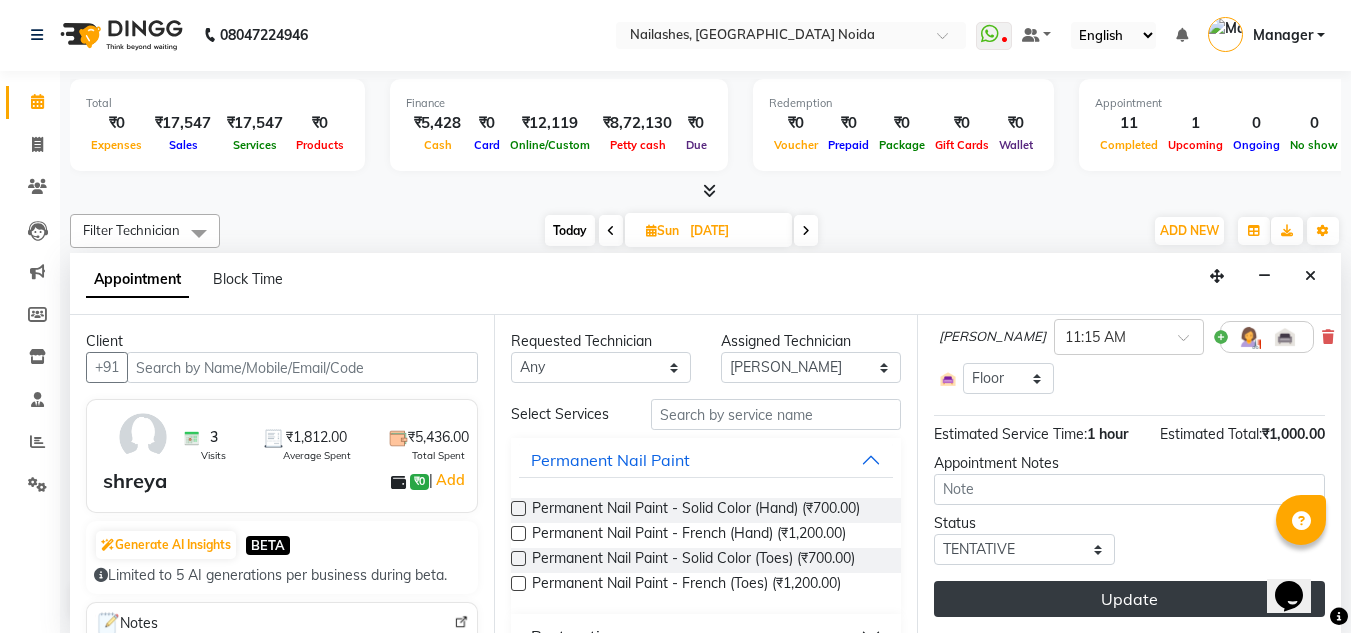 click on "Update" at bounding box center [1129, 599] 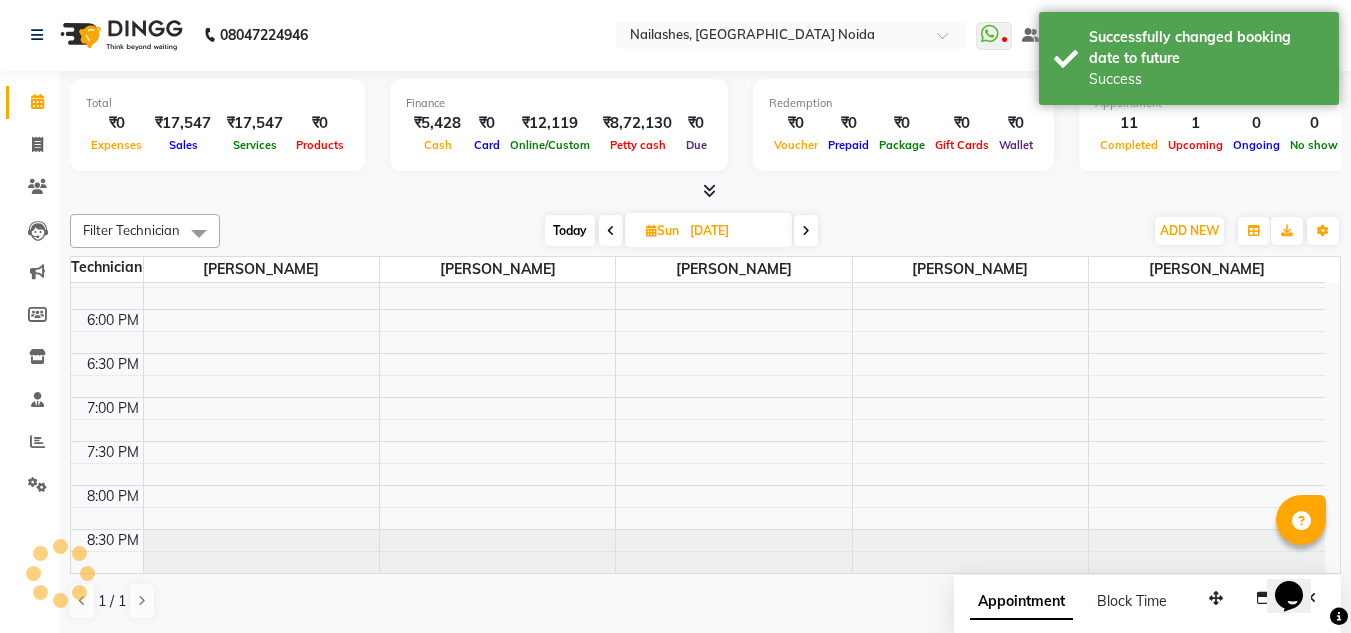 scroll, scrollTop: 0, scrollLeft: 0, axis: both 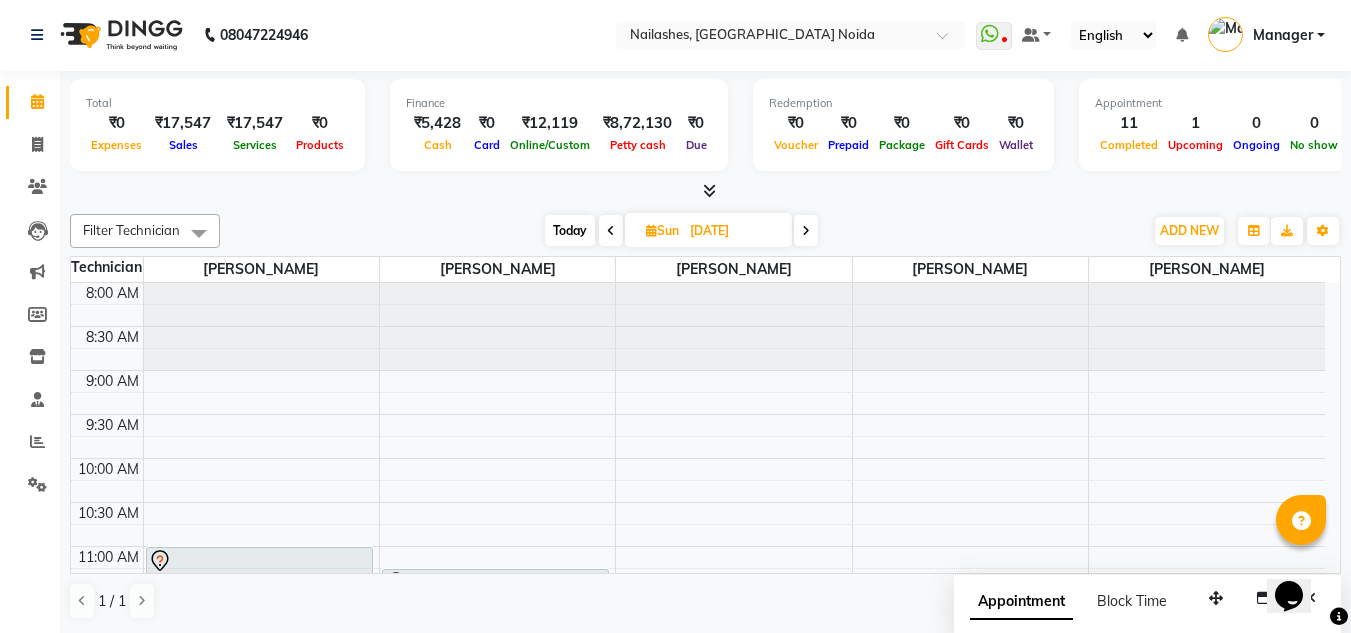 click at bounding box center (611, 230) 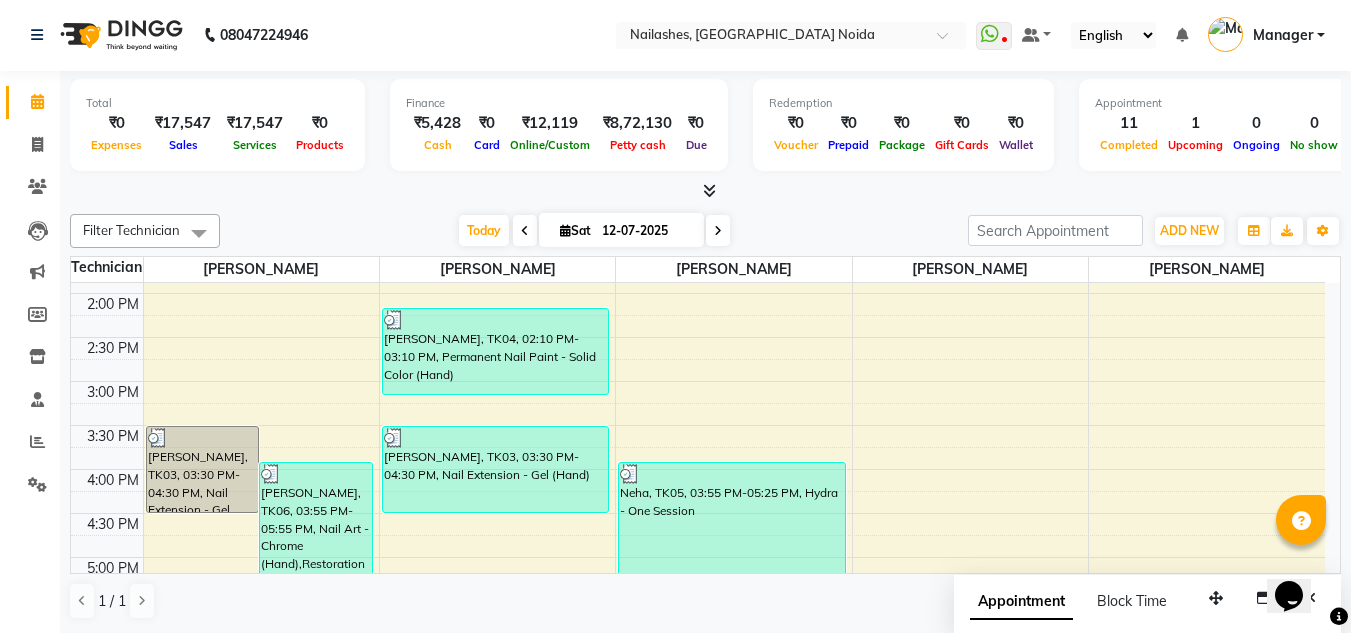 scroll, scrollTop: 853, scrollLeft: 0, axis: vertical 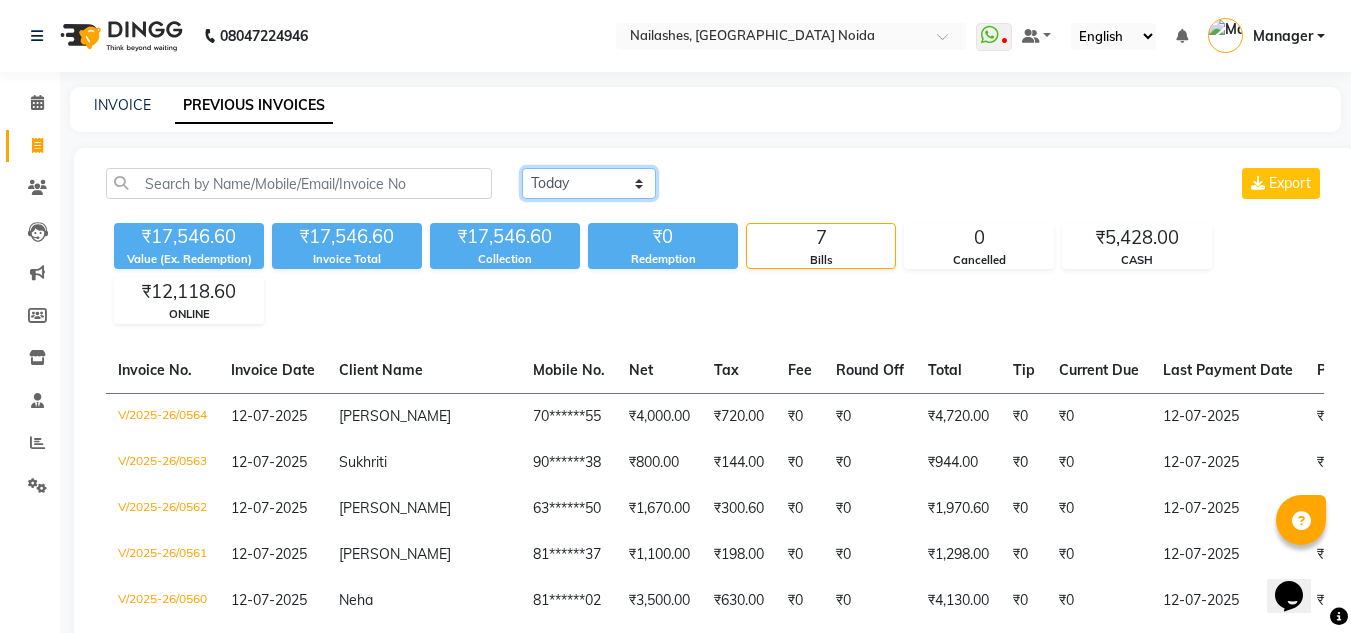 click on "[DATE] [DATE] Custom Range" 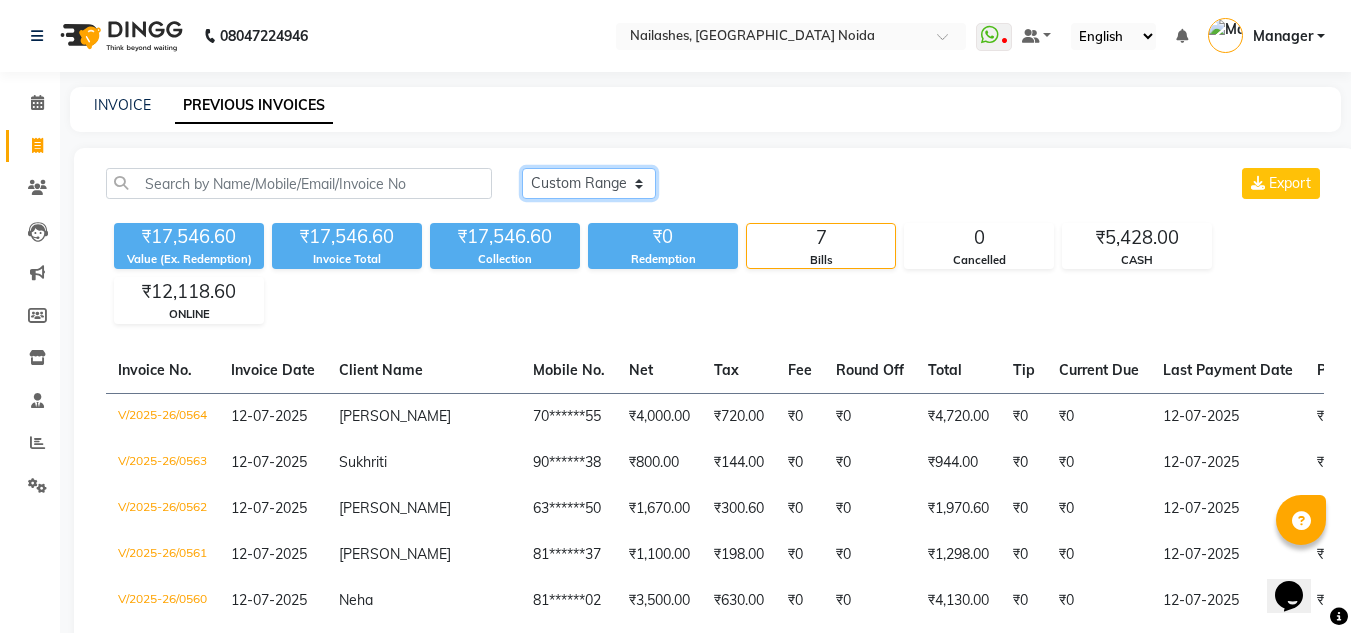 click on "[DATE] [DATE] Custom Range" 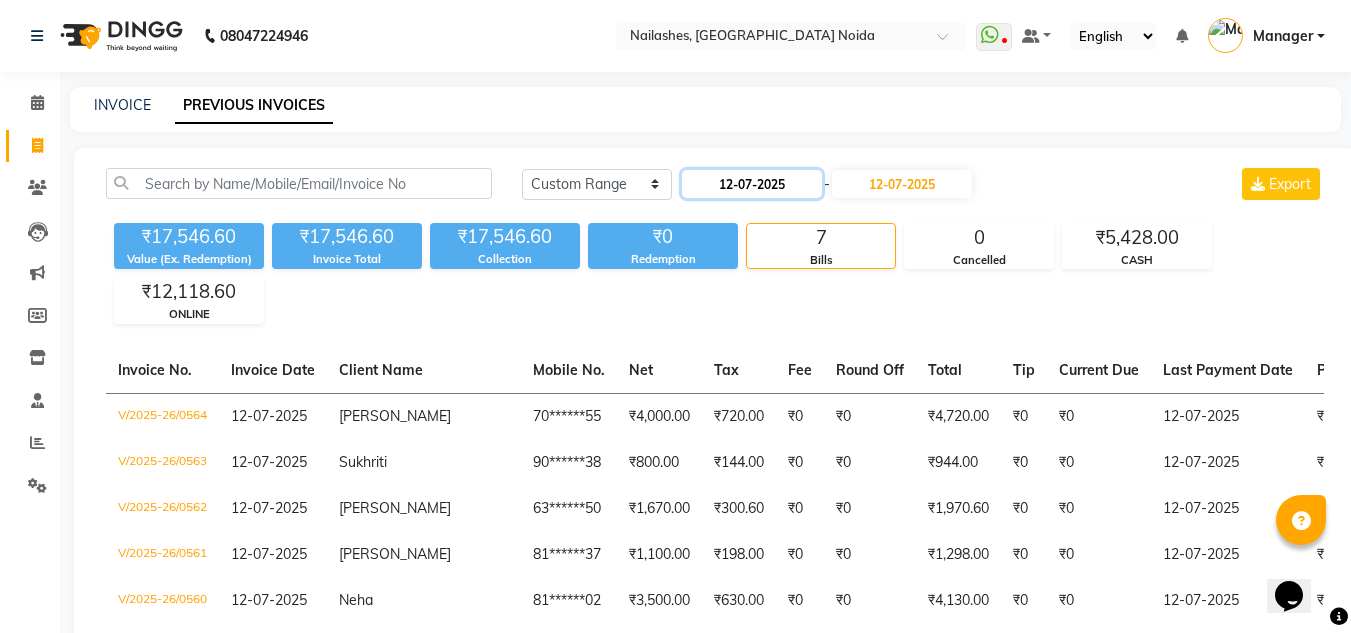 click on "12-07-2025" 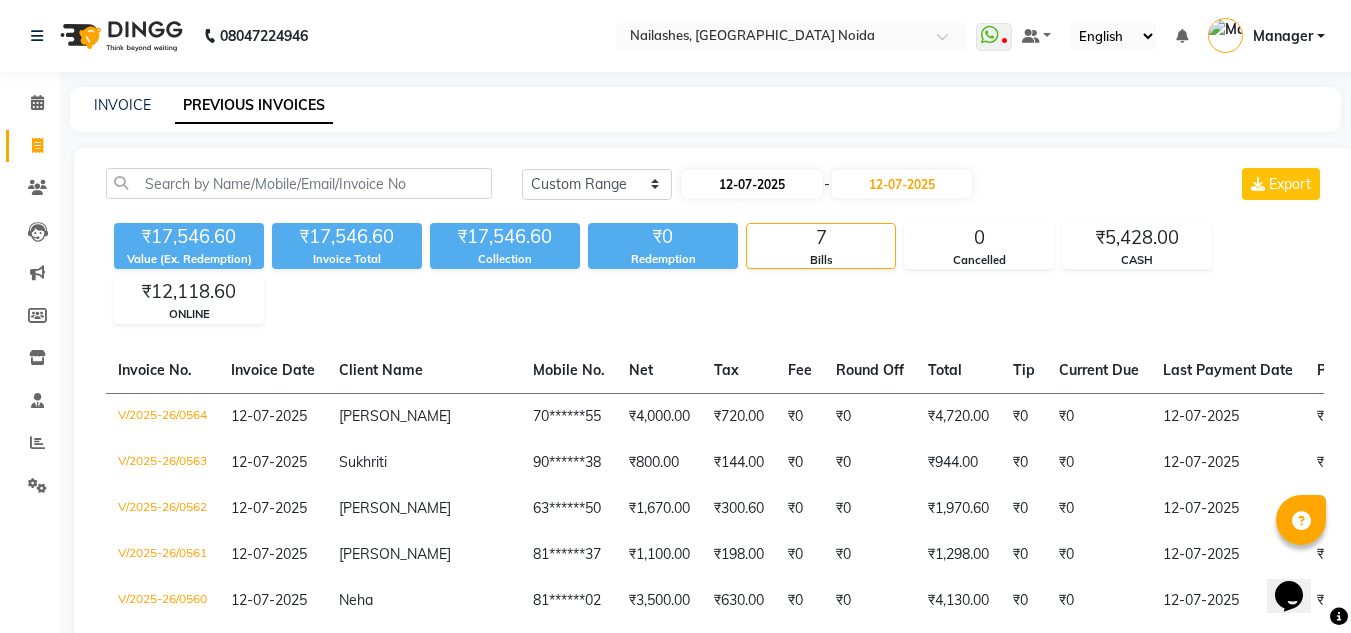 select on "7" 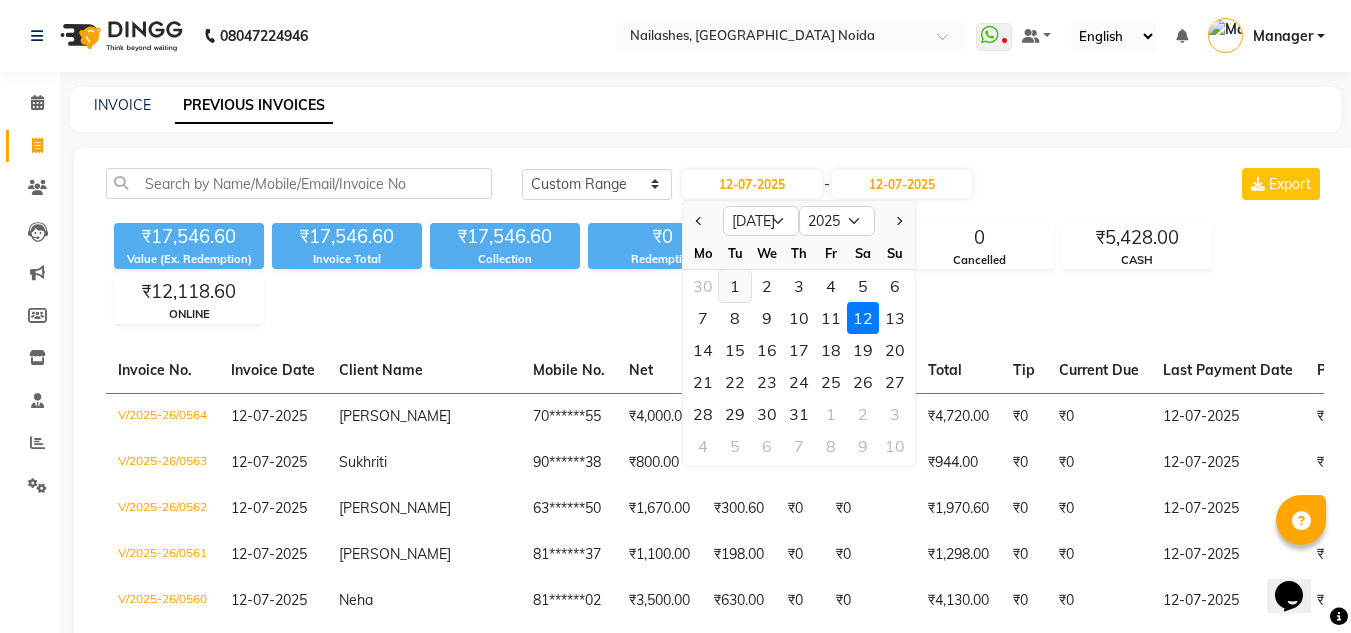 click on "1" 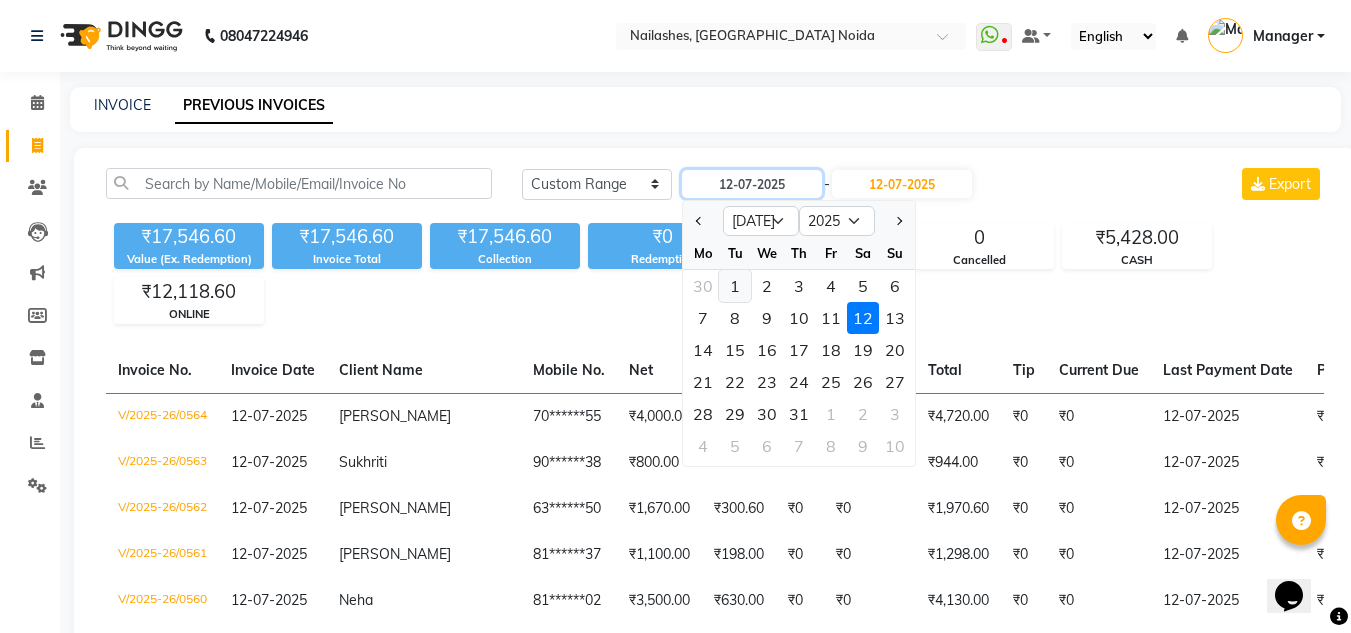 type on "[DATE]" 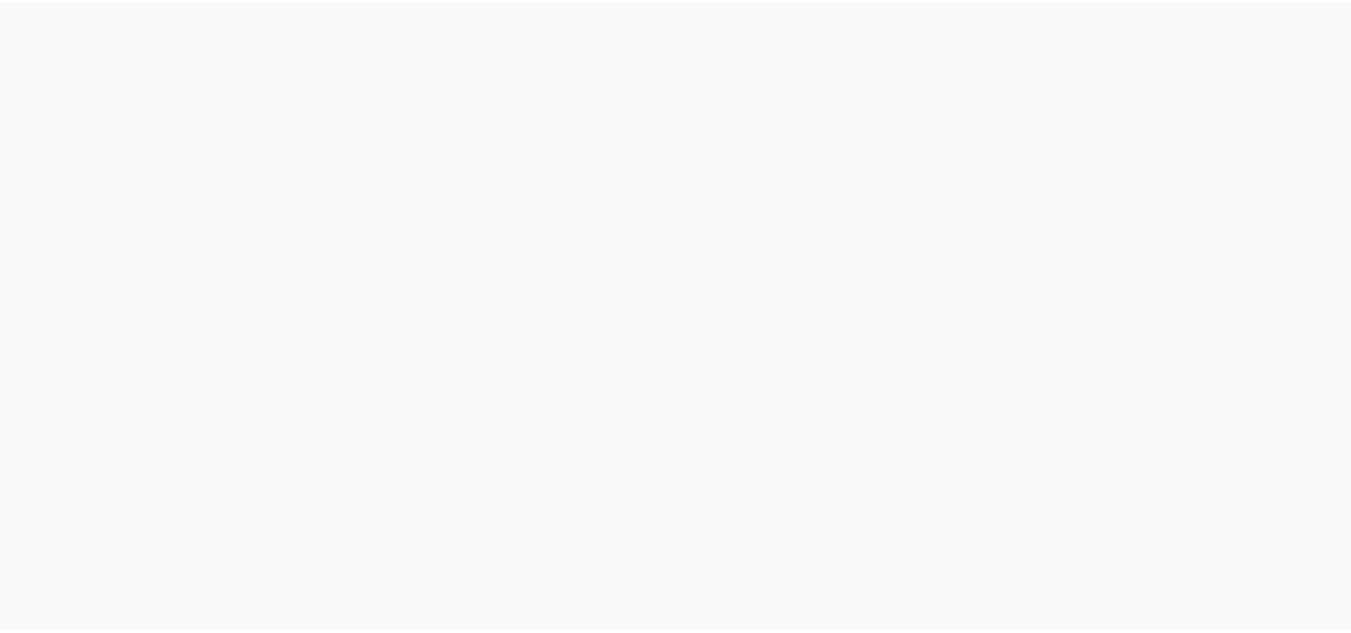 scroll, scrollTop: 0, scrollLeft: 0, axis: both 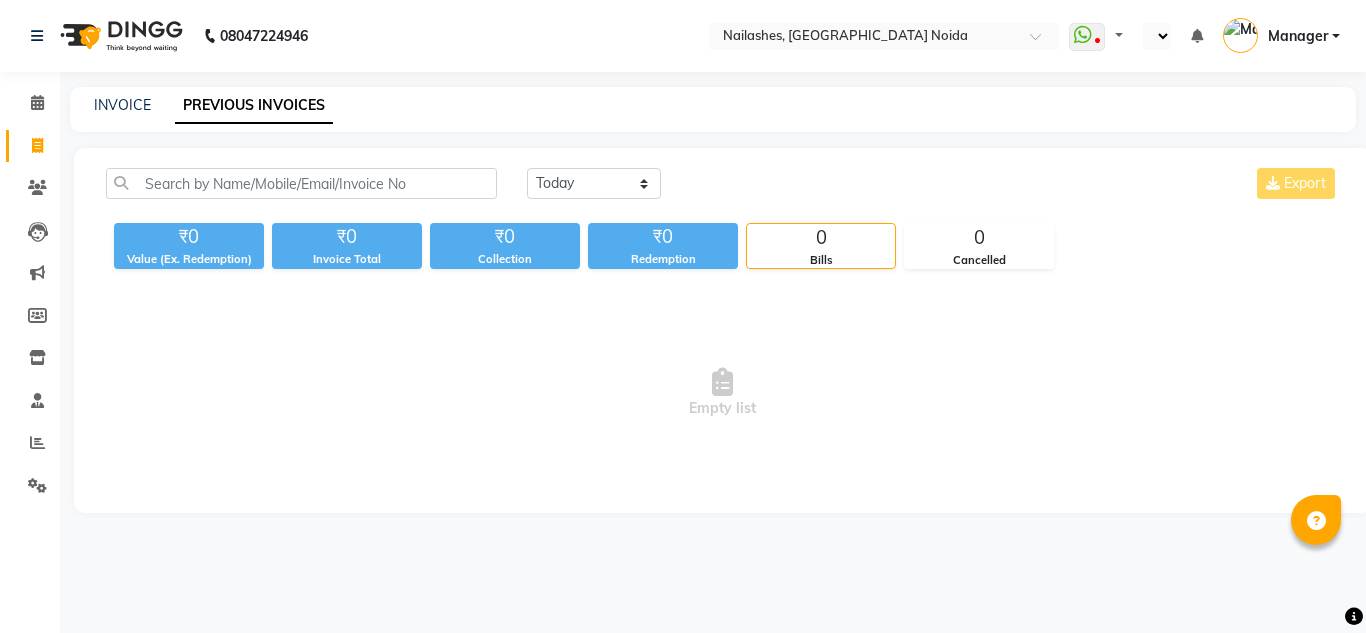 select on "en" 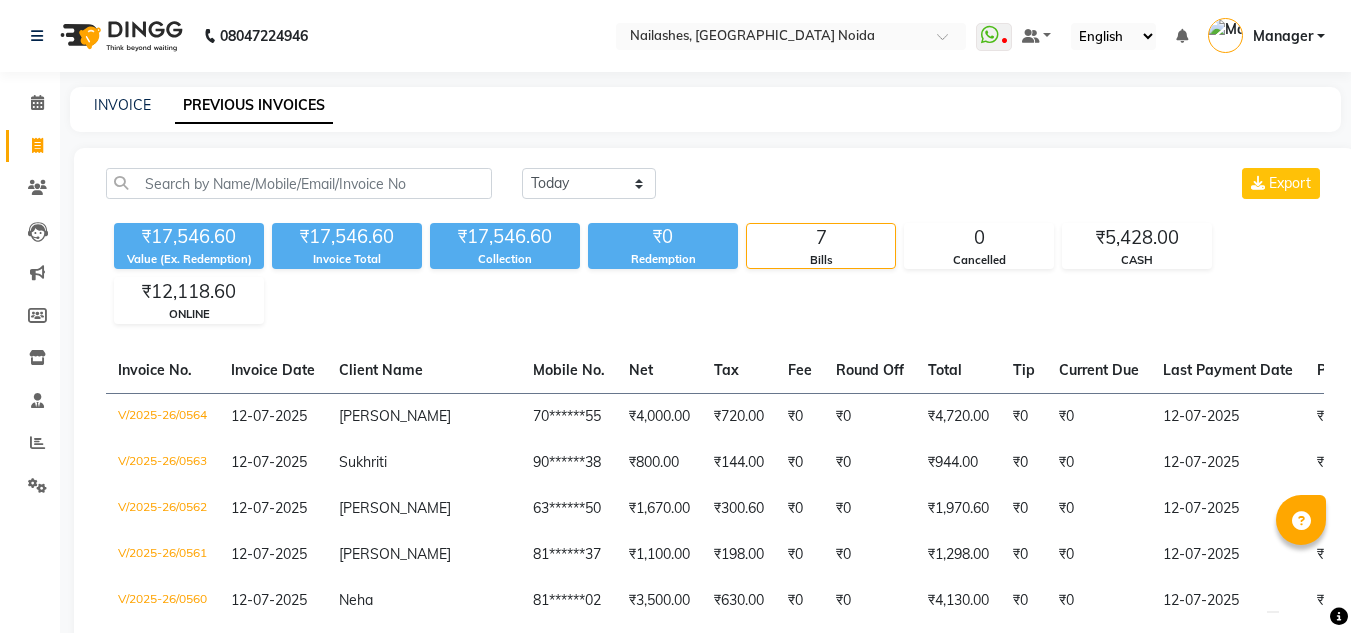 scroll, scrollTop: 0, scrollLeft: 0, axis: both 